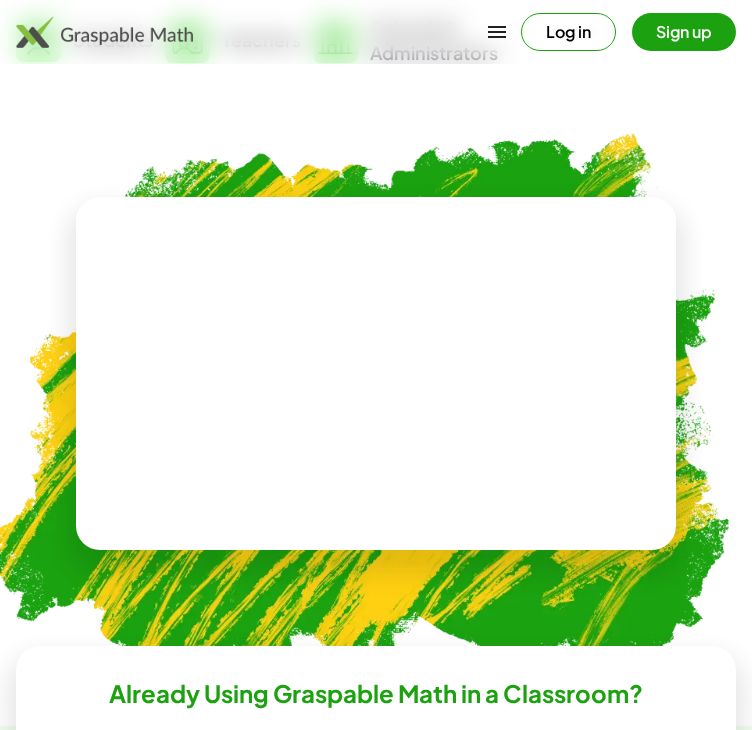 scroll, scrollTop: 594, scrollLeft: 0, axis: vertical 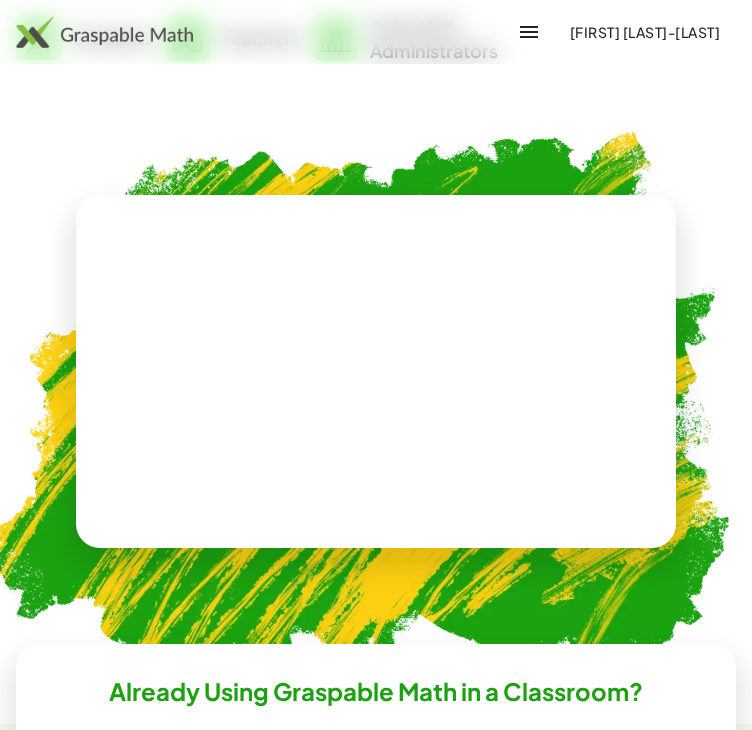 drag, startPoint x: 720, startPoint y: 56, endPoint x: 692, endPoint y: 50, distance: 28.635643 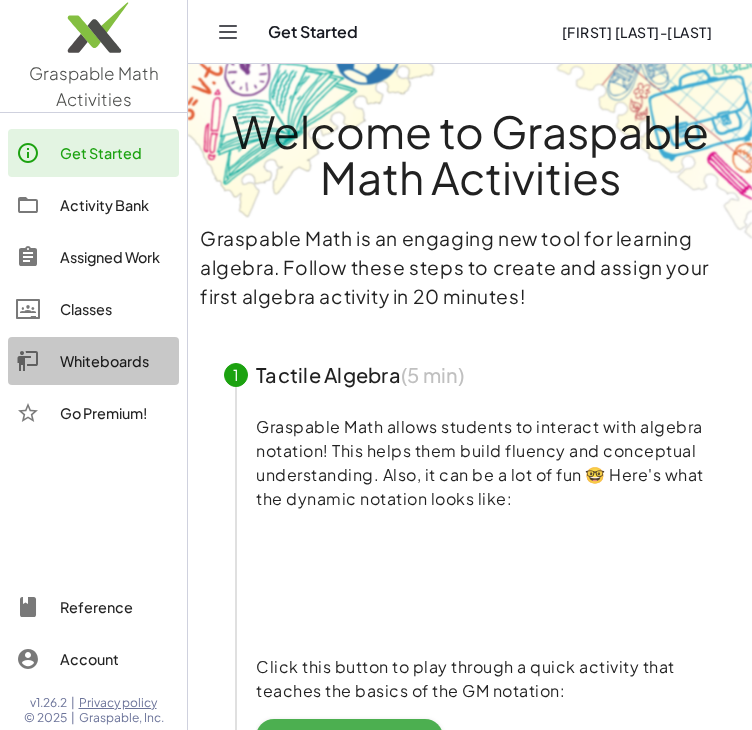 click on "Whiteboards" 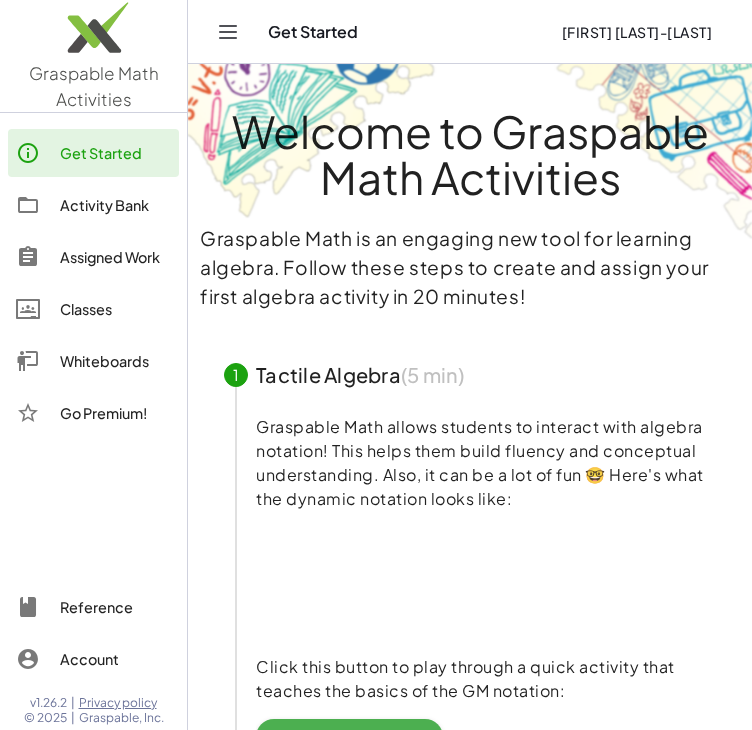 click on "[FIRST] [LAST]-[LAST]" 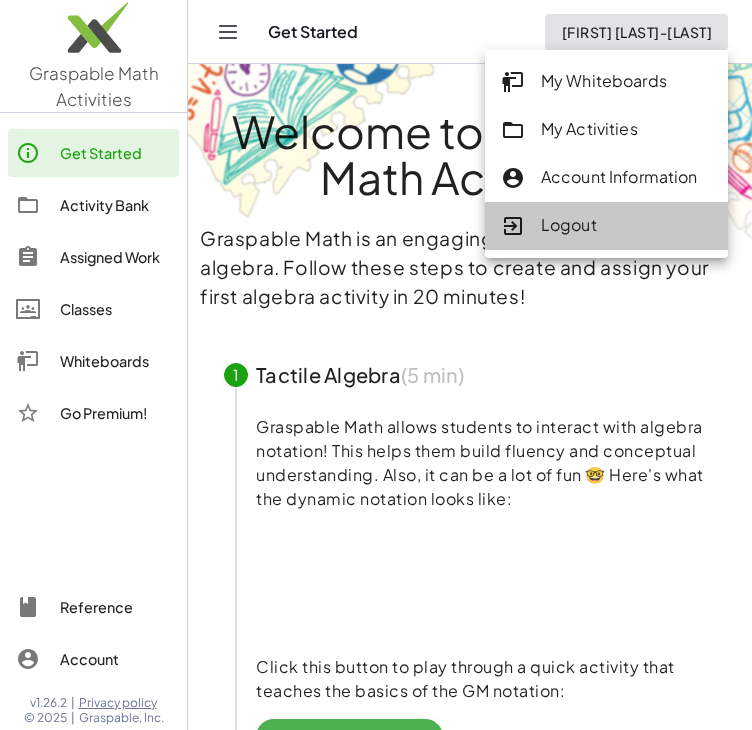 click on "Logout" 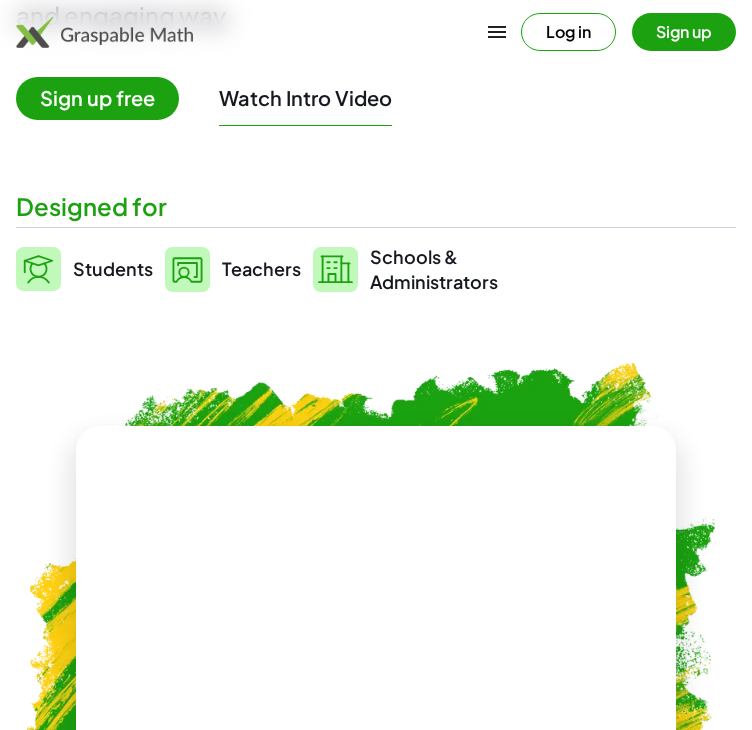 scroll, scrollTop: 364, scrollLeft: 0, axis: vertical 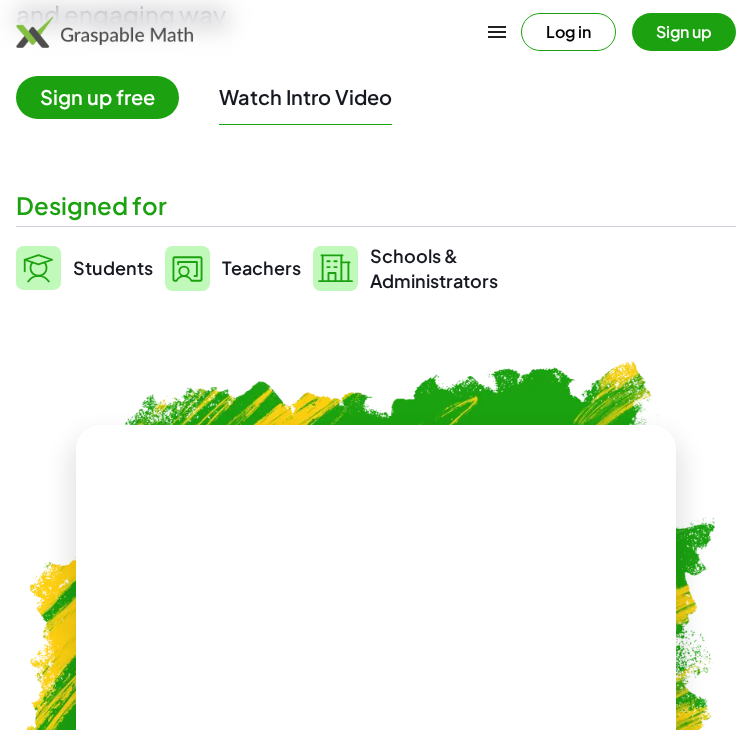 click at bounding box center [376, 601] 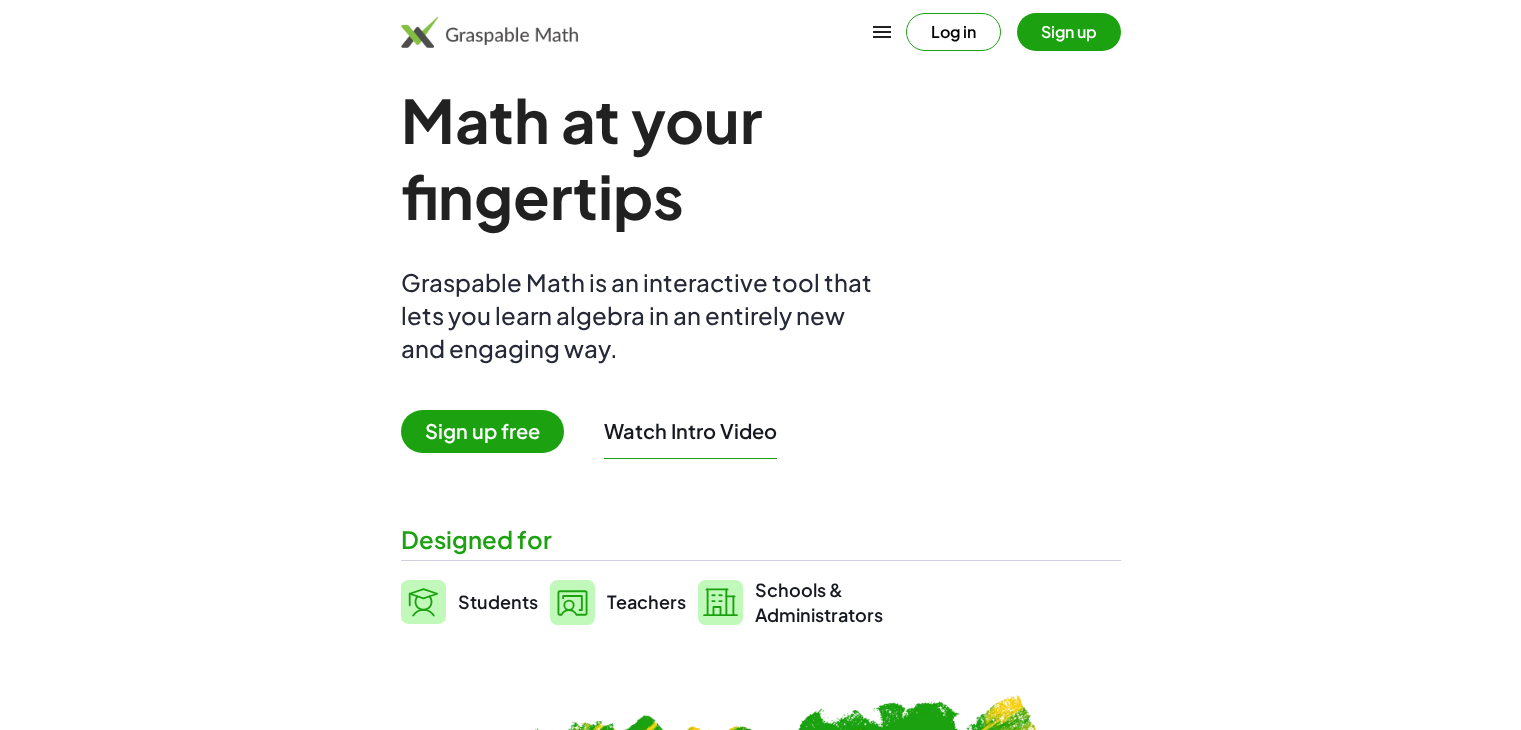 scroll, scrollTop: 0, scrollLeft: 0, axis: both 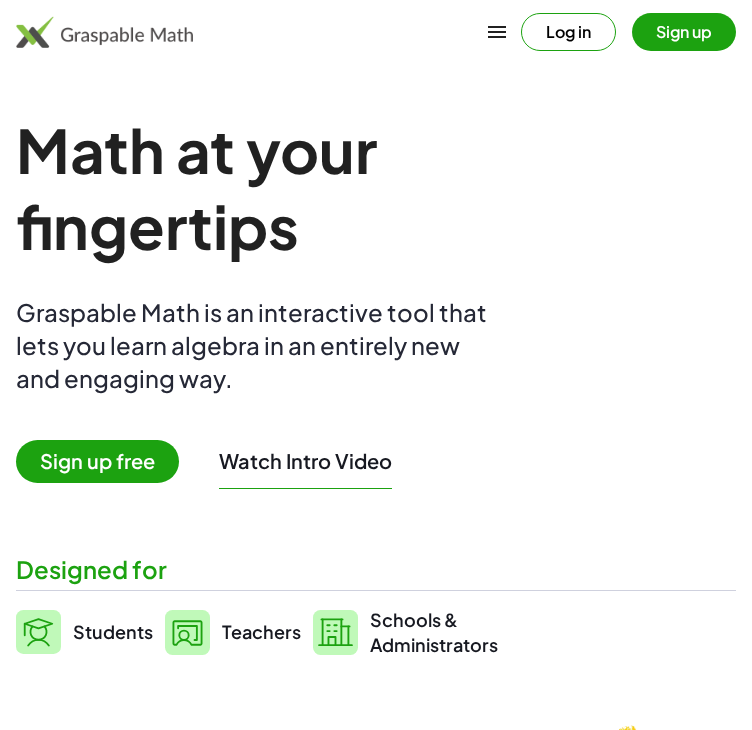 click at bounding box center [497, 32] 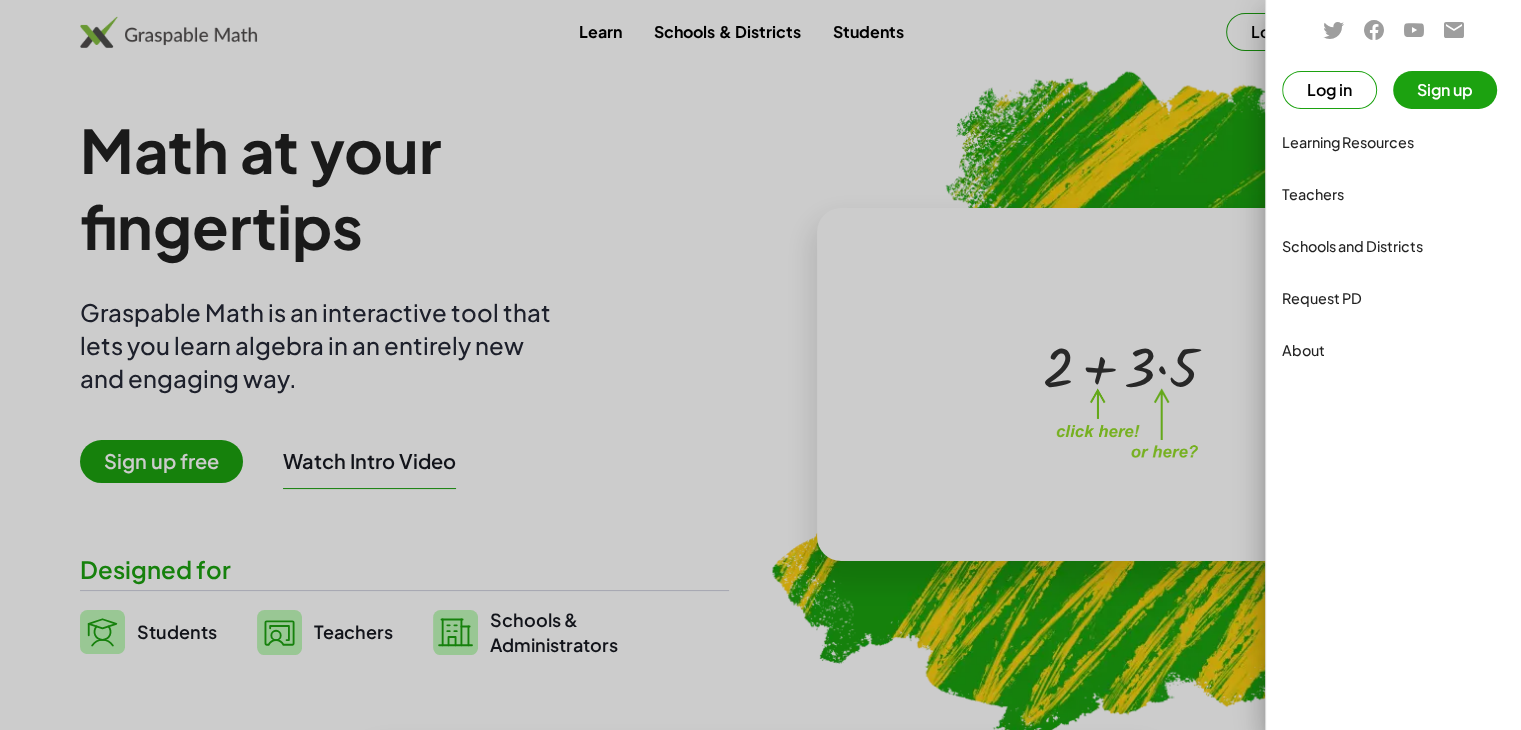 click 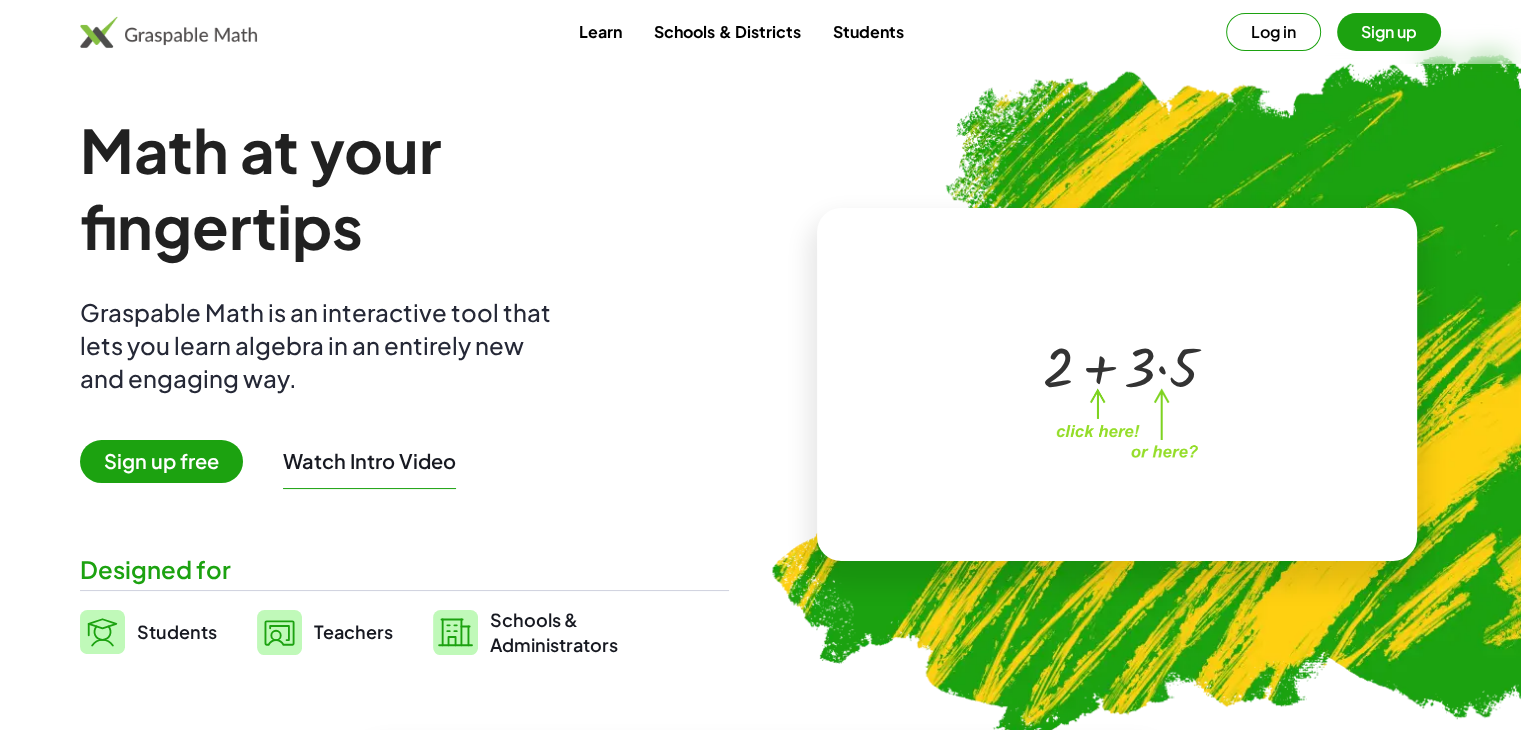 click on "Log in" at bounding box center [1273, 32] 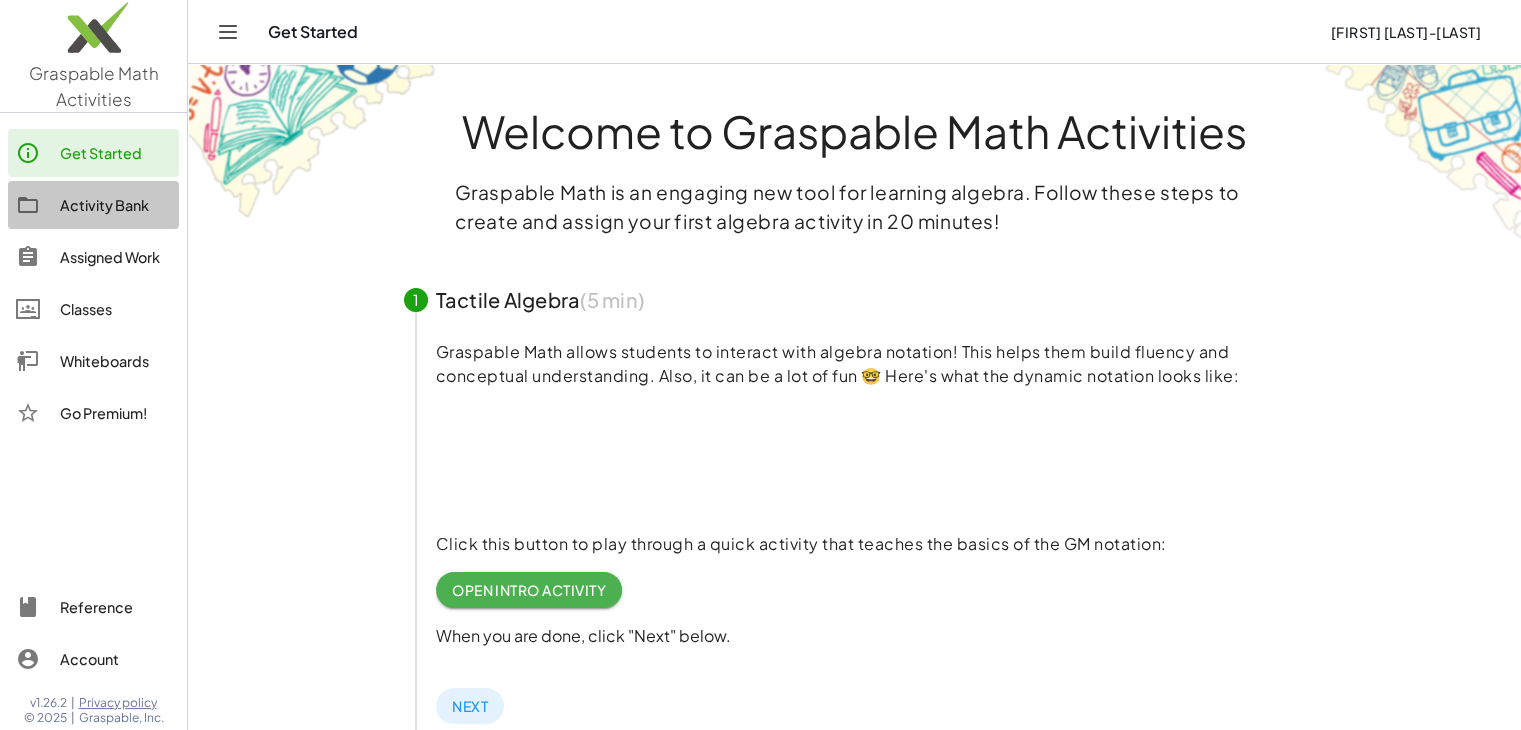 click on "Activity Bank" 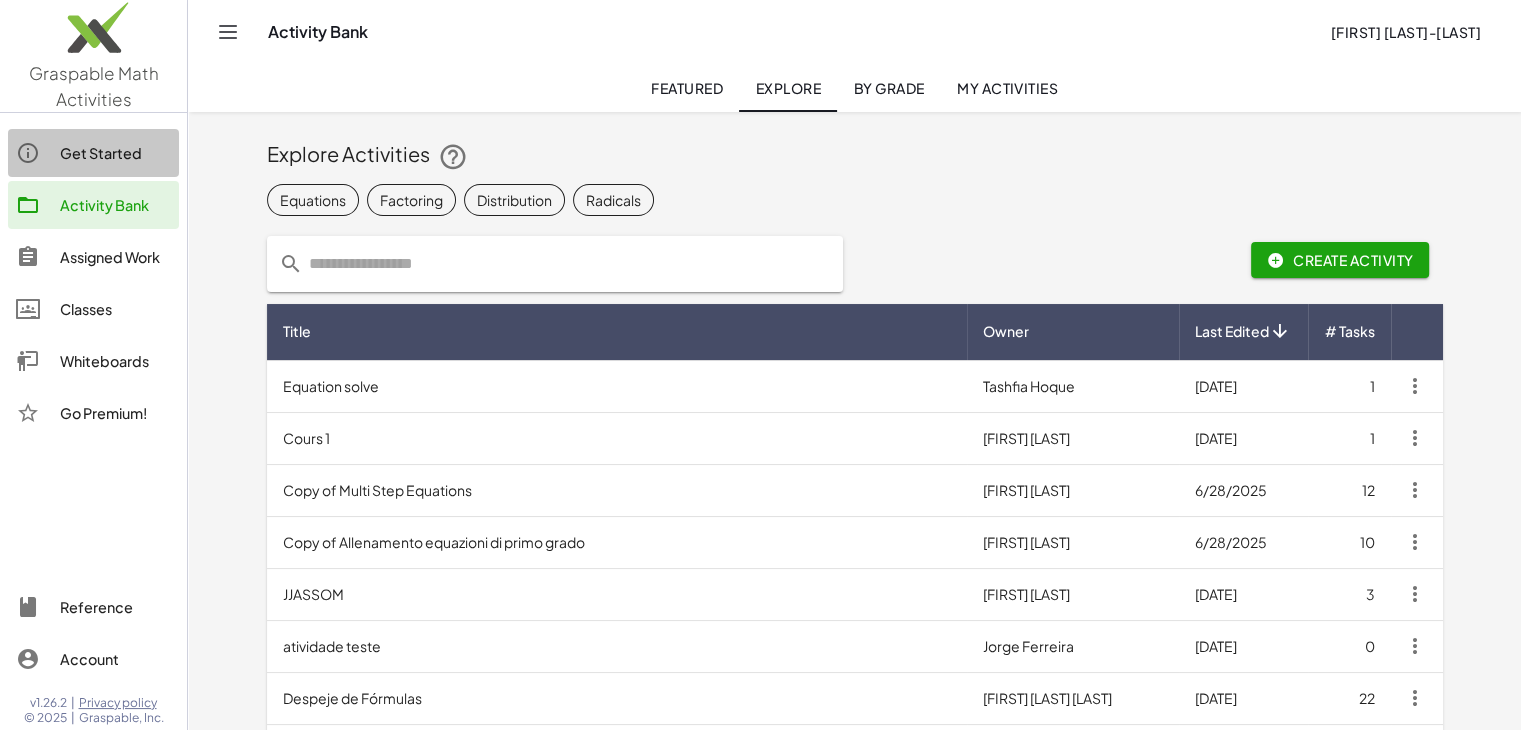 click on "Get Started" 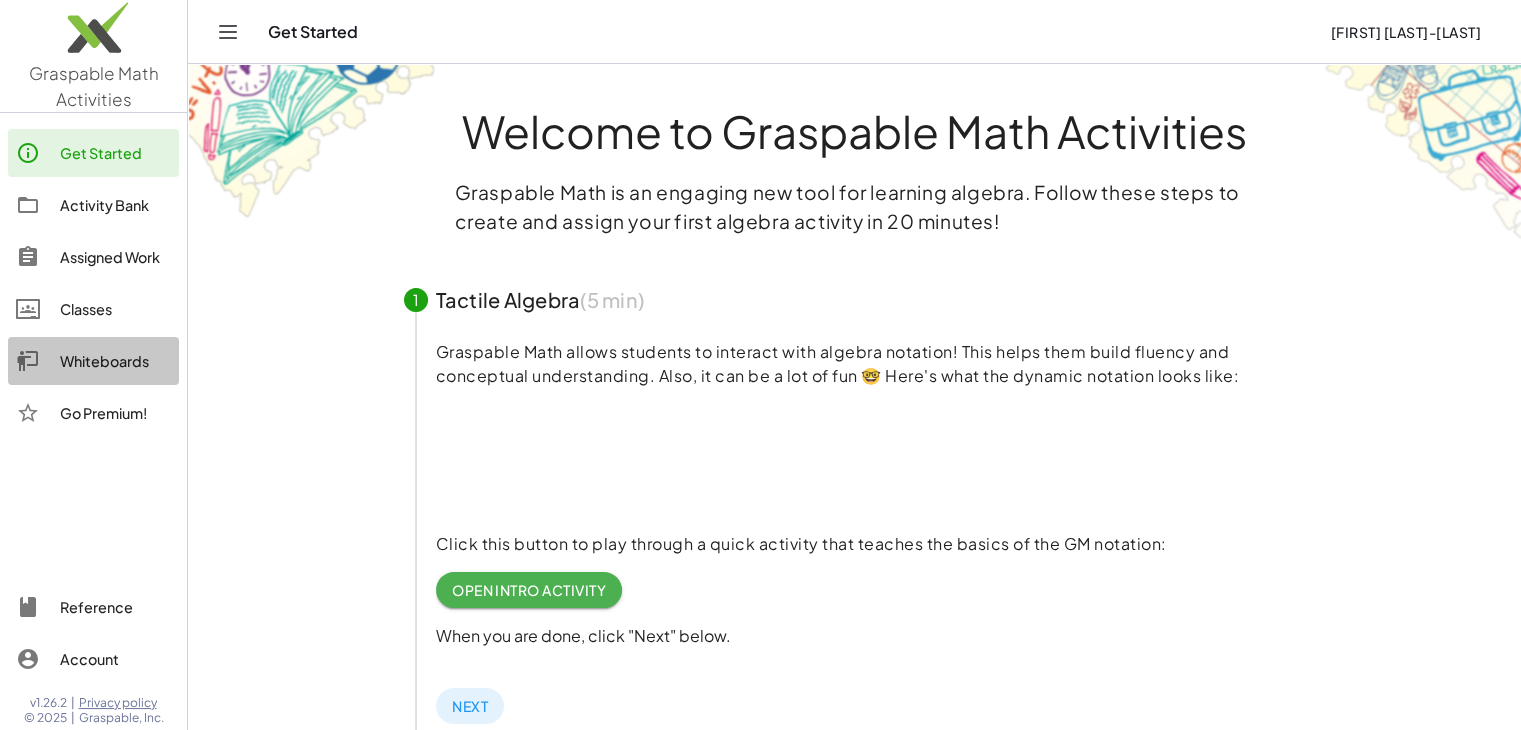 click on "Whiteboards" 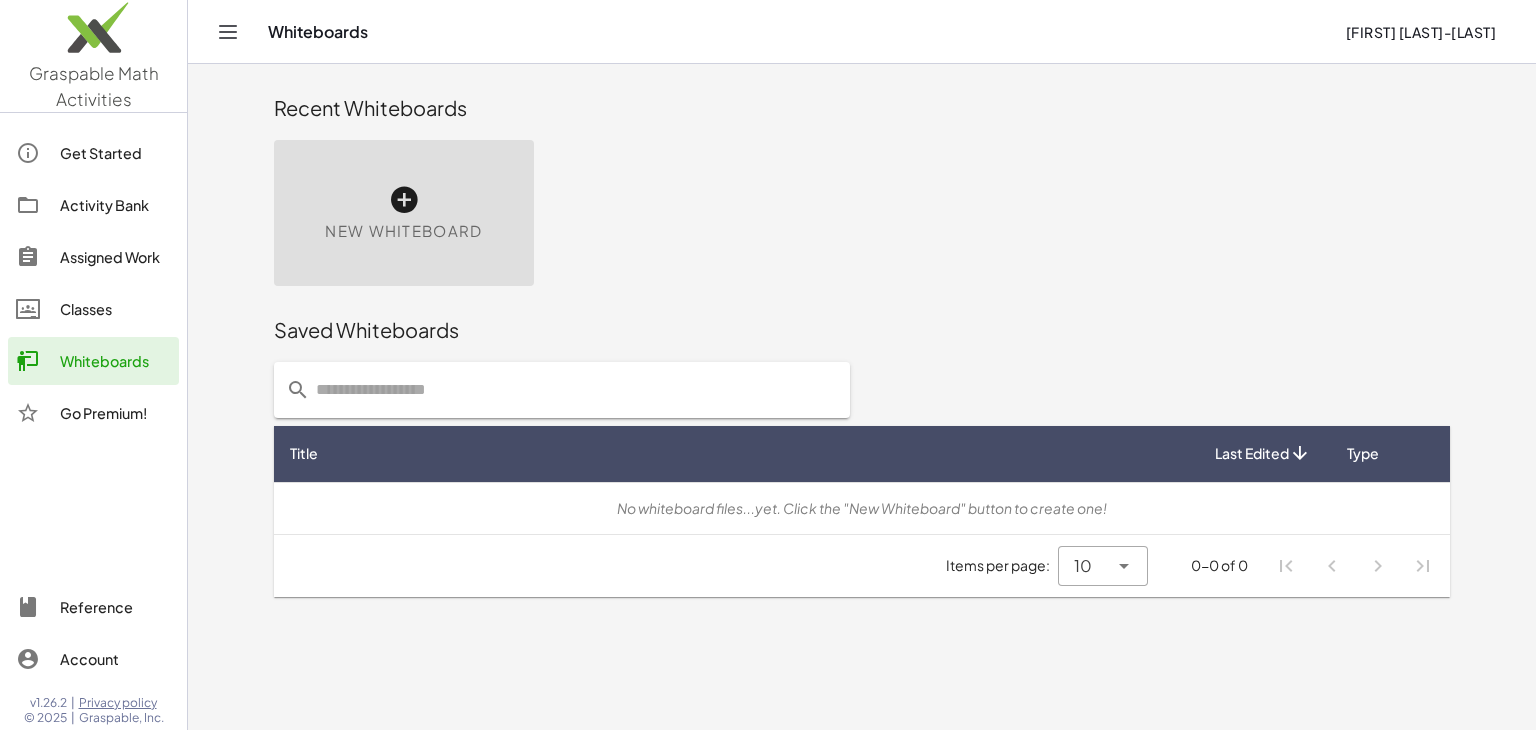 click at bounding box center [404, 200] 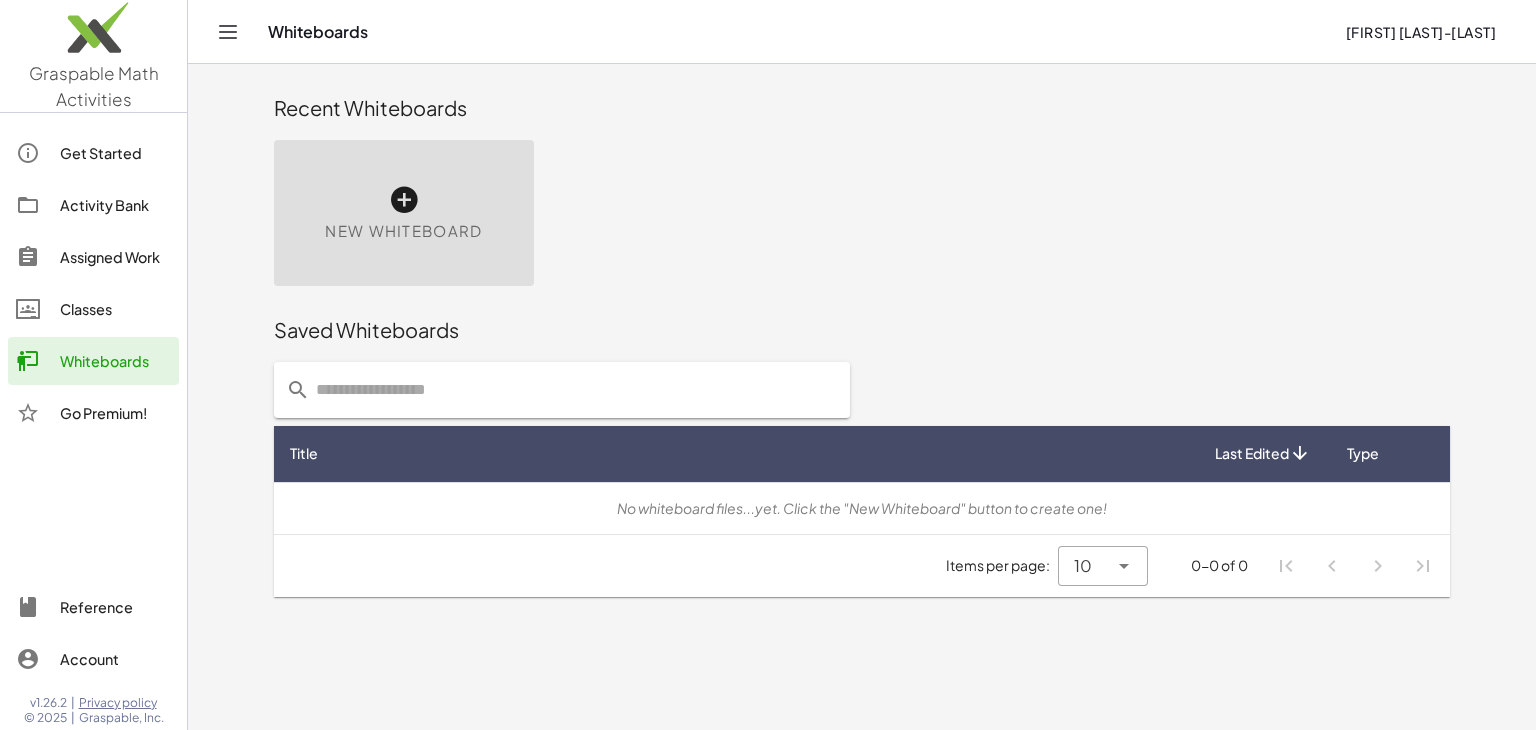 click on "Activity Bank" 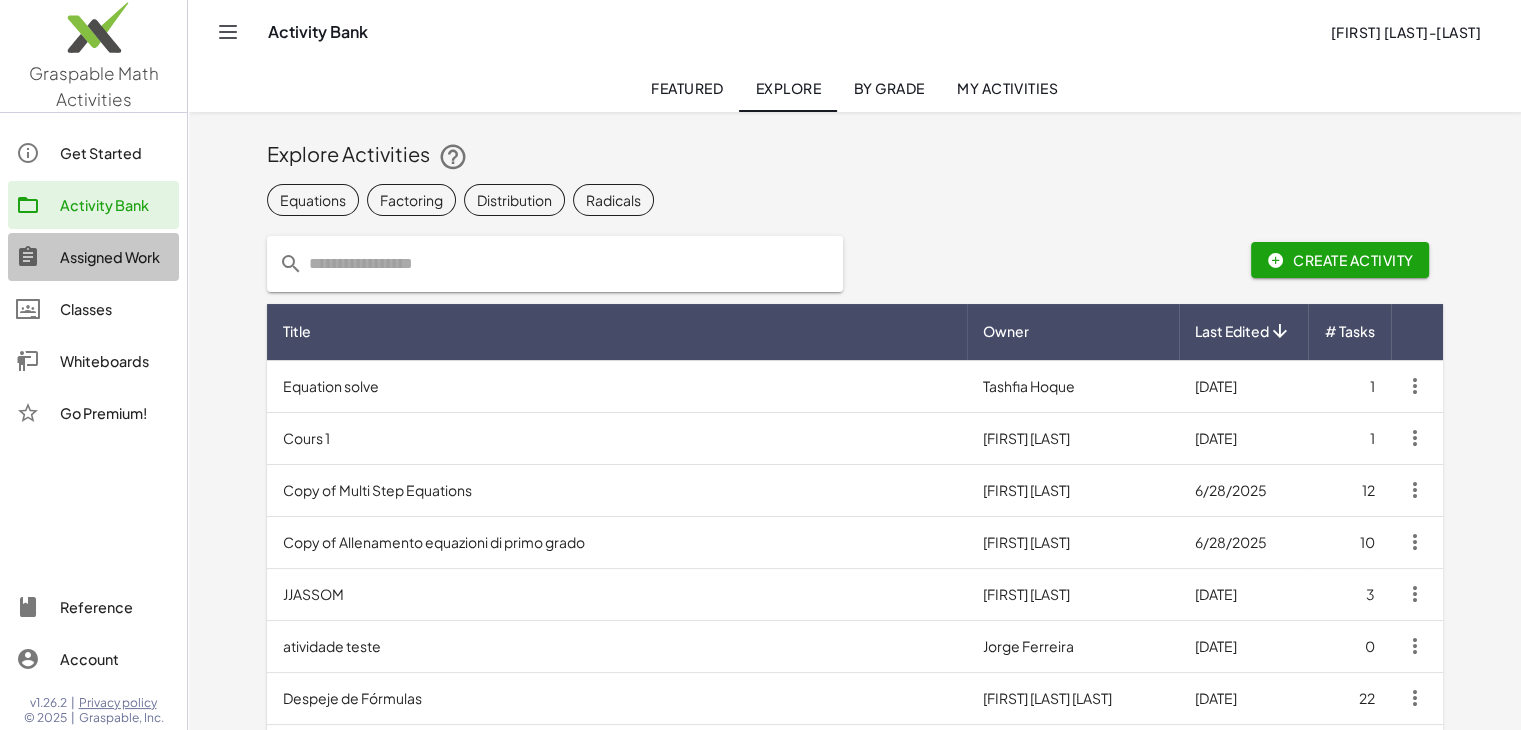click on "Assigned Work" 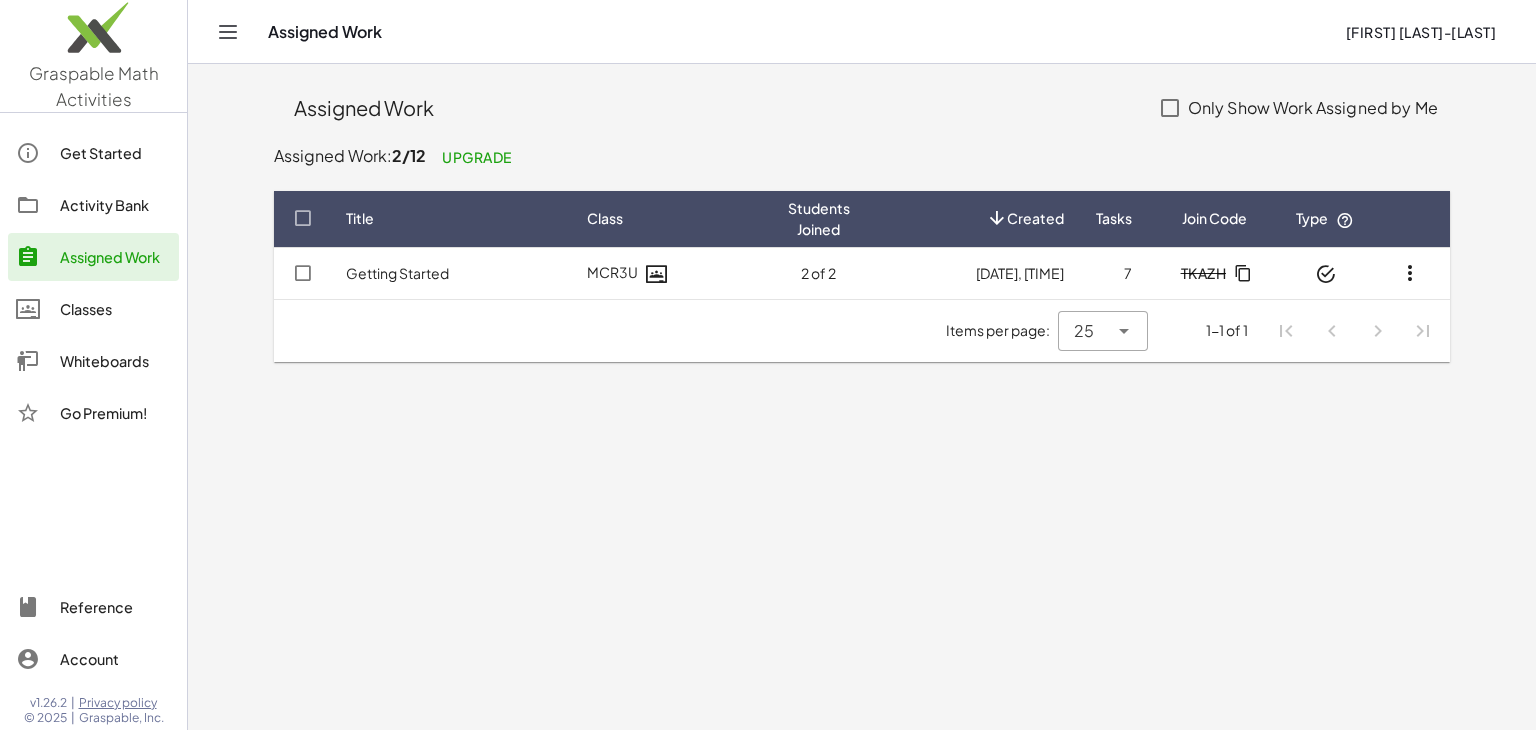 click on "Whiteboards" 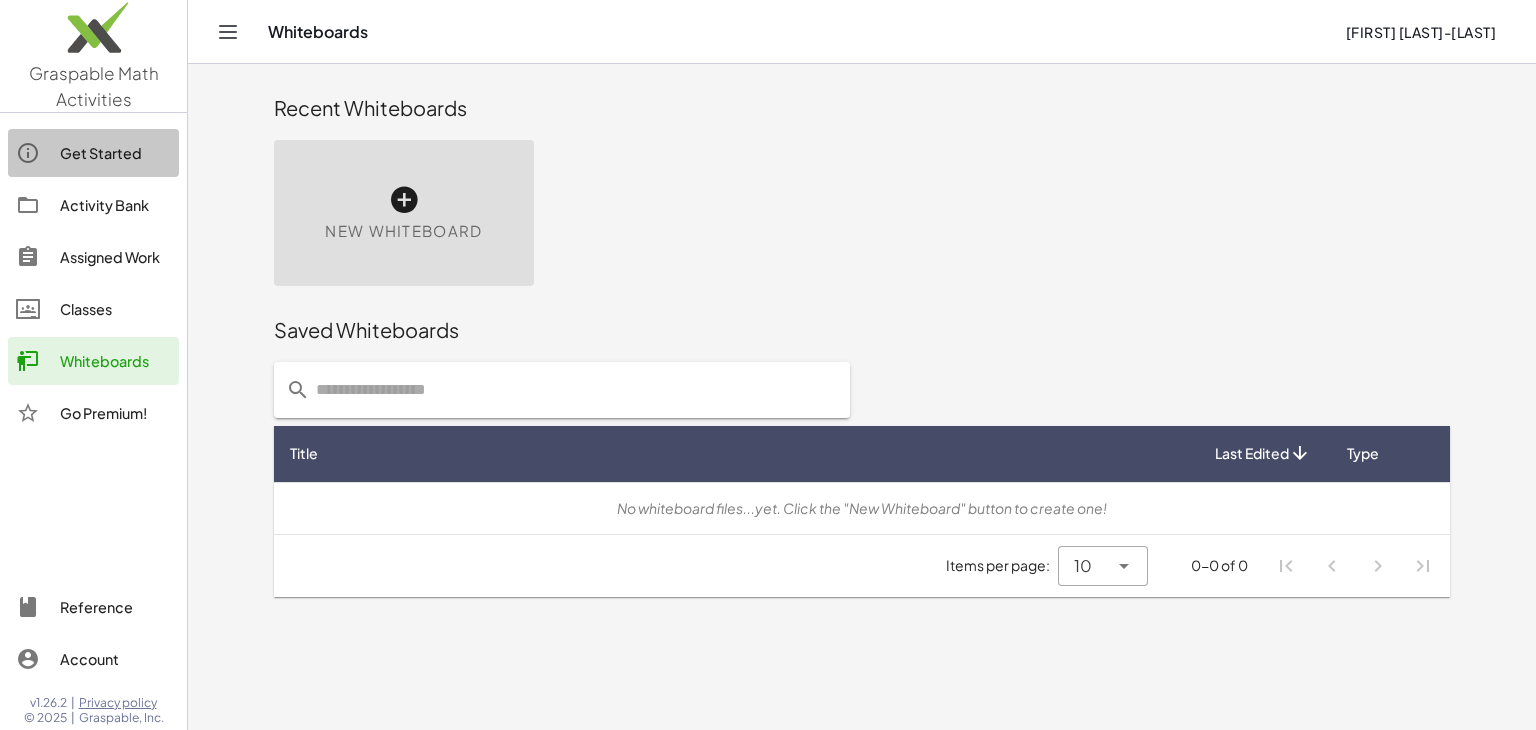 click on "Get Started" 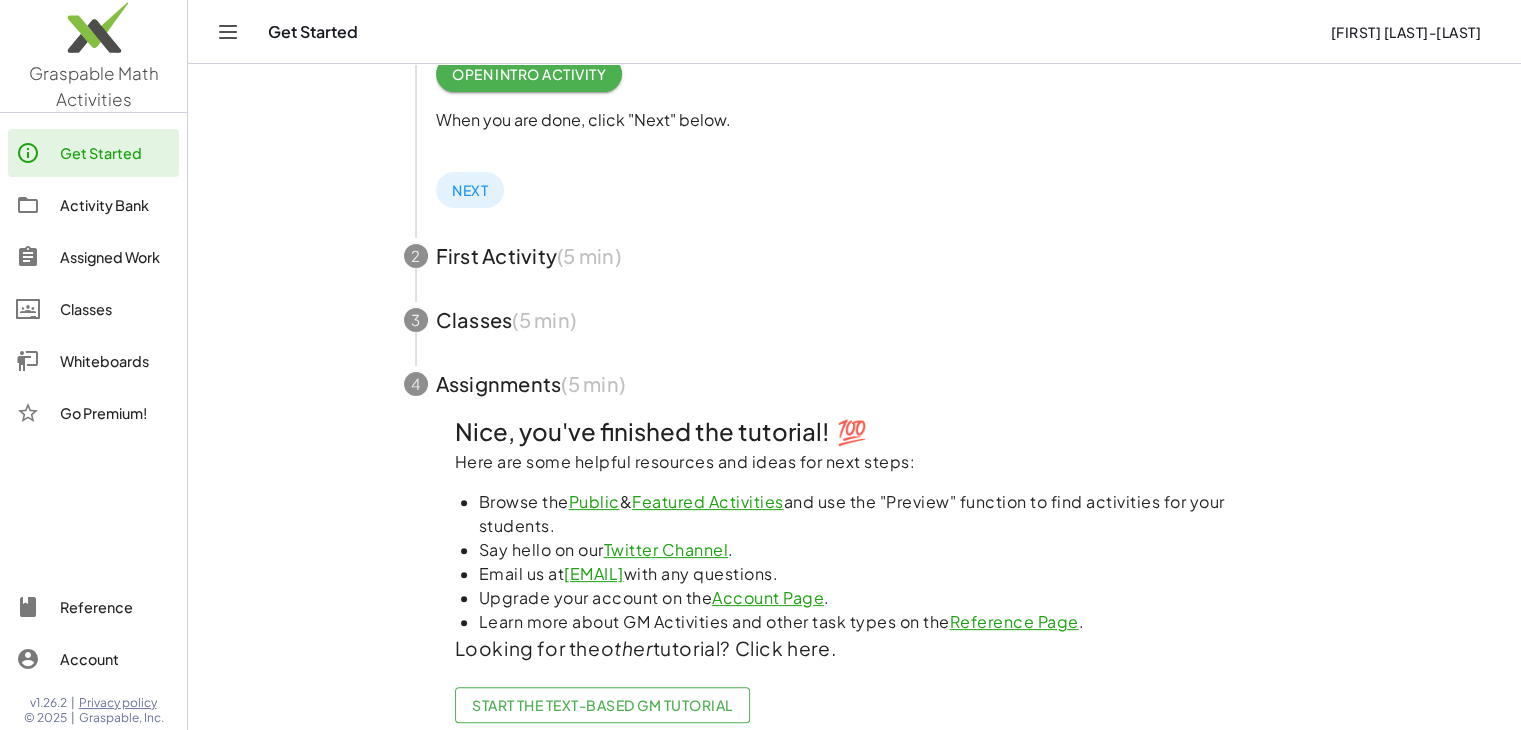 scroll, scrollTop: 537, scrollLeft: 0, axis: vertical 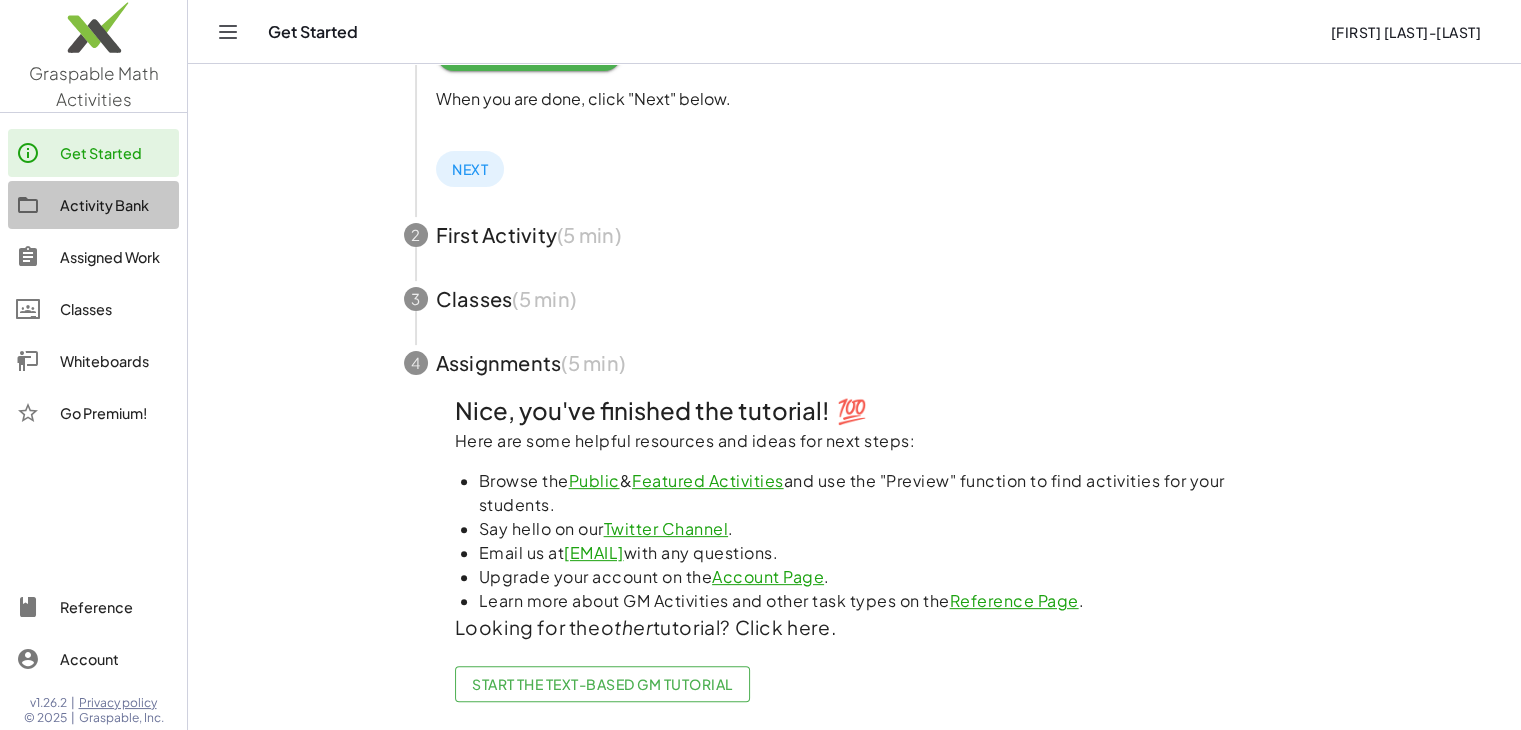 click on "Activity Bank" 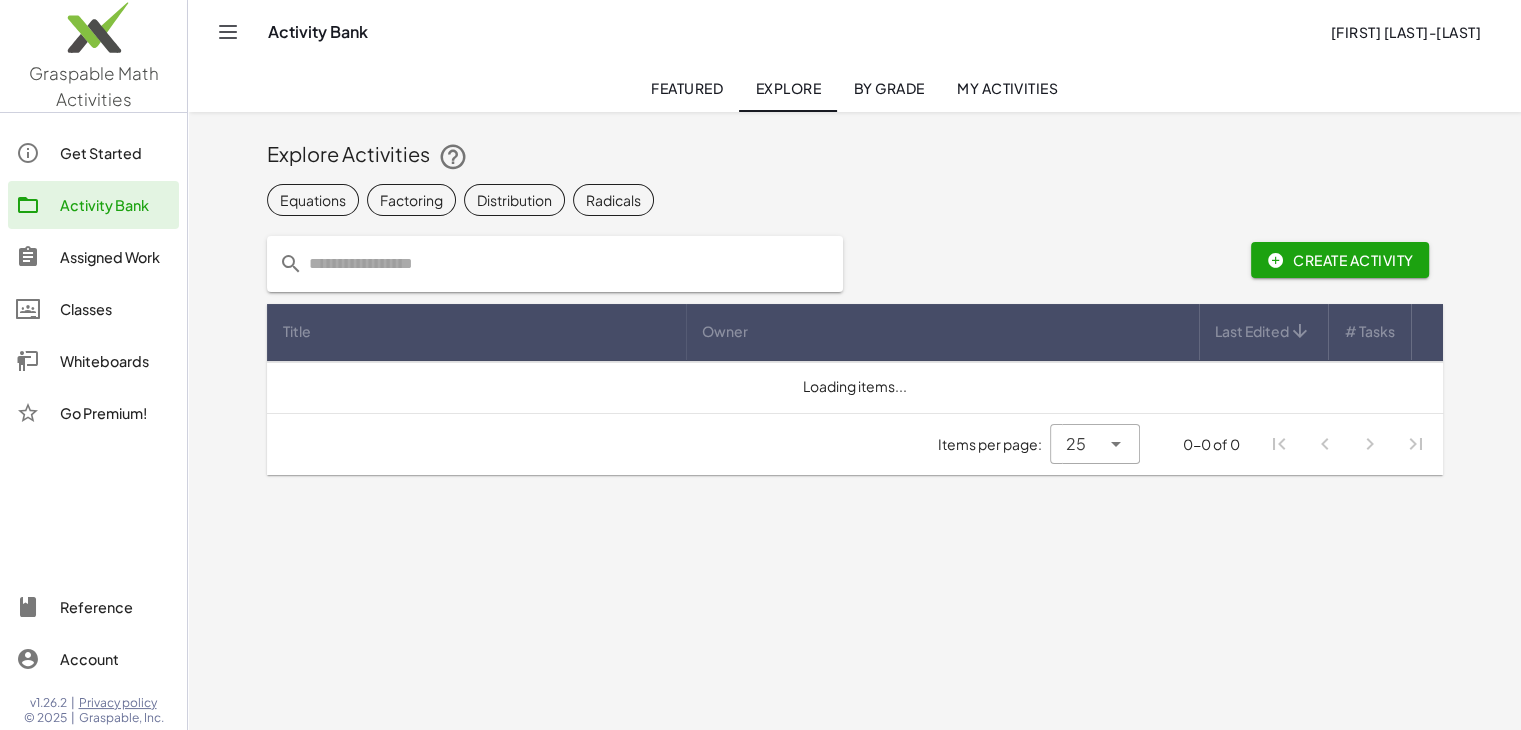 scroll, scrollTop: 0, scrollLeft: 0, axis: both 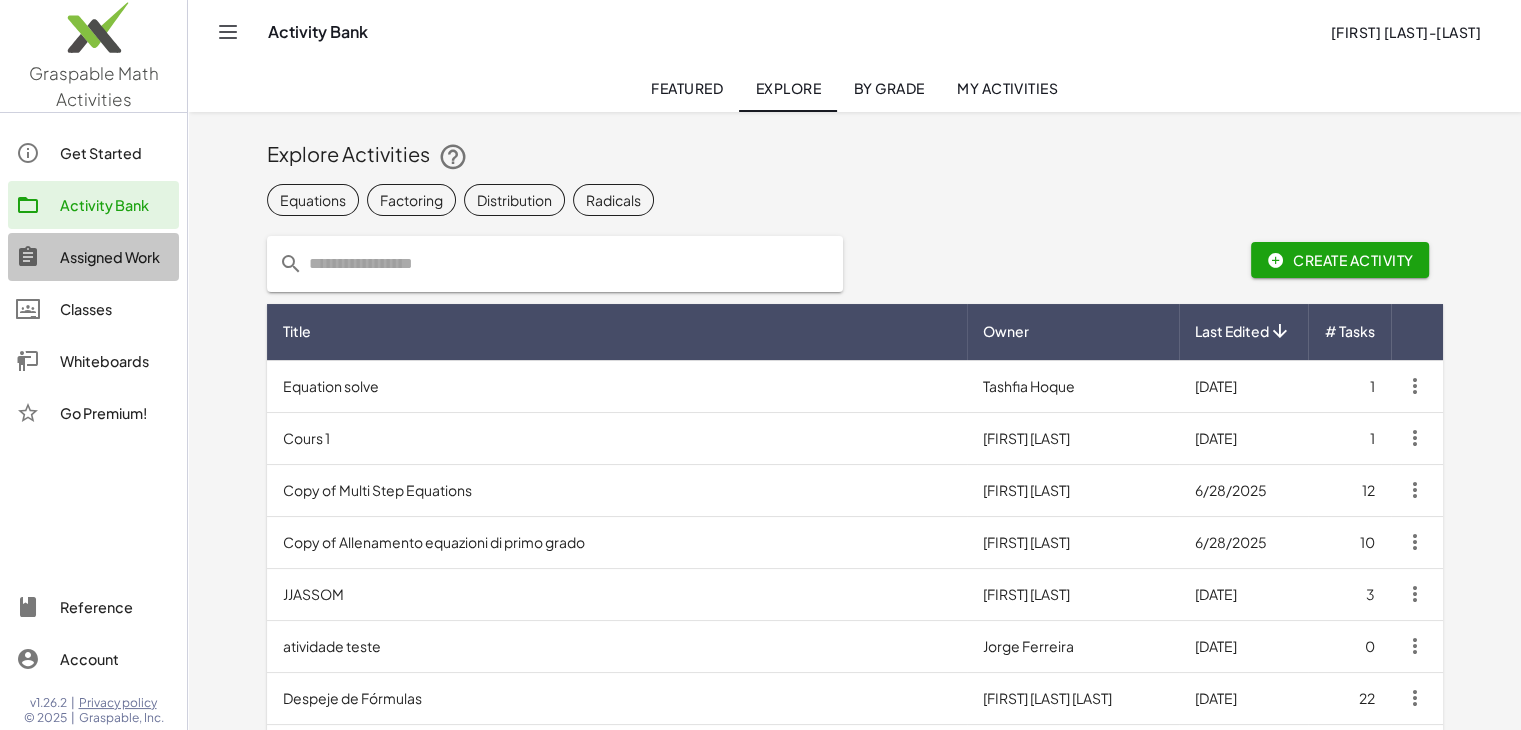 click on "Assigned Work" 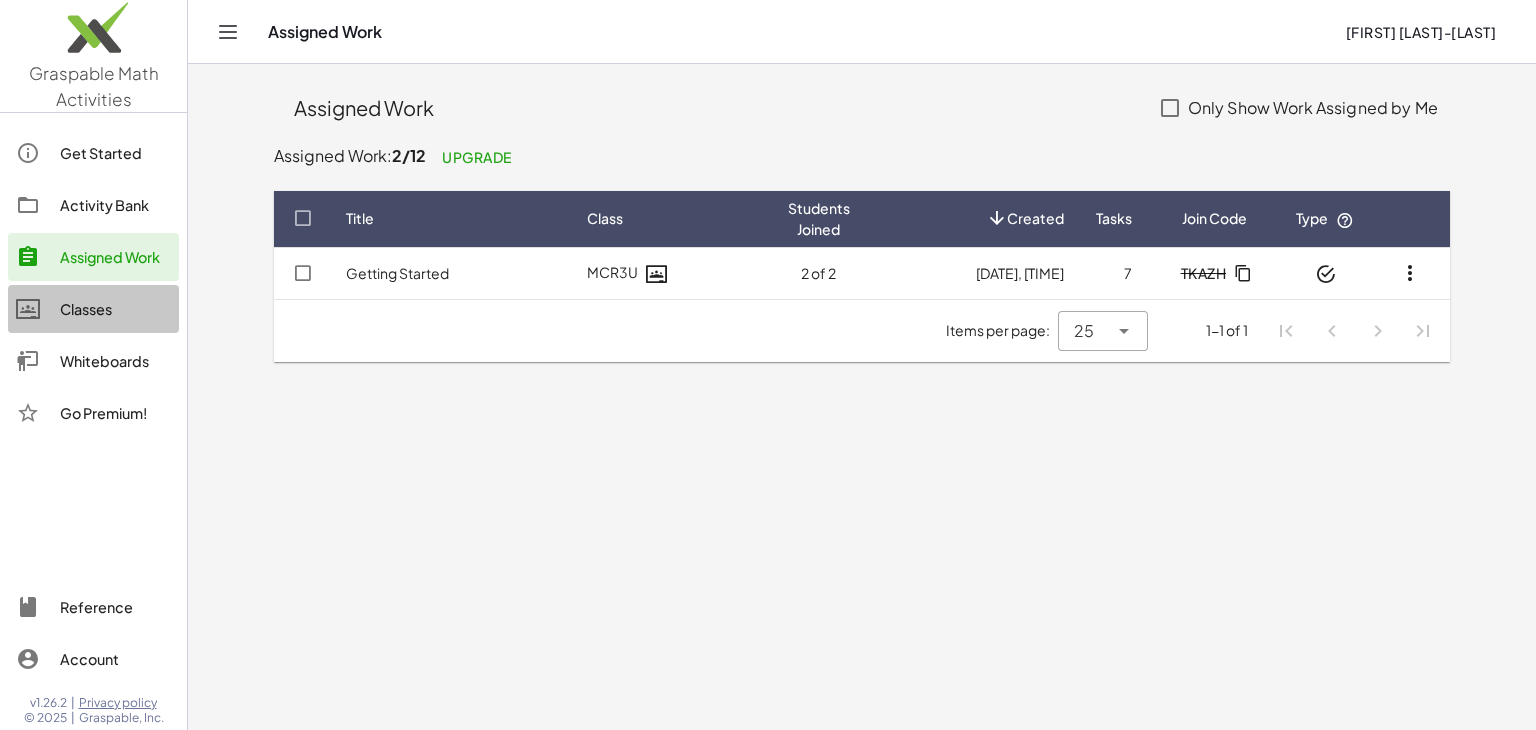 click on "Classes" 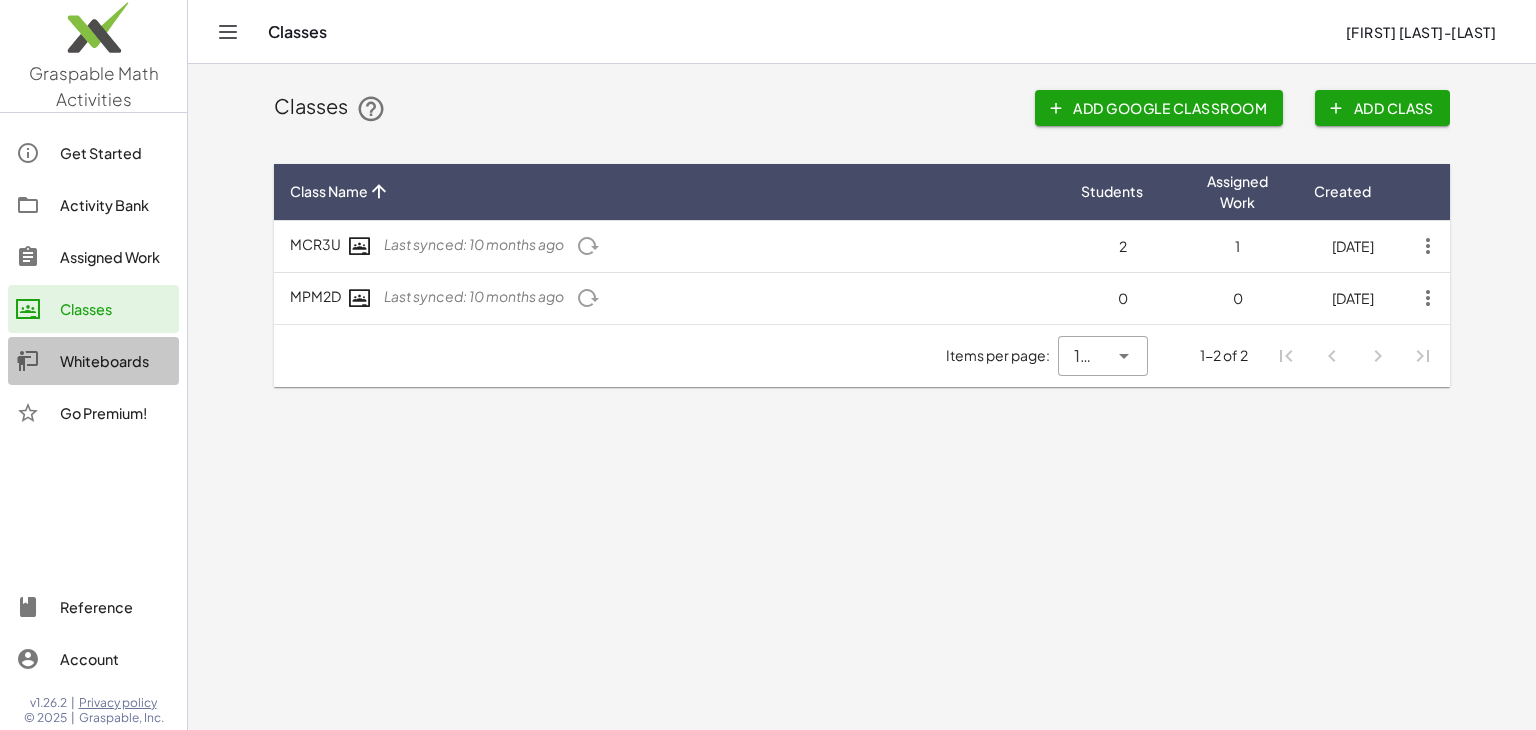click on "Whiteboards" 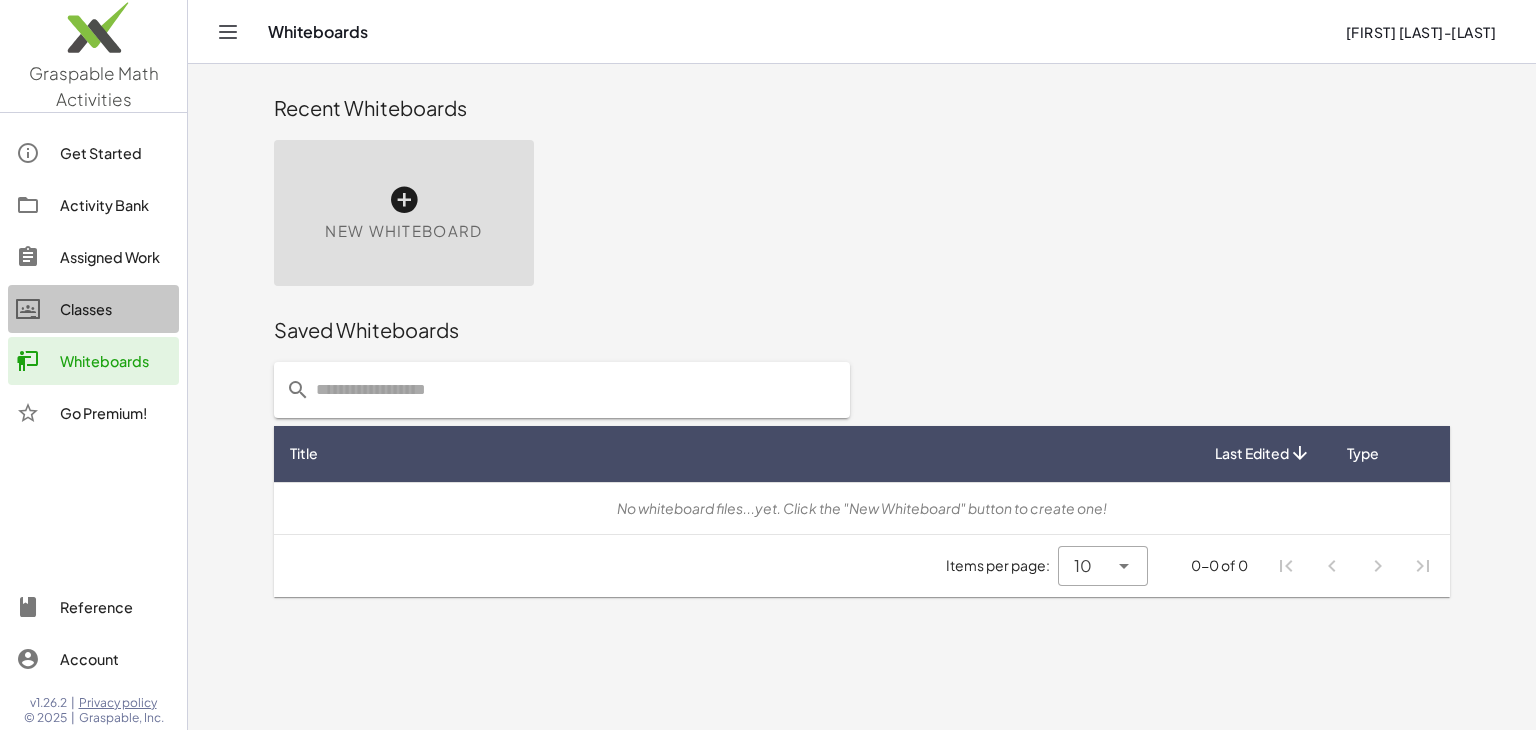 click on "Classes" 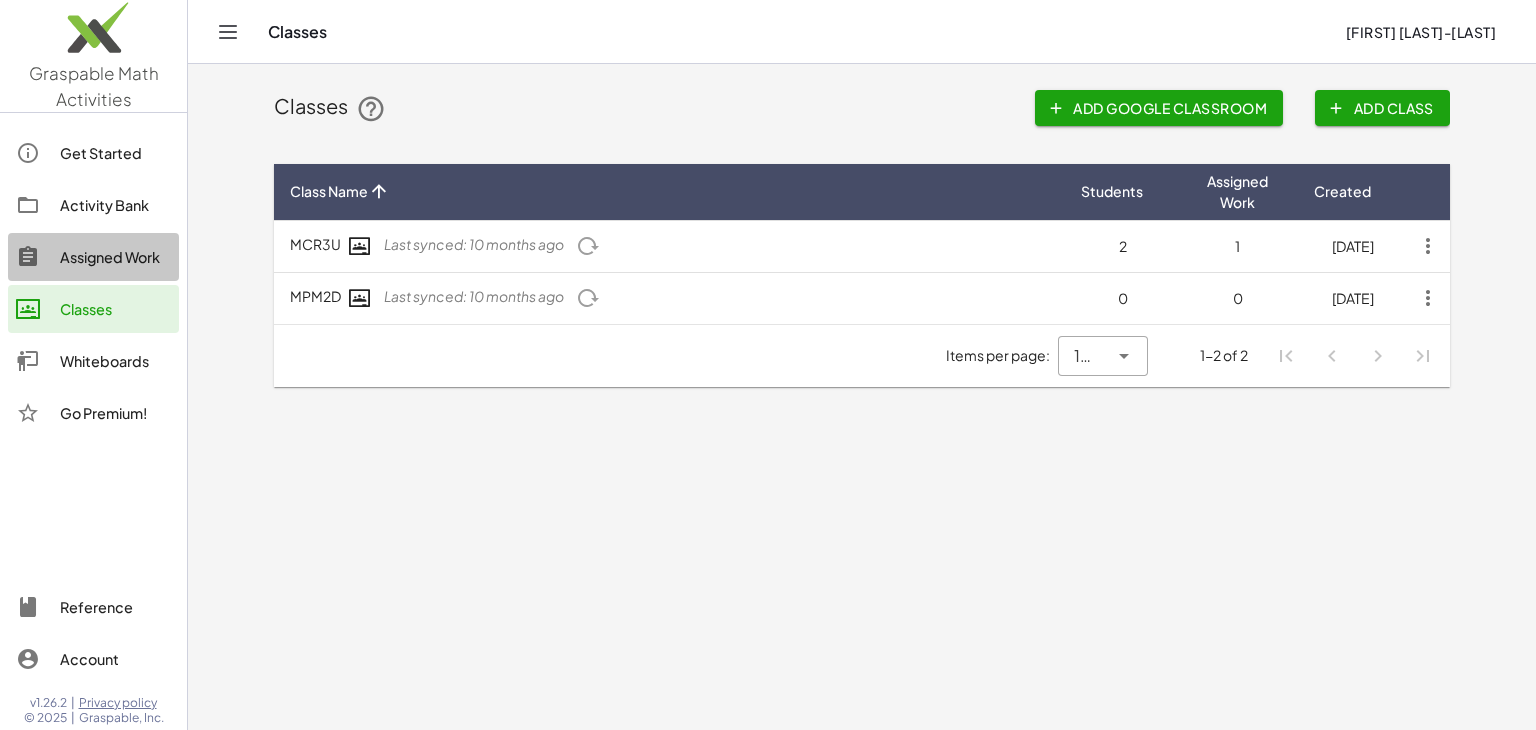 click on "Assigned Work" 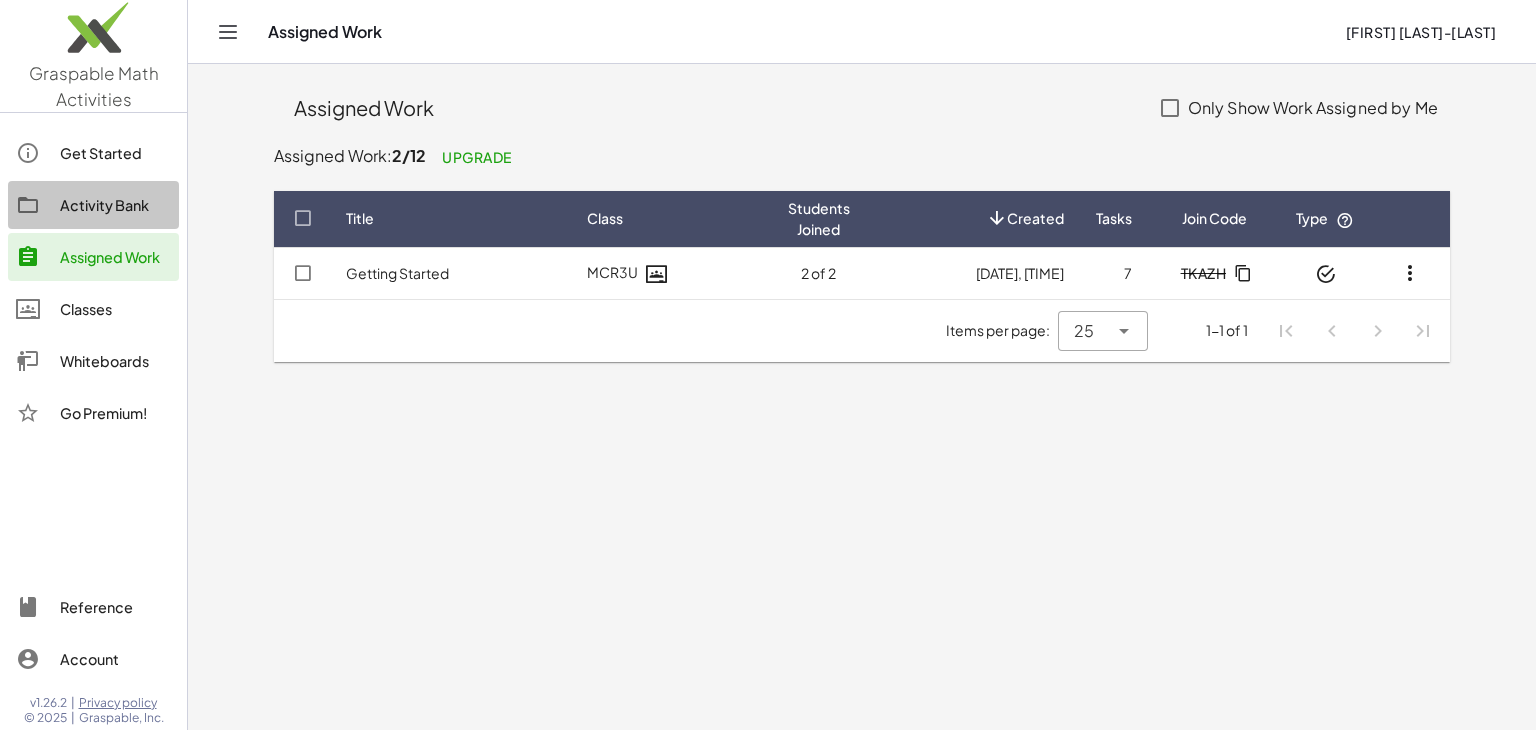 click on "Activity Bank" 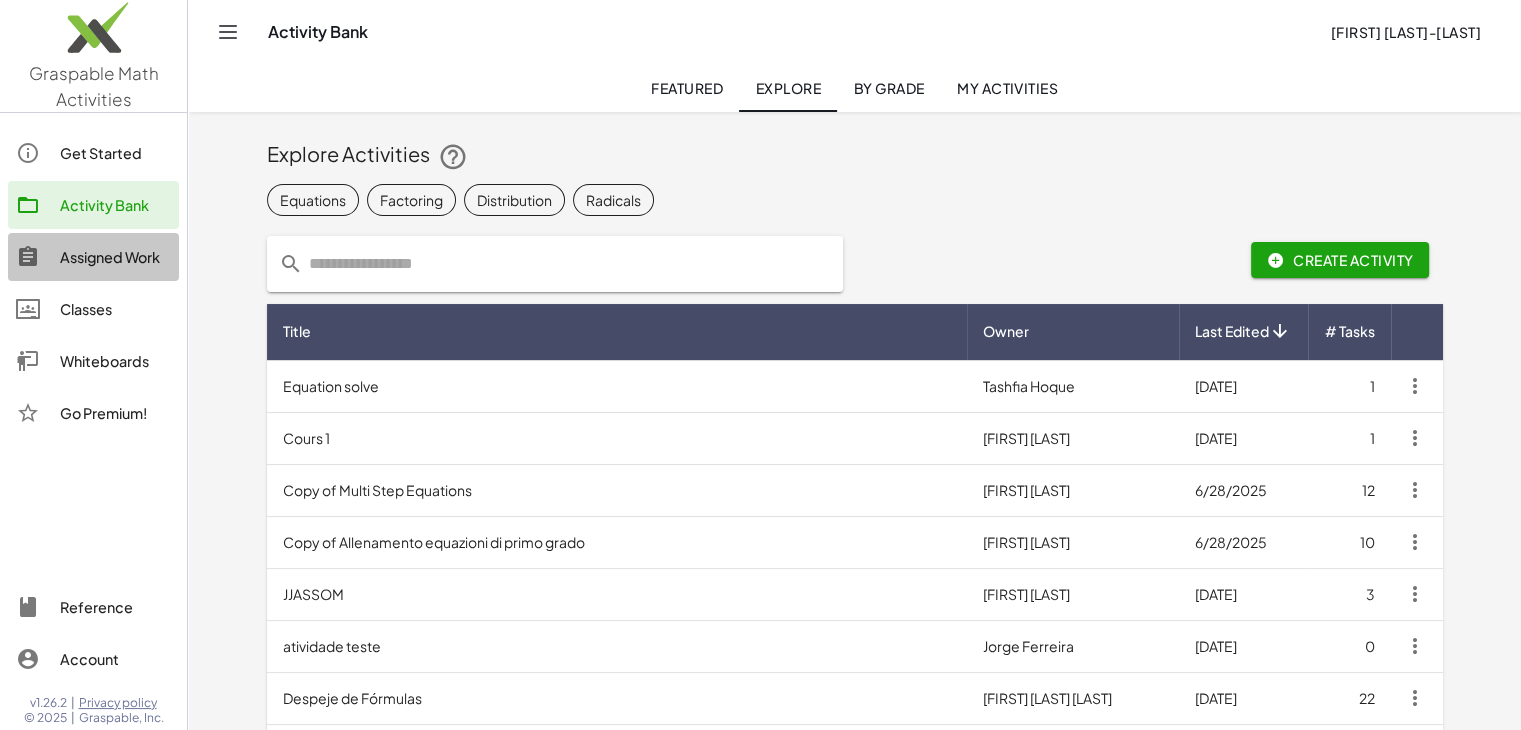 click on "Assigned Work" 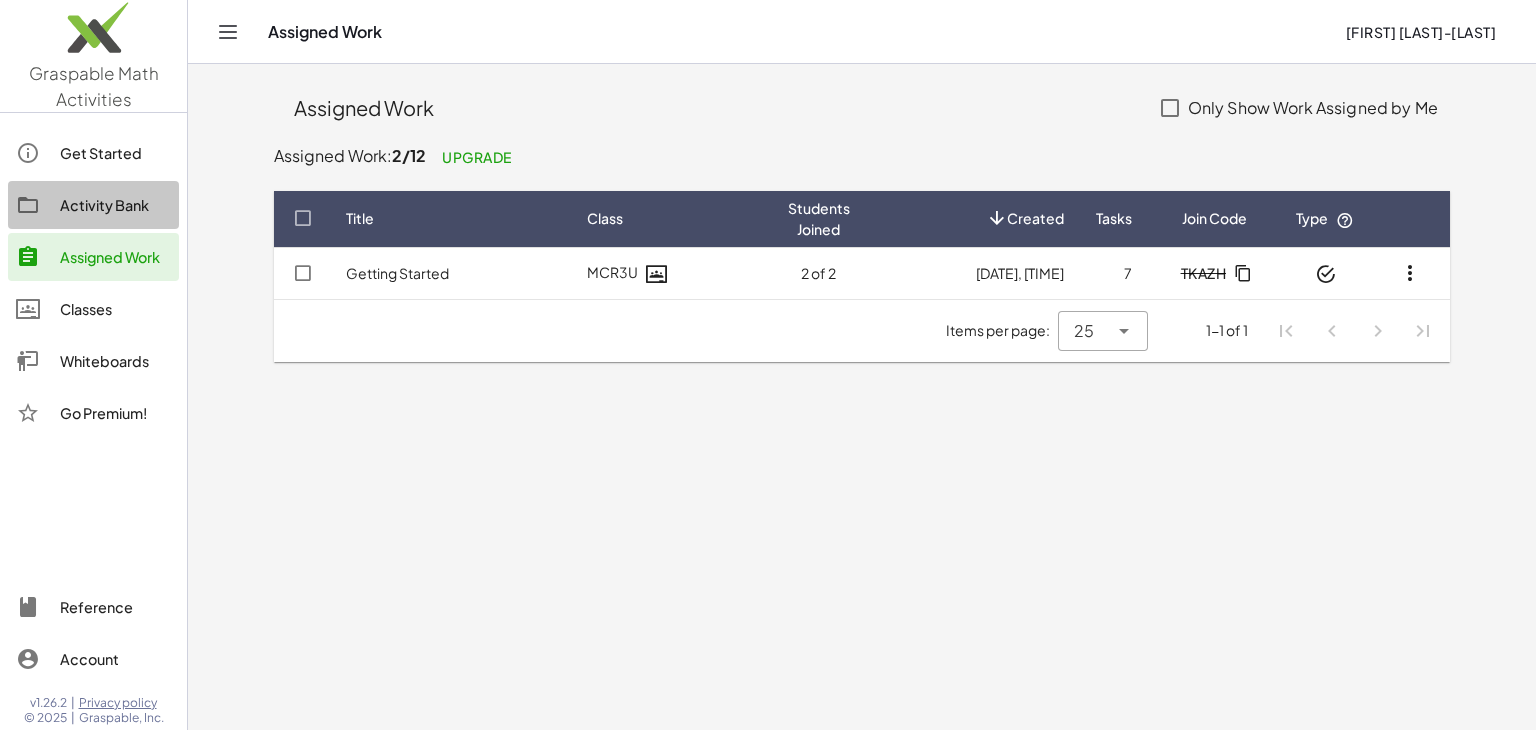 click on "Activity Bank" 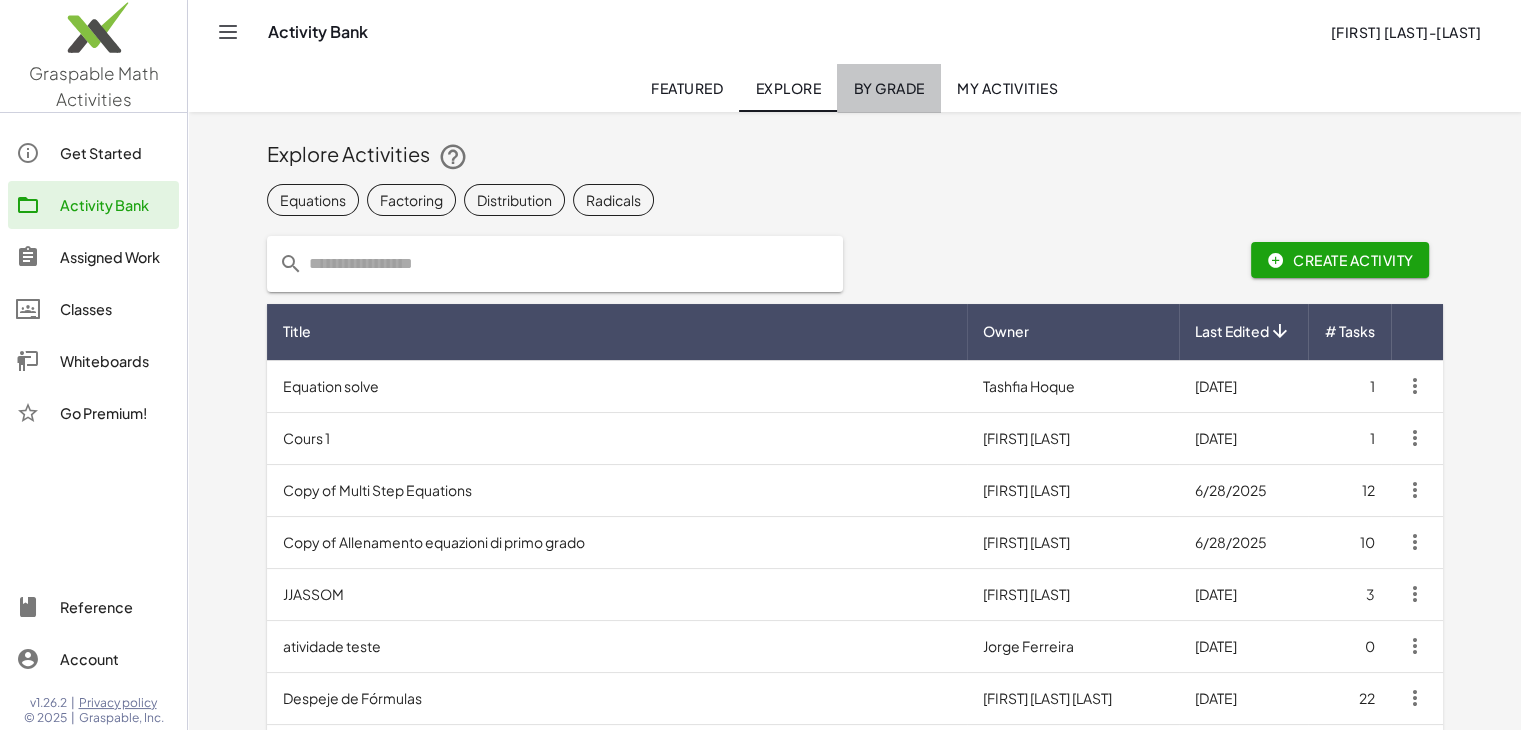 click on "By Grade" 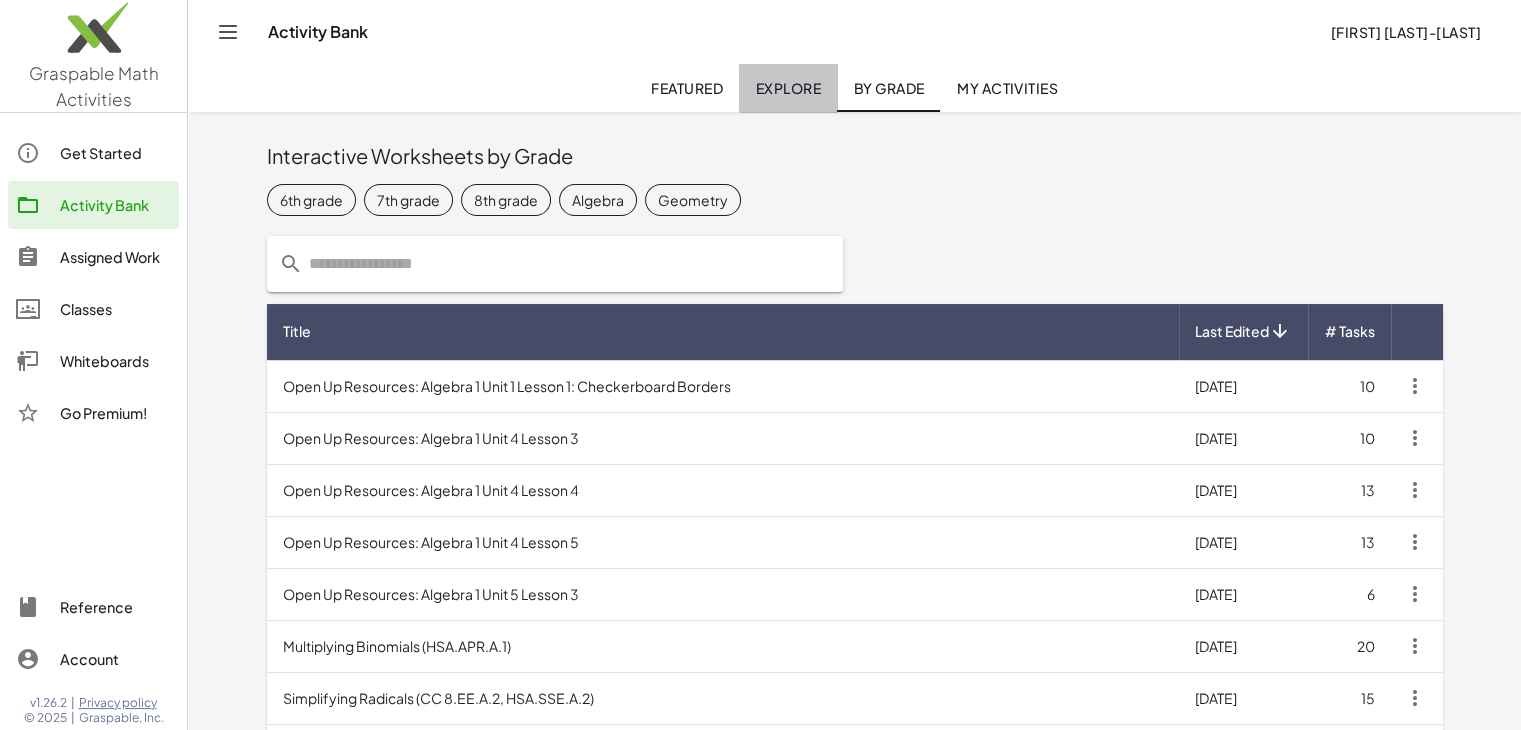 click on "Explore" 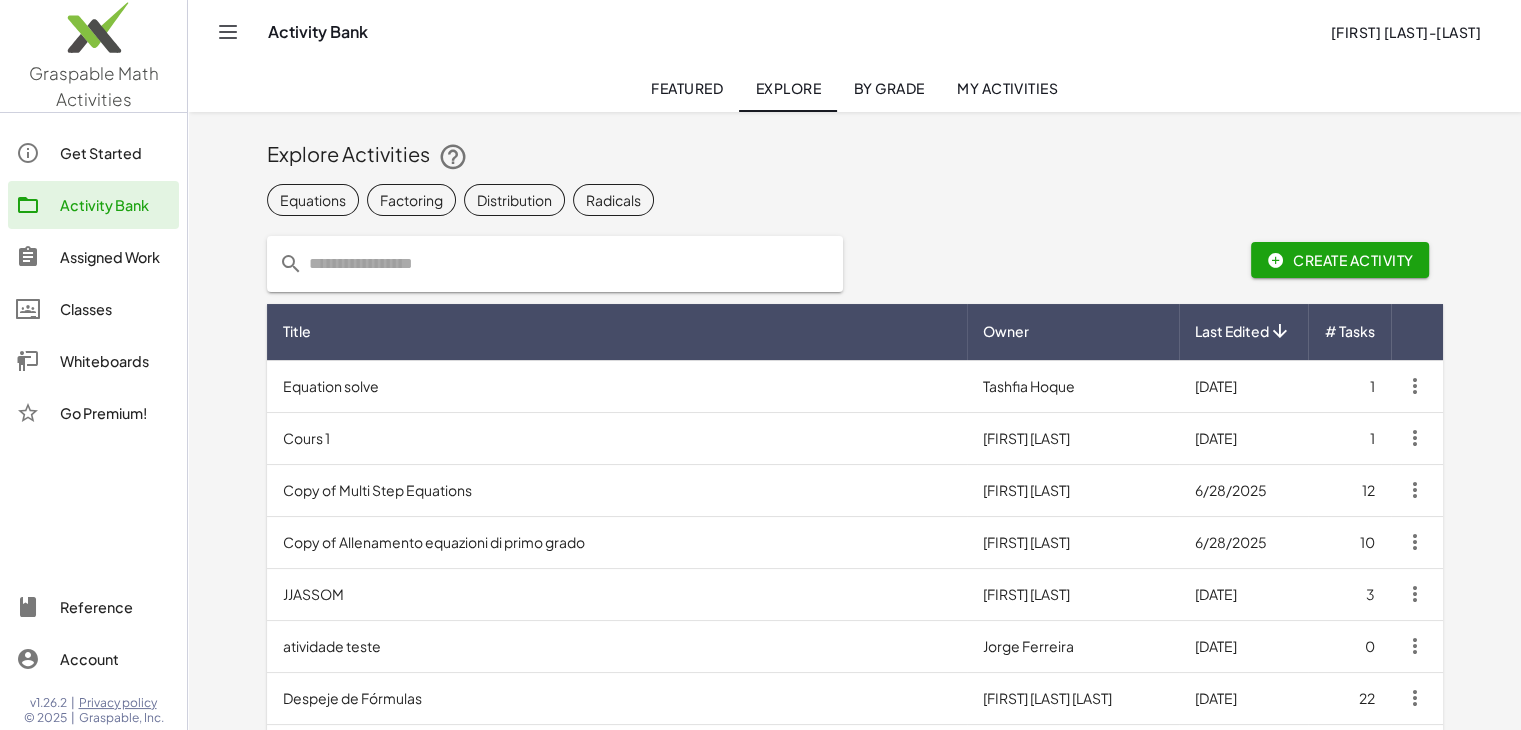 click on "Featured" 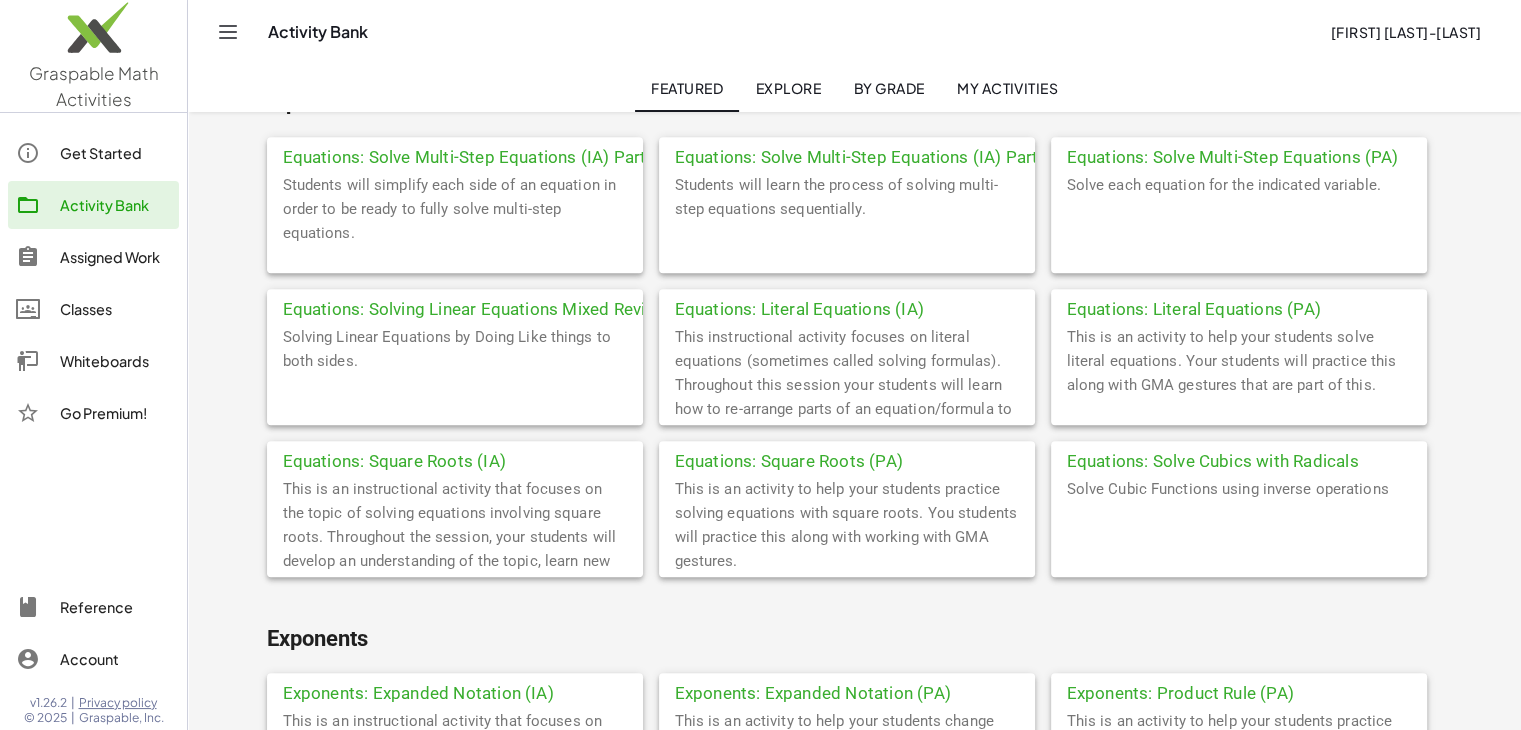 scroll, scrollTop: 1319, scrollLeft: 0, axis: vertical 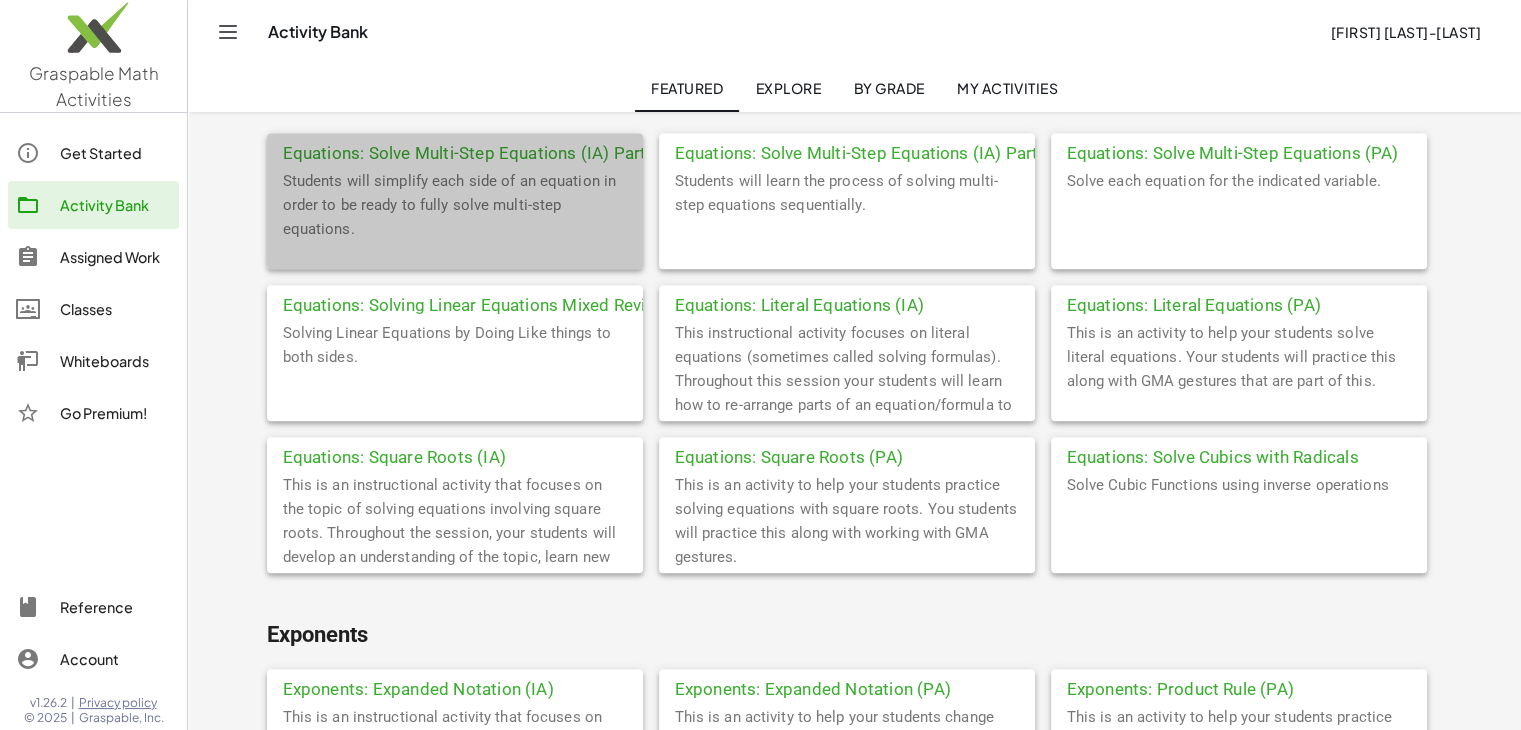 click on "Students will simplify each side of an equation in order to be ready to fully solve multi-step equations." 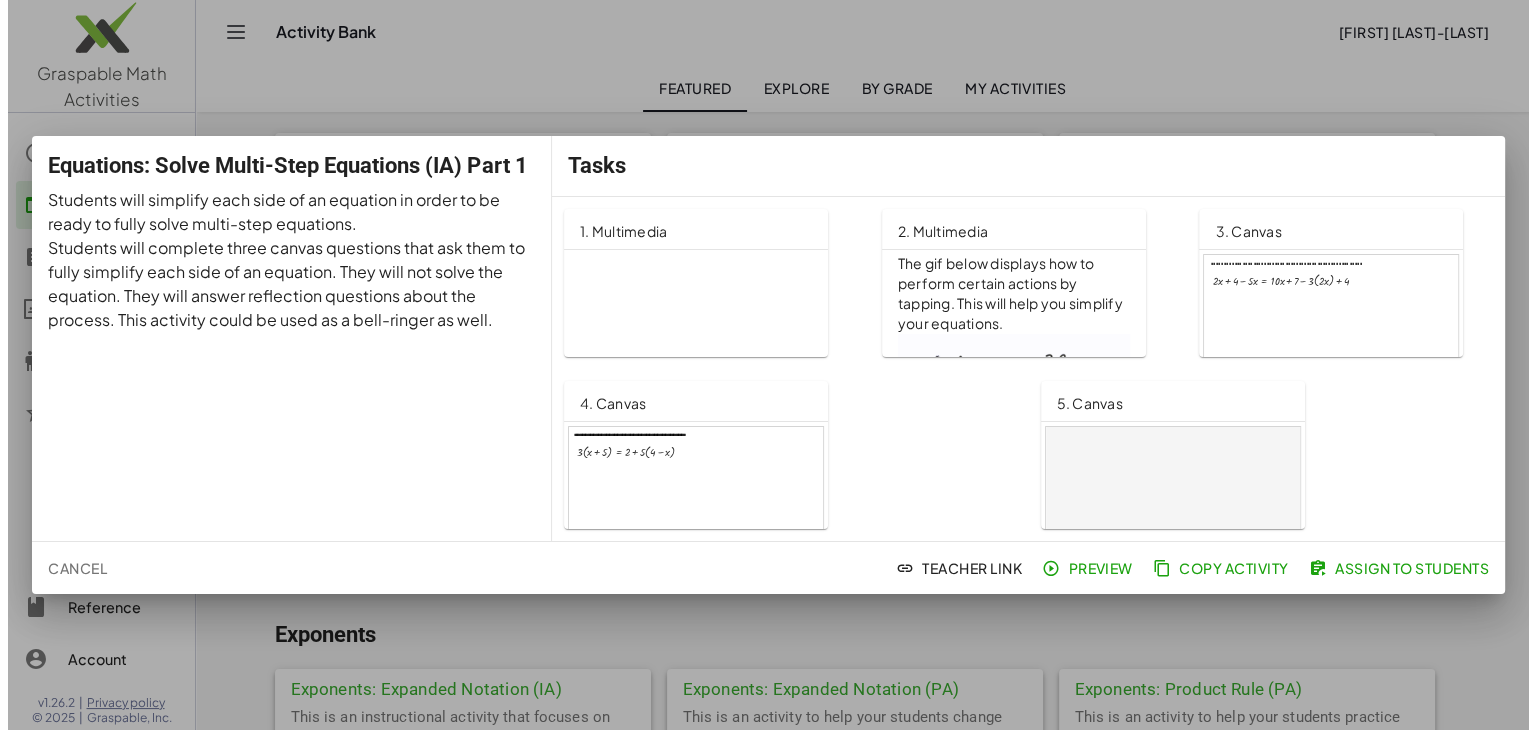 scroll, scrollTop: 0, scrollLeft: 0, axis: both 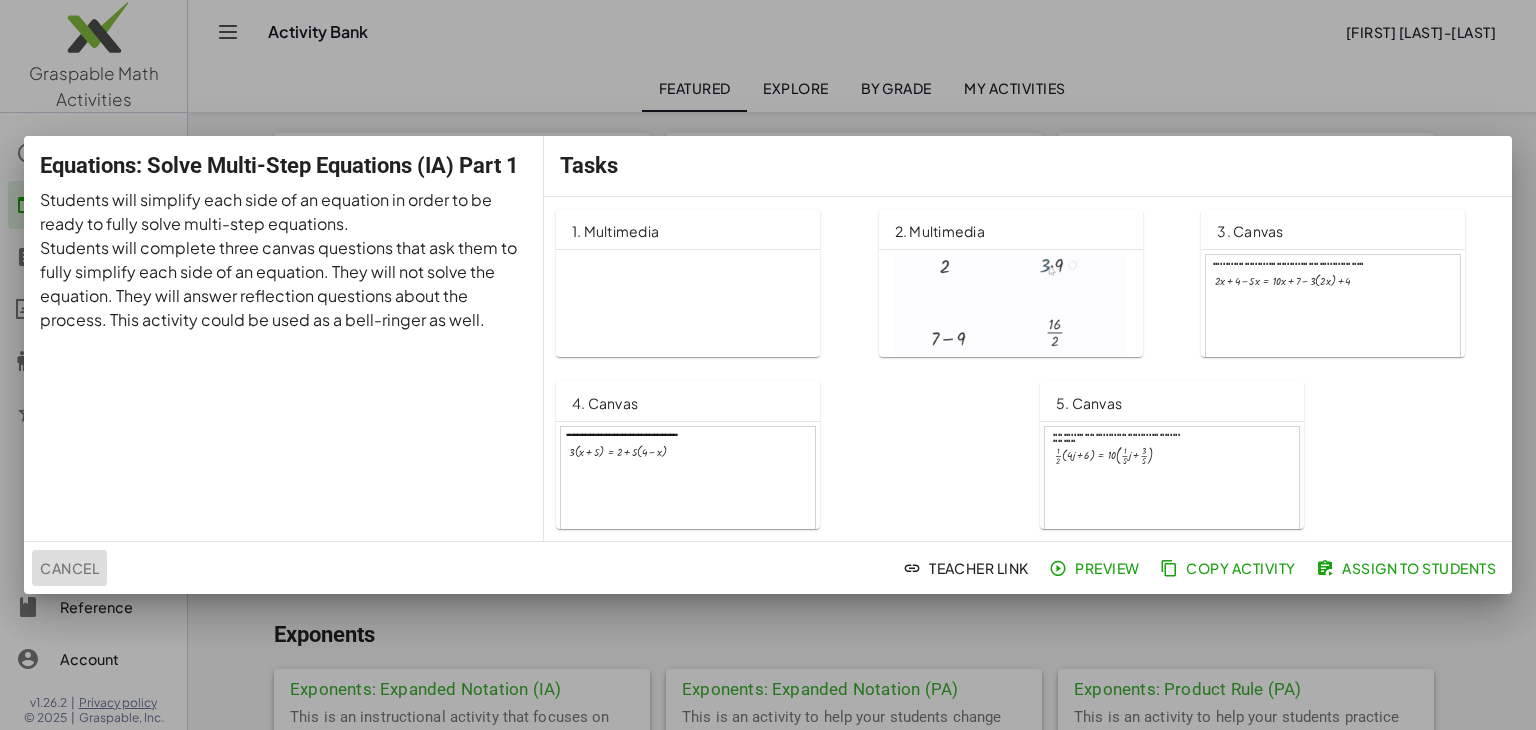 click on "Cancel" 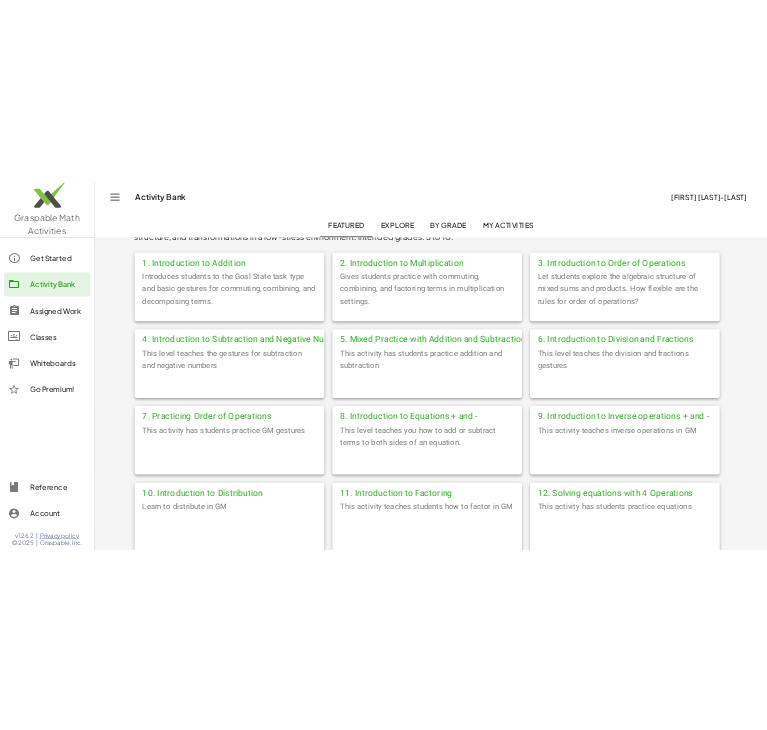 scroll, scrollTop: 0, scrollLeft: 0, axis: both 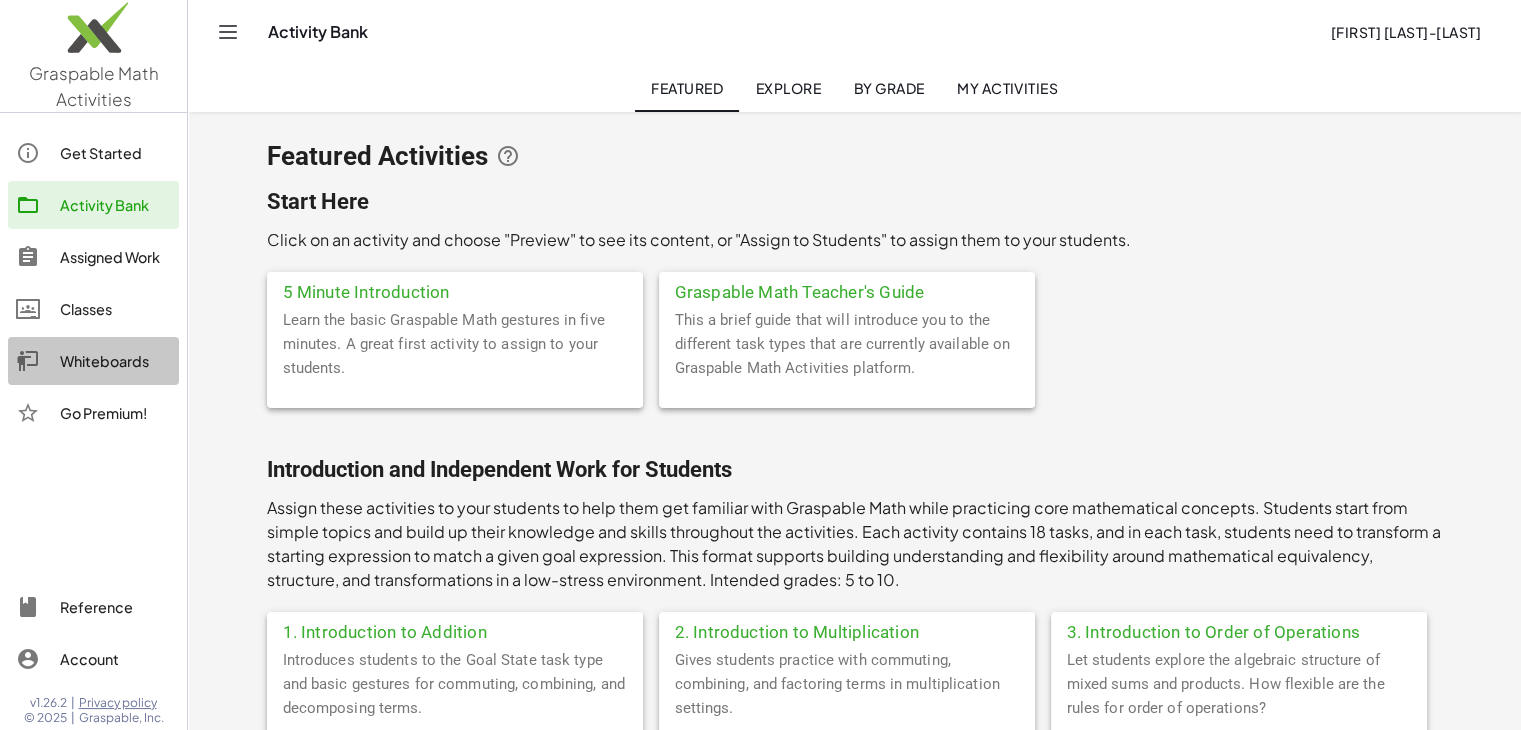 click on "Whiteboards" 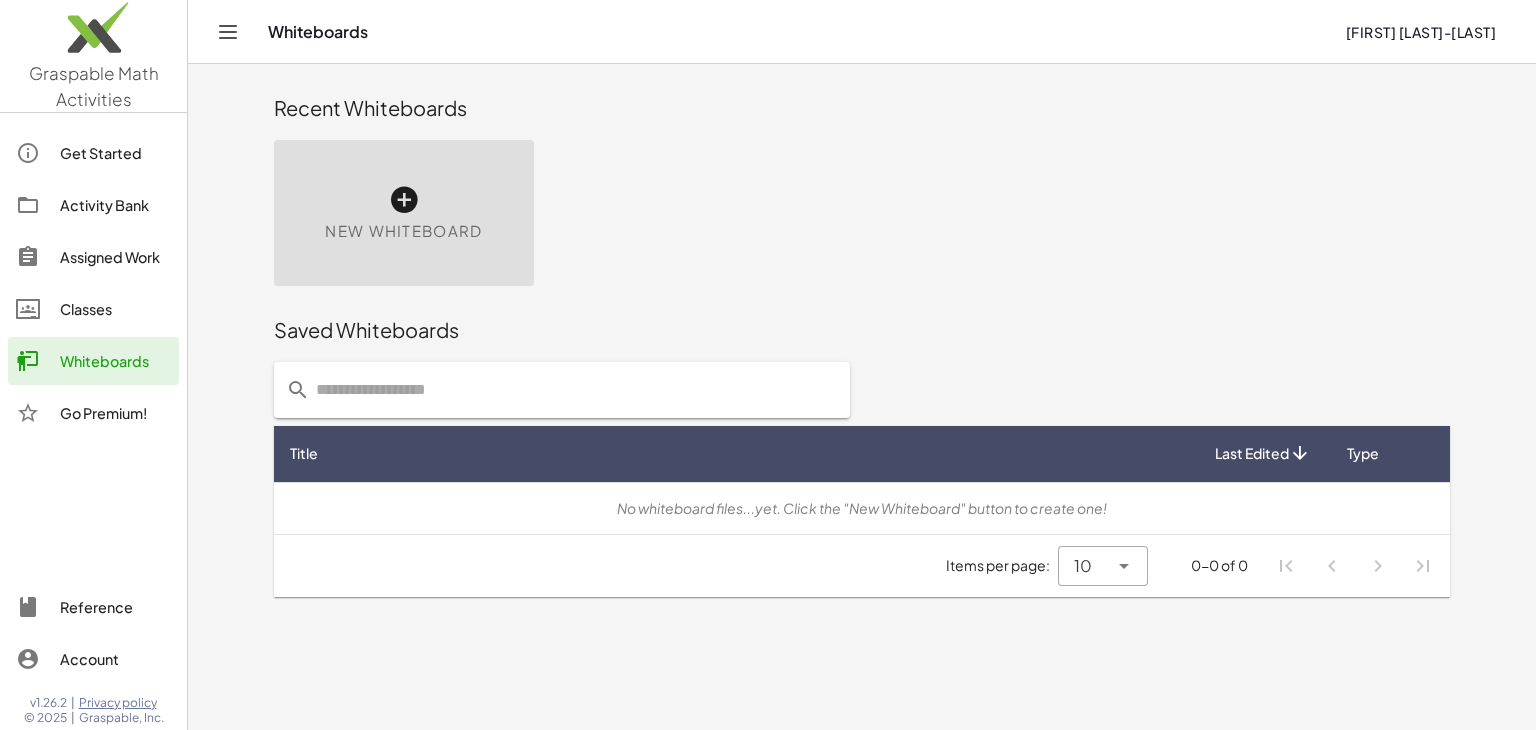 click at bounding box center (404, 200) 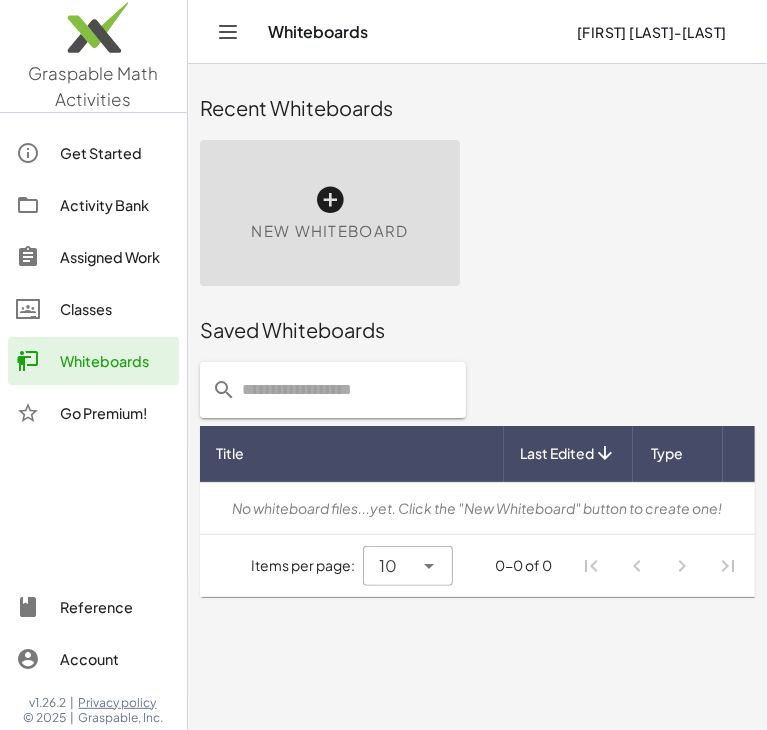 click on "Activity Bank" 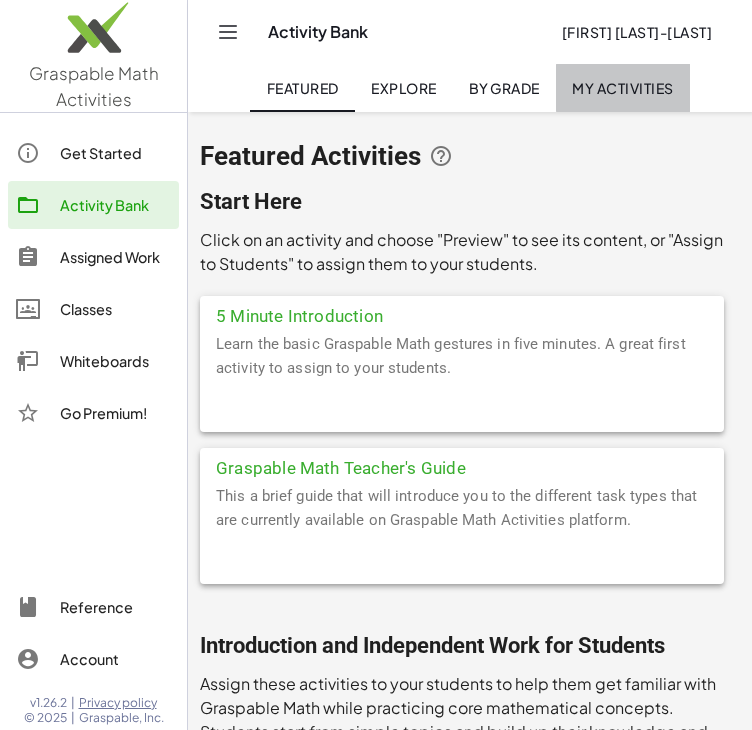 click on "My Activities" 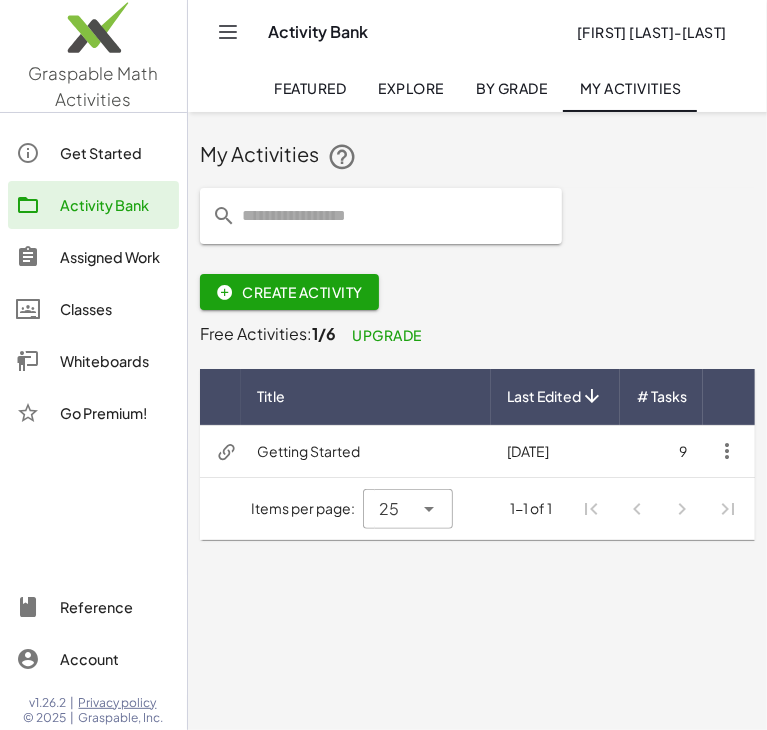 click on "Getting Started" at bounding box center [366, 451] 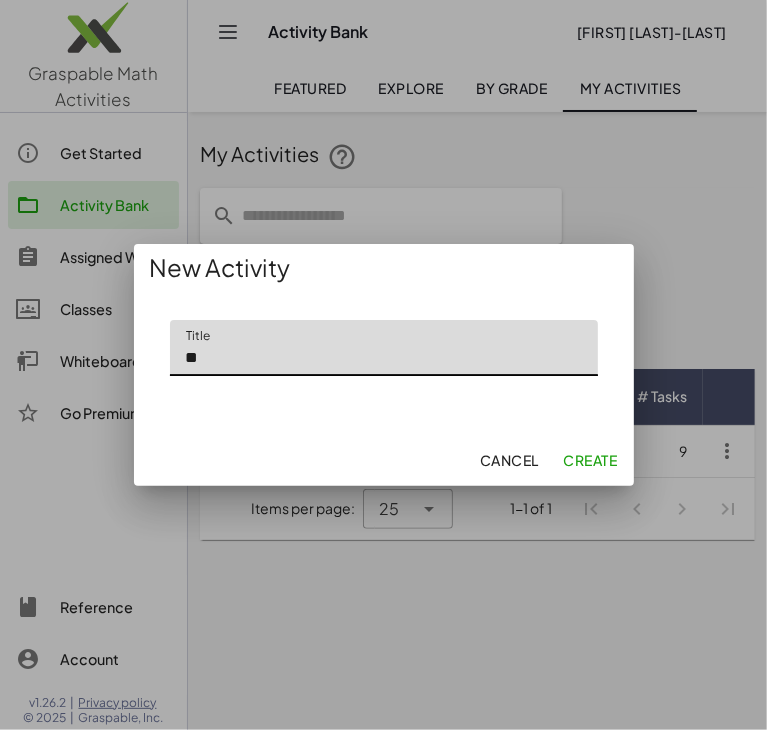 type on "*" 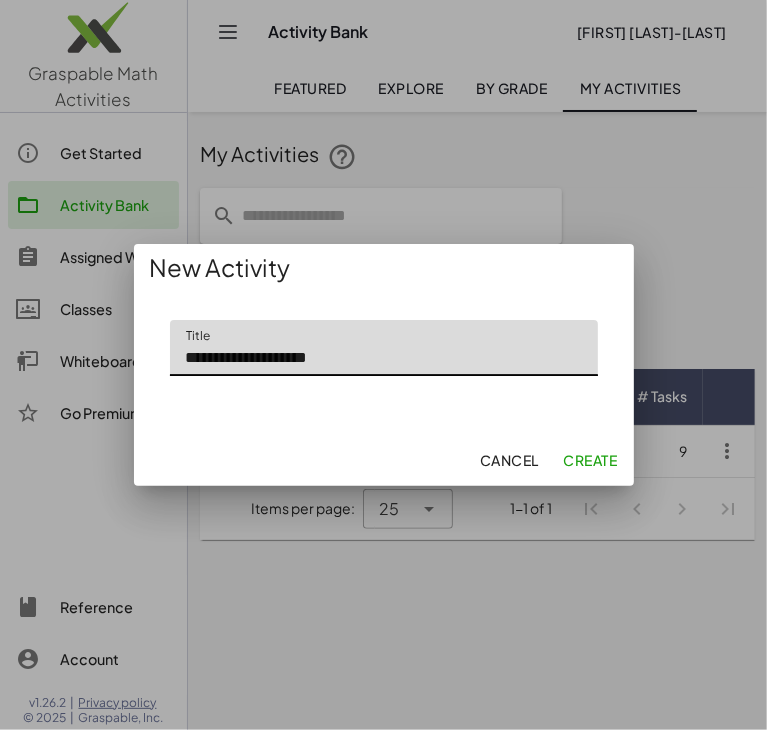 type on "**********" 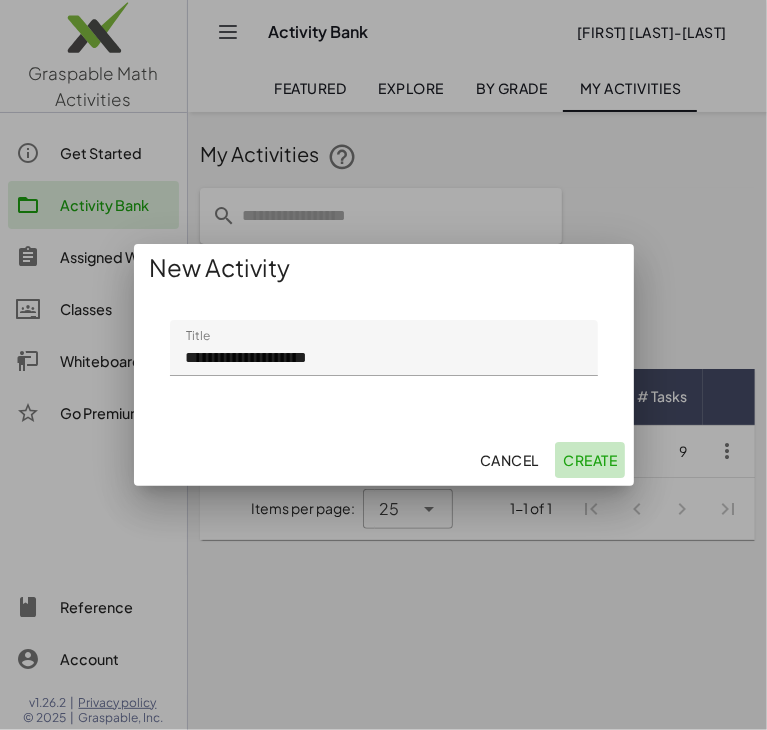 click on "Create" 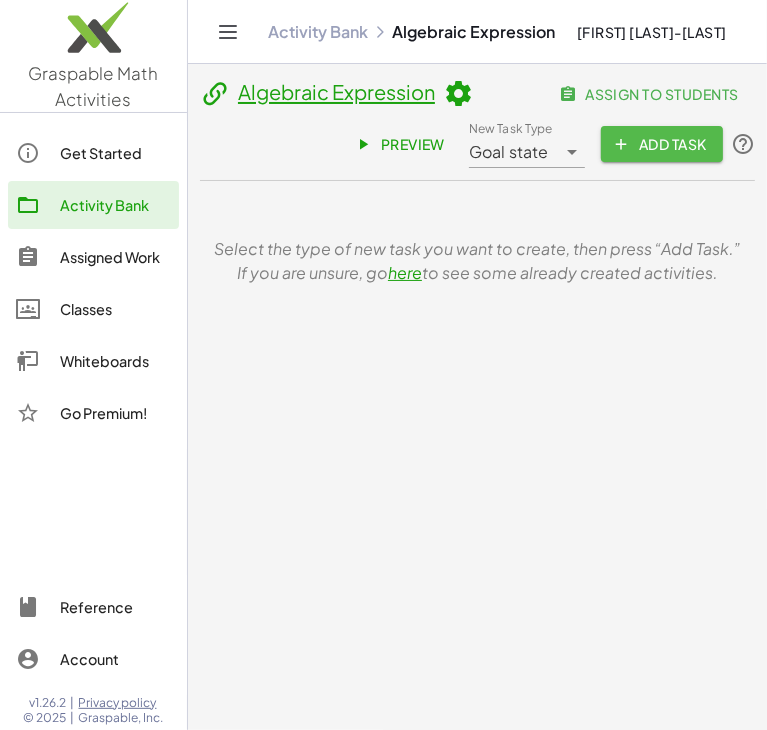 click 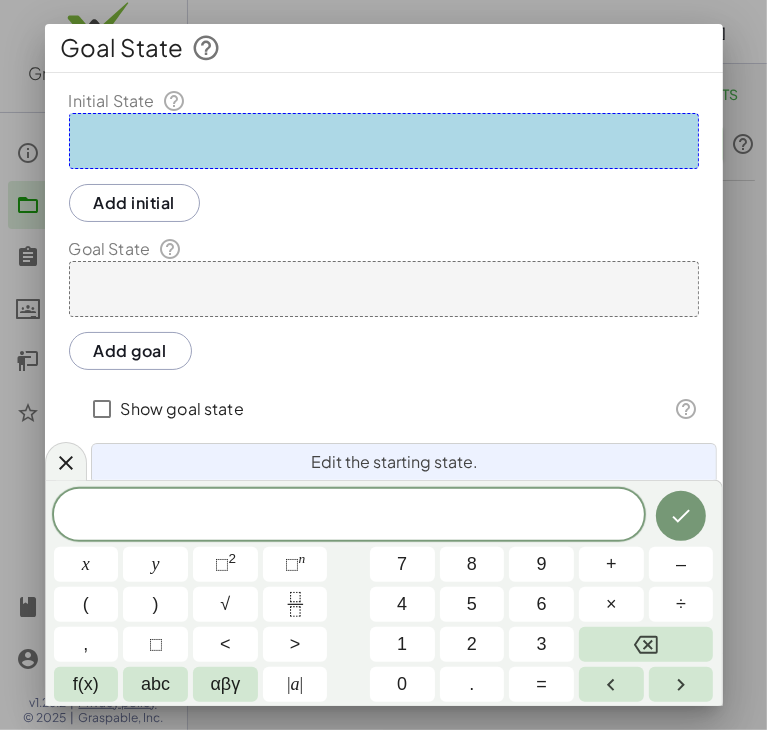 click at bounding box center (384, 141) 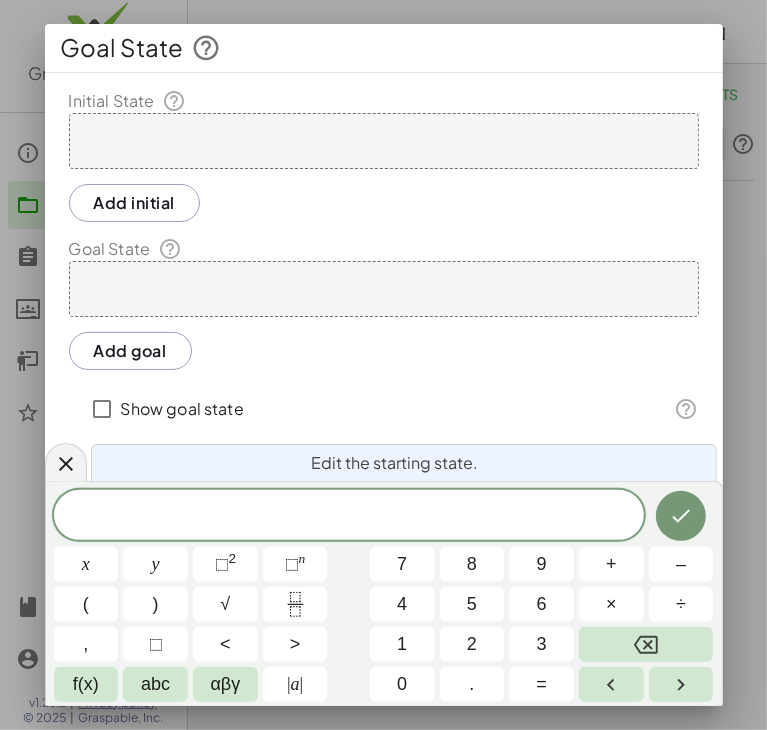 click at bounding box center (384, 141) 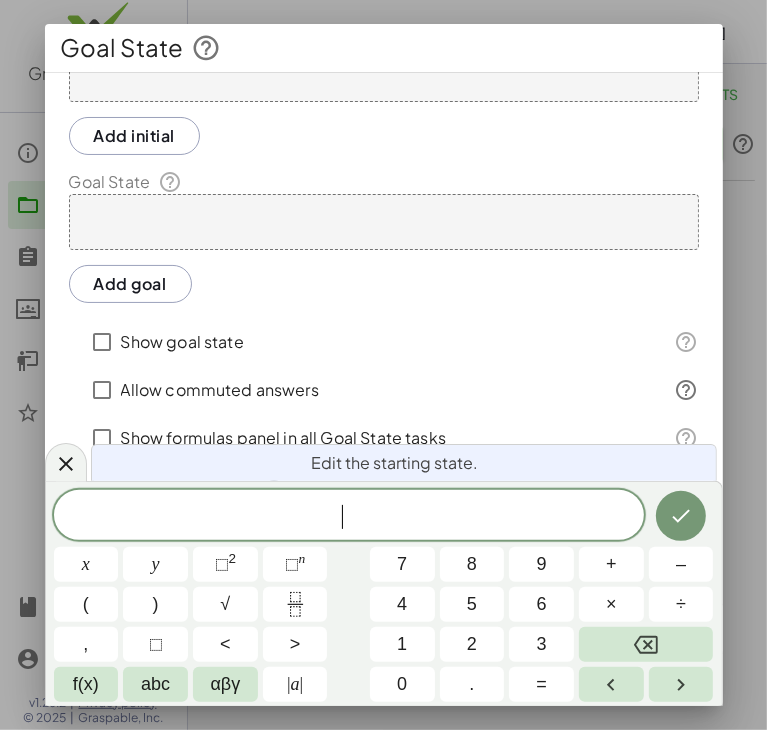 scroll, scrollTop: 0, scrollLeft: 0, axis: both 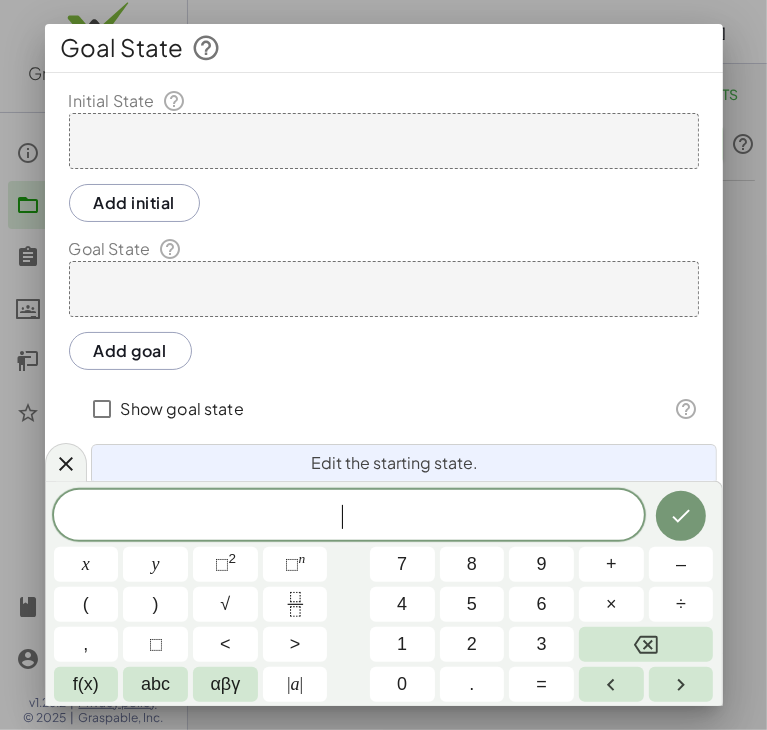 click at bounding box center (384, 289) 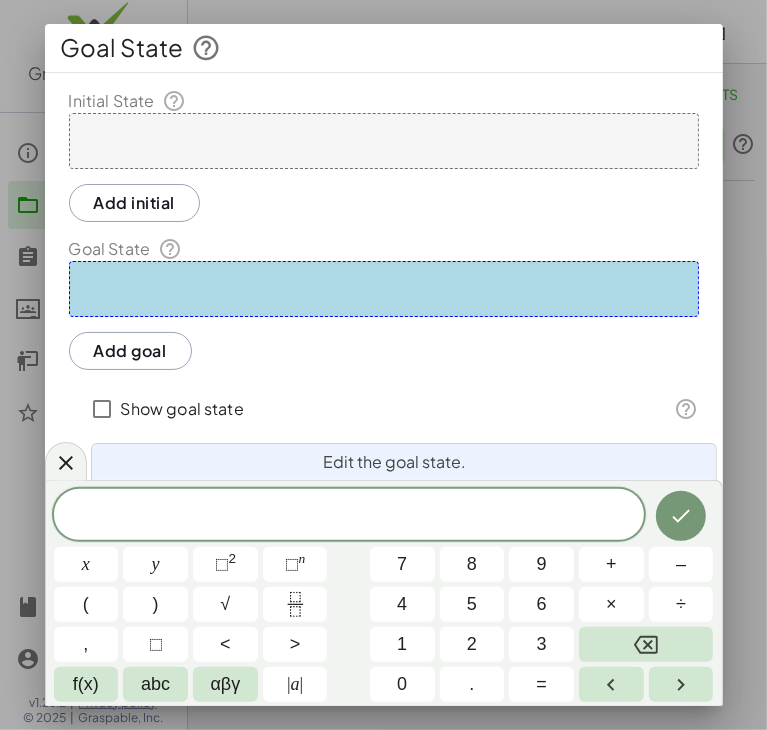 click at bounding box center [383, 365] 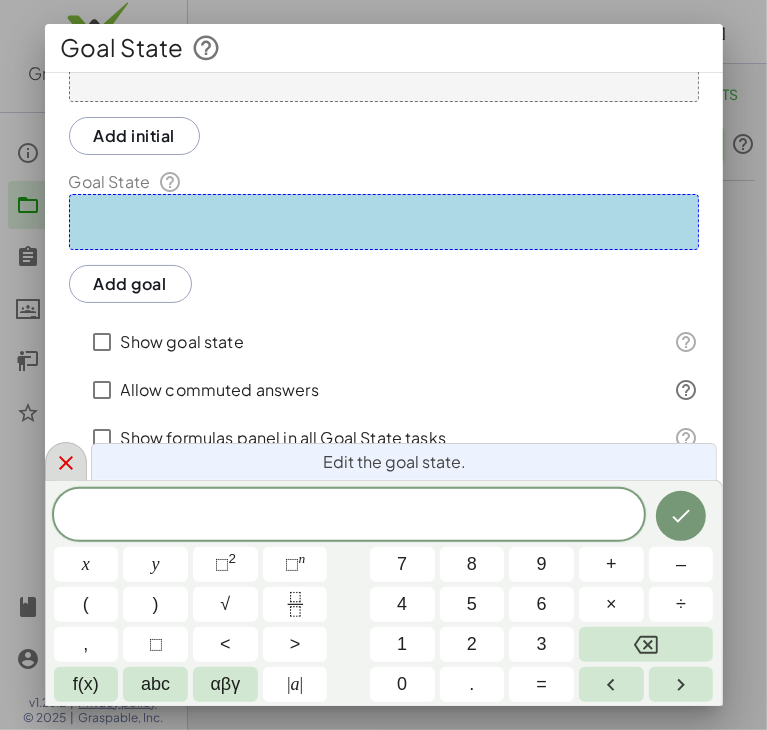click 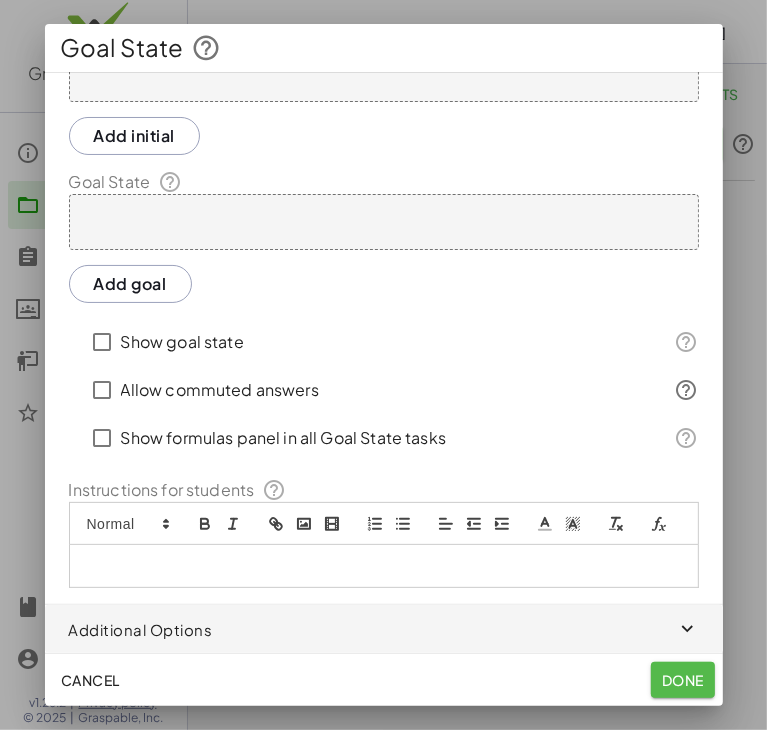 click on "Done" 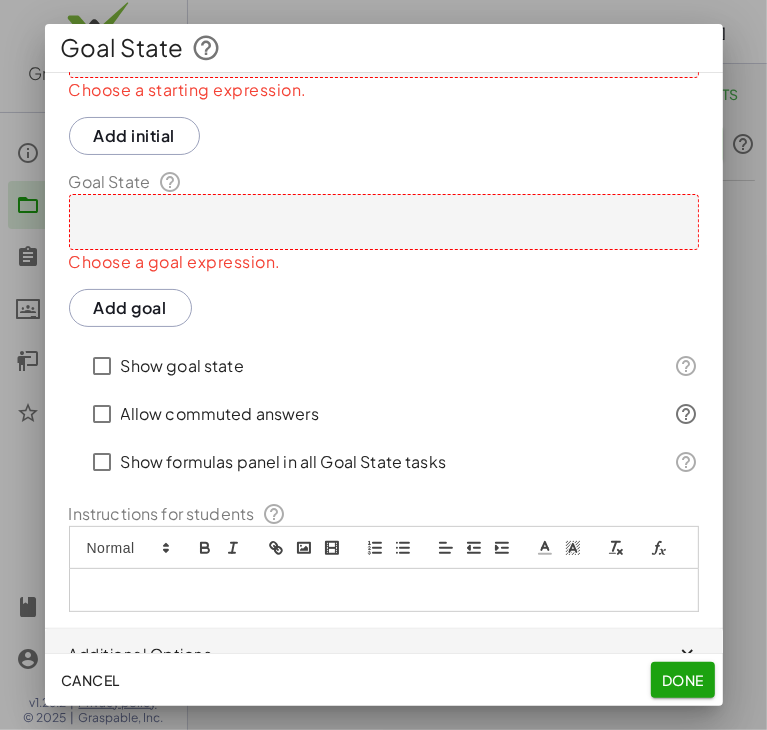 scroll, scrollTop: 0, scrollLeft: 0, axis: both 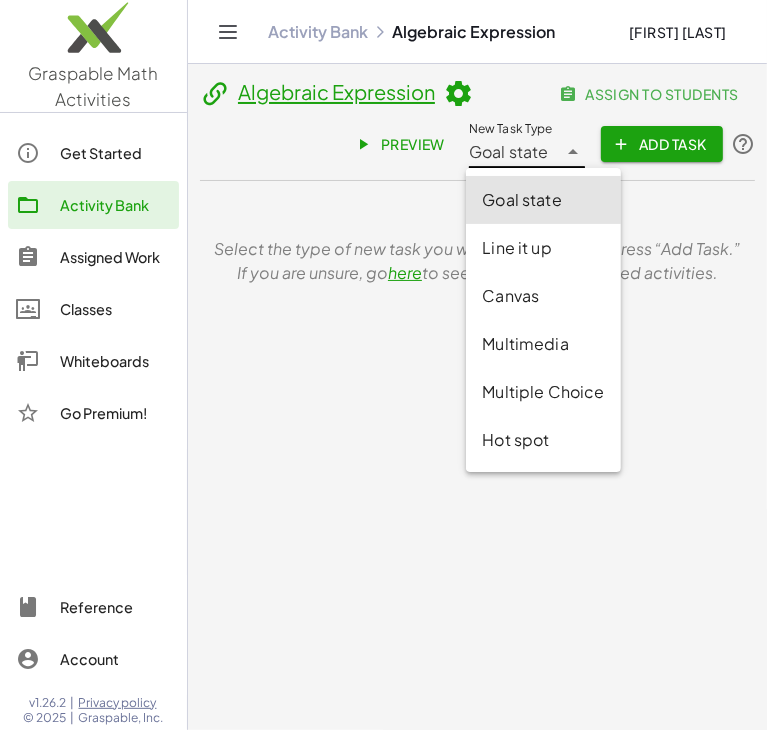 click on "Goal state" at bounding box center [509, 152] 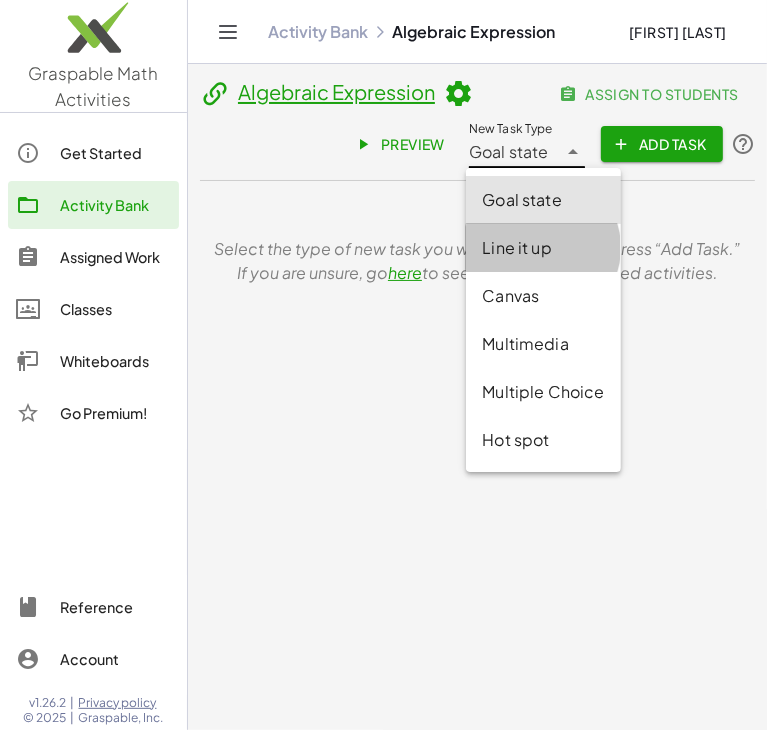 click on "Line it up" at bounding box center (543, 248) 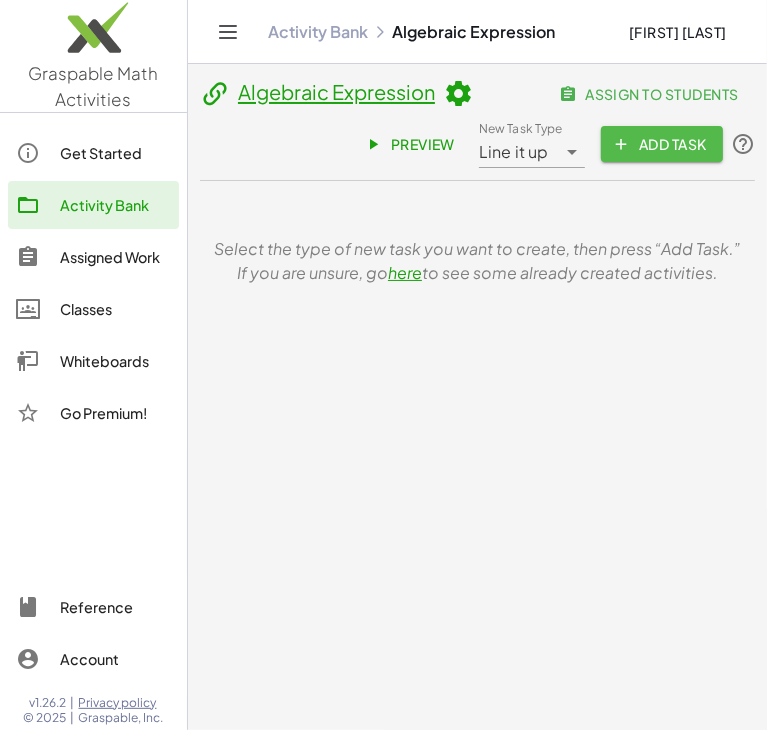 click on "Add Task" 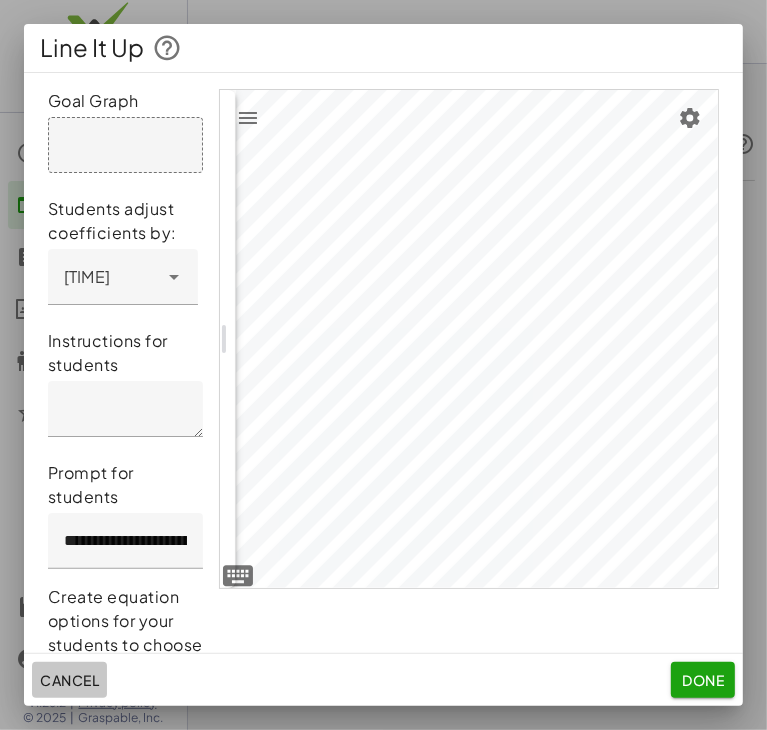 click on "Cancel" 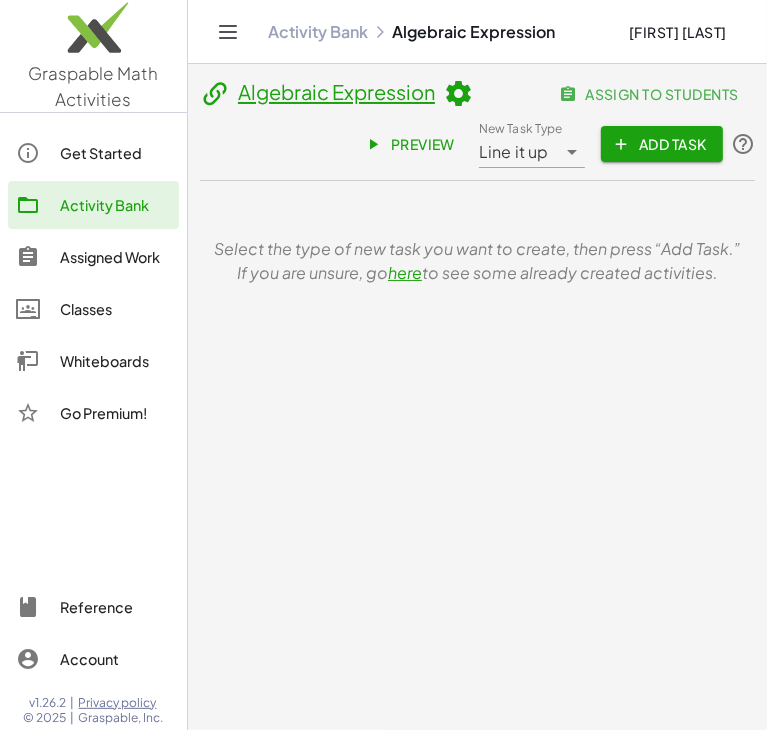 click on "Line it up" at bounding box center [514, 152] 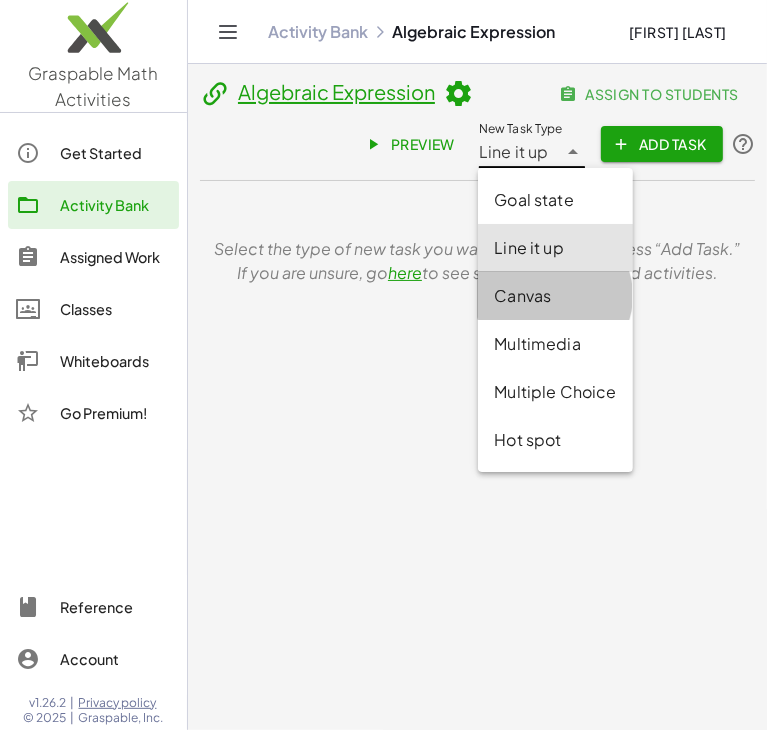 click on "Canvas" at bounding box center (555, 296) 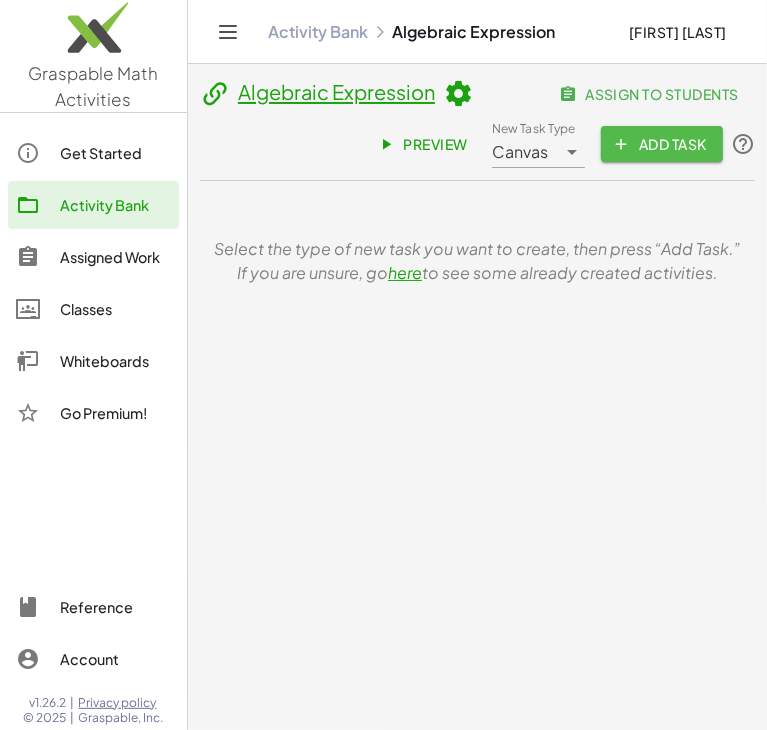 click on "Add Task" at bounding box center [662, 144] 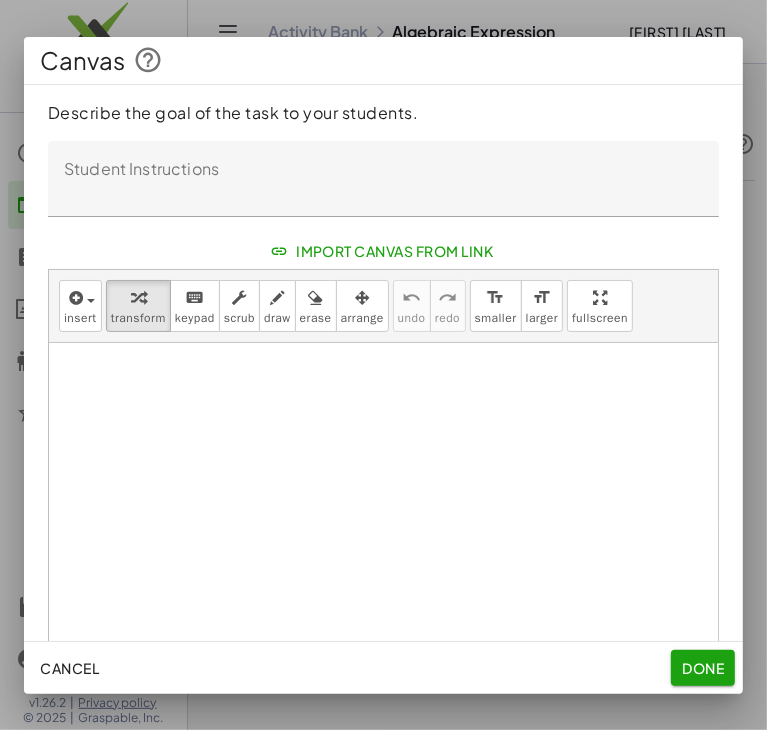click at bounding box center [383, 564] 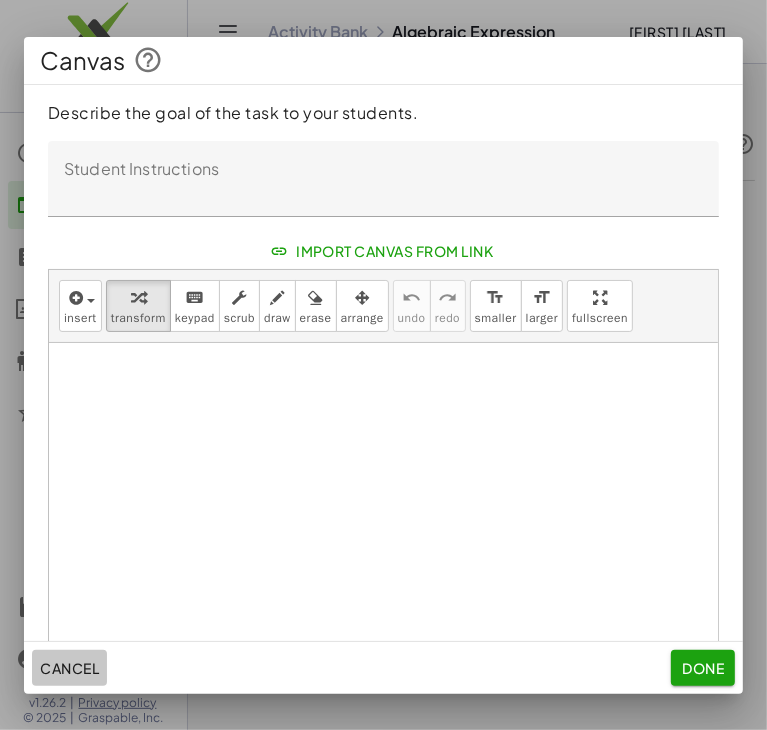 click on "Cancel" 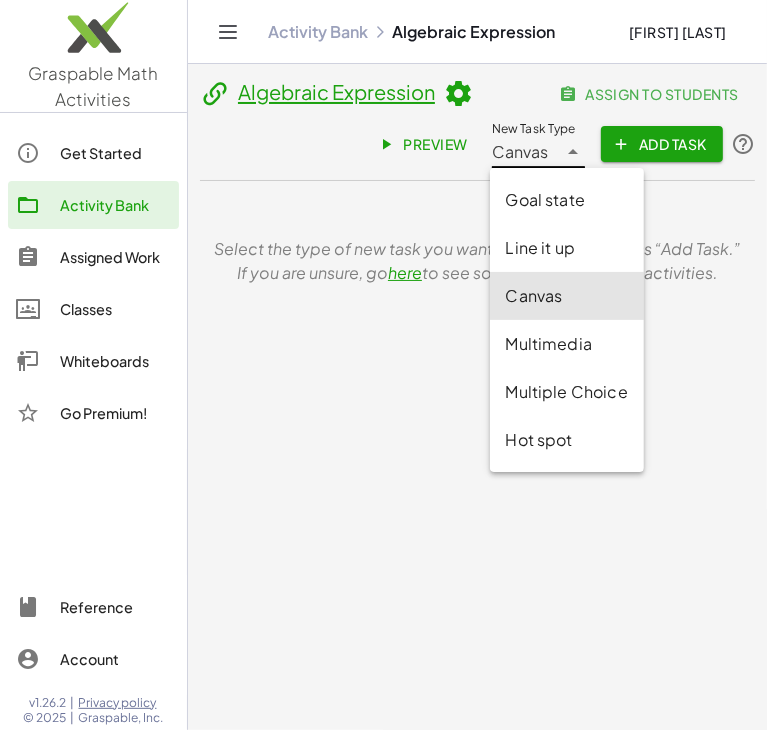 click on "Canvas" at bounding box center (520, 152) 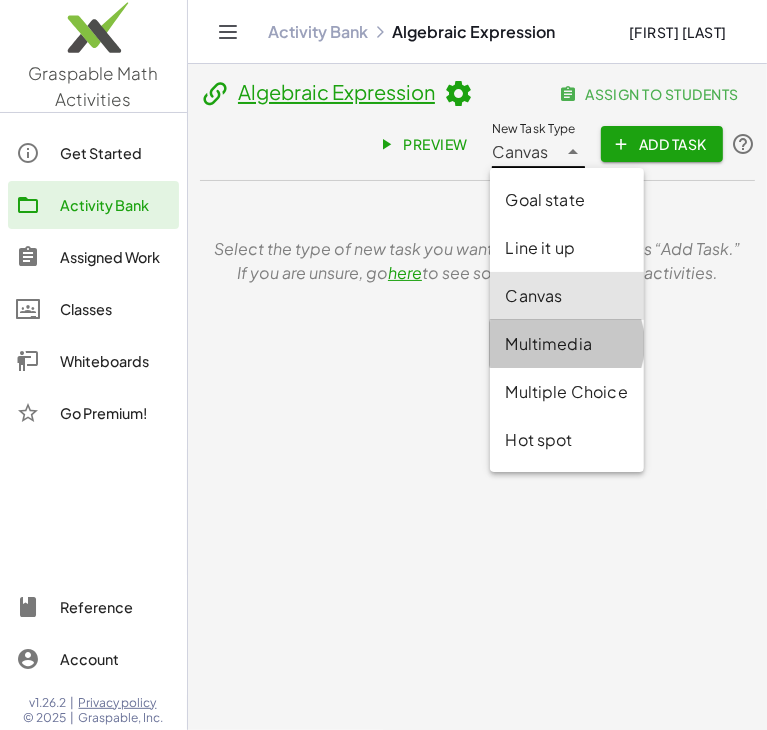 click on "Multimedia" at bounding box center (567, 344) 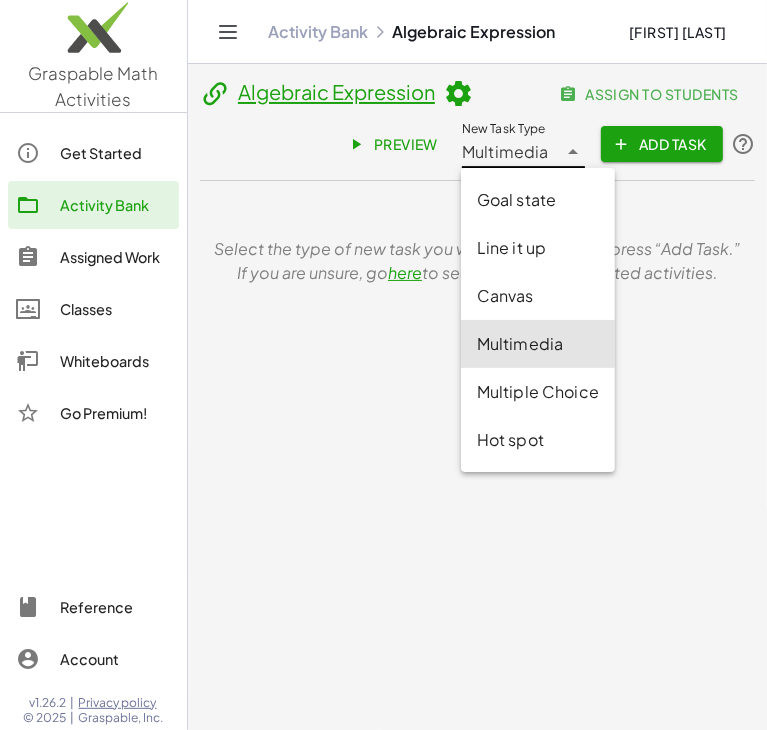 click on "Multimedia" at bounding box center (505, 152) 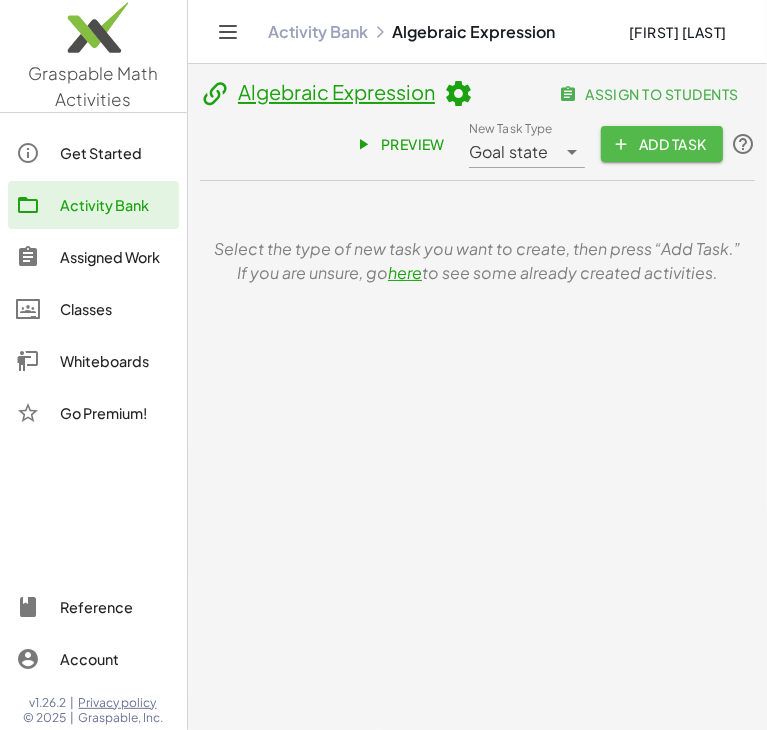 click on "Add Task" 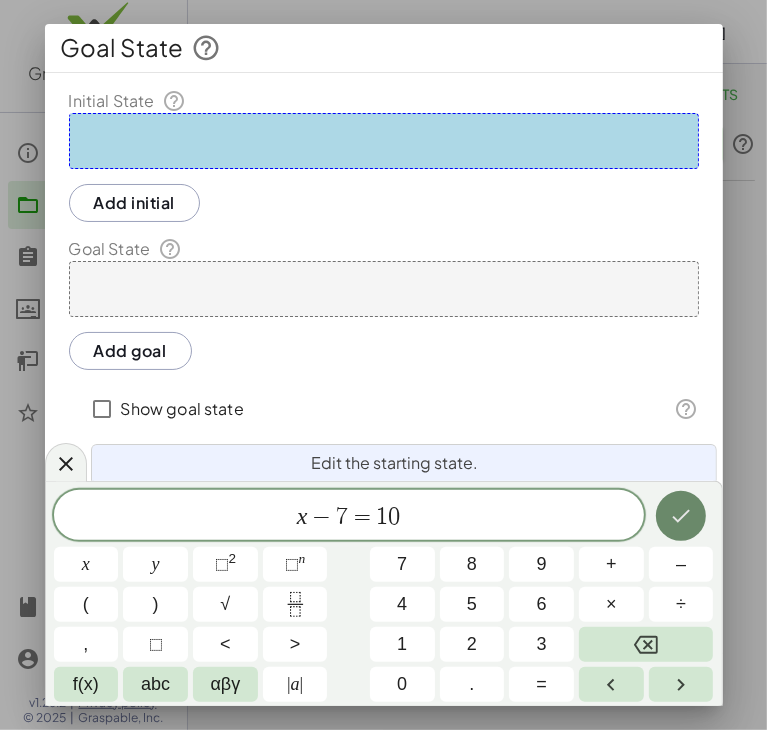 click 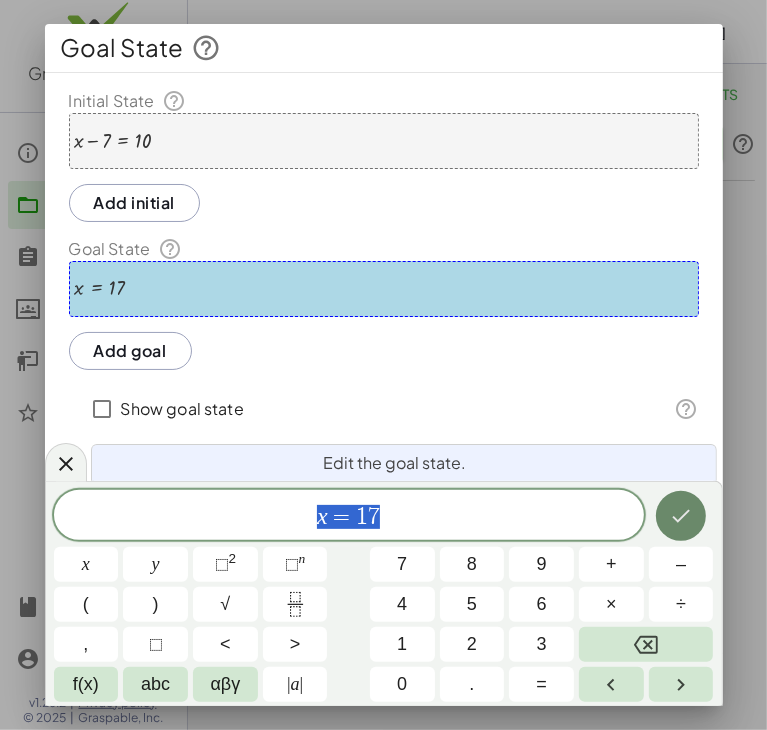 click 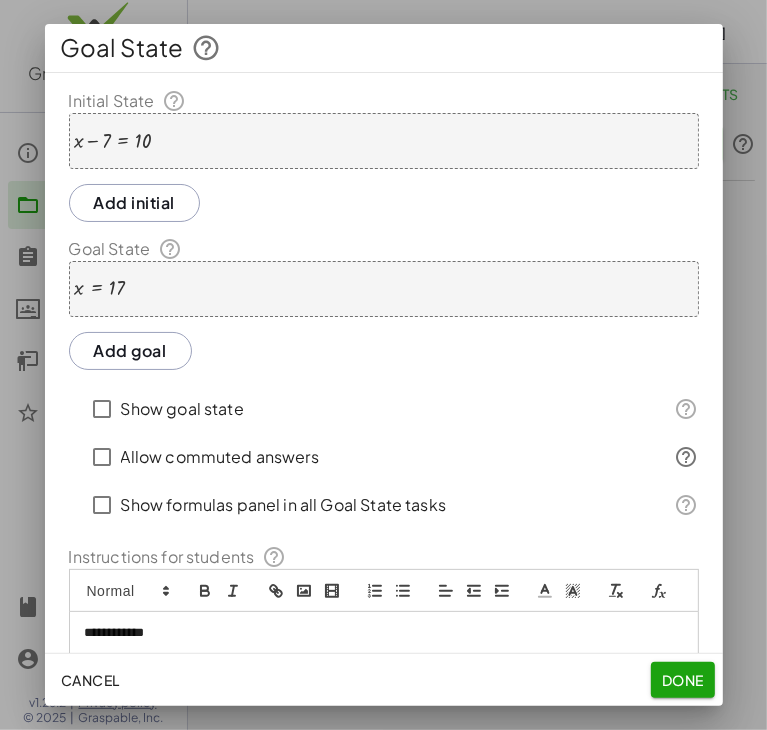 scroll, scrollTop: 91, scrollLeft: 0, axis: vertical 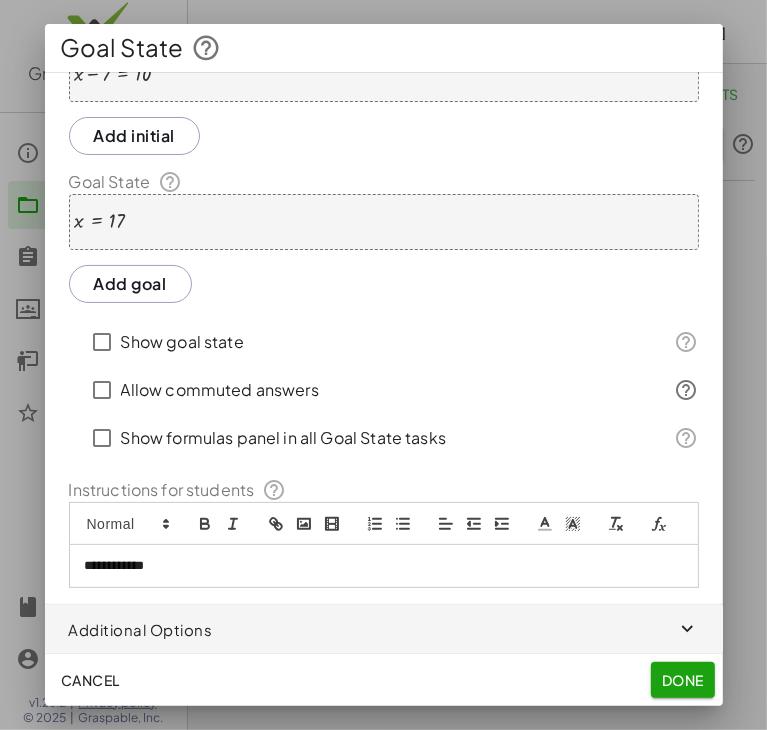 click 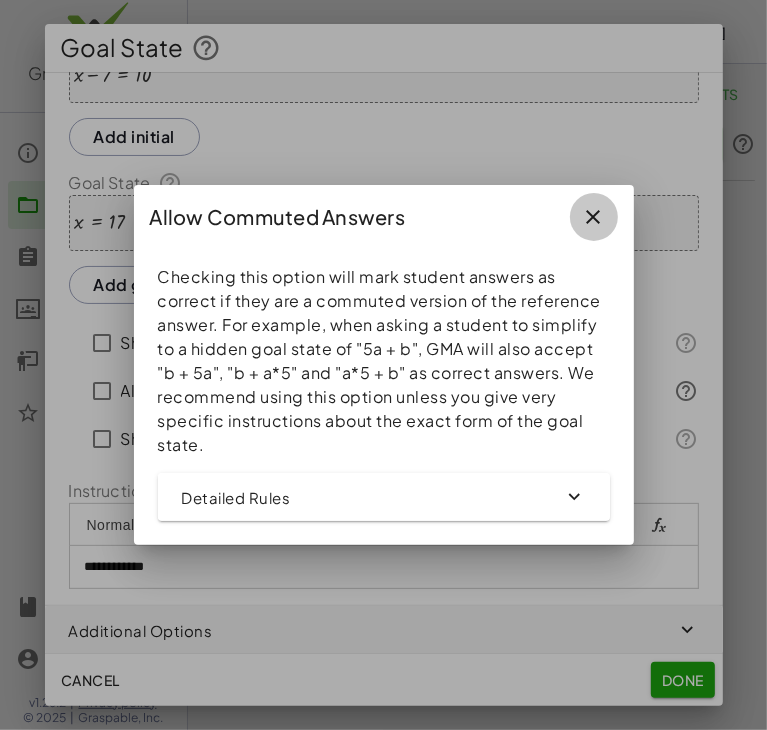 click 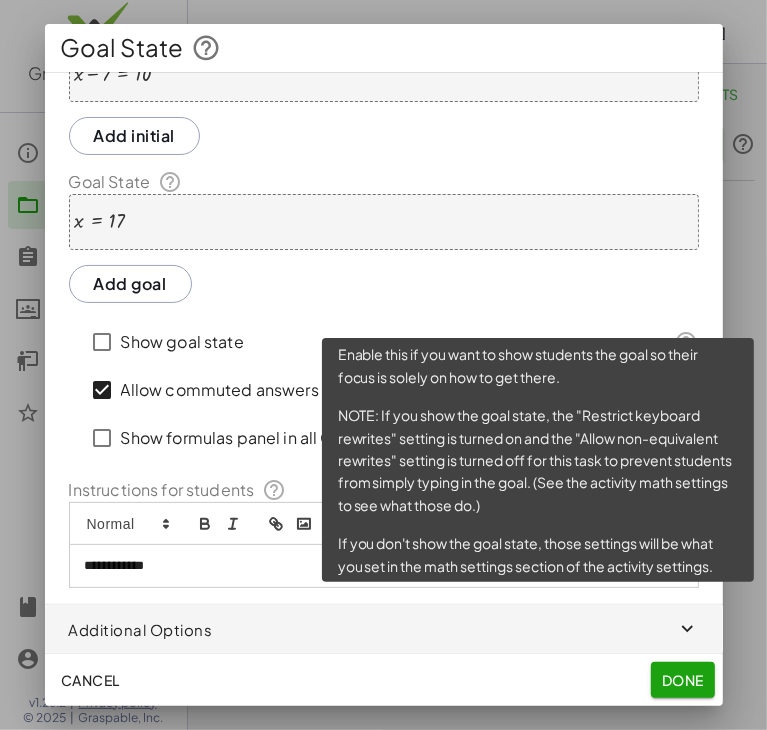 click 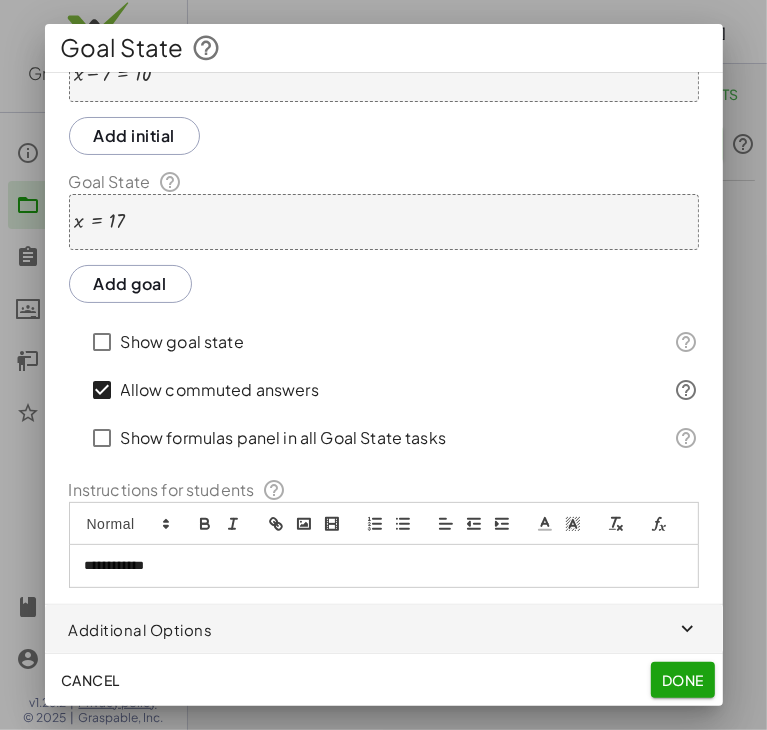 click at bounding box center (687, 629) 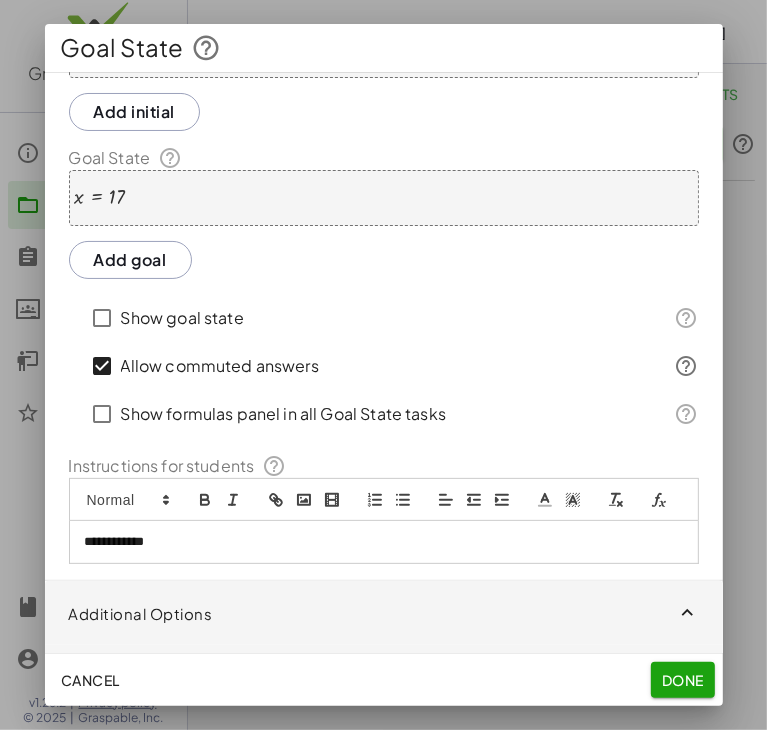 scroll, scrollTop: 179, scrollLeft: 0, axis: vertical 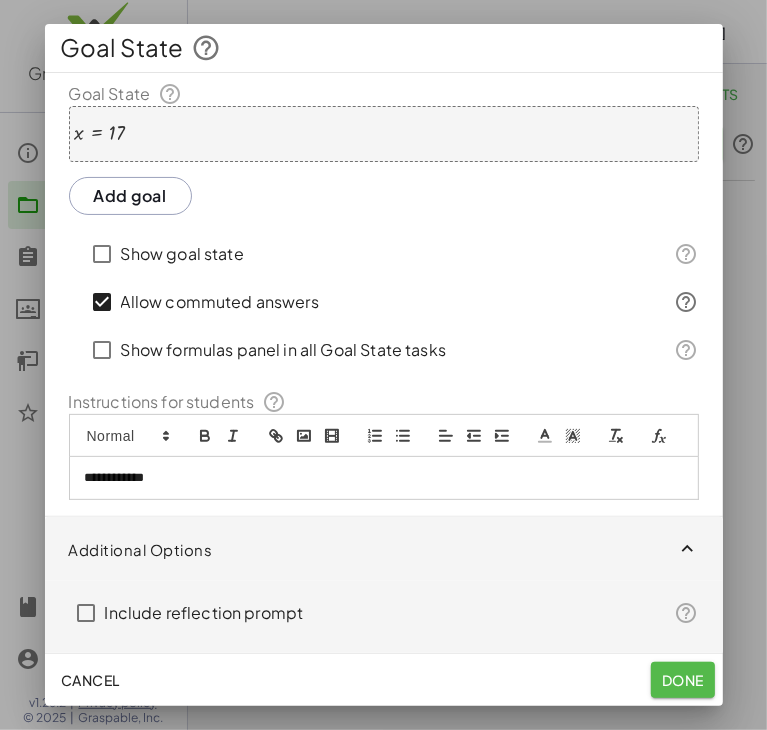 click on "Done" 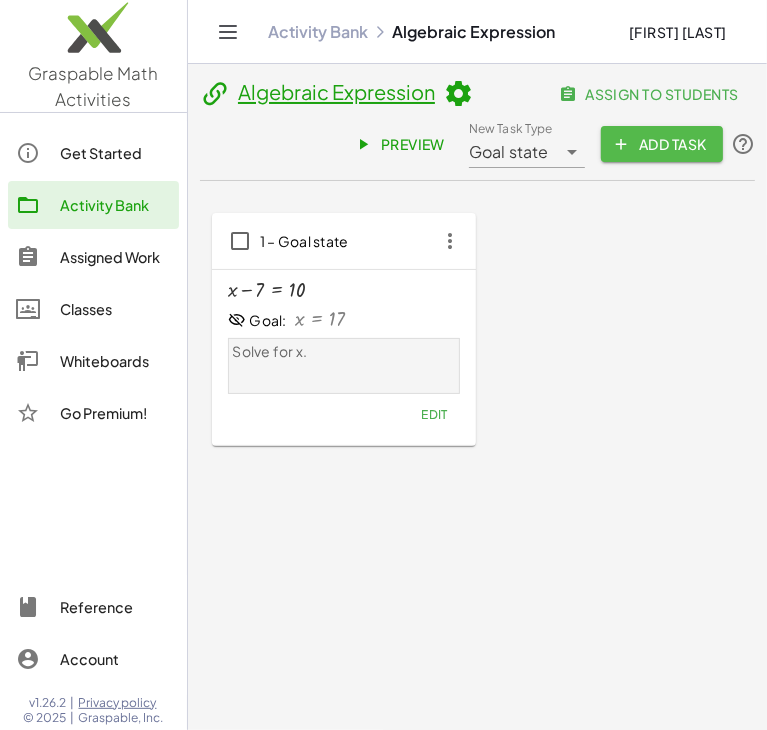 click on "Add Task" 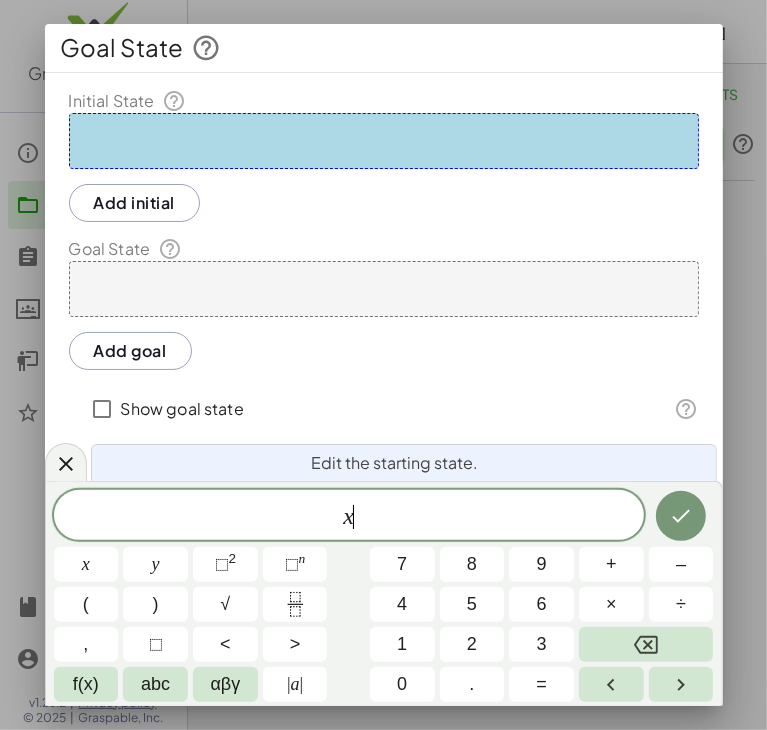 click on "Add goal" 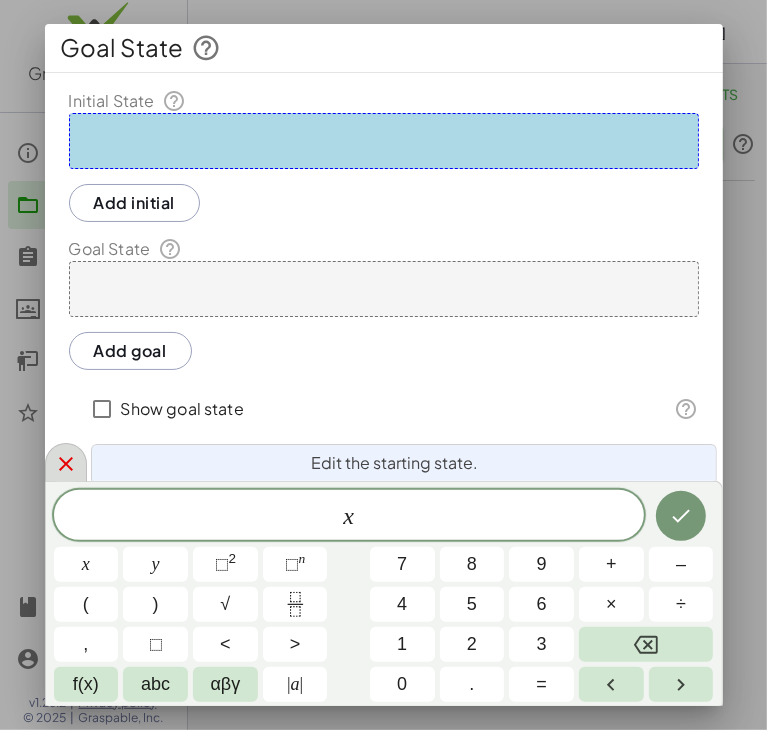 click at bounding box center (66, 462) 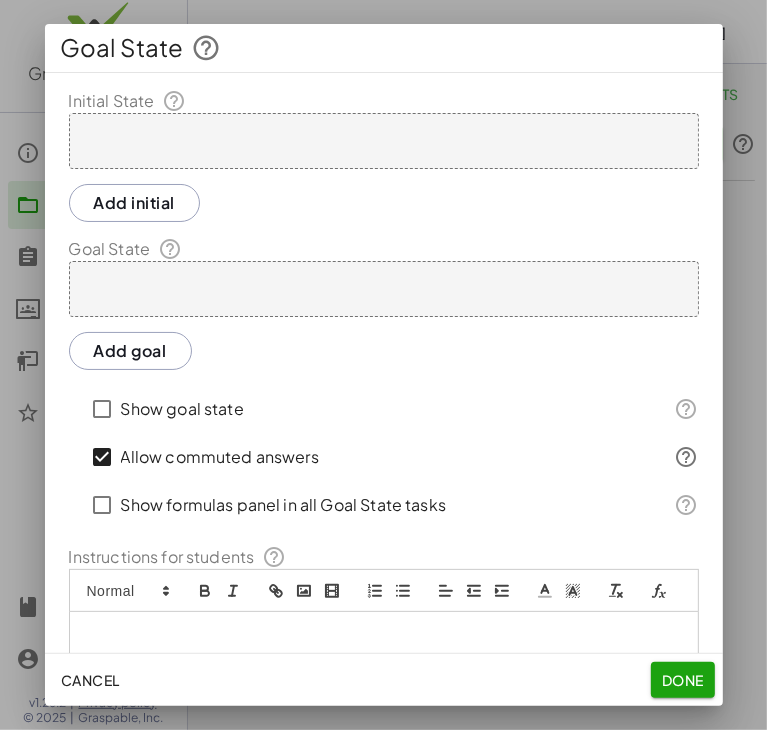 click at bounding box center [384, 289] 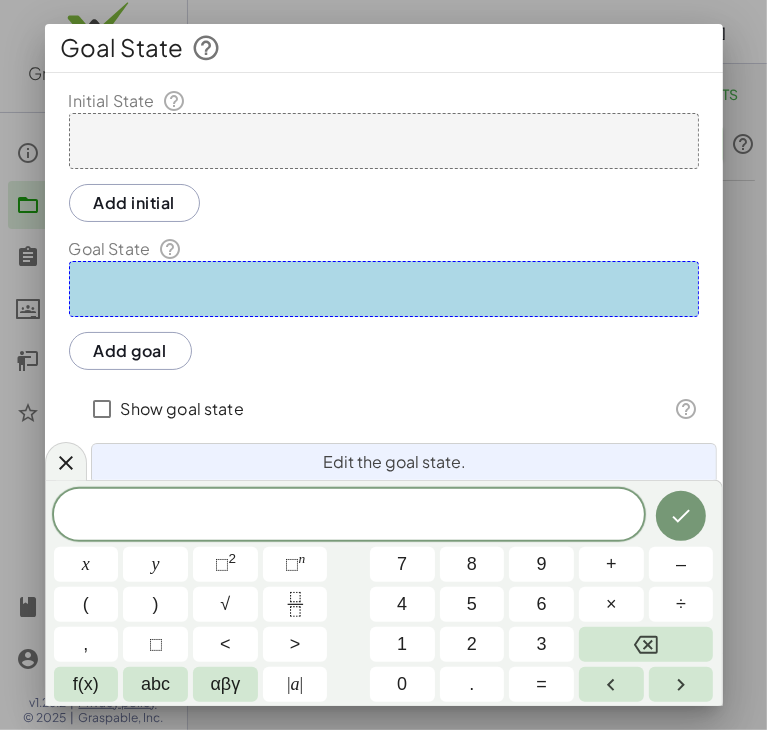 click on "Edit the goal state. x y ⬚ 2 ⬚ n 7 8 9 + – ( ) √ 4 5 6 × ÷ , ⬚ < > 1 2 3 f(x) abc αβγ | a | 0 . =" at bounding box center [384, 593] 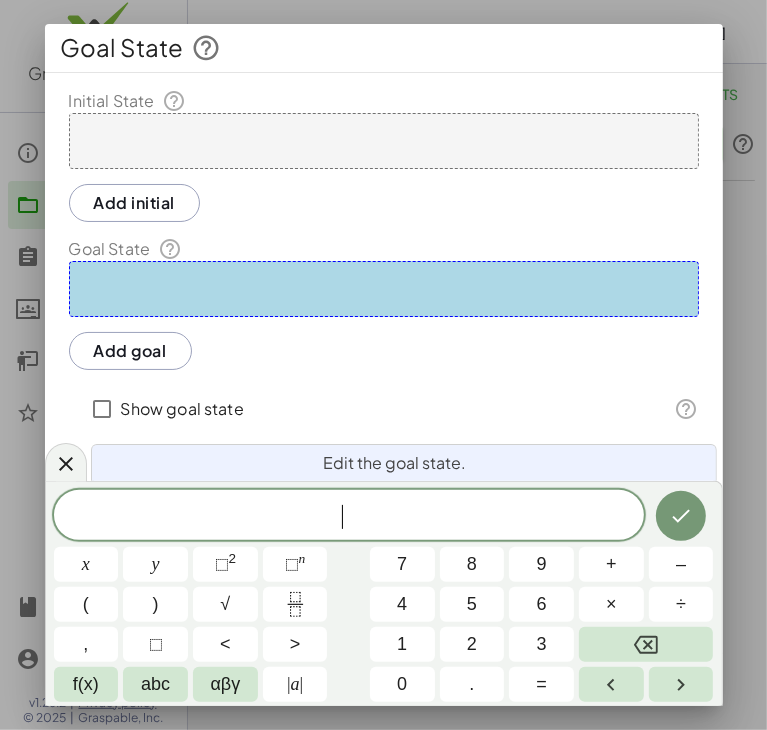 click on "​" at bounding box center [349, 517] 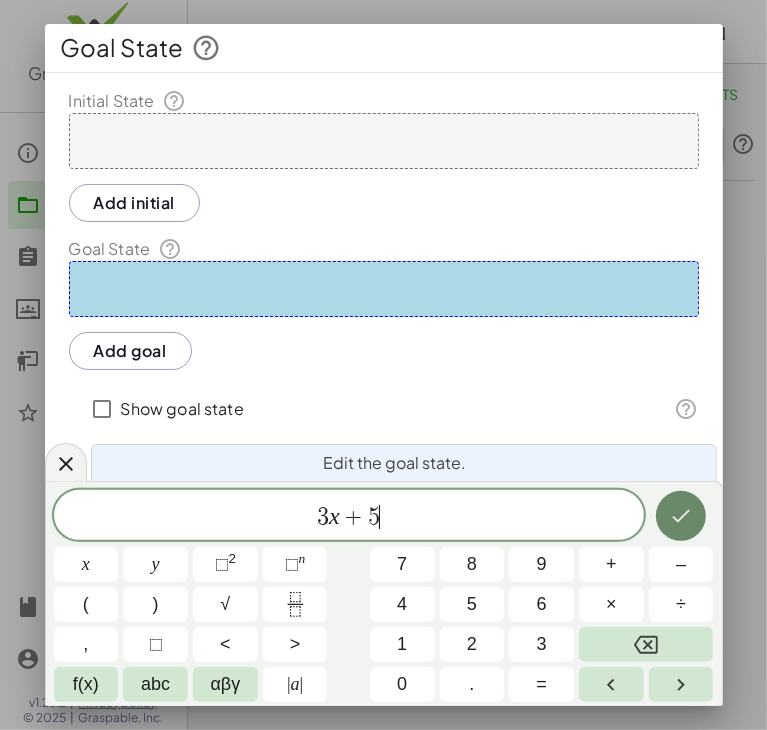 click 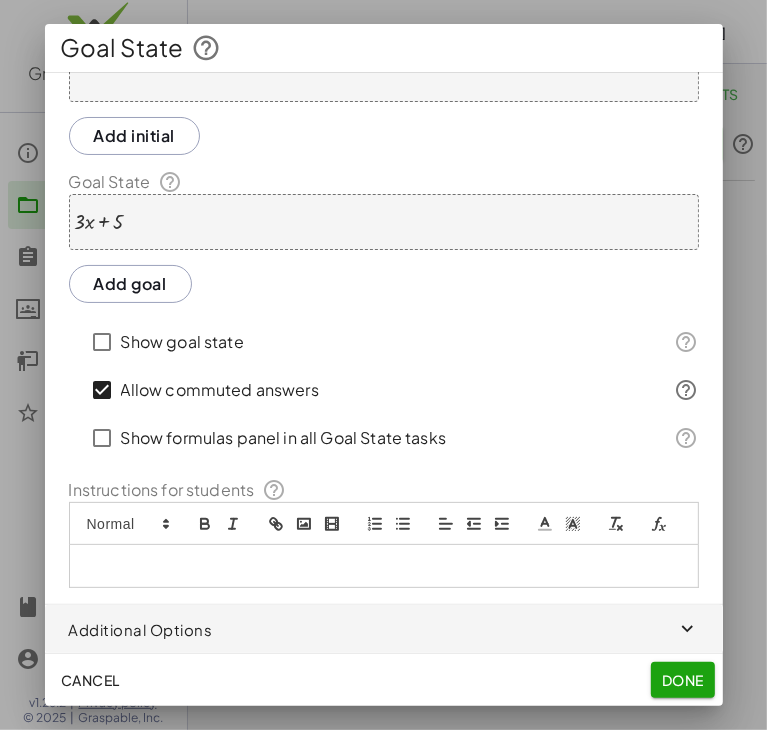 scroll, scrollTop: 91, scrollLeft: 0, axis: vertical 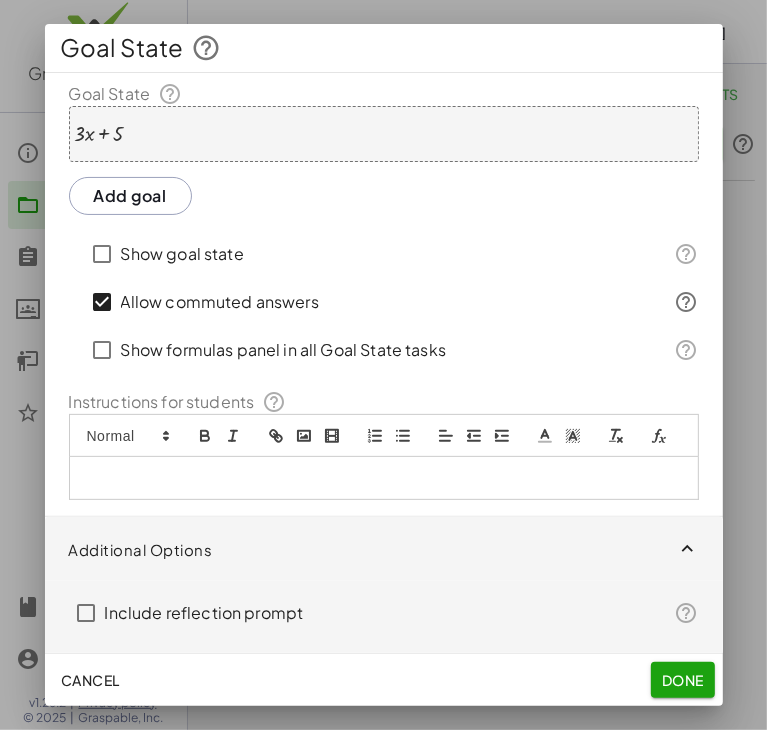 click at bounding box center [384, 478] 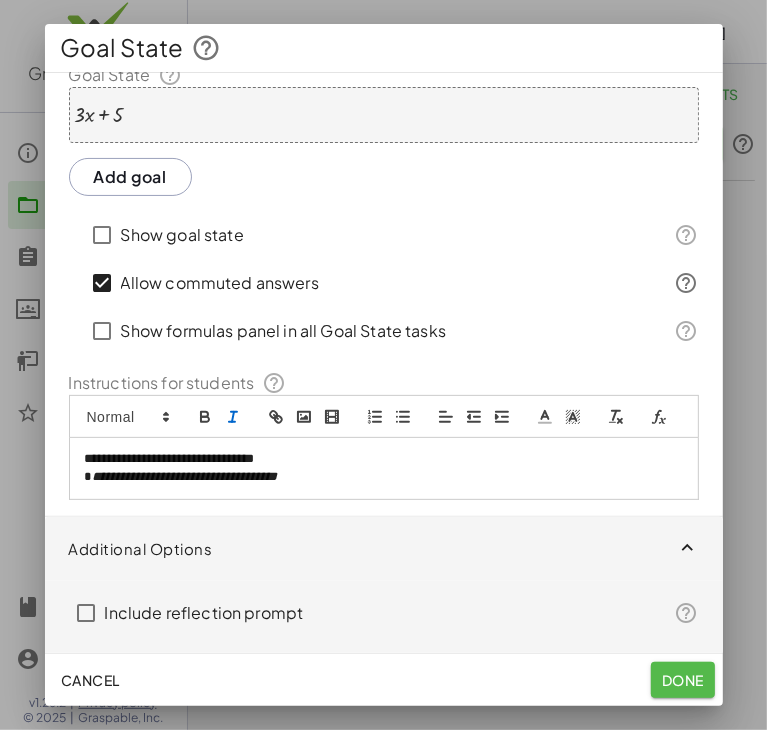 click on "Done" 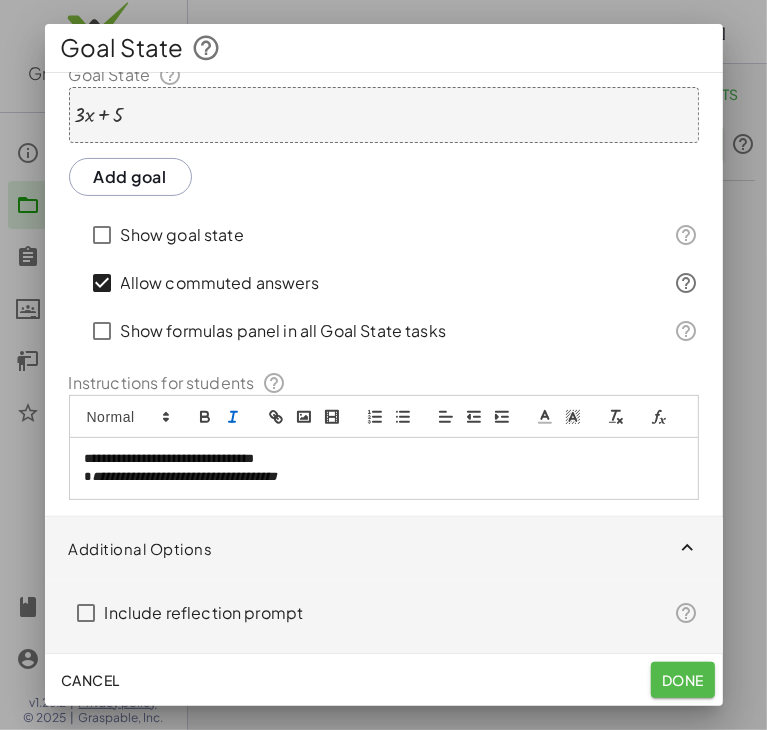 click on "Done" 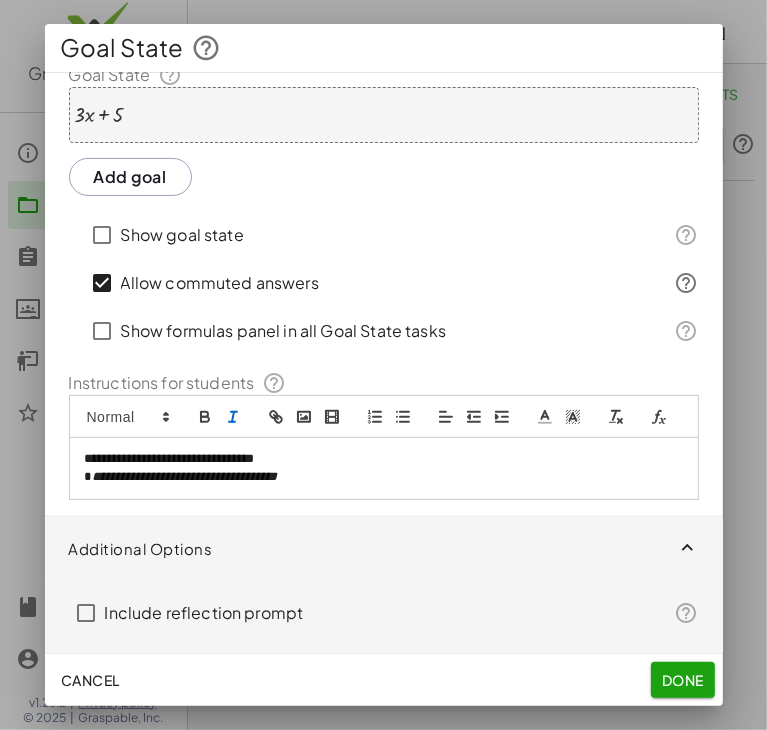 scroll, scrollTop: 0, scrollLeft: 0, axis: both 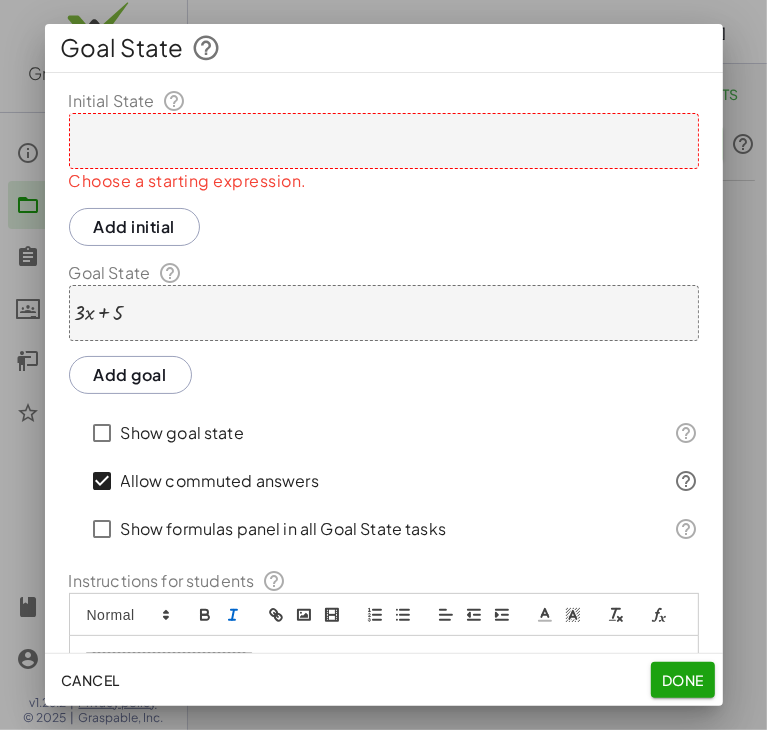 click at bounding box center (384, 141) 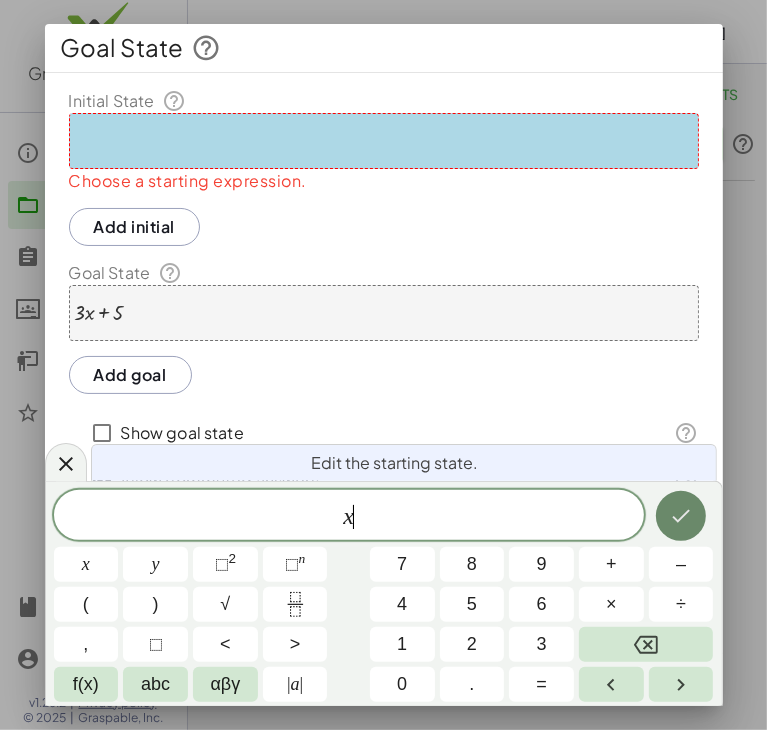 click 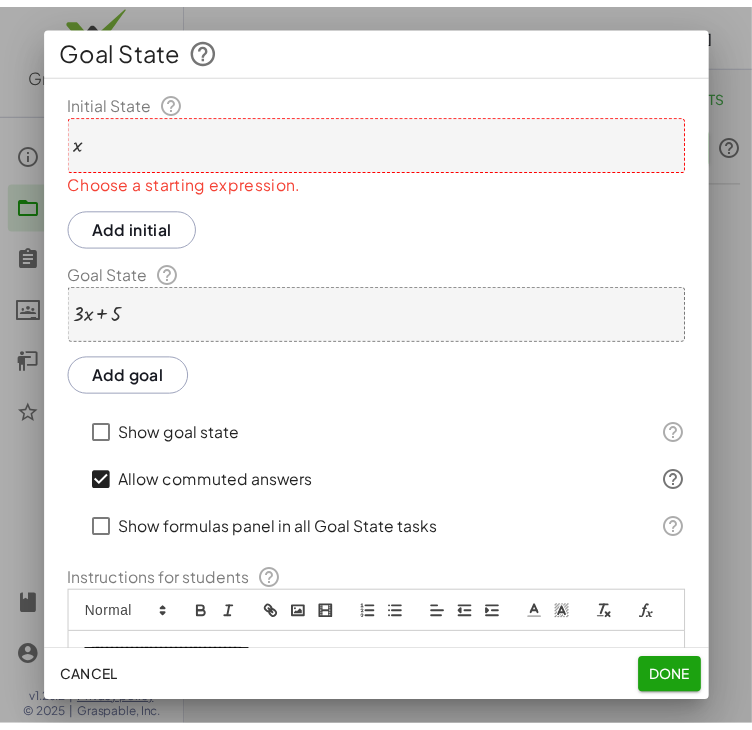 scroll, scrollTop: 221, scrollLeft: 0, axis: vertical 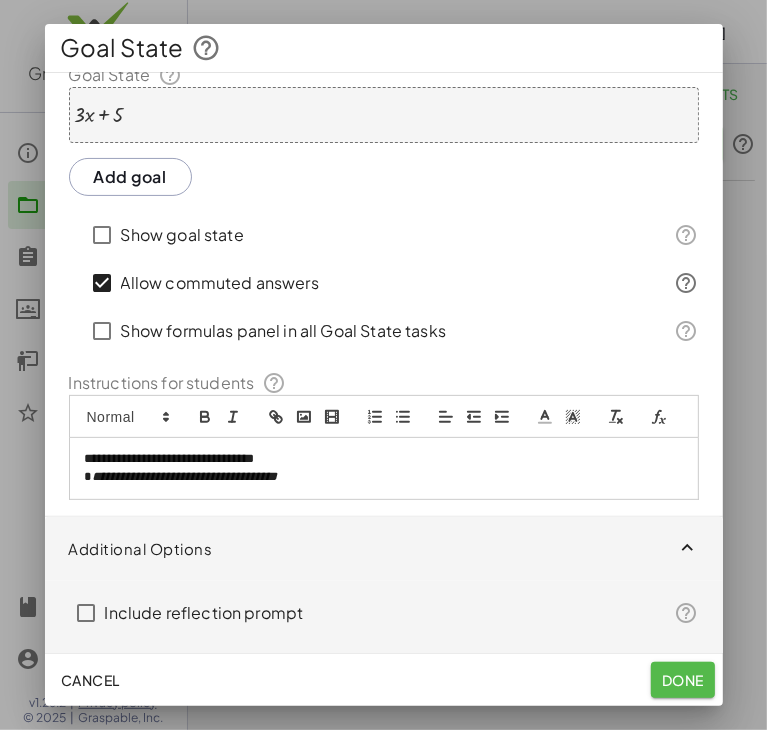 click on "Done" 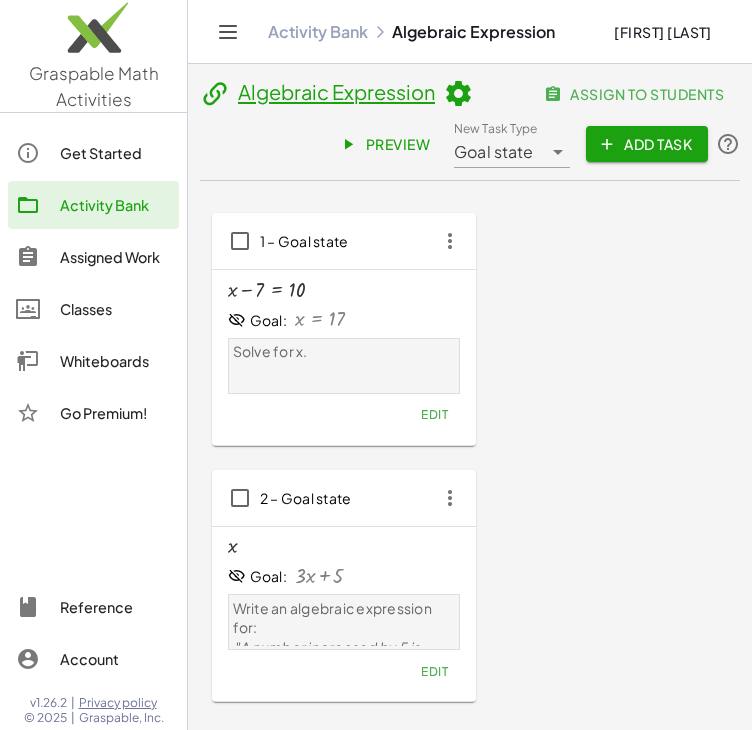 click on "Add Task" at bounding box center [647, 144] 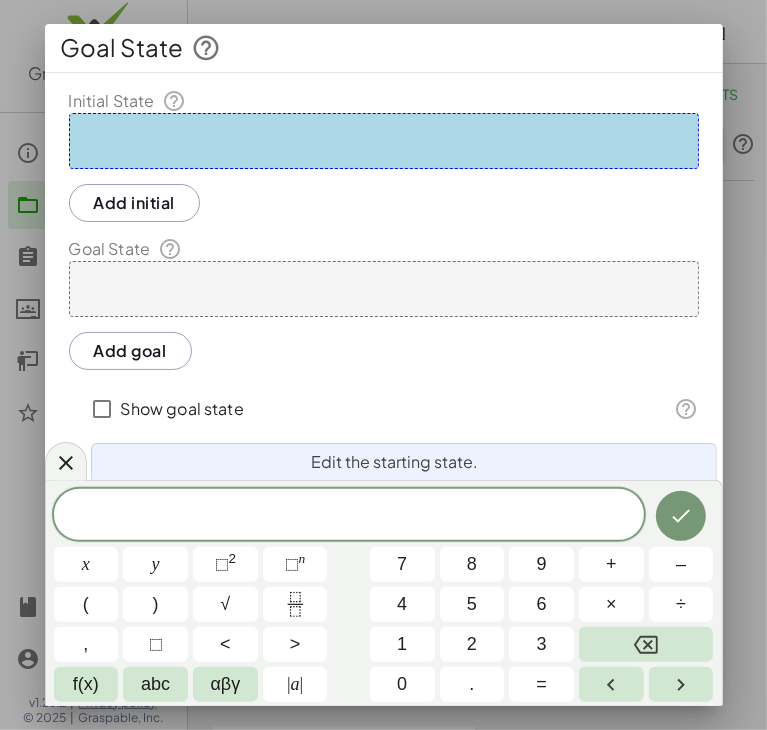 click at bounding box center [384, 141] 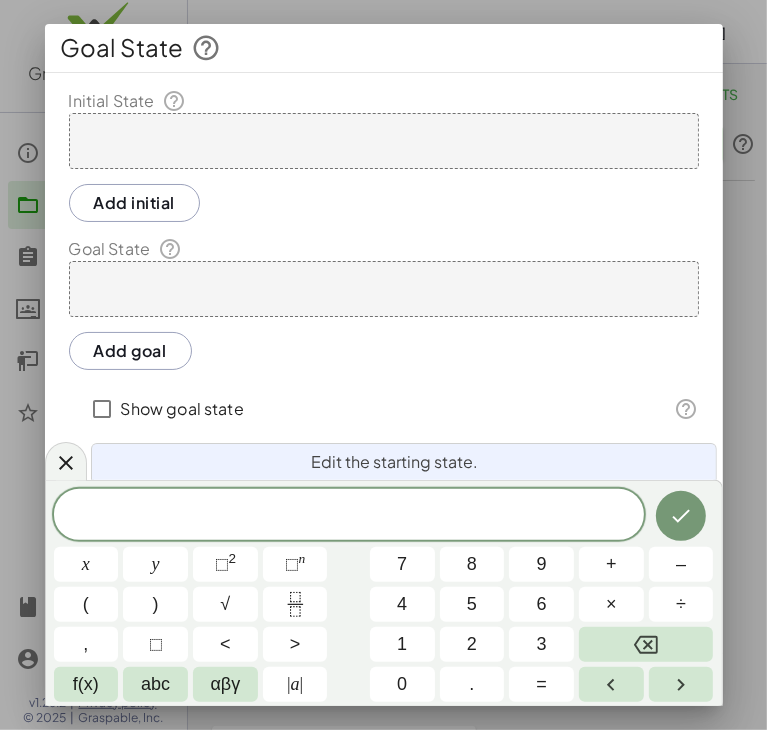click on "Add initial" at bounding box center [135, 203] 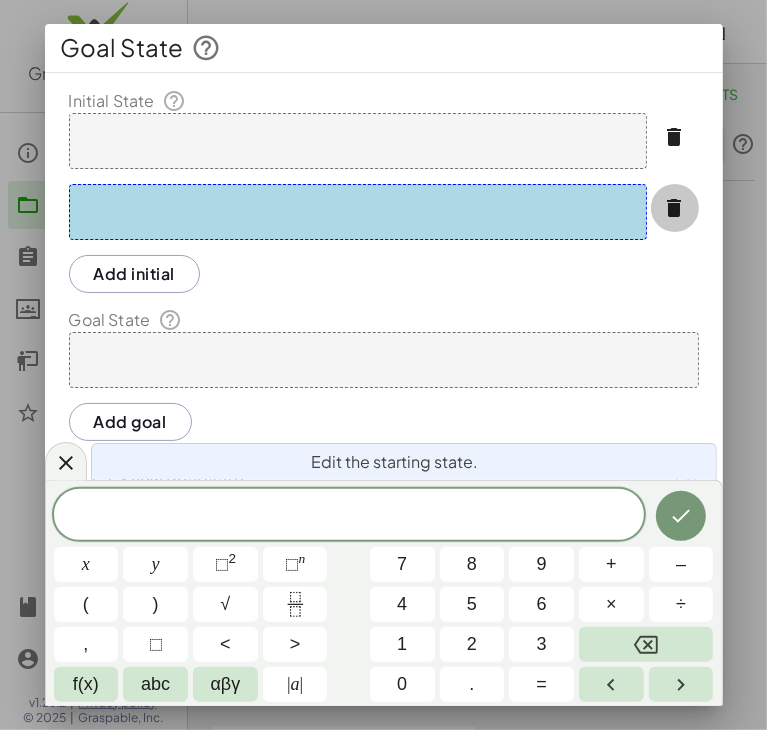 click 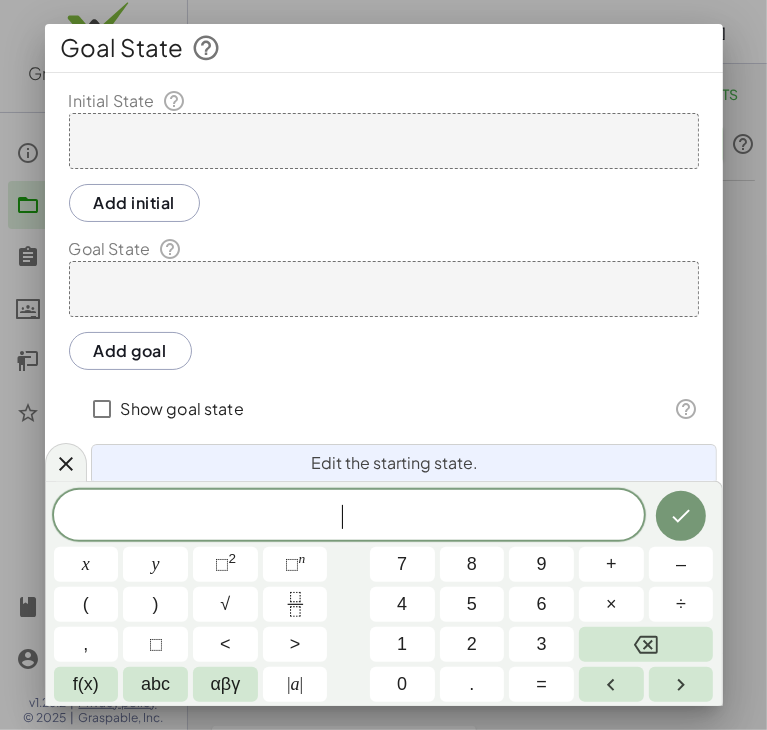 click on "​" at bounding box center (349, 517) 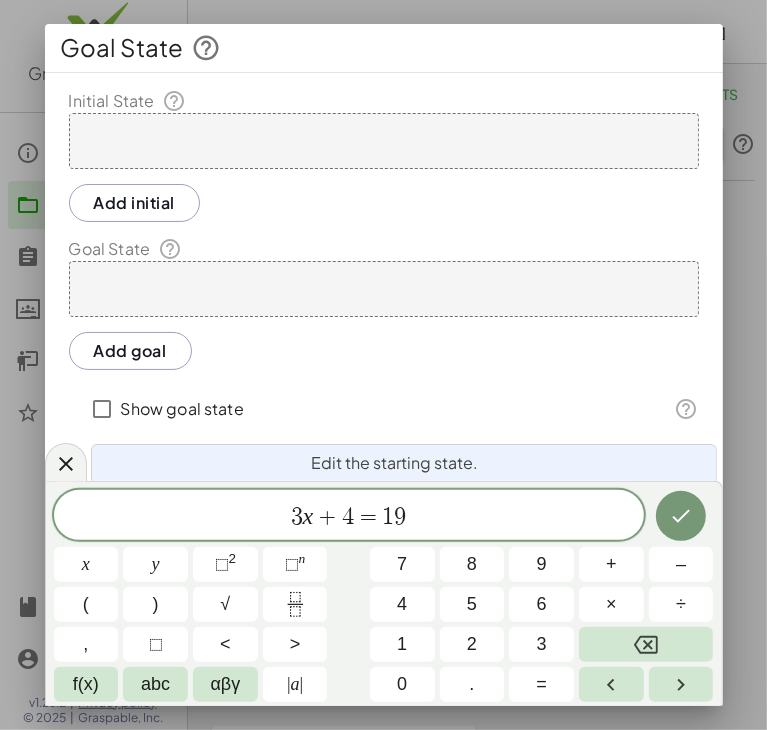 click 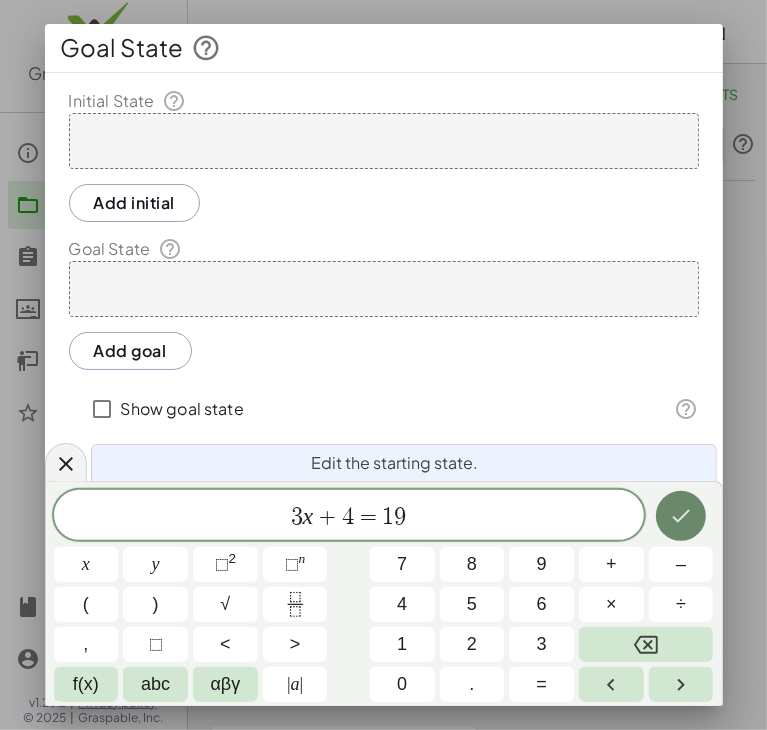 click 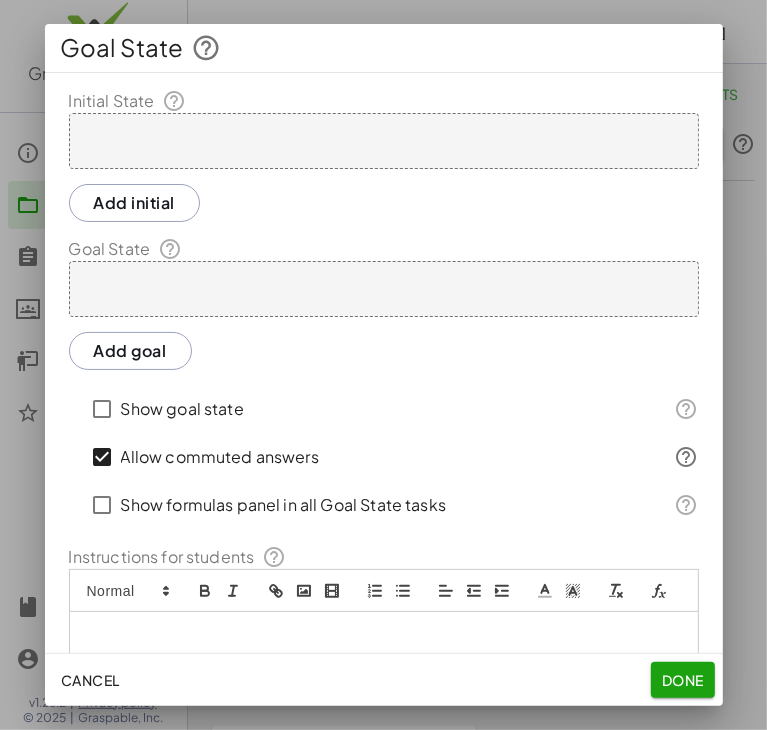 click at bounding box center [384, 141] 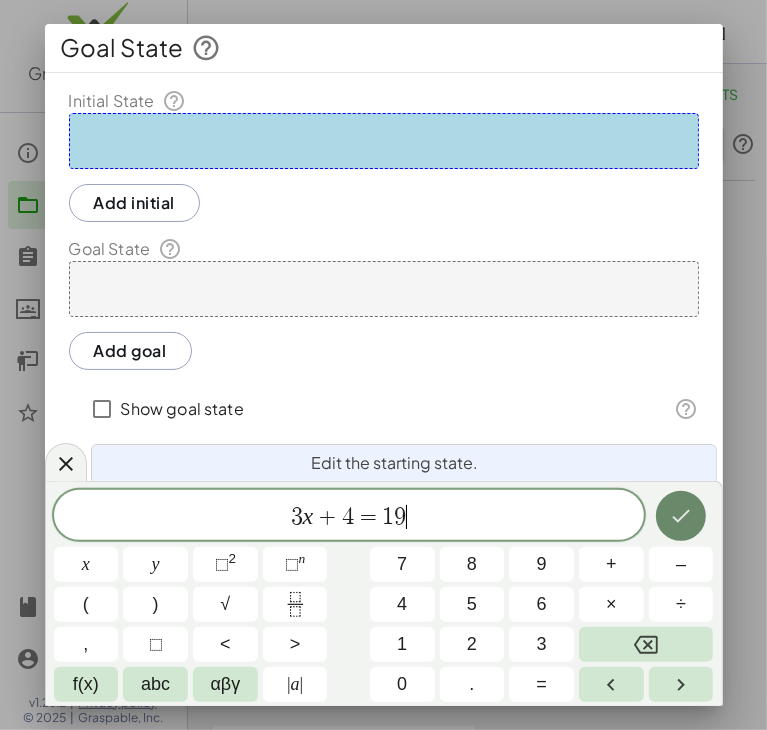 click at bounding box center (681, 516) 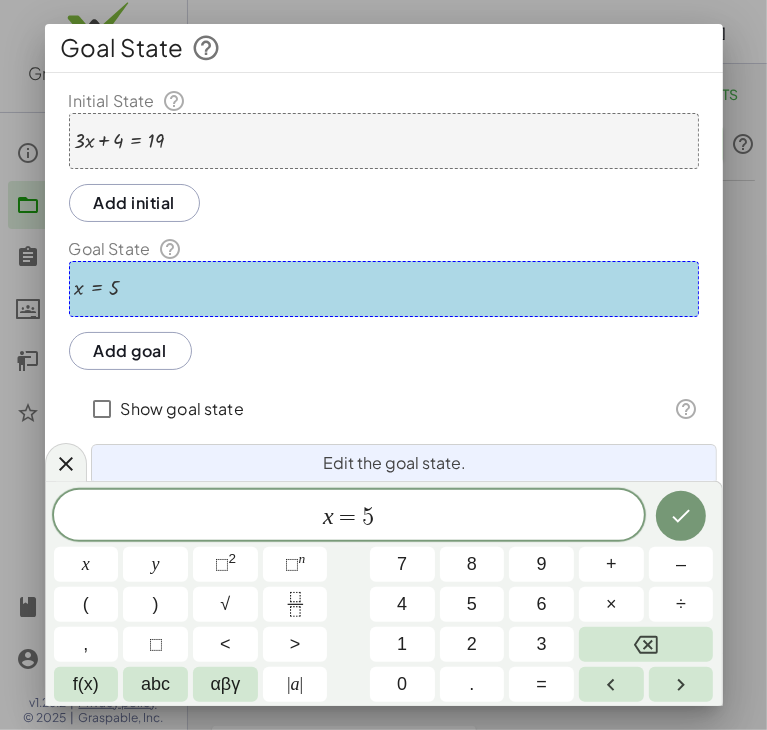 click on "**********" at bounding box center [384, 372] 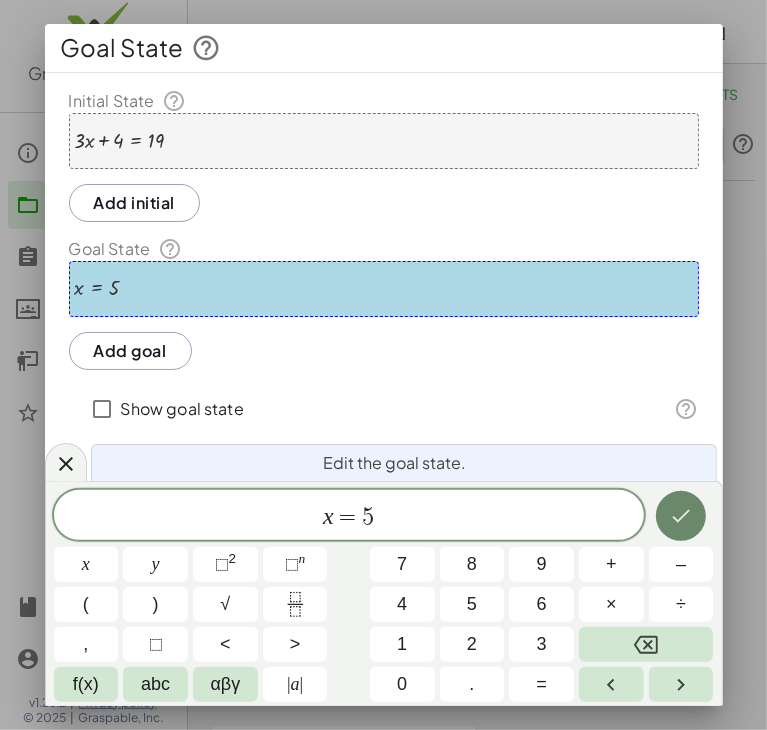 click 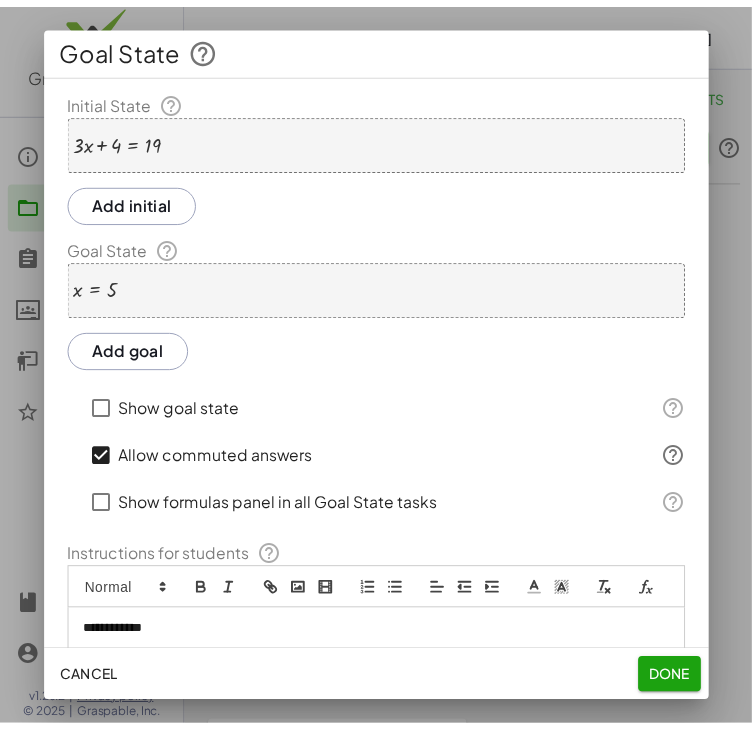 scroll, scrollTop: 91, scrollLeft: 0, axis: vertical 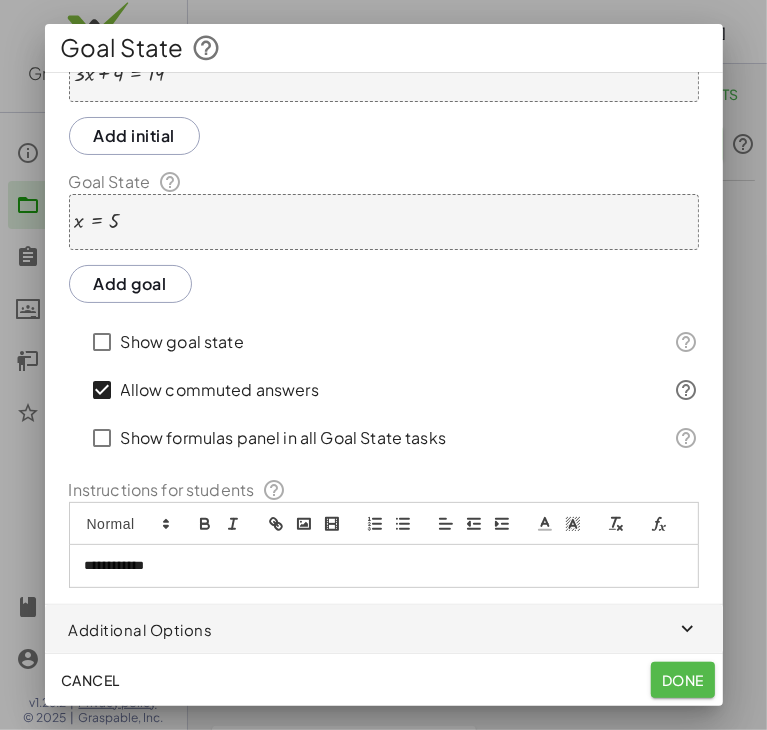 click on "Done" 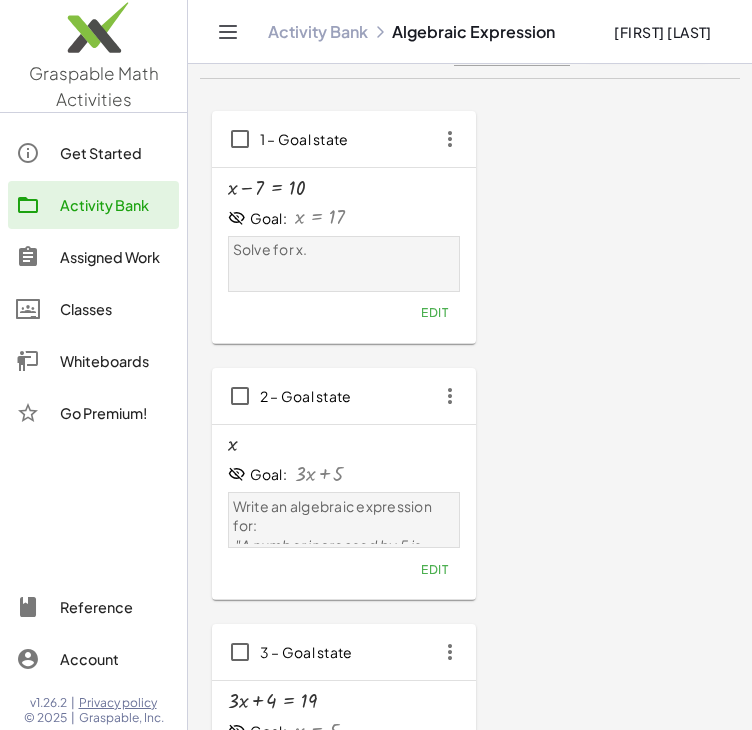 scroll, scrollTop: 0, scrollLeft: 0, axis: both 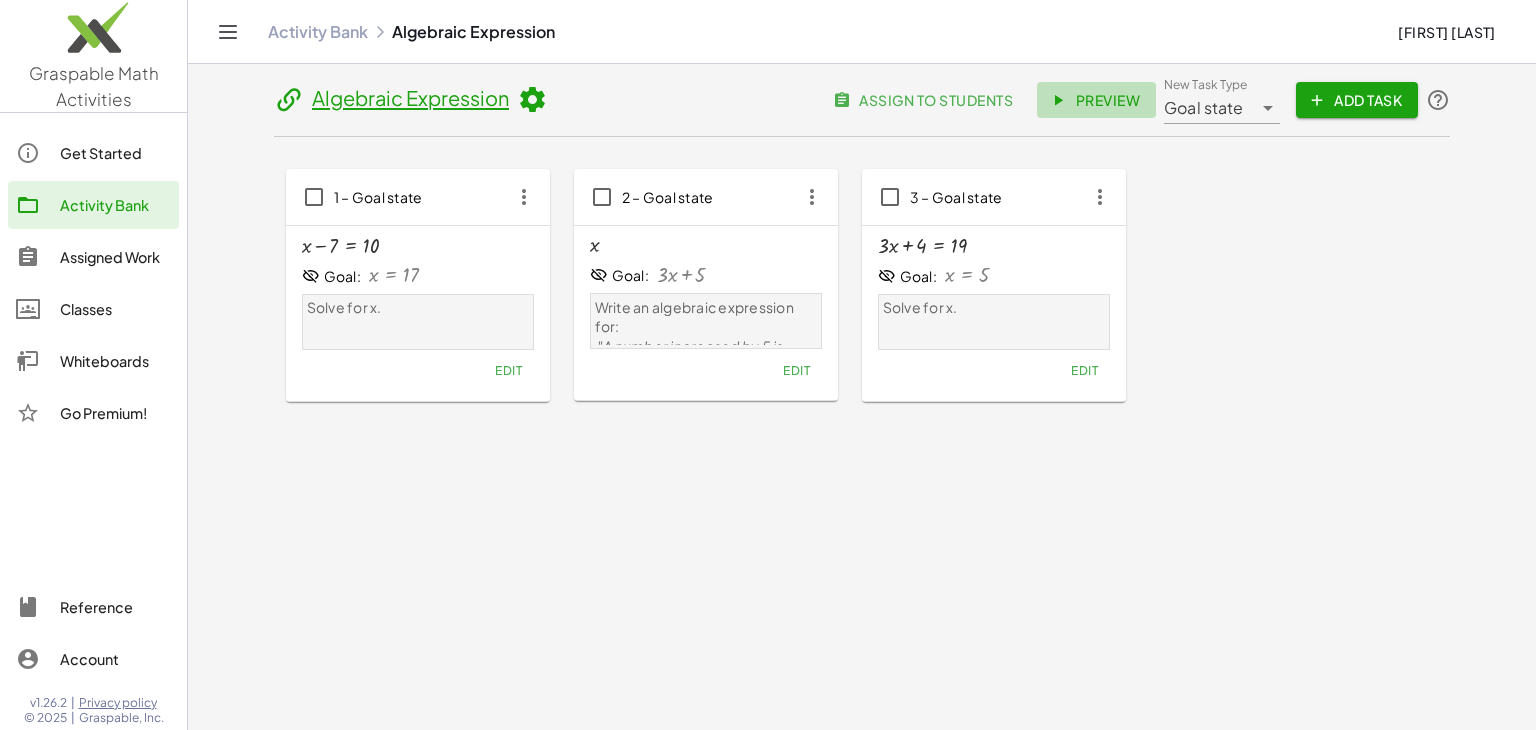 click on "Preview" 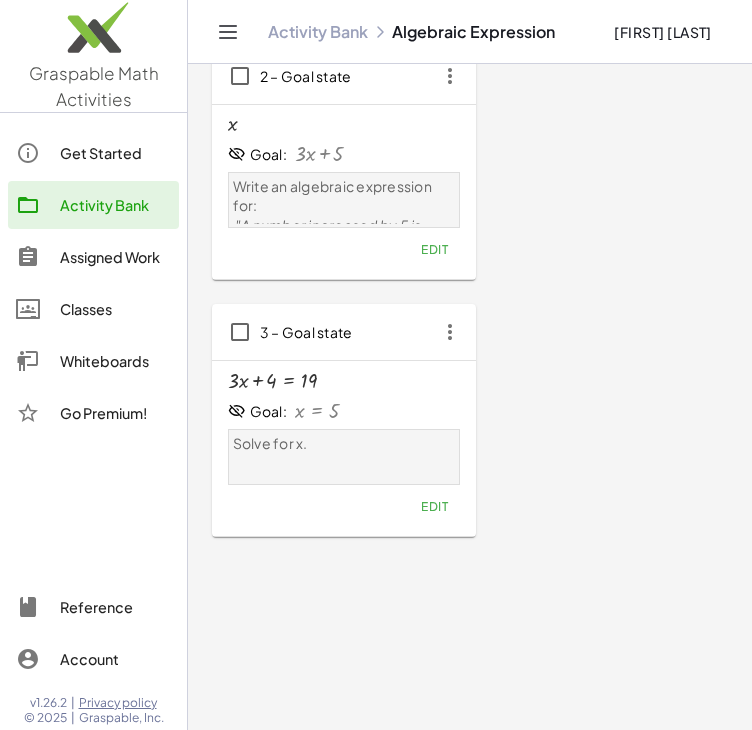 scroll, scrollTop: 0, scrollLeft: 0, axis: both 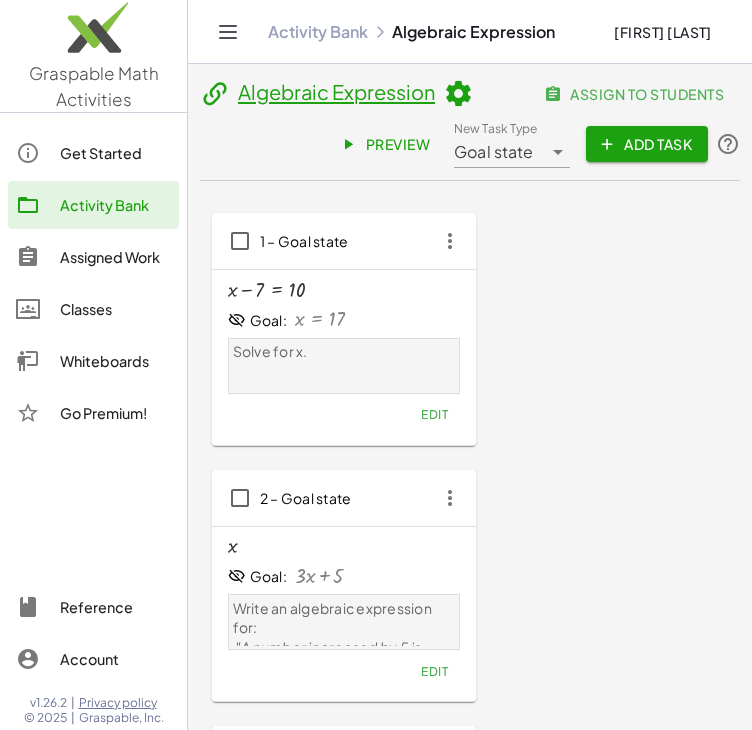 click on "1 – Goal state + x − [NUMBER] = [NUMBER] Goal: x = [NUMBER] Solve for x.  Edit  2 – Goal state x Goal: + · [NUMBER] · x + [NUMBER] Write an algebraic expression for:   "[PHRASE]"  Edit  3 – Goal state + · [NUMBER] · x + [NUMBER] = [NUMBER] Goal: x = [NUMBER] Solve for x.  Edit" at bounding box center (470, 586) 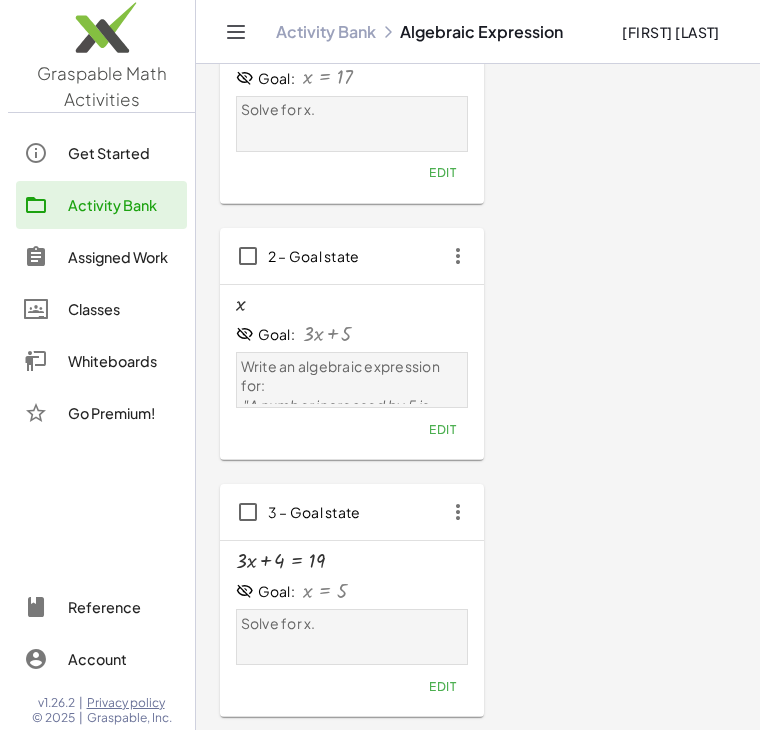 scroll, scrollTop: 0, scrollLeft: 0, axis: both 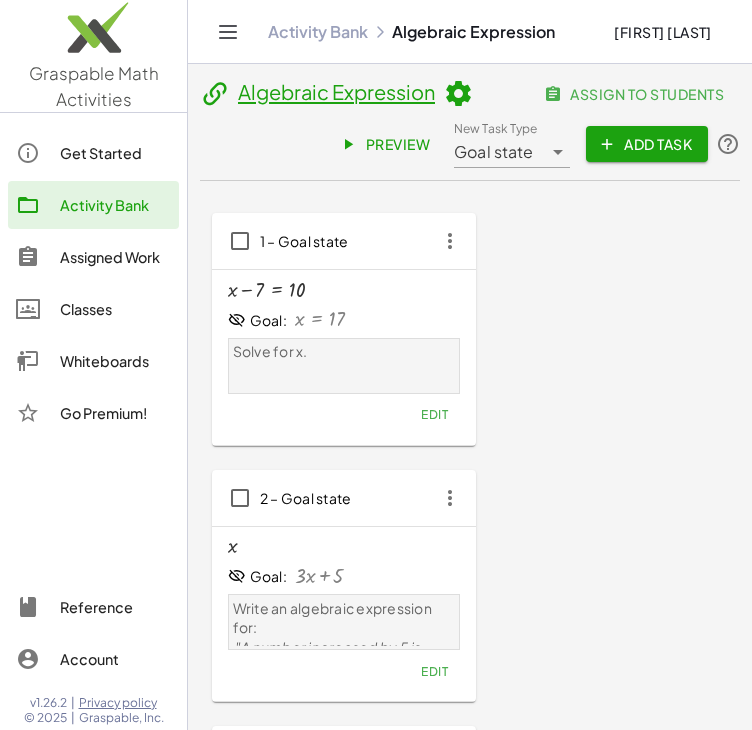 click on "Add Task" 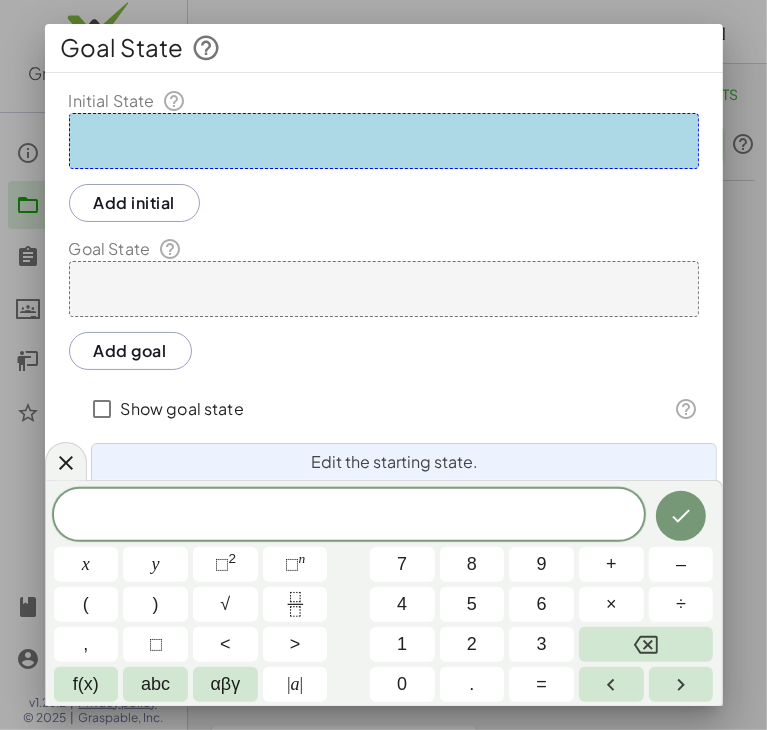 click at bounding box center [384, 141] 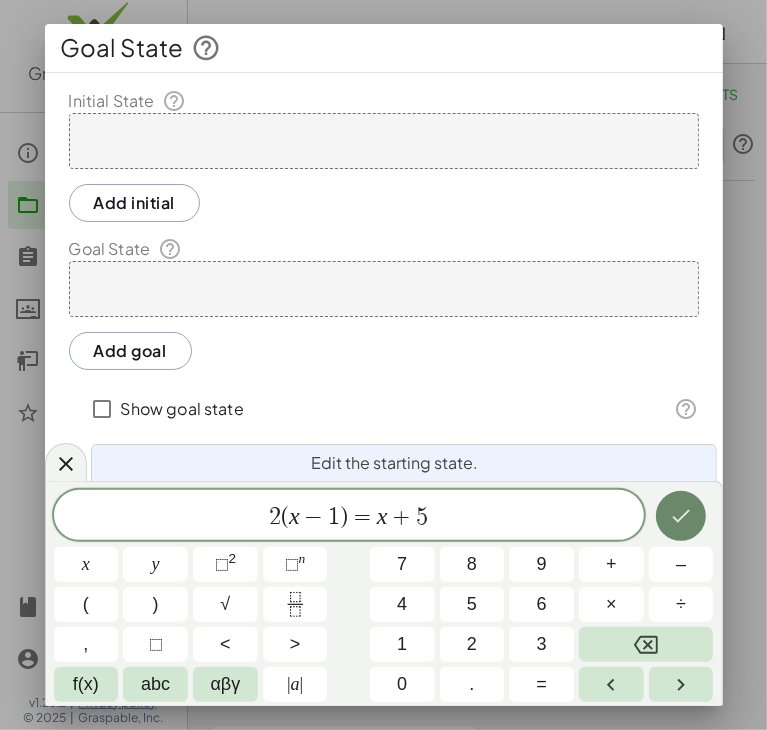 click 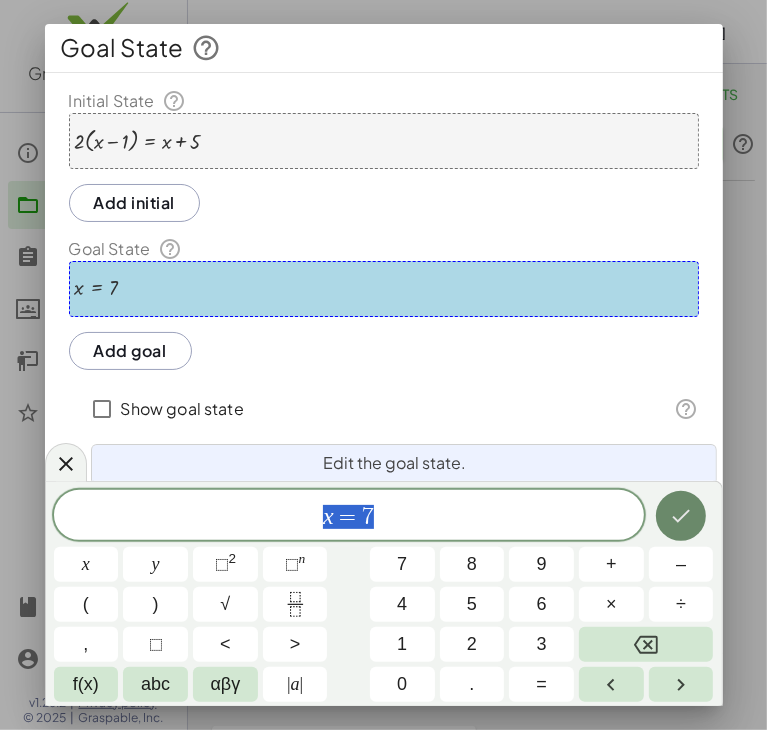 click 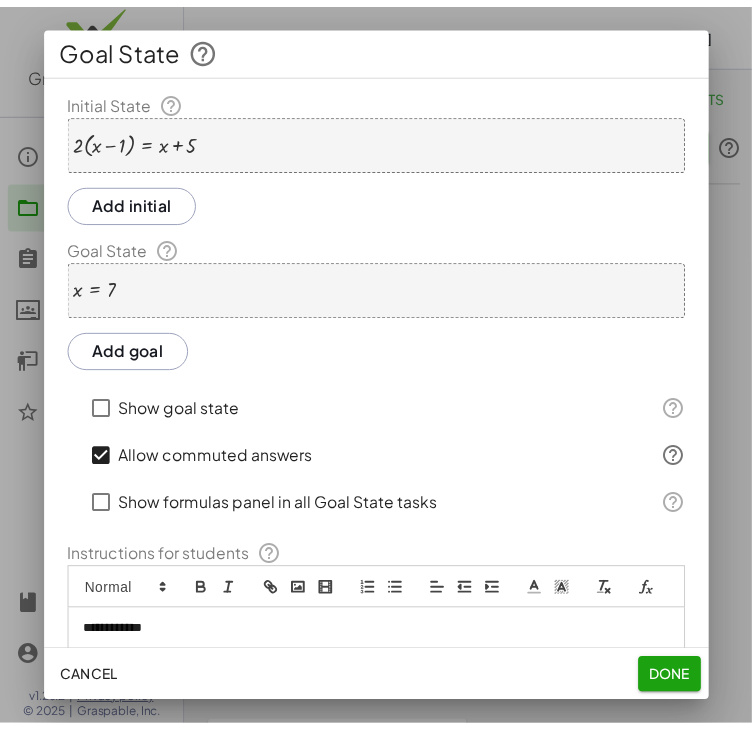 scroll, scrollTop: 91, scrollLeft: 0, axis: vertical 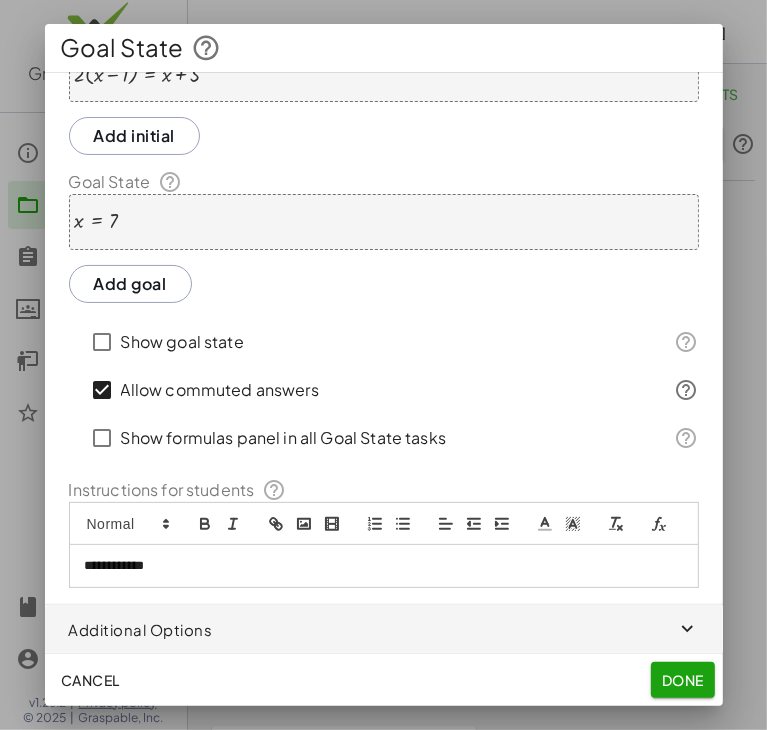 click on "Done" 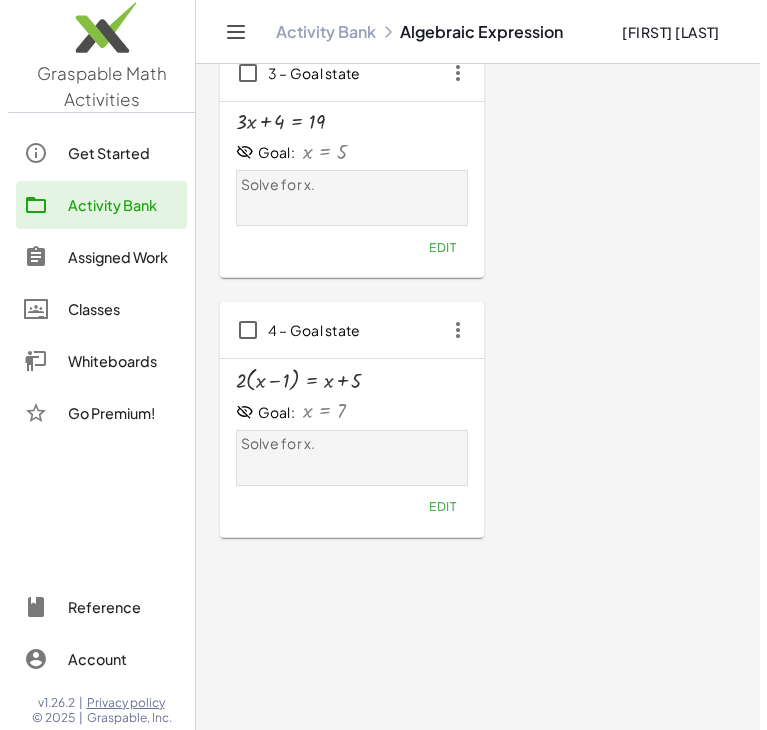 scroll, scrollTop: 0, scrollLeft: 0, axis: both 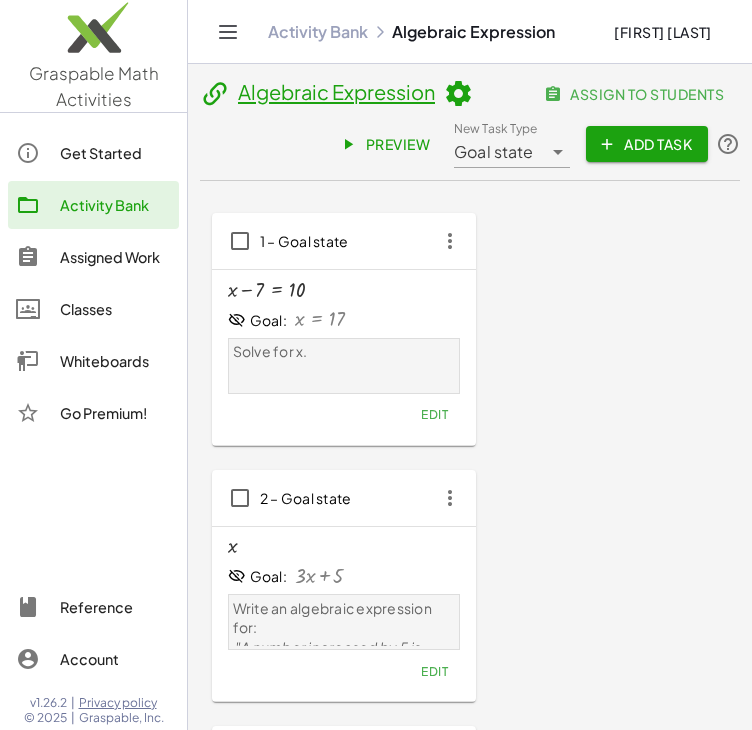 click on "Add Task" 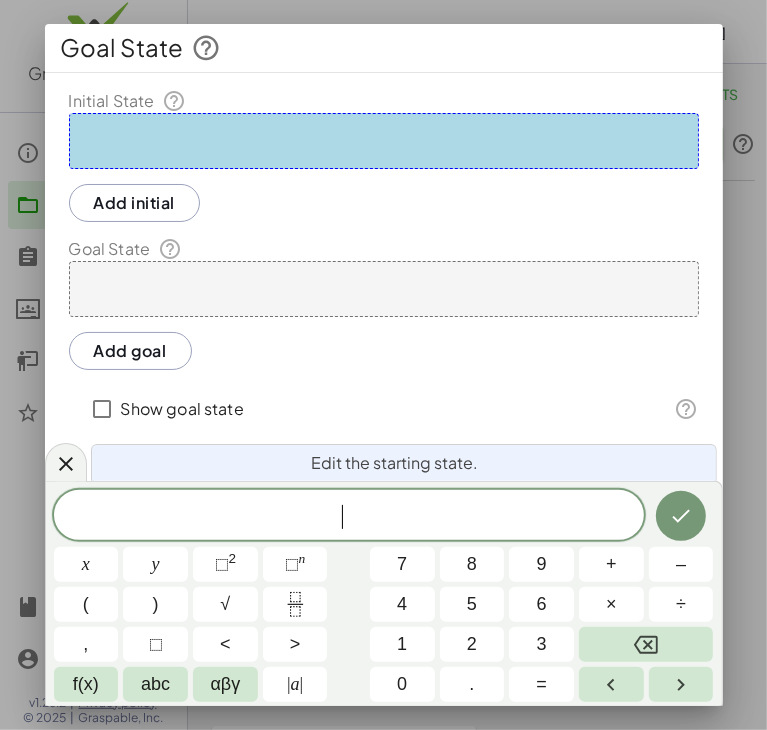scroll, scrollTop: 91, scrollLeft: 0, axis: vertical 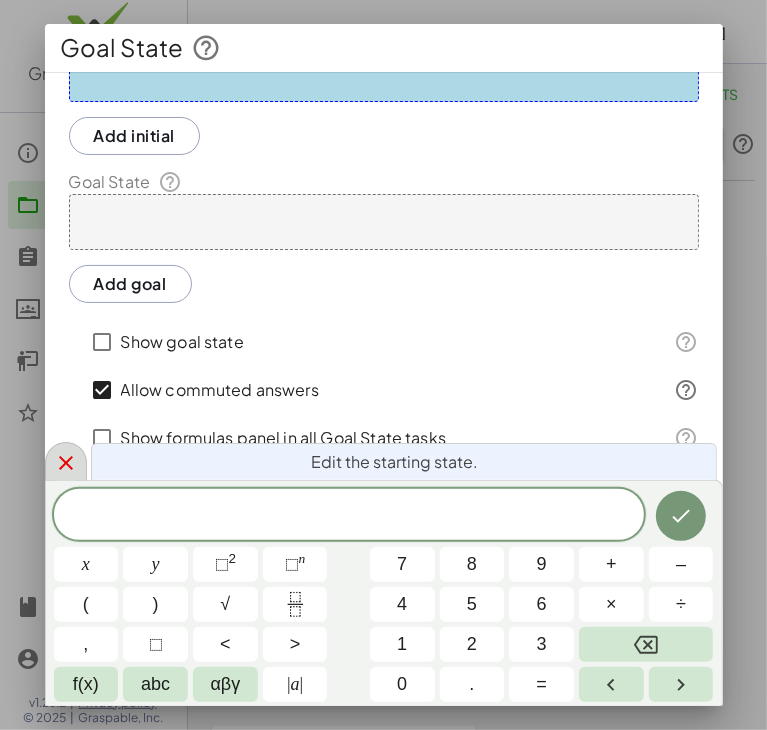 click 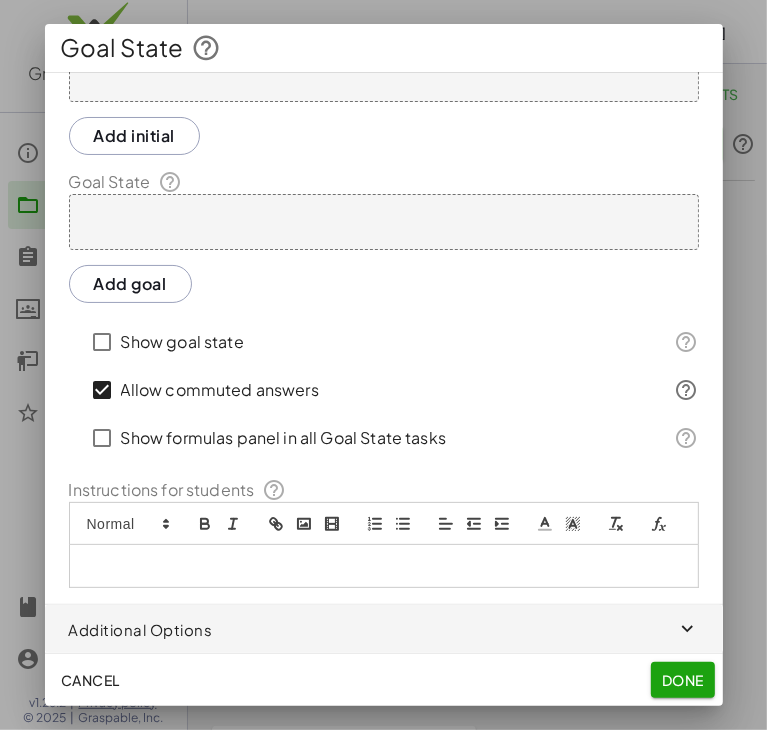 click at bounding box center (384, 566) 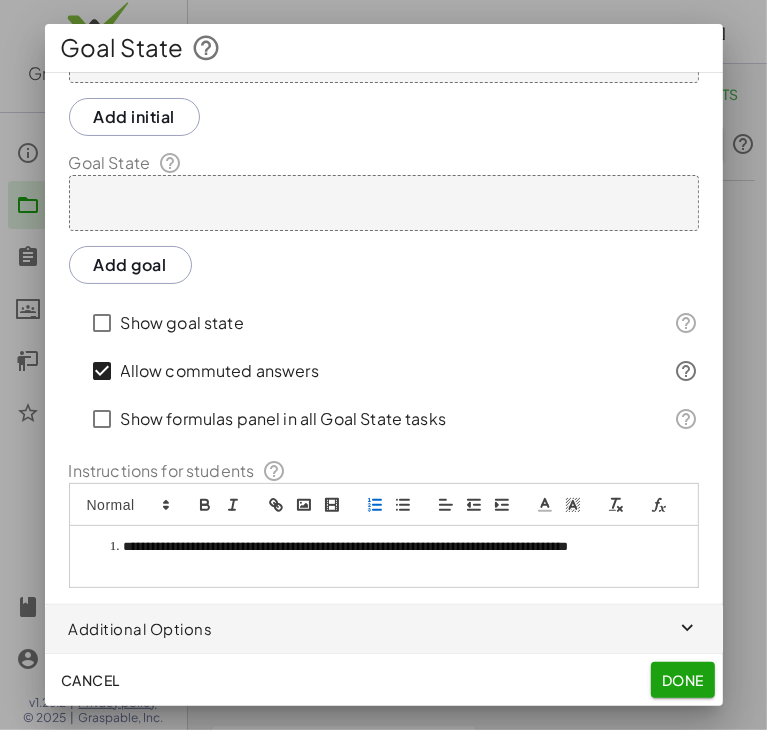 click 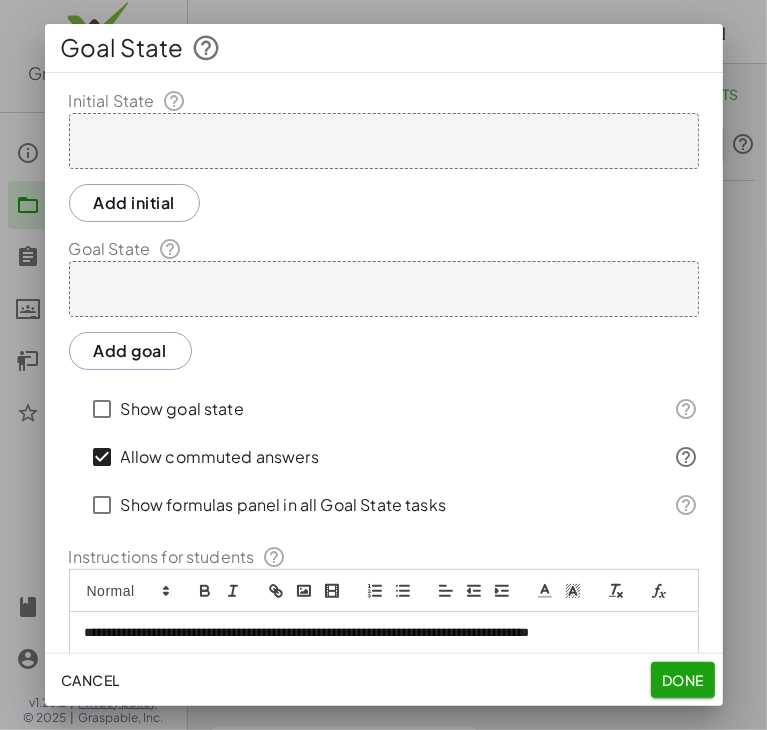 scroll, scrollTop: 0, scrollLeft: 0, axis: both 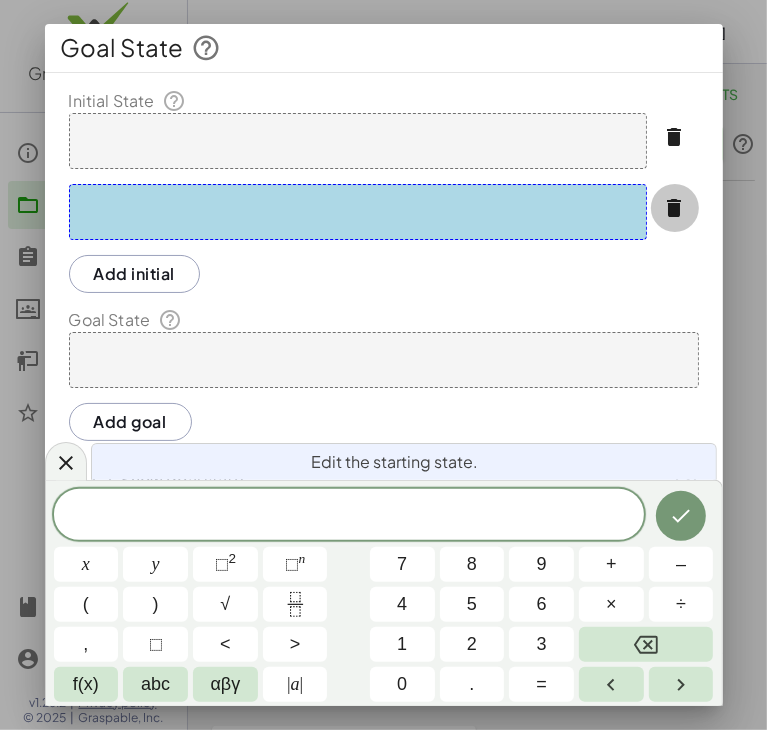 click 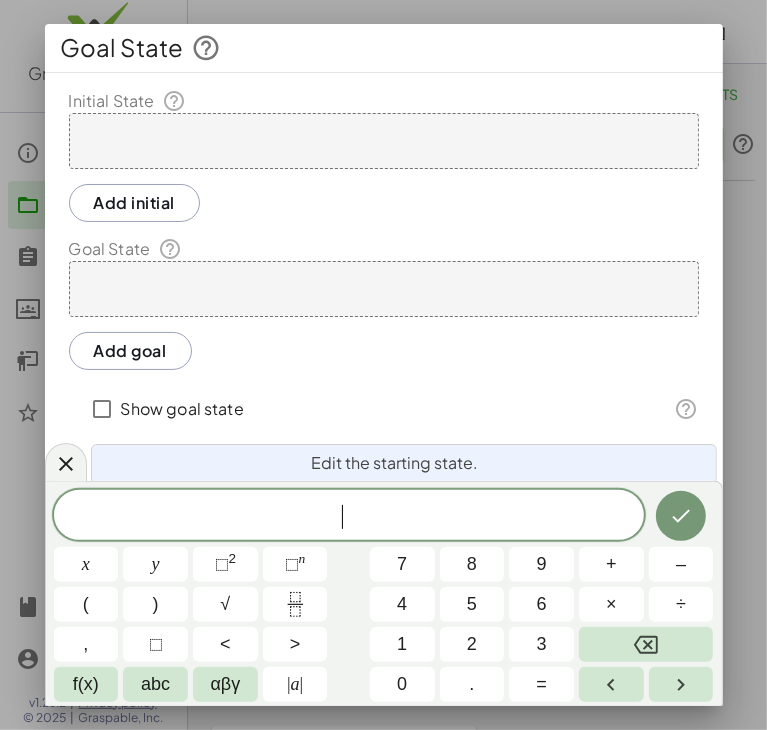 click on "​" at bounding box center (349, 517) 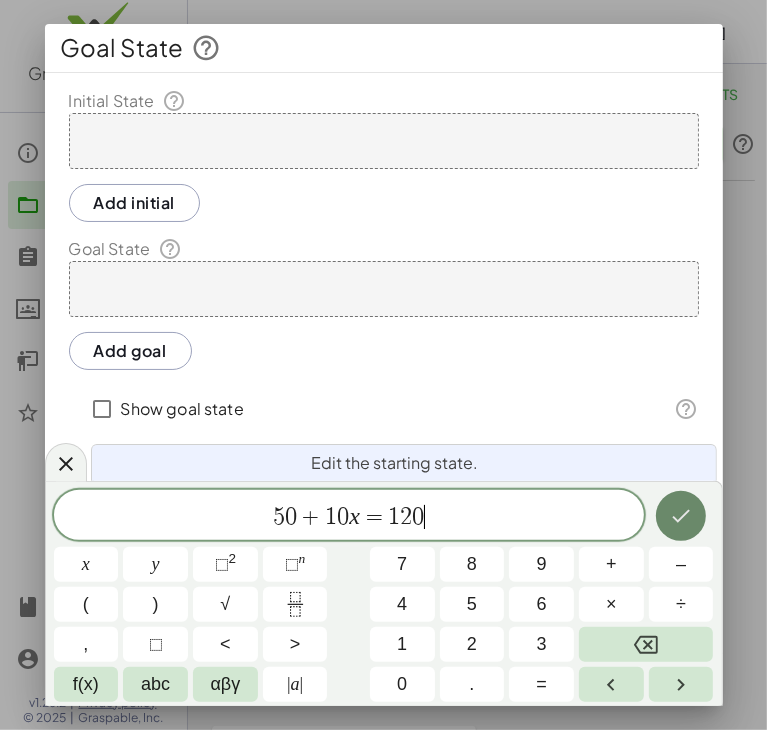 click 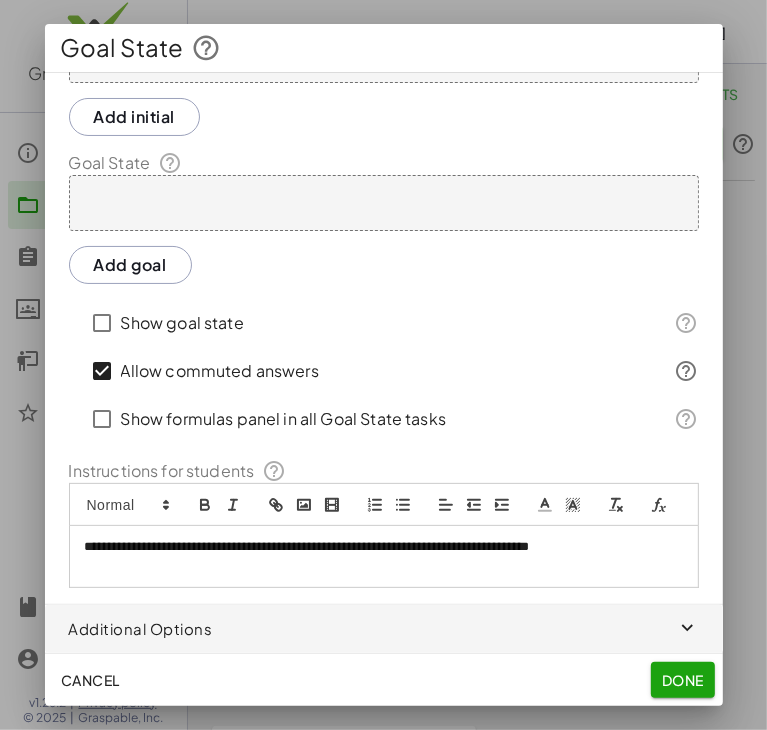 scroll, scrollTop: 0, scrollLeft: 0, axis: both 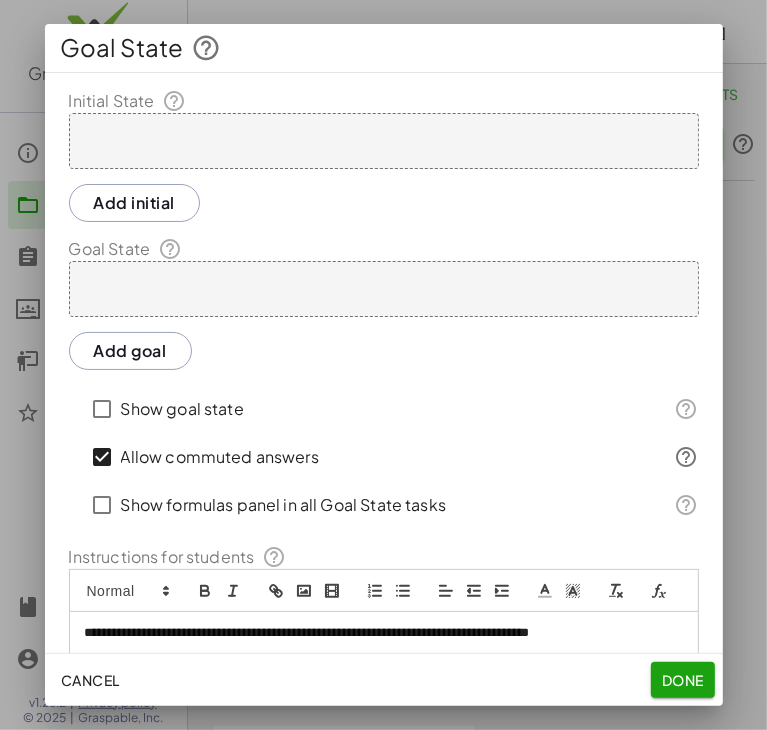 click on "Add initial" at bounding box center [135, 203] 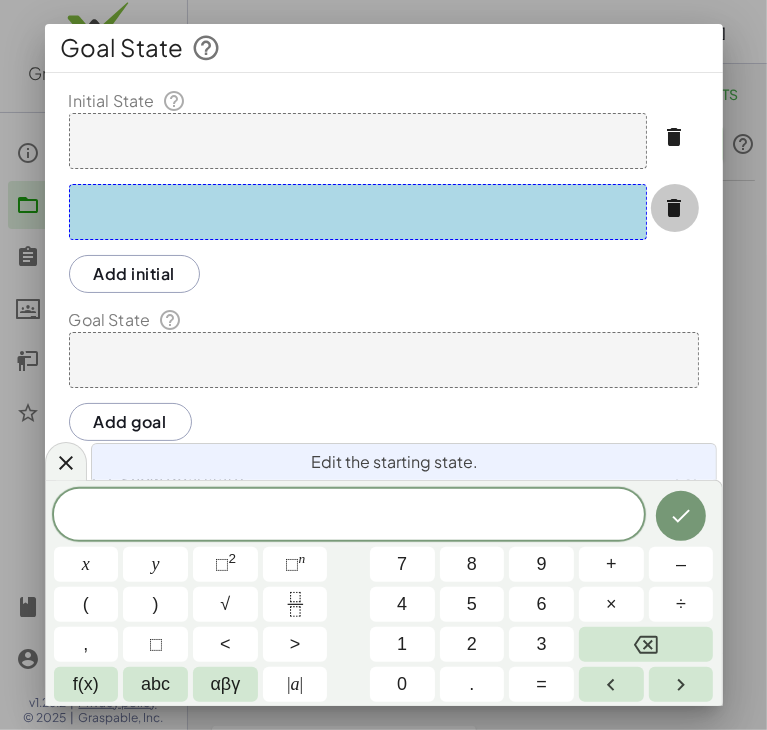 click 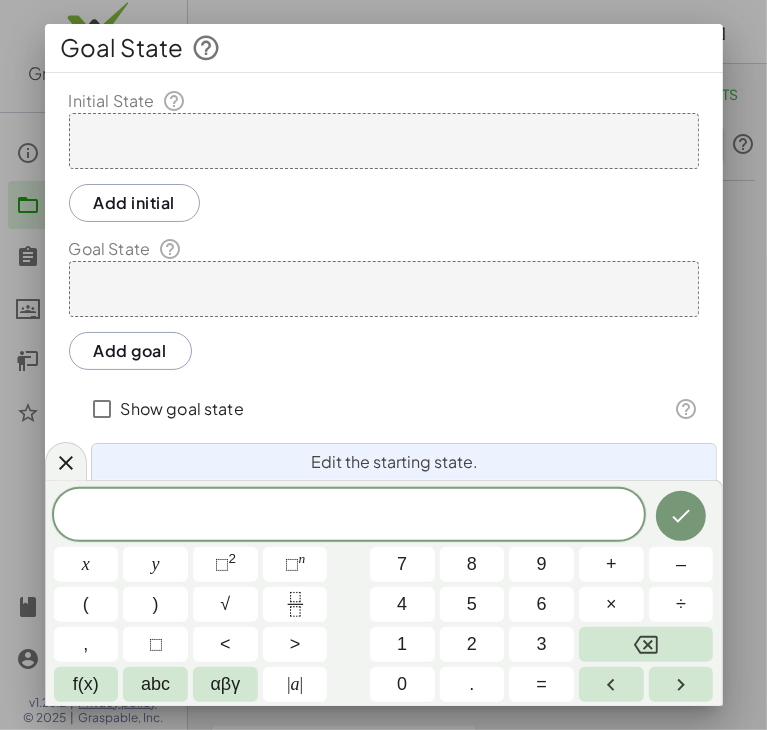click at bounding box center [384, 141] 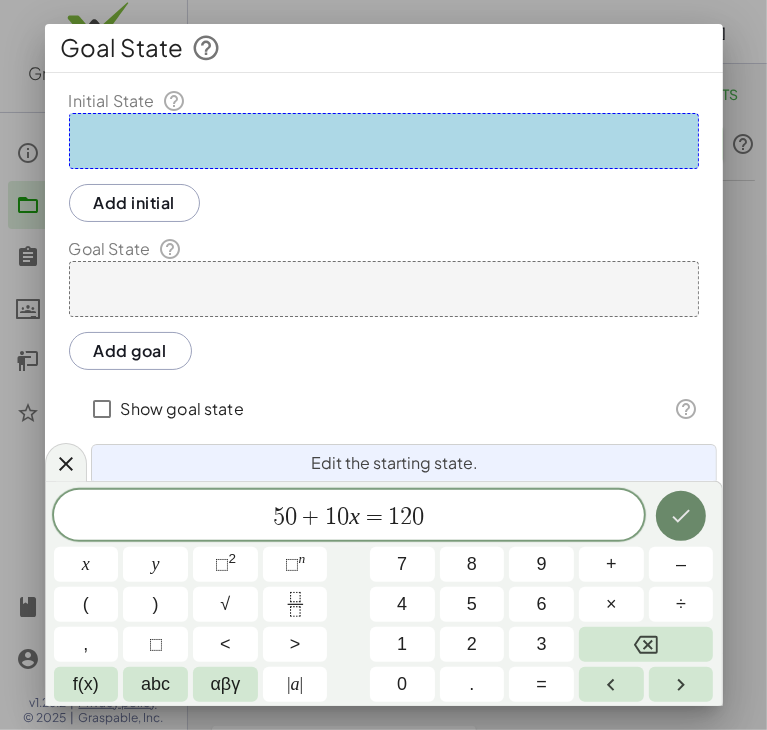 click 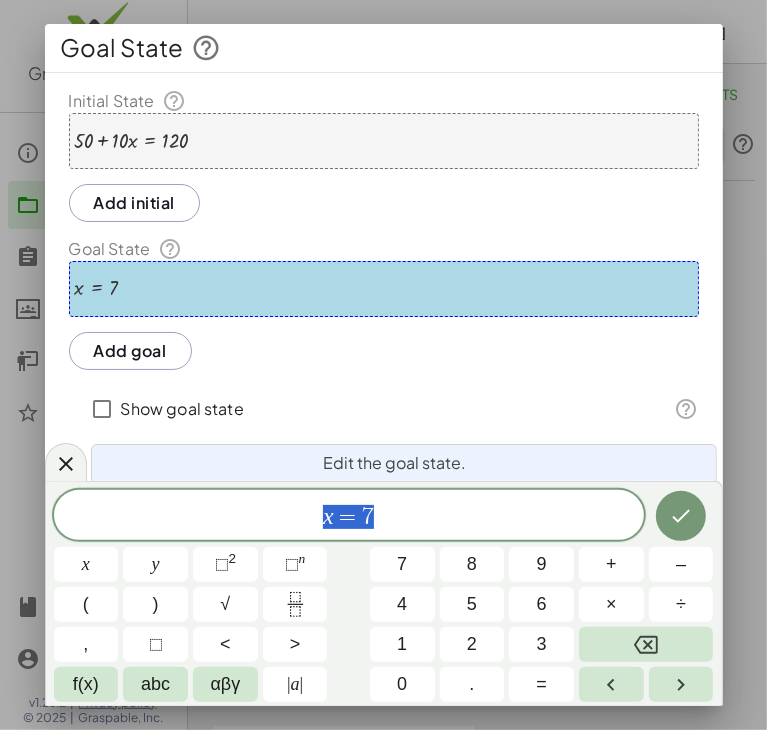 click on "Show goal state" 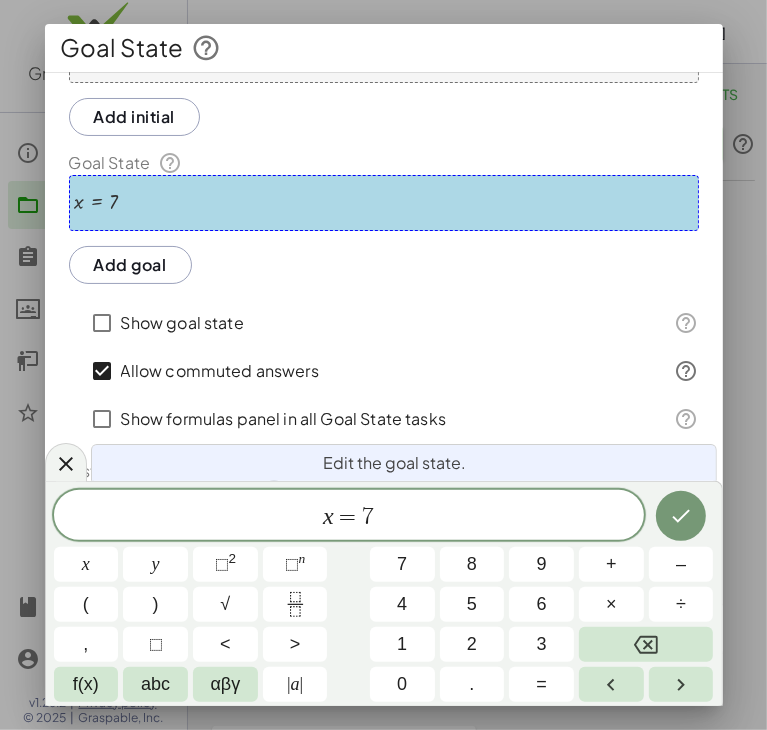 scroll, scrollTop: 109, scrollLeft: 0, axis: vertical 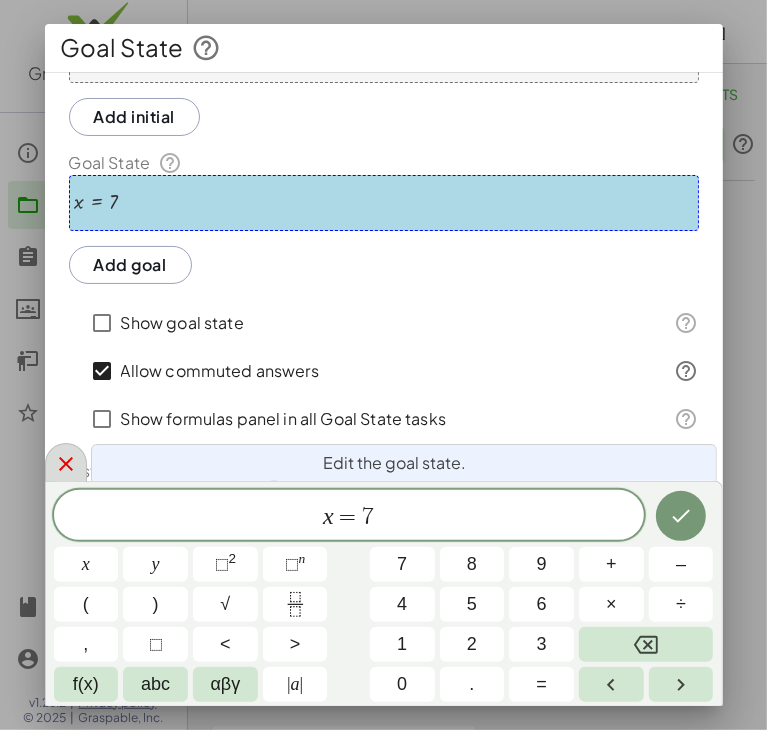 click 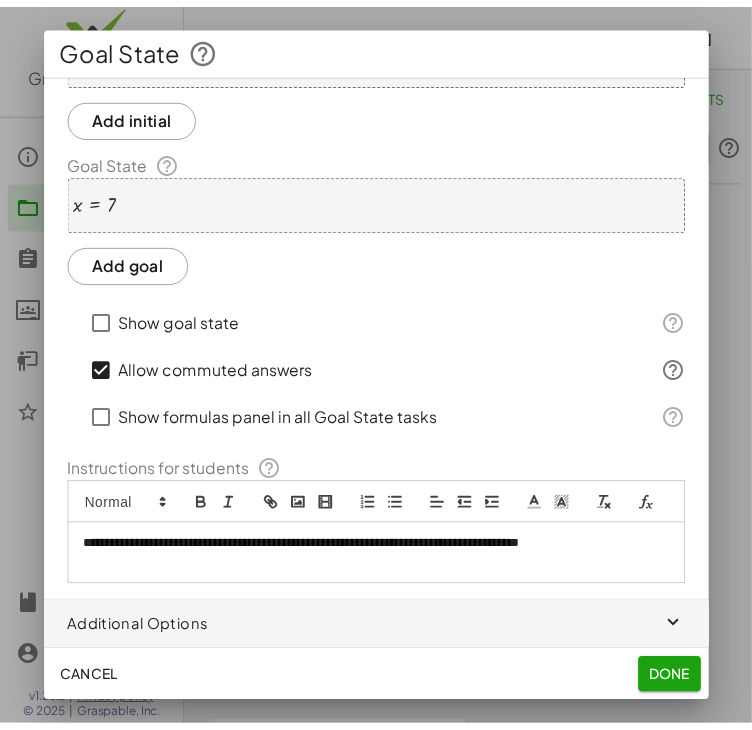 scroll, scrollTop: 0, scrollLeft: 0, axis: both 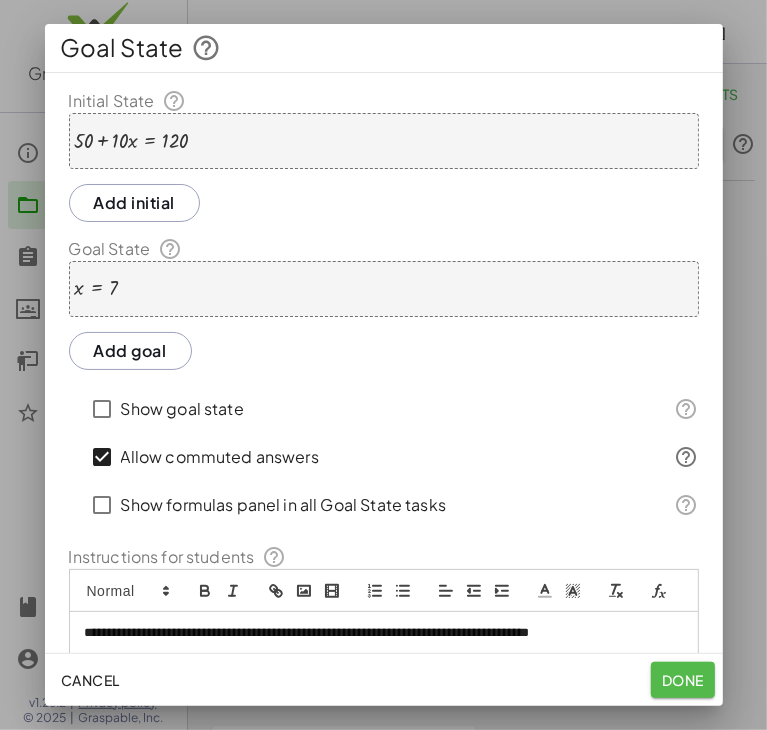 click on "Done" 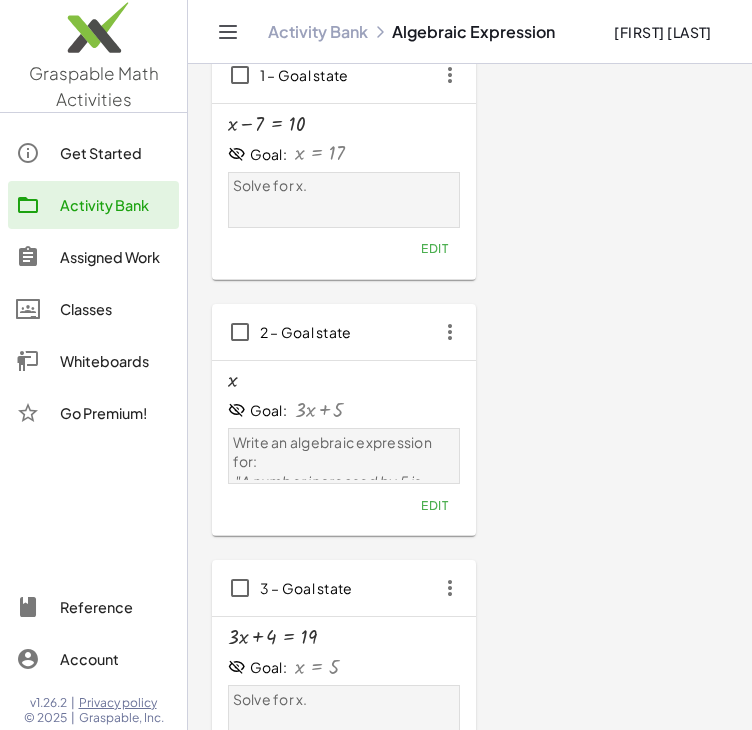 scroll, scrollTop: 0, scrollLeft: 0, axis: both 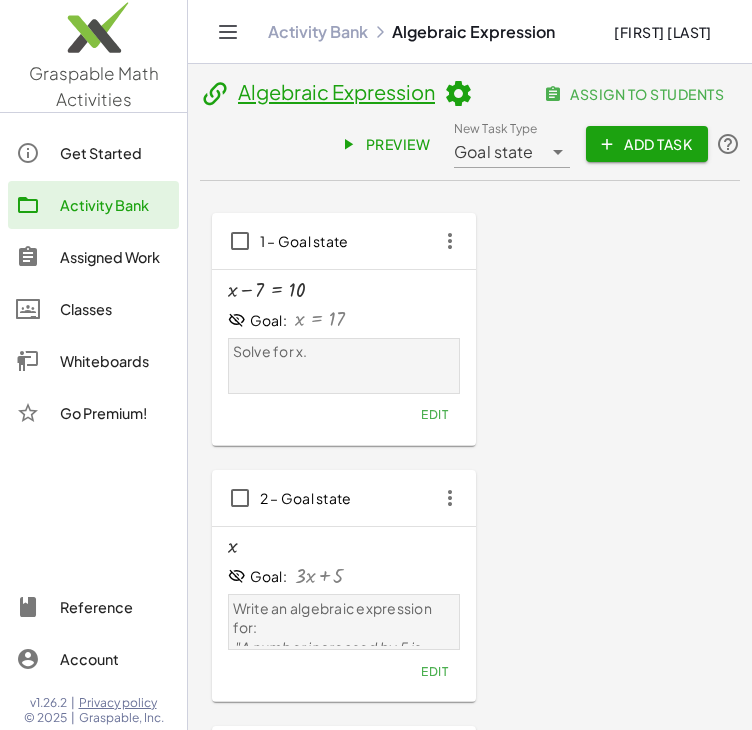 click at bounding box center [458, 94] 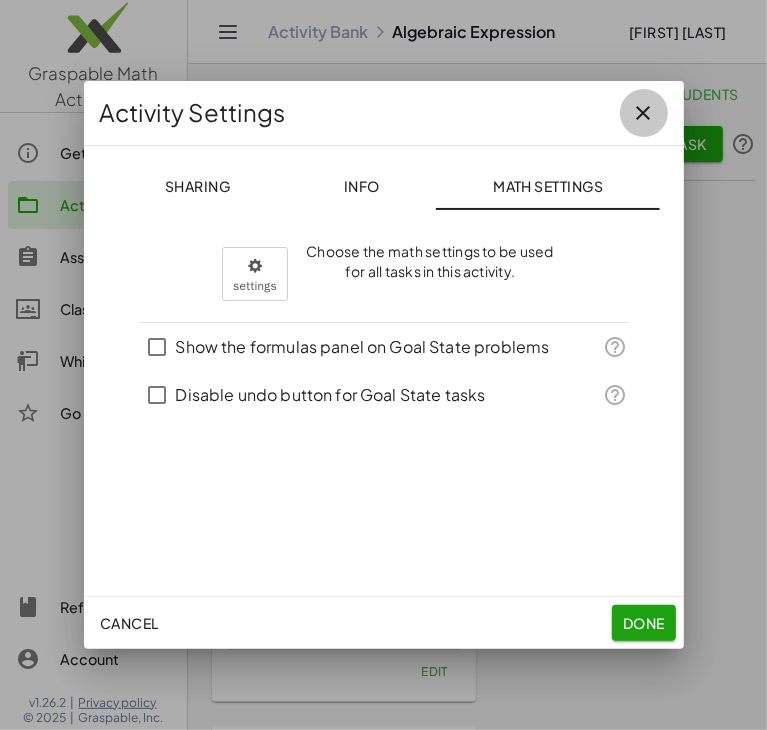 click at bounding box center (644, 113) 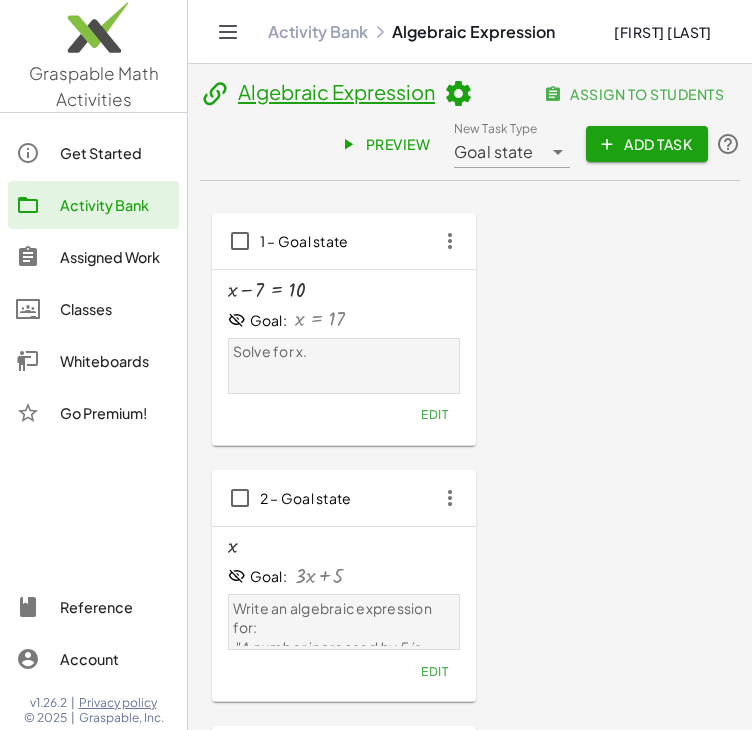 click at bounding box center (458, 94) 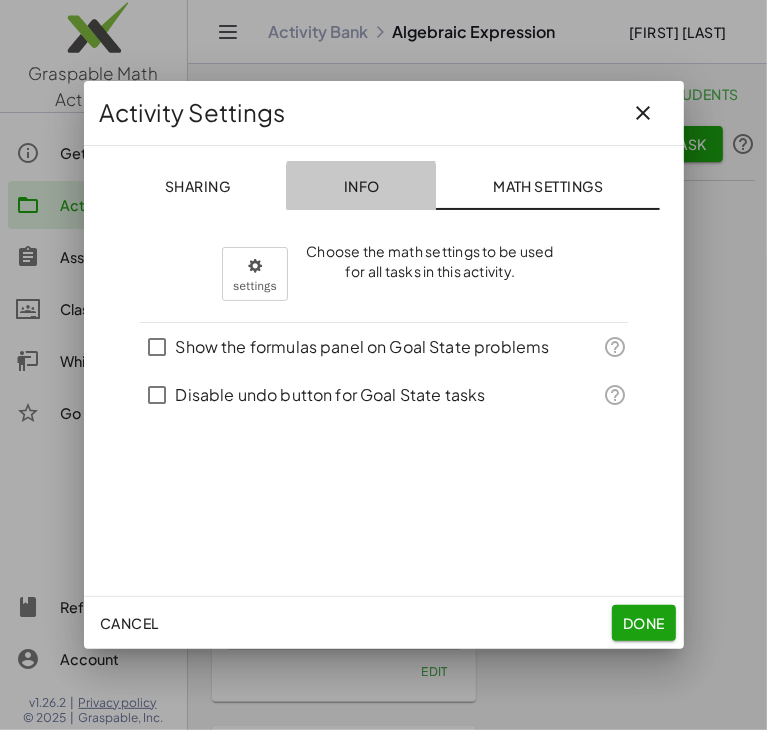 click on "Info" 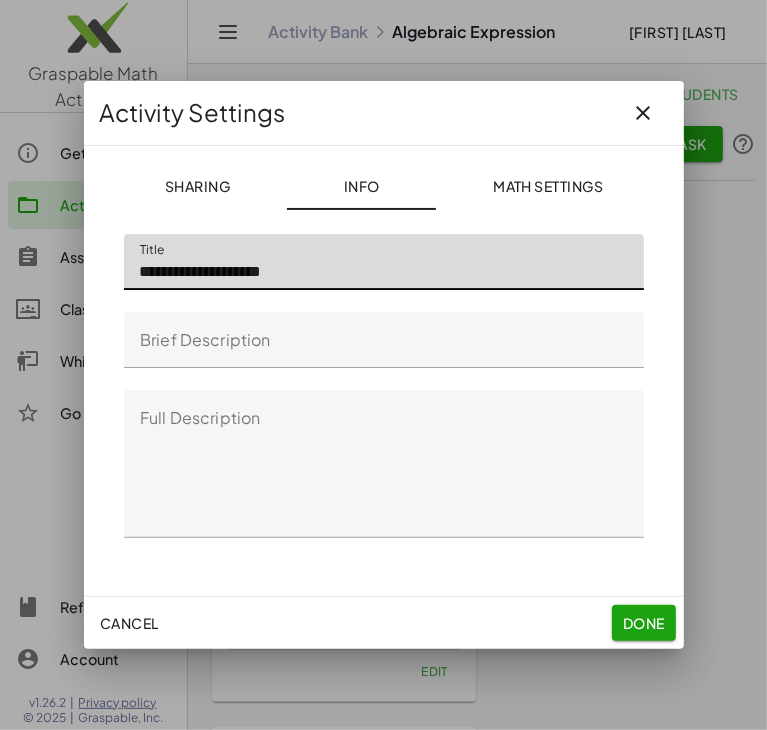 click on "**********" 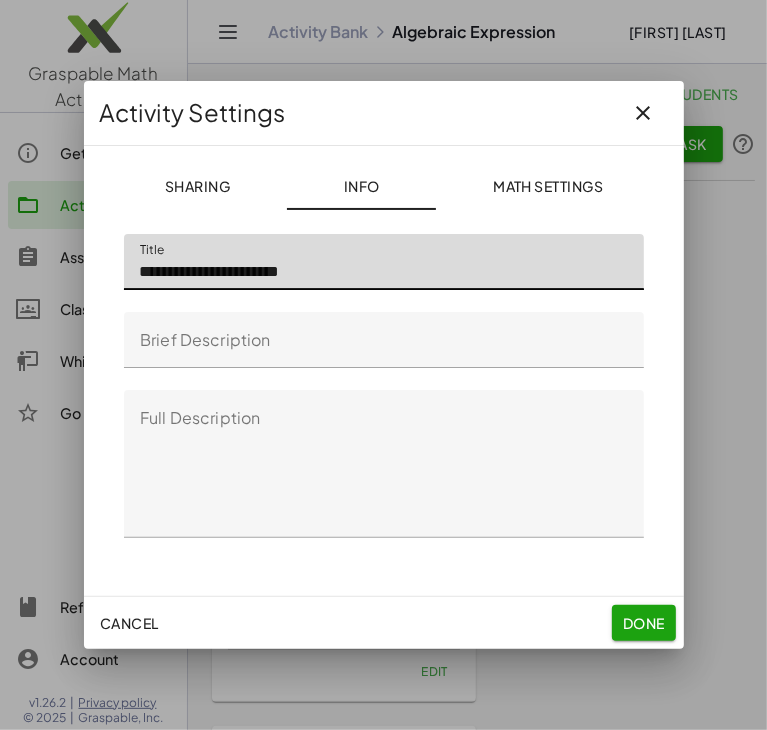 type on "**********" 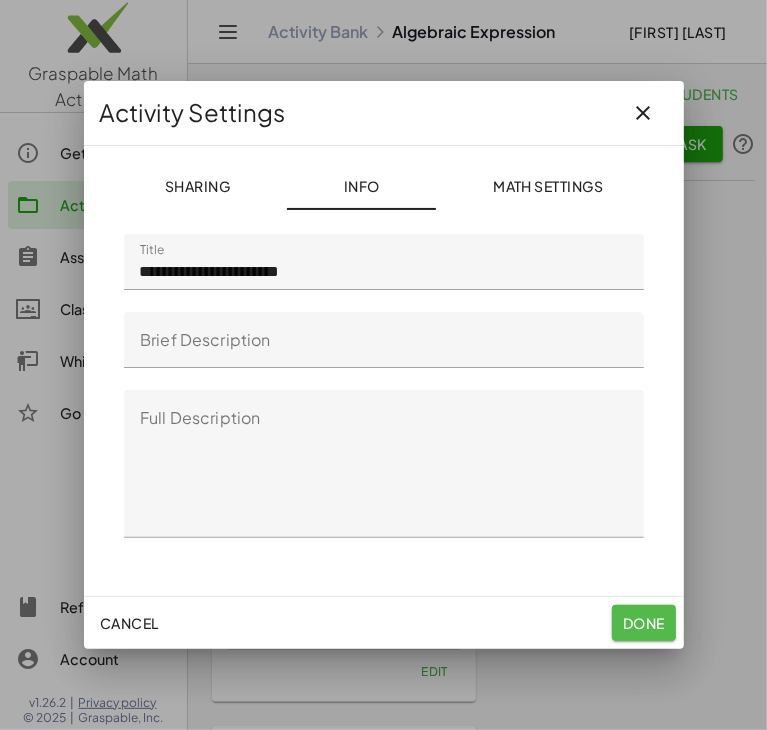 click on "Done" 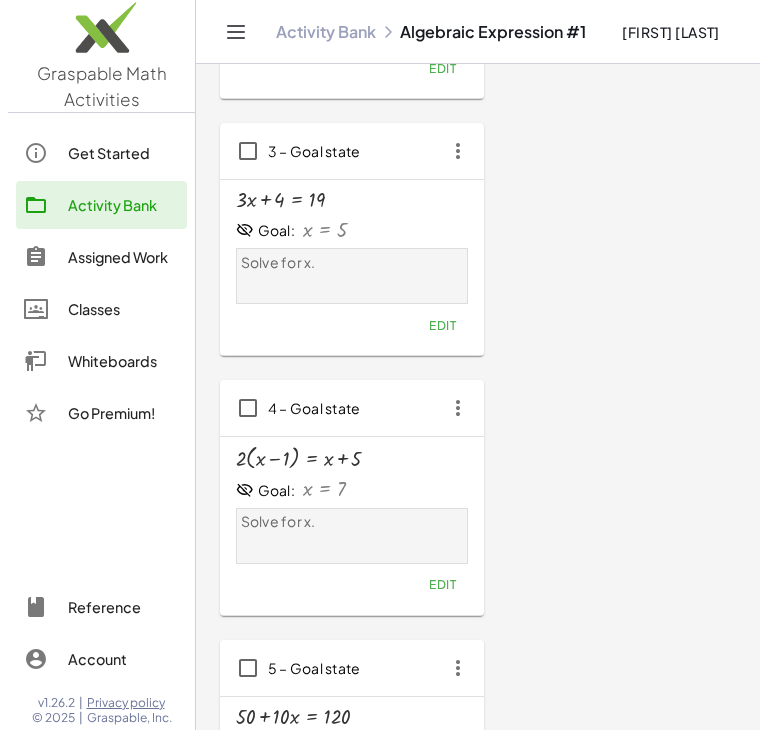 scroll, scrollTop: 0, scrollLeft: 0, axis: both 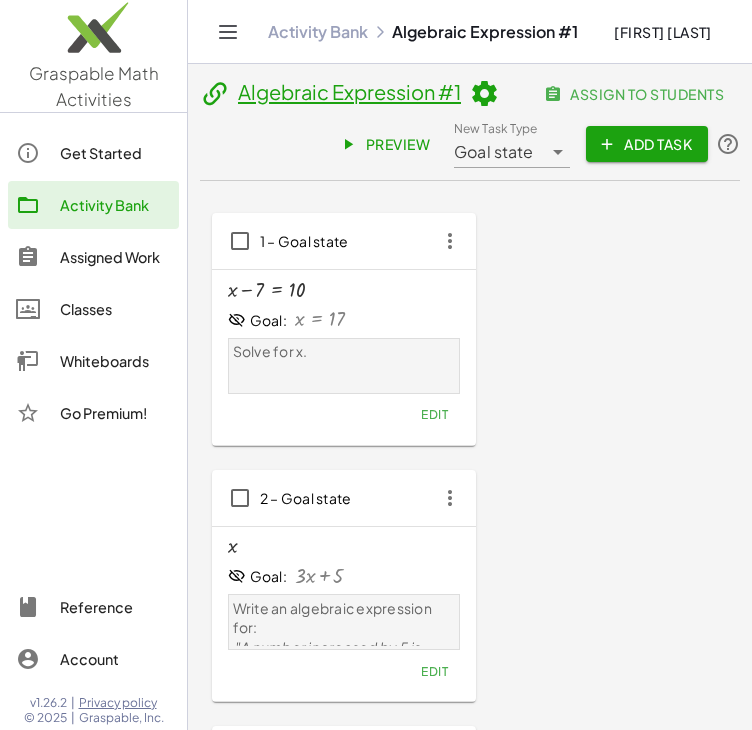 click on "Activity Bank" 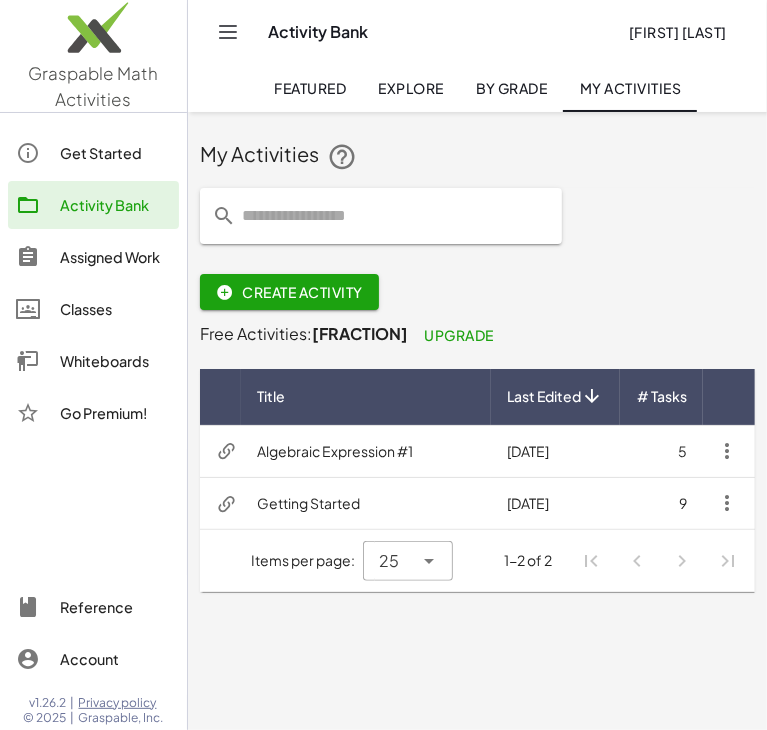 click at bounding box center [727, 451] 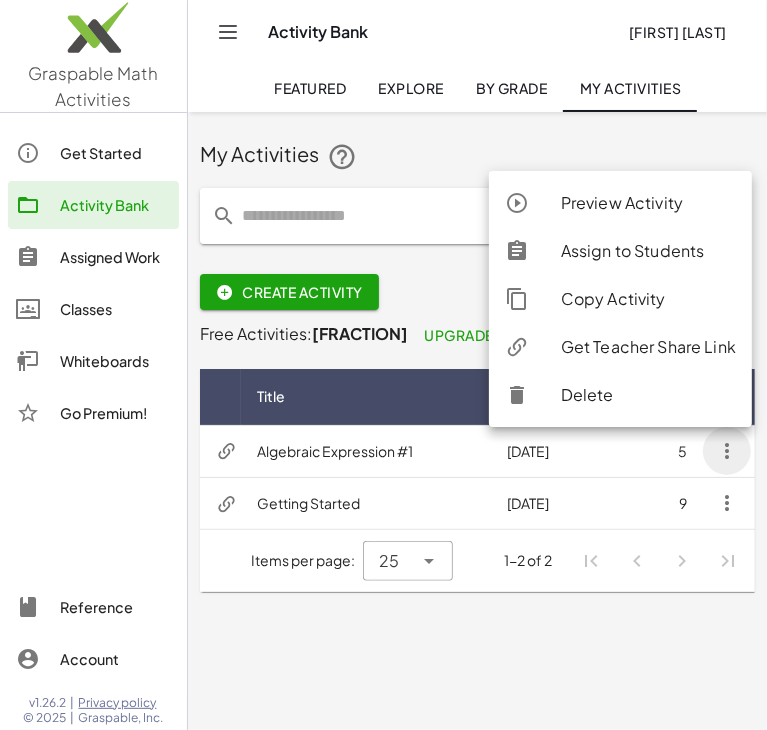 click on "Copy Activity" 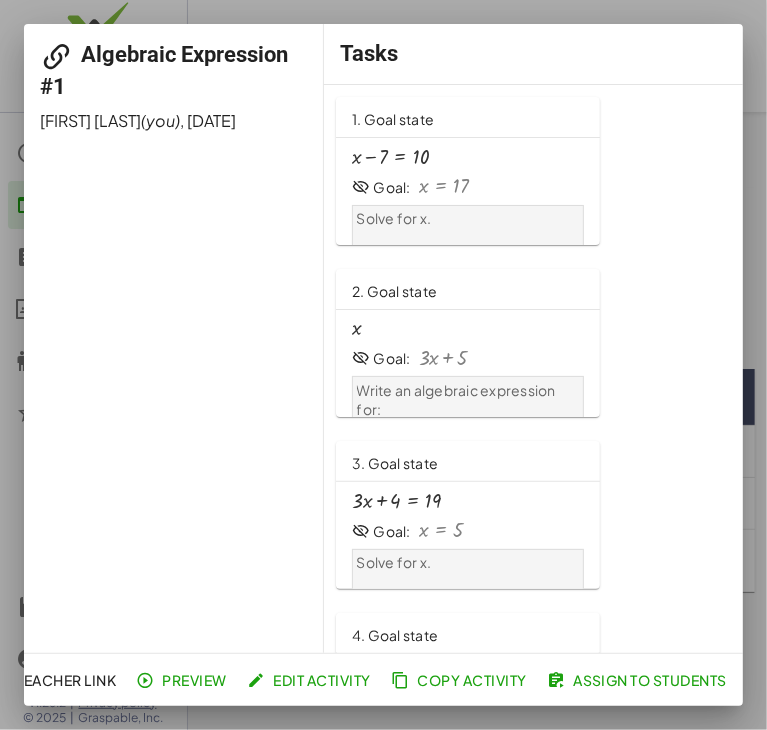 drag, startPoint x: 311, startPoint y: 679, endPoint x: 672, endPoint y: 107, distance: 676.3912 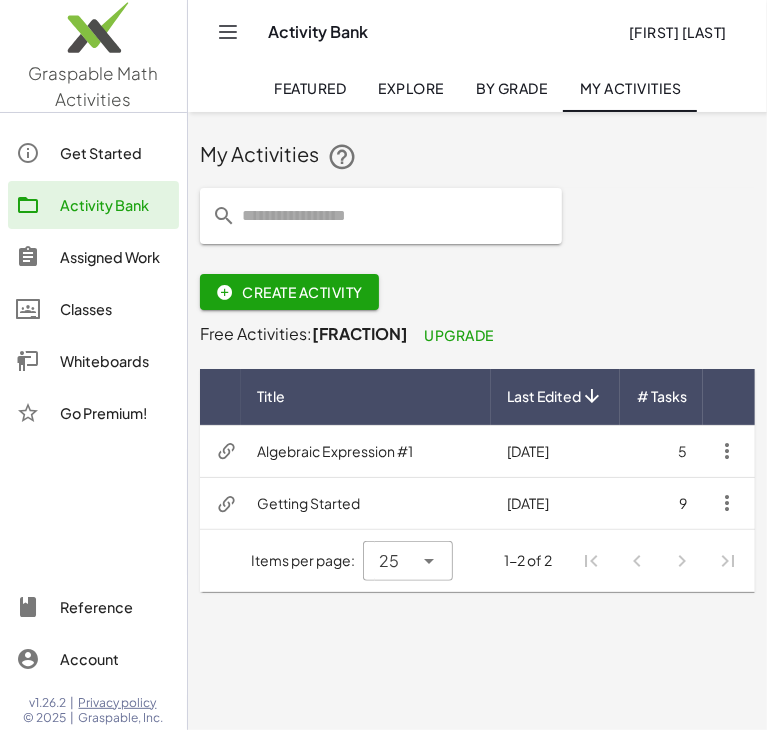 click on "Algebraic Expression #1" at bounding box center (366, 451) 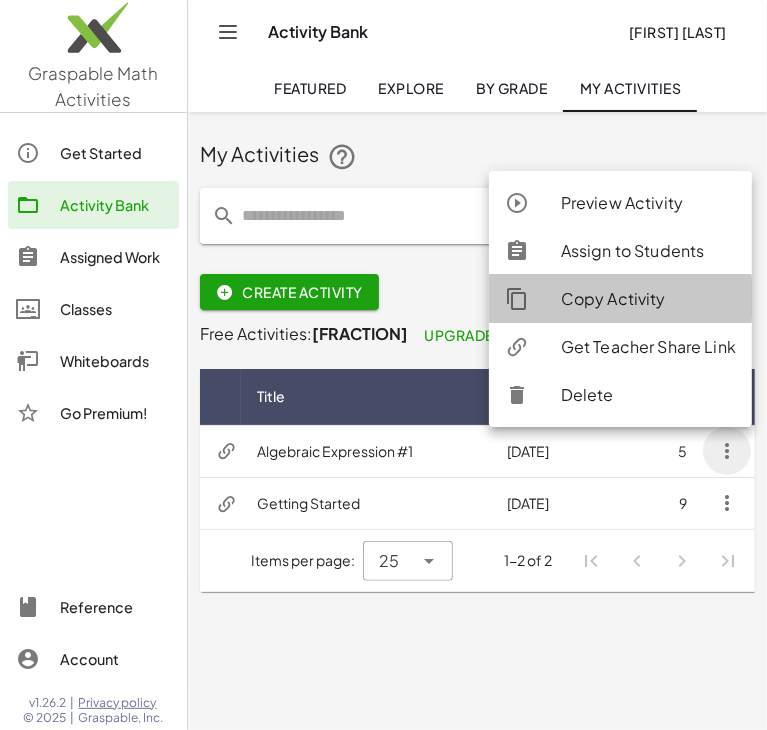 click 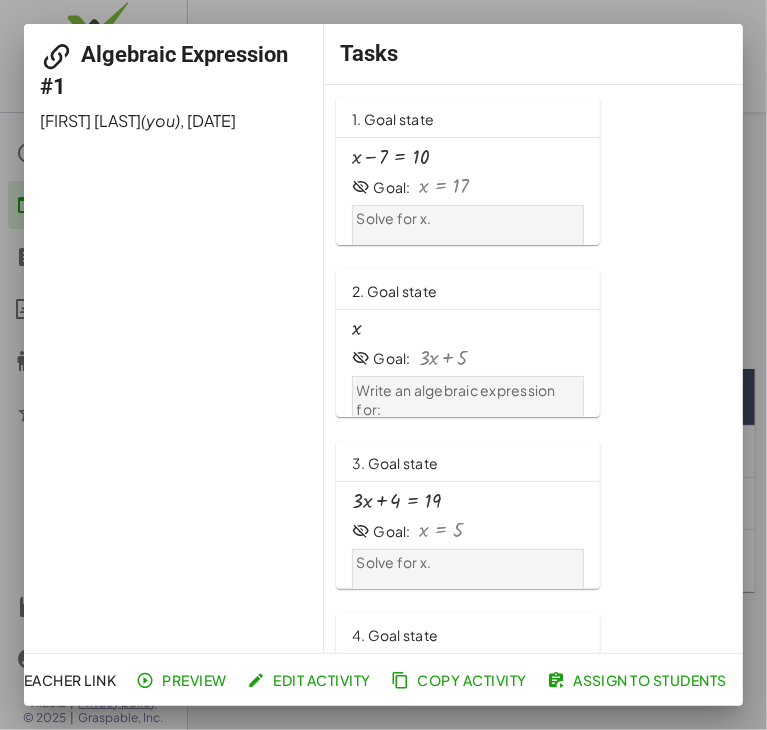 click on "Copy Activity" 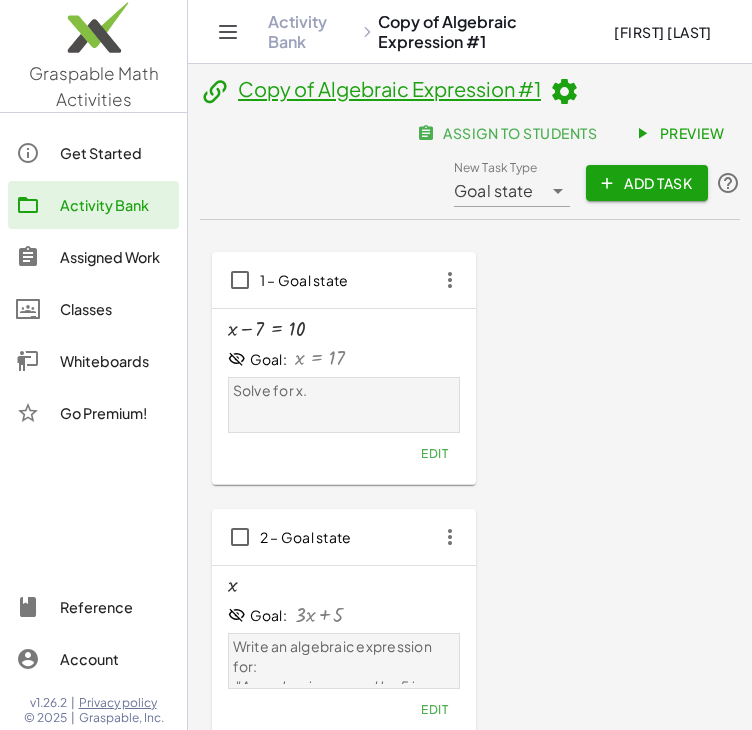 click at bounding box center [564, 92] 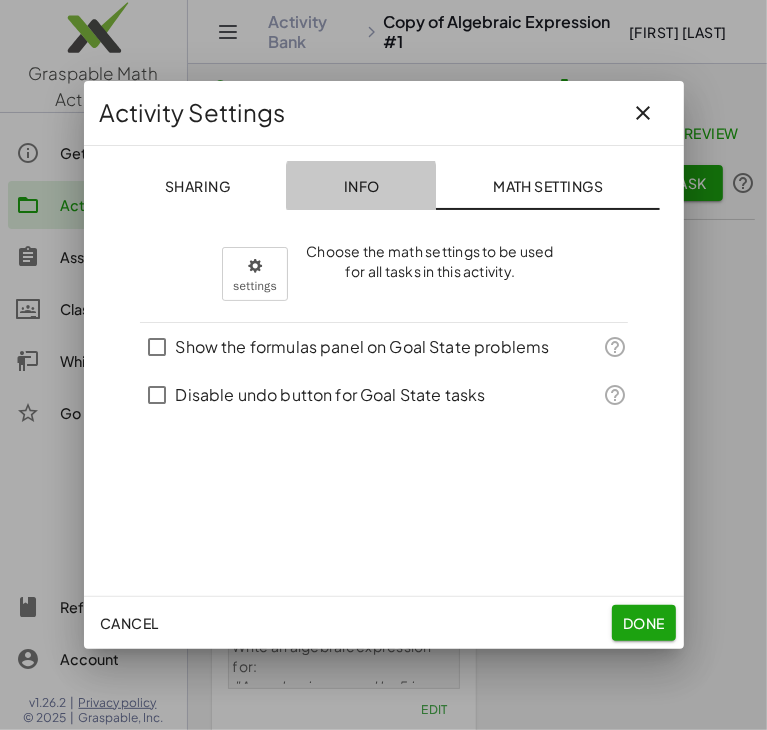 click on "Info" 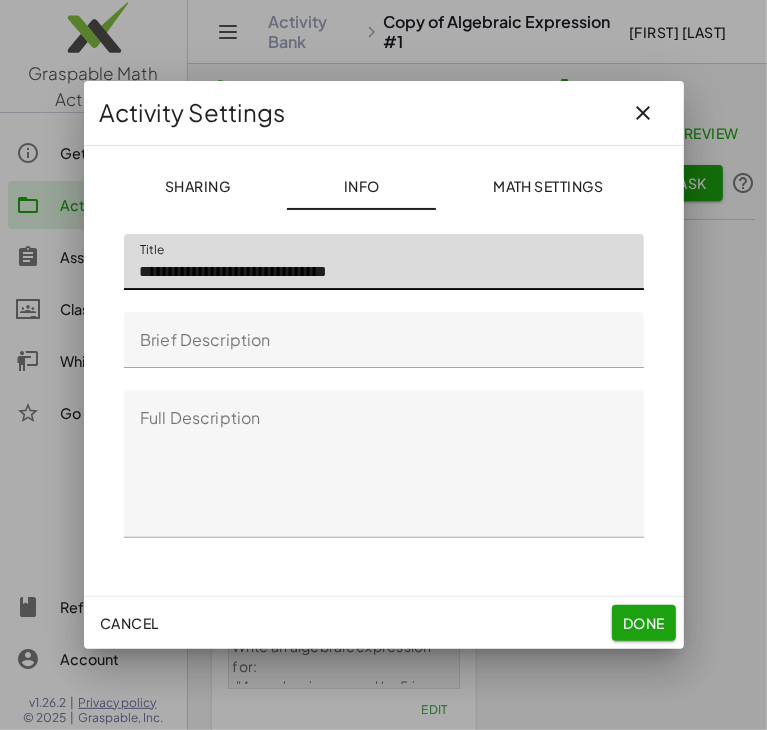 click on "**********" 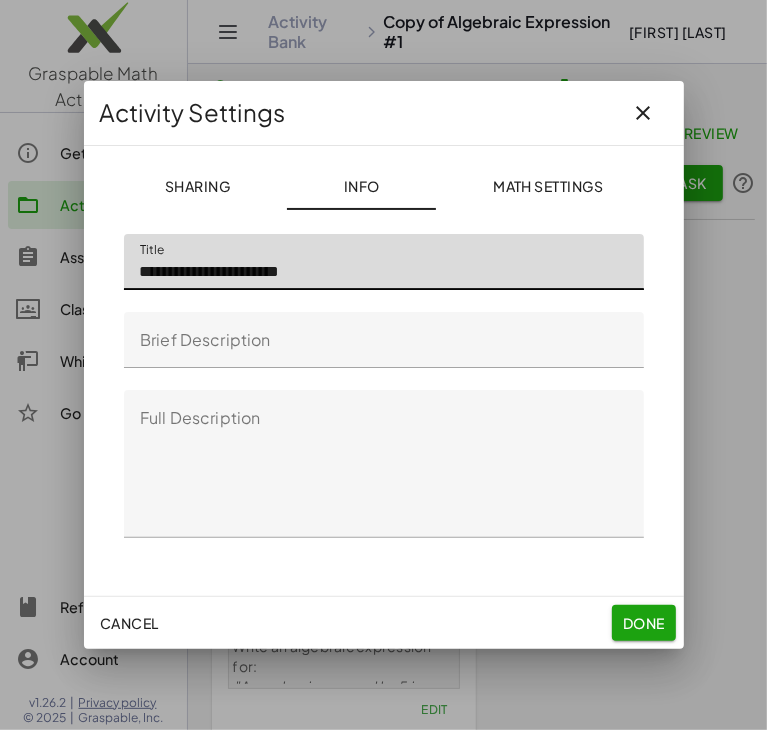 click on "**********" 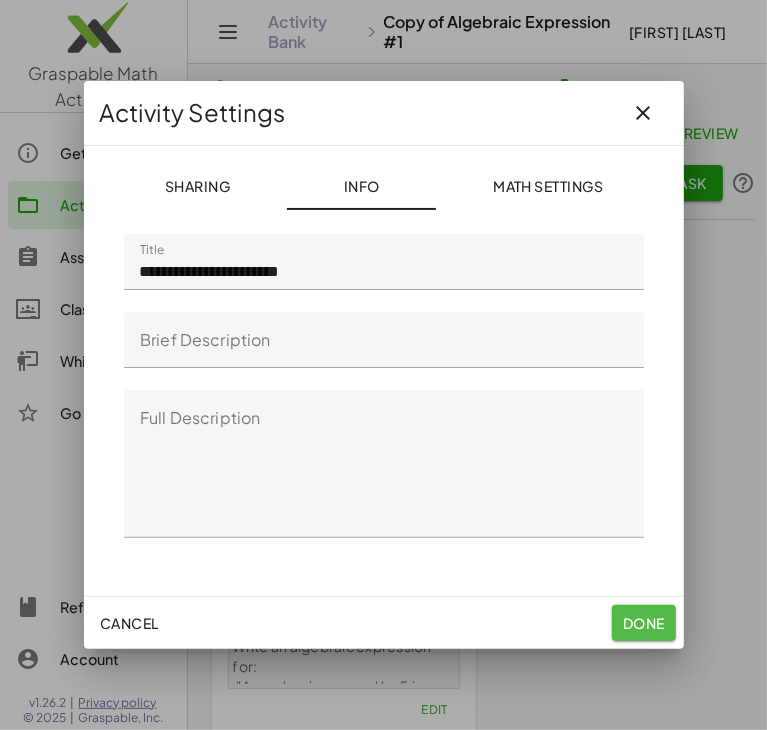 click on "Done" 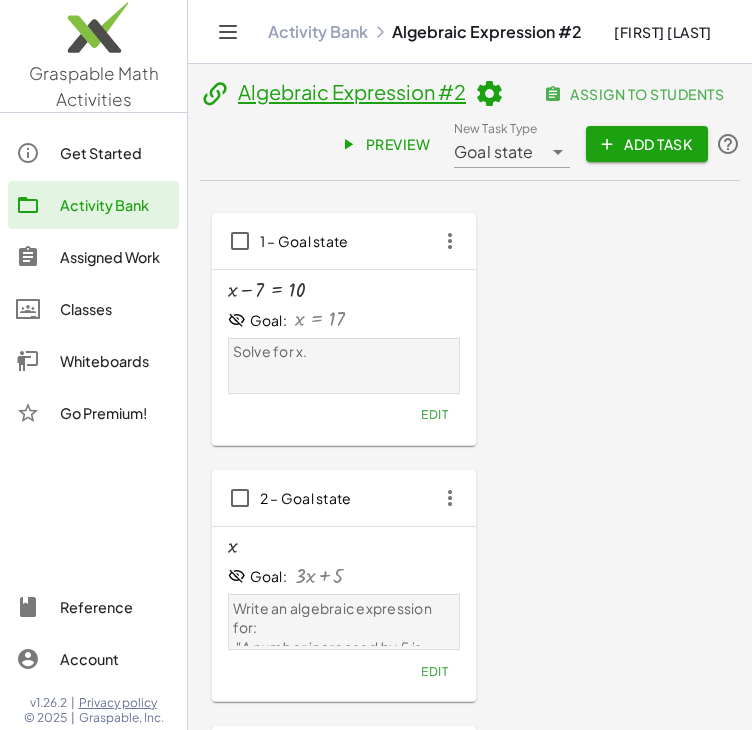 click on "+ x − 7 = 10 Goal: x = 17 Solve for x.  Edit" 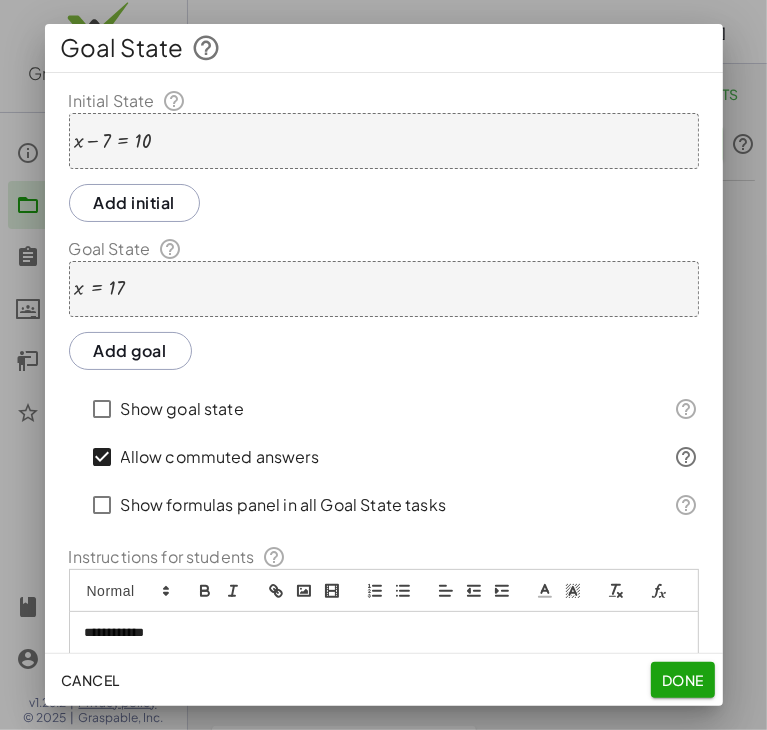 click at bounding box center (113, 141) 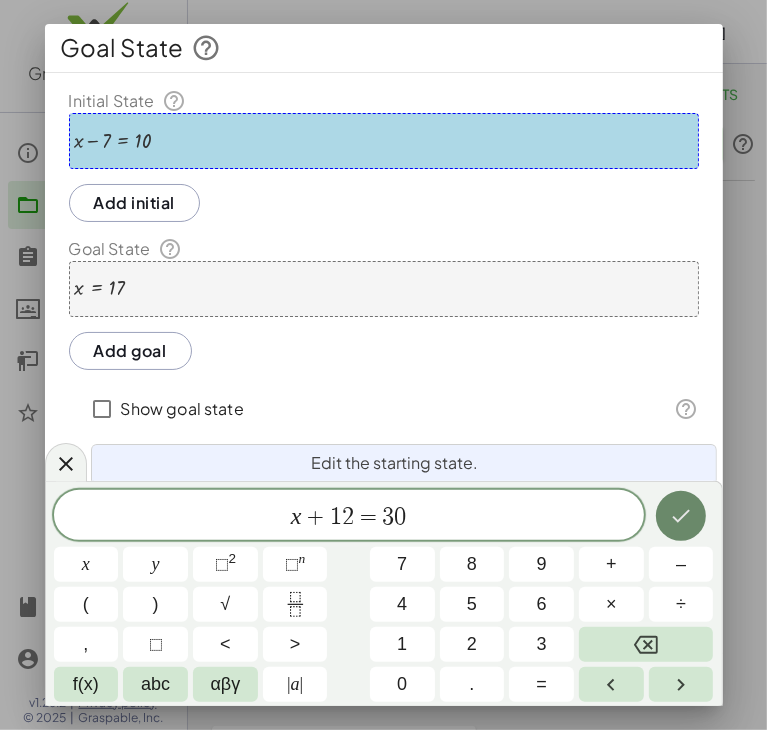click 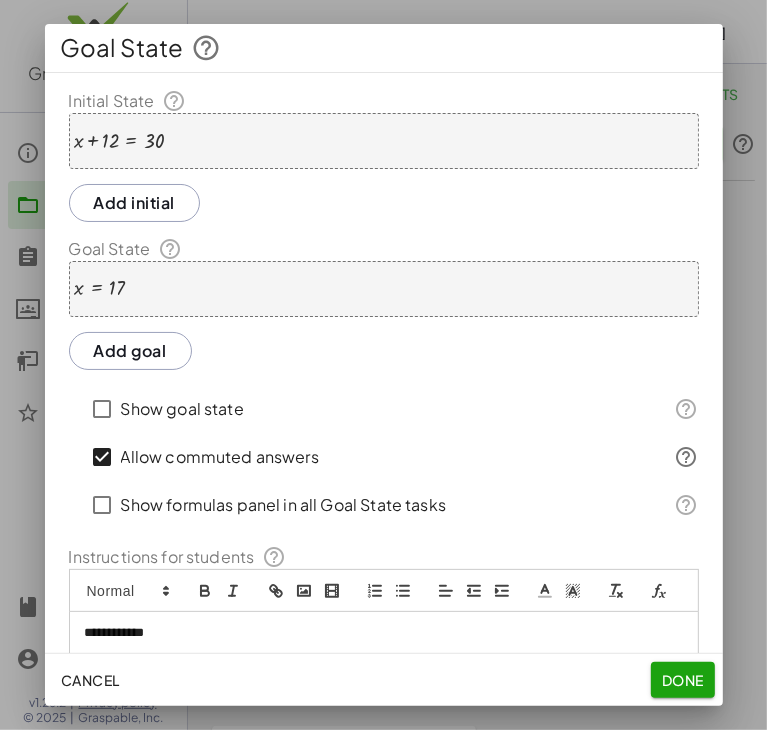 click on "x = 17" at bounding box center (384, 289) 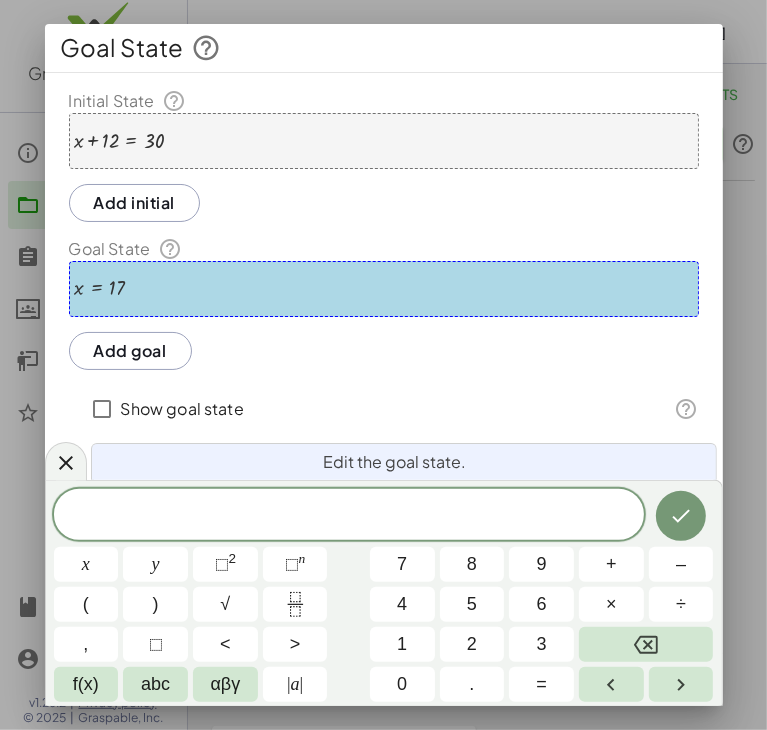 click on "Add goal" 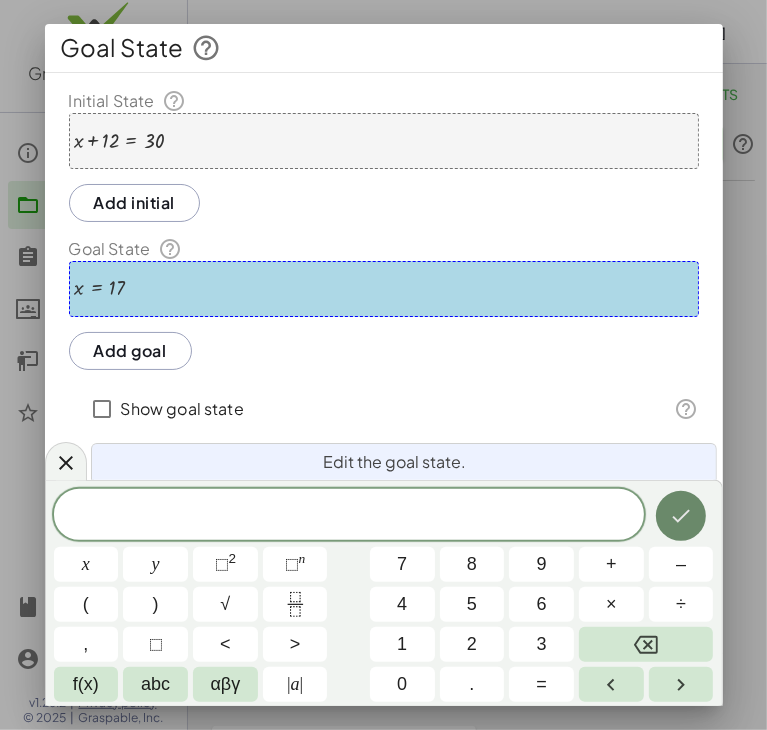 click 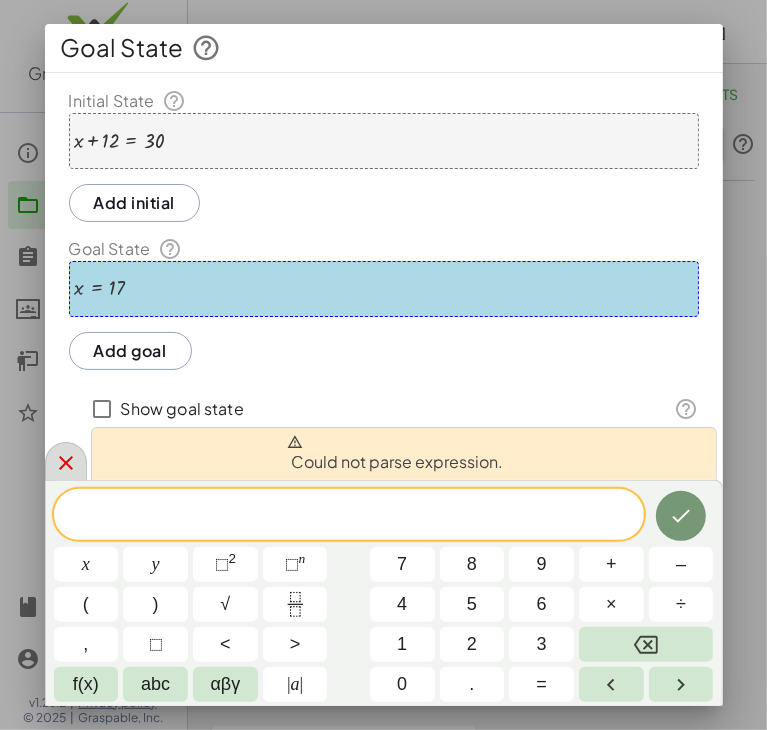 click 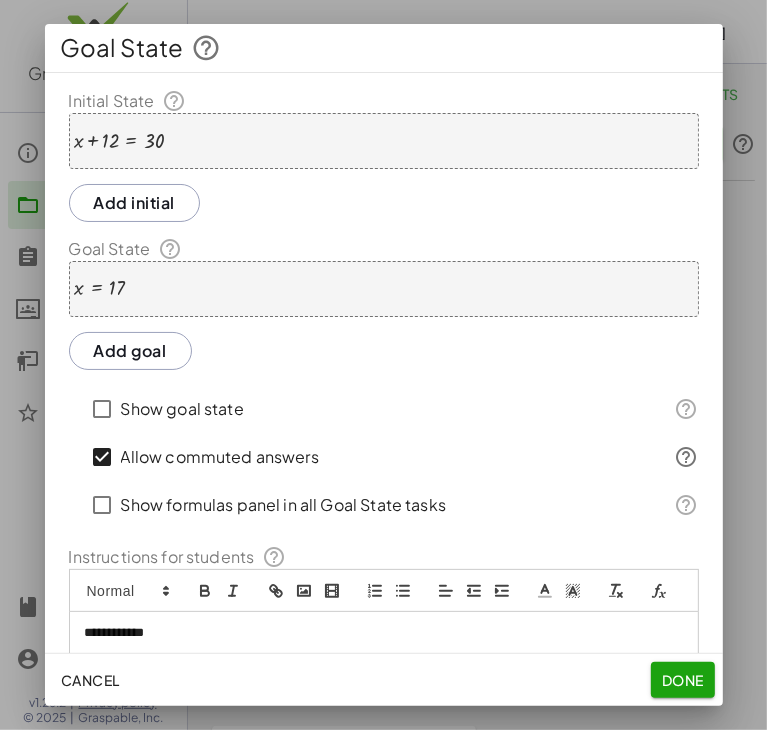 click at bounding box center [100, 288] 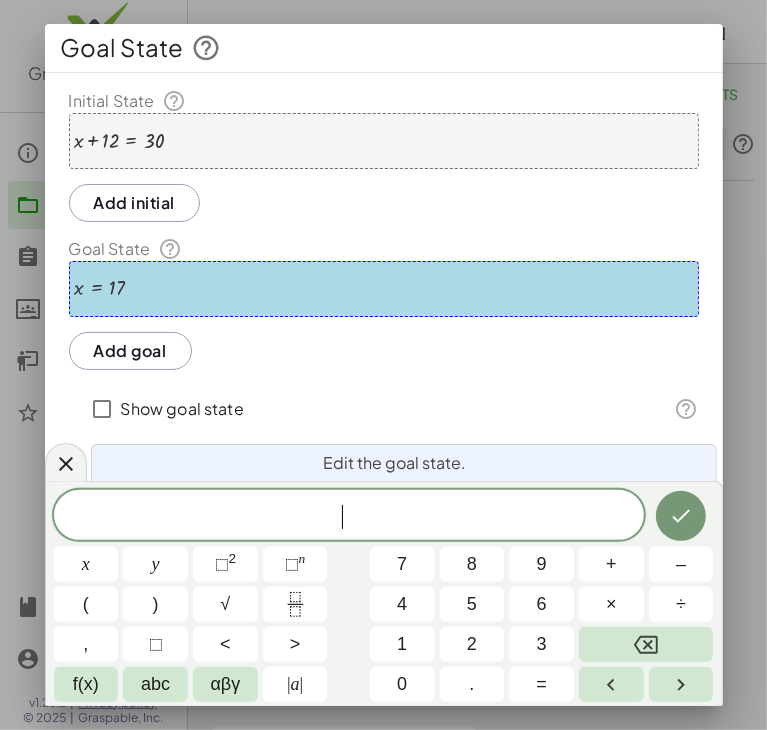 click on "+ x + 12 = 30" at bounding box center (384, 141) 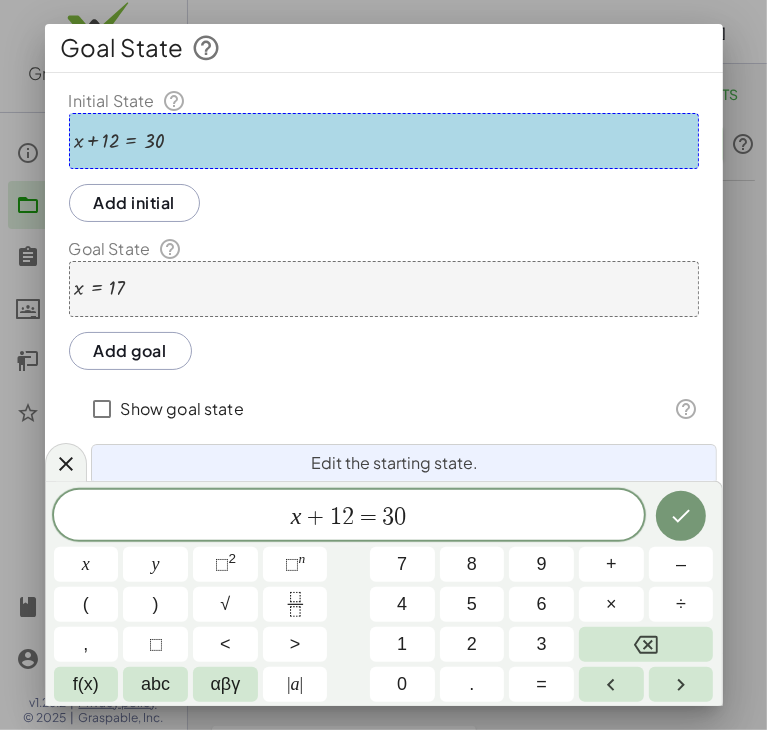 click on "Add initial" at bounding box center (135, 203) 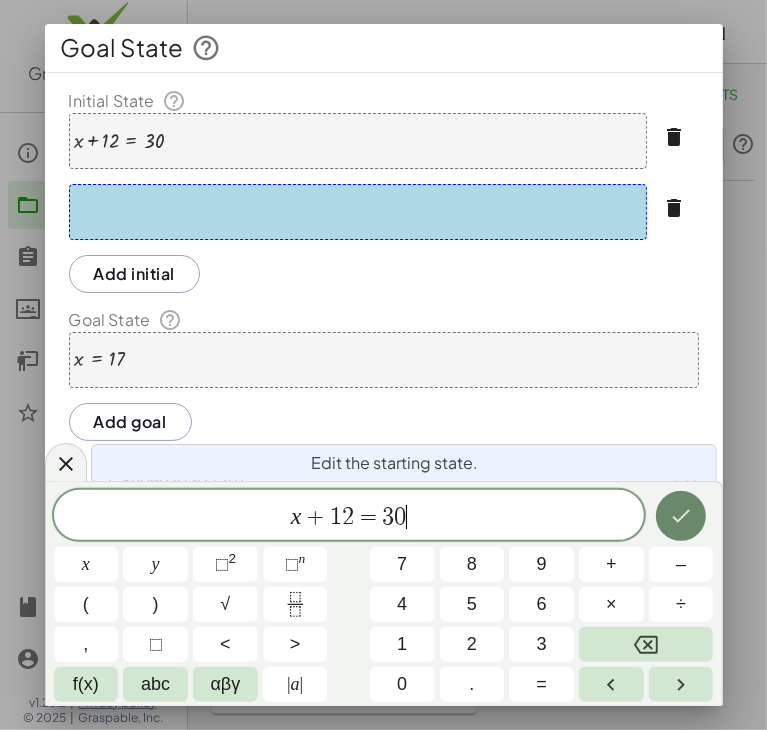 click at bounding box center (681, 516) 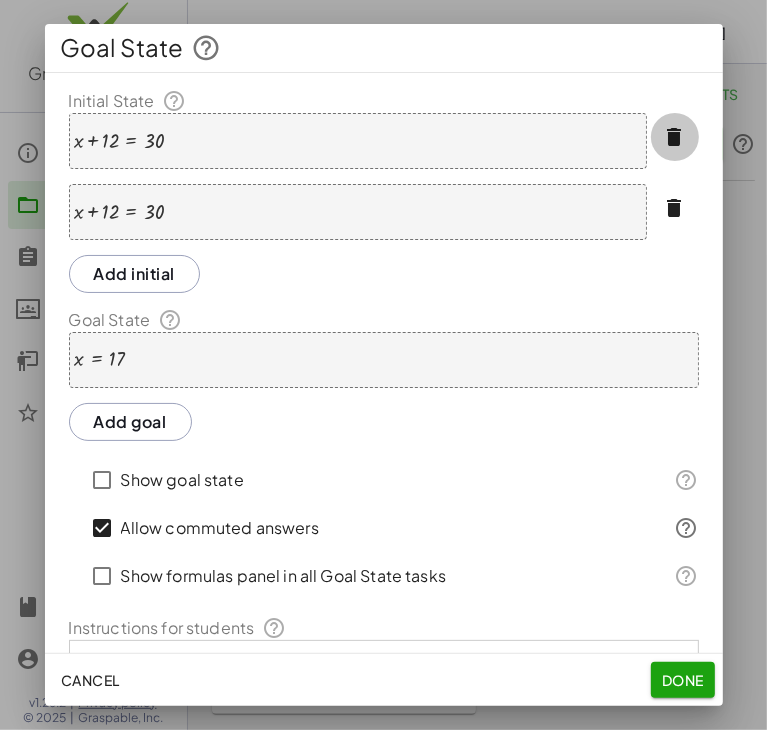 click 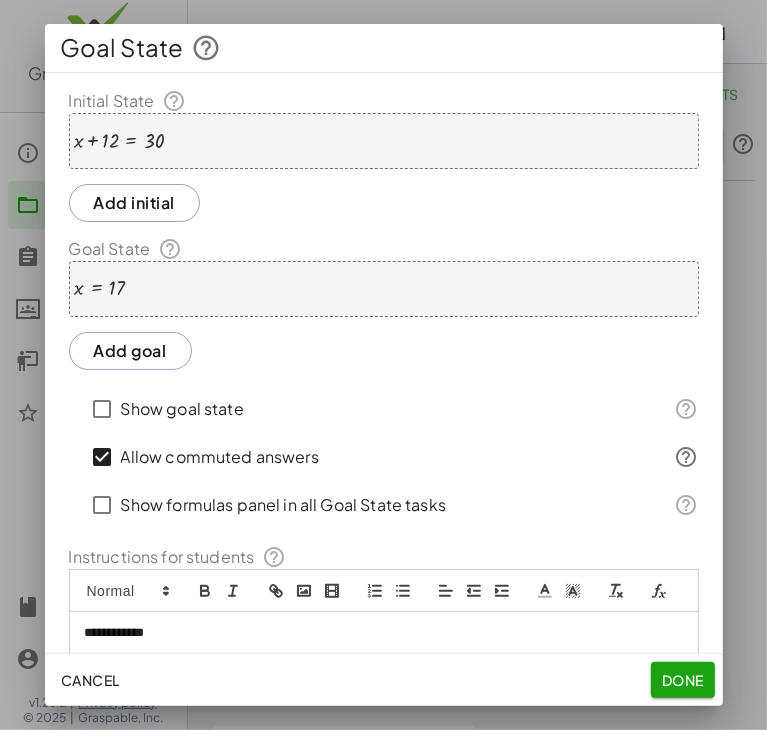 click on "Add goal" at bounding box center [130, 351] 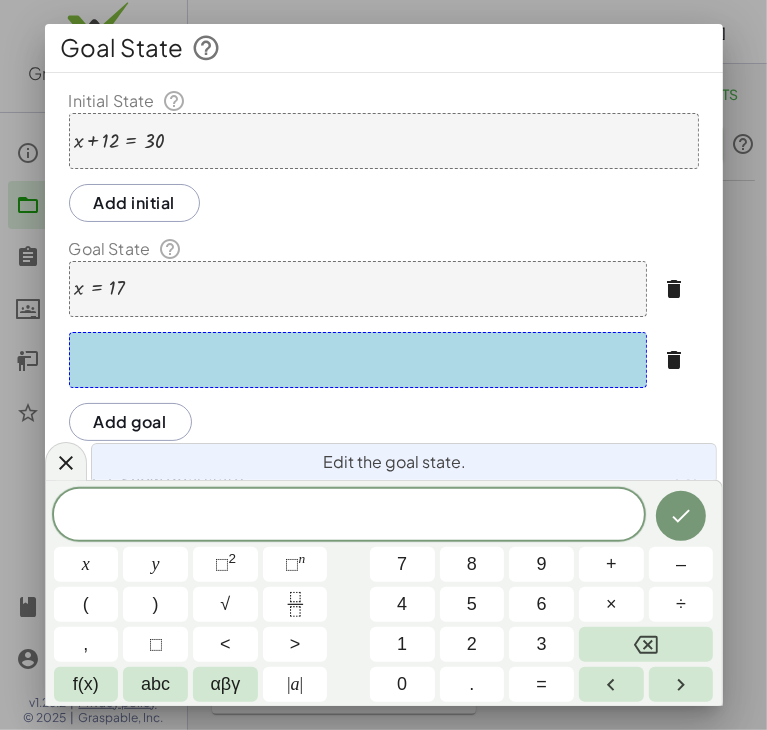 click at bounding box center (358, 360) 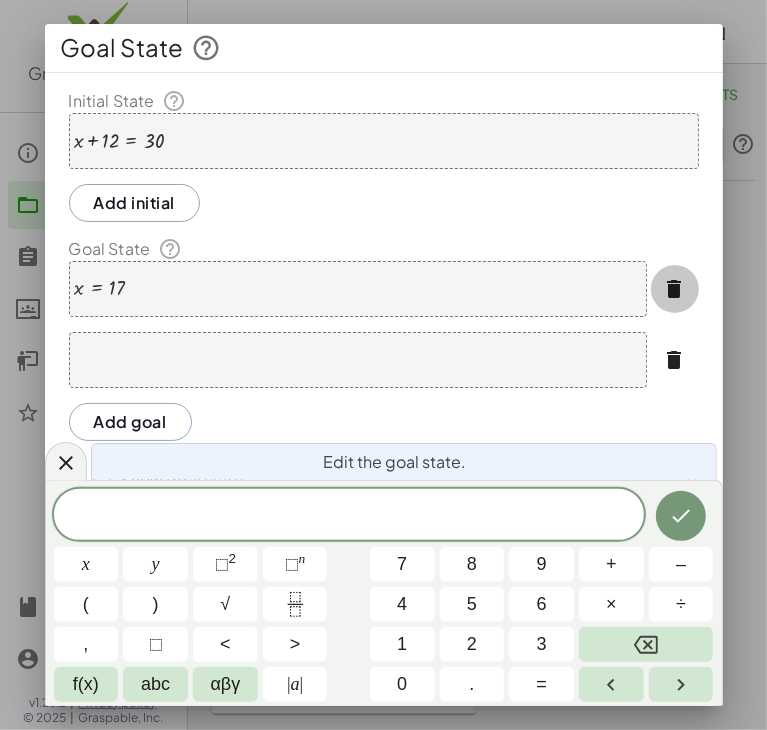 click 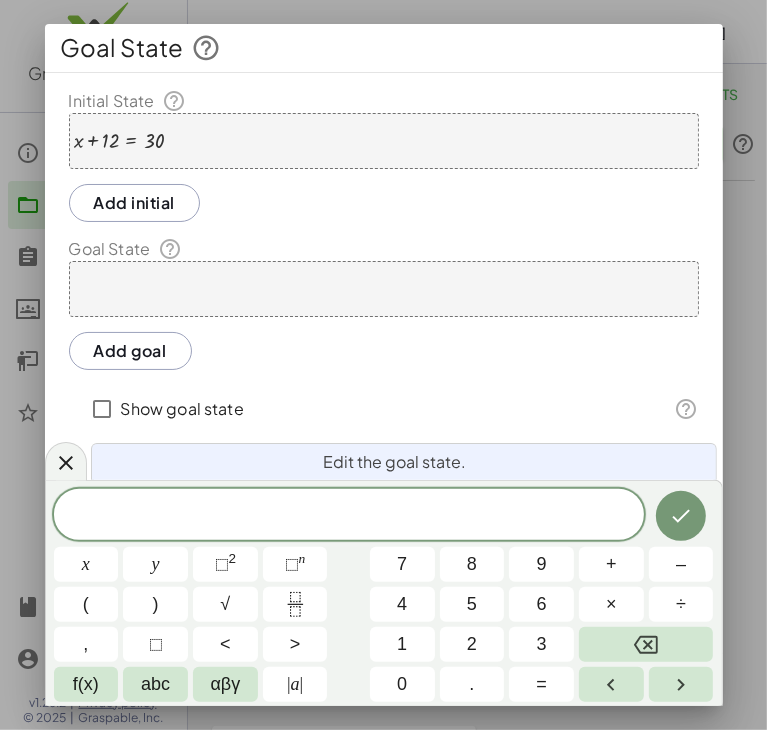 click on "+ x + 12 = 30" at bounding box center [384, 141] 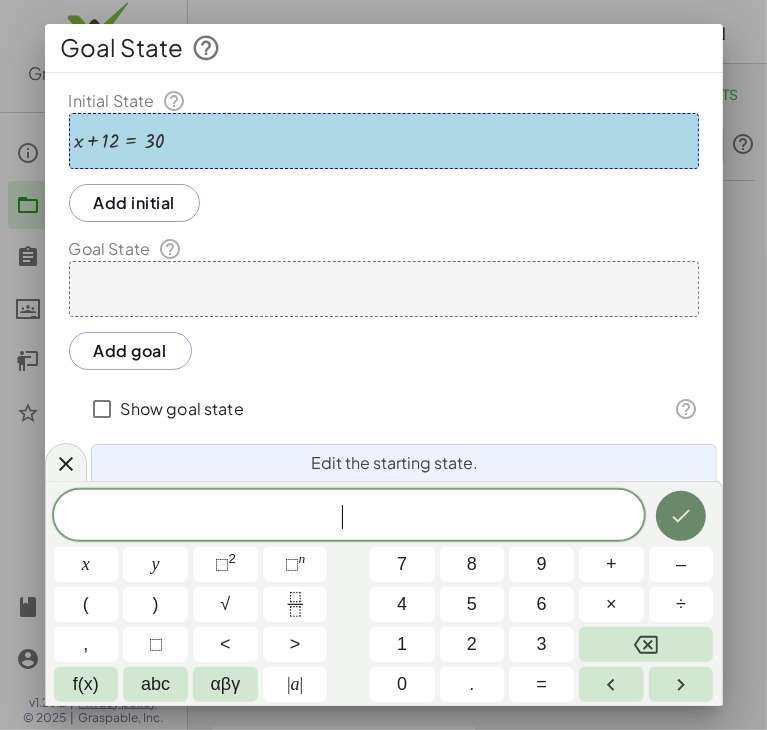 click 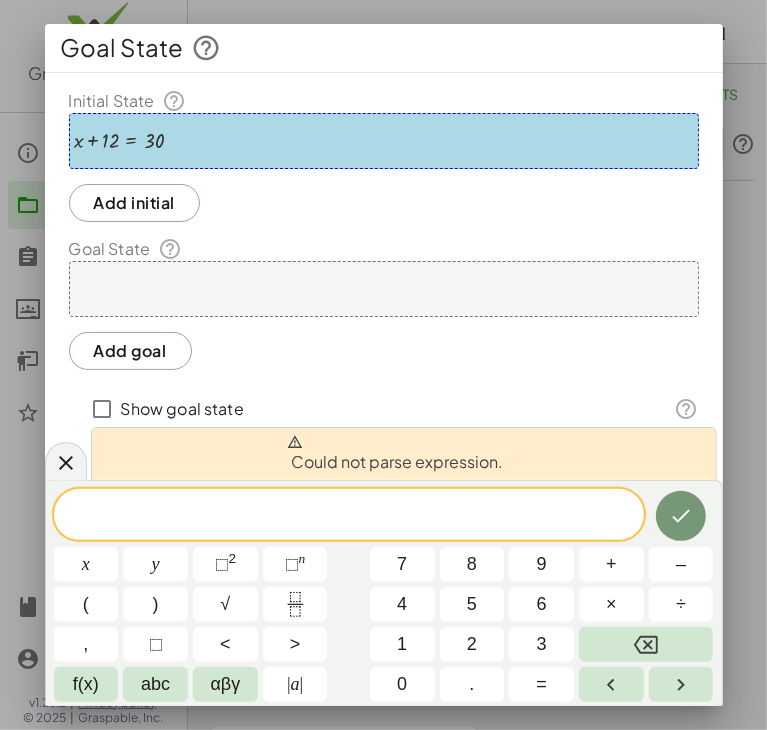 click on "Add initial" at bounding box center (135, 203) 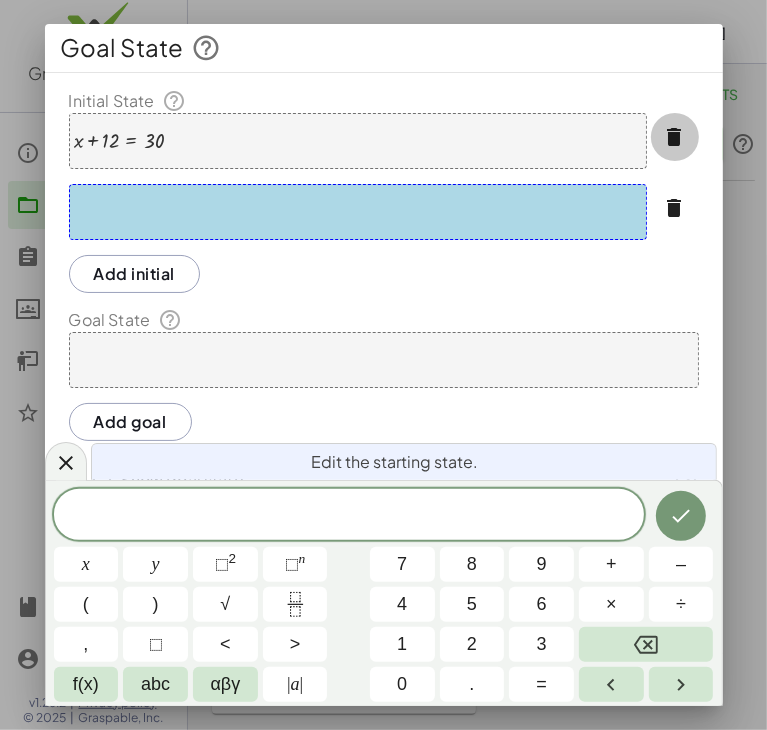 click at bounding box center (675, 137) 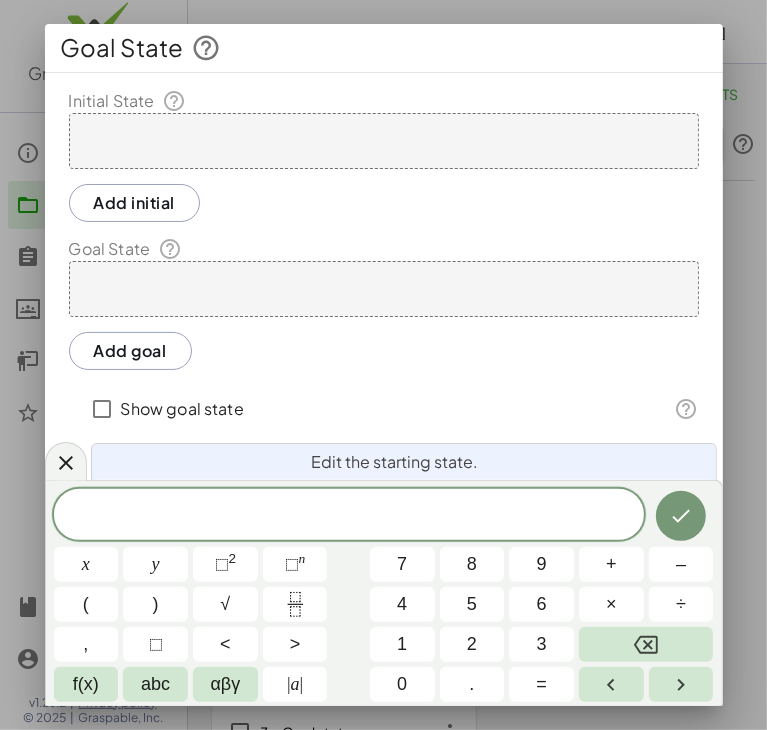 click at bounding box center [384, 141] 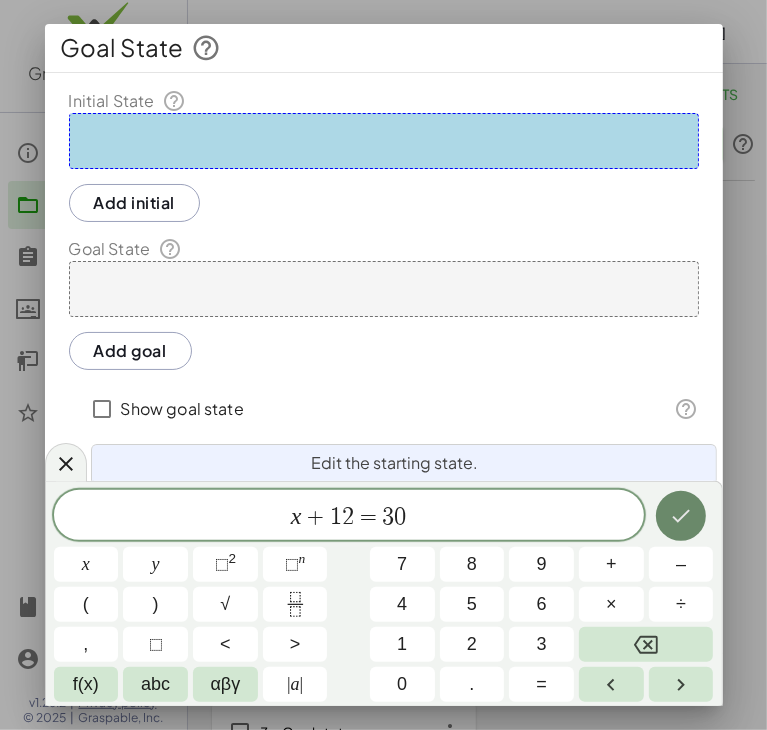 click 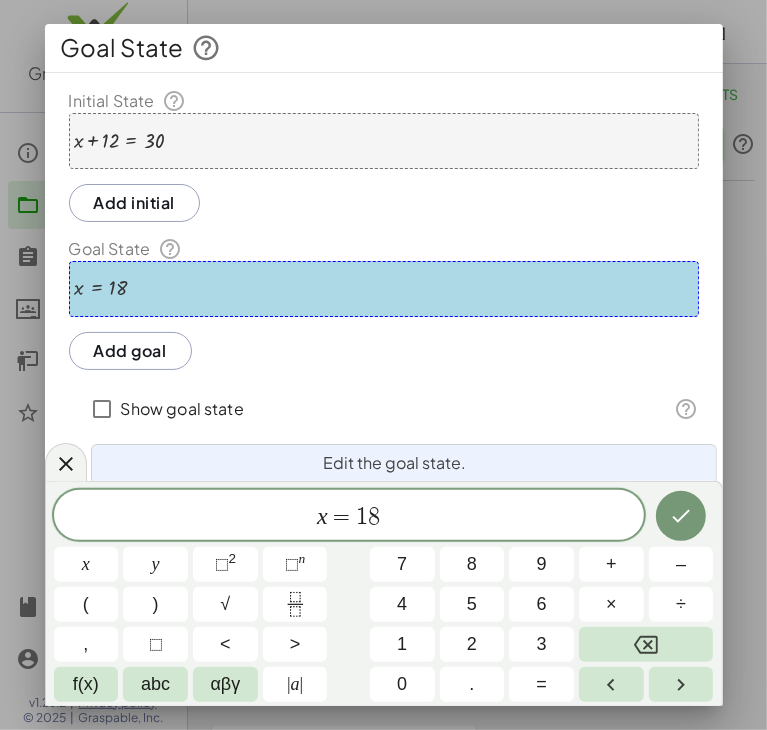 click on "Show goal state" 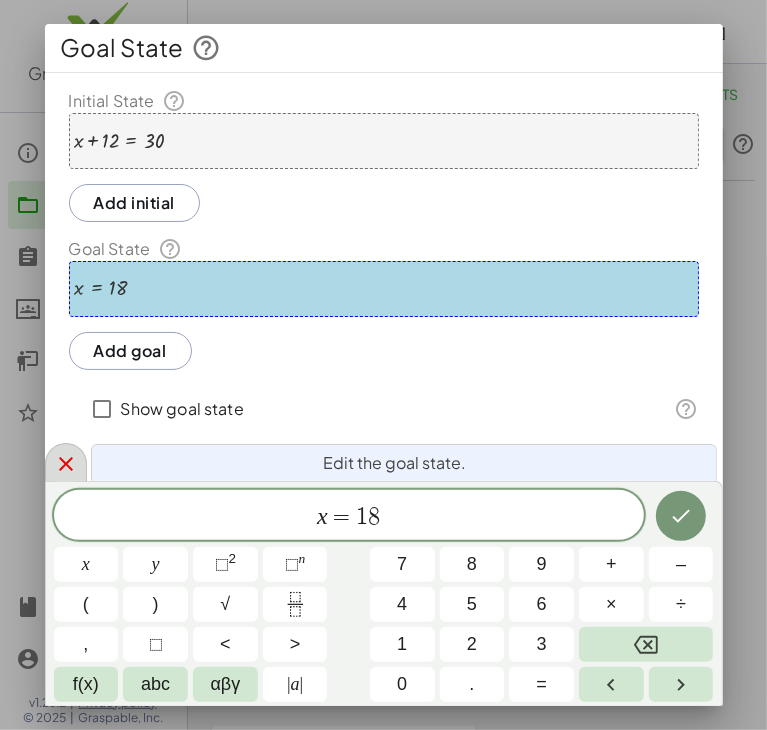click at bounding box center [66, 462] 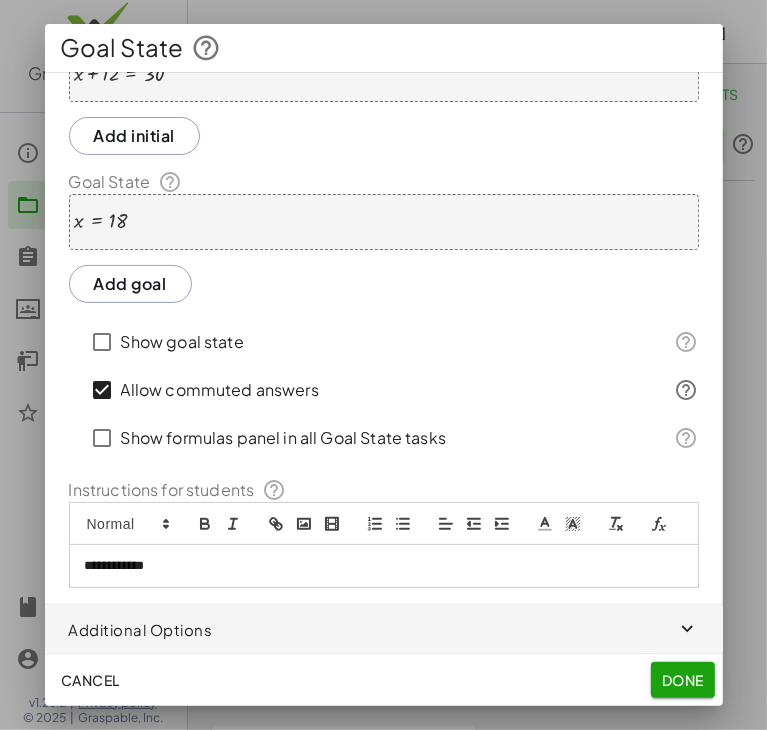 scroll, scrollTop: 0, scrollLeft: 0, axis: both 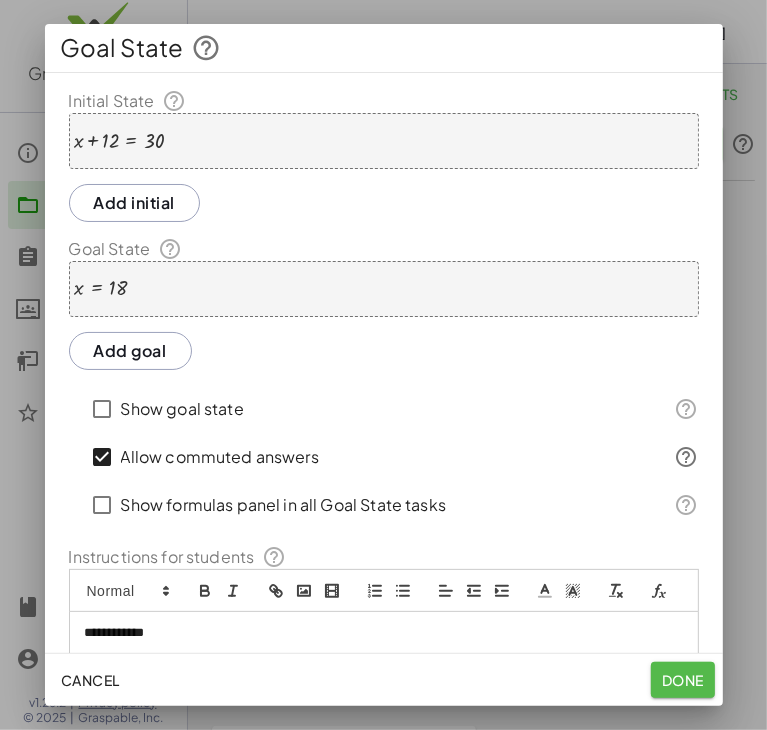 click on "Done" 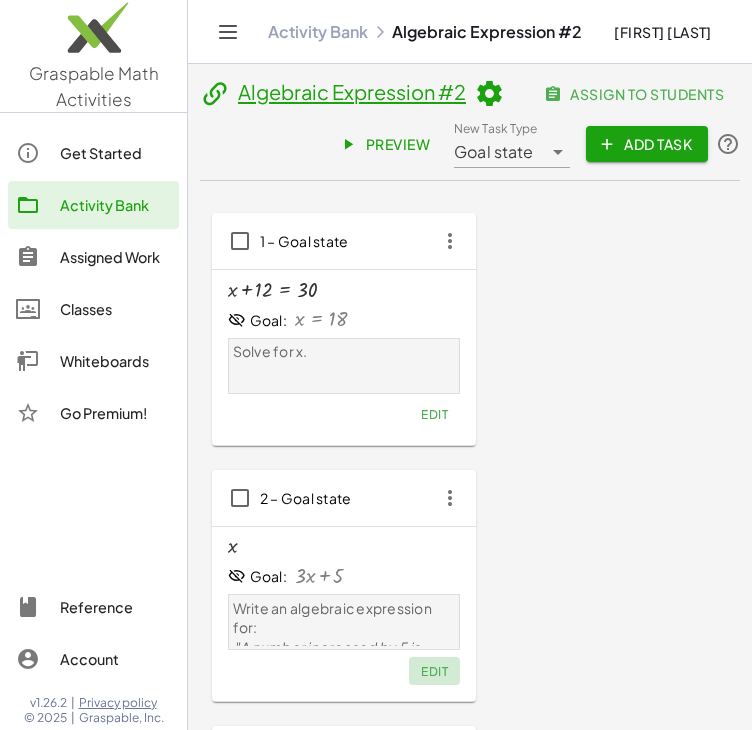 click on "Edit" 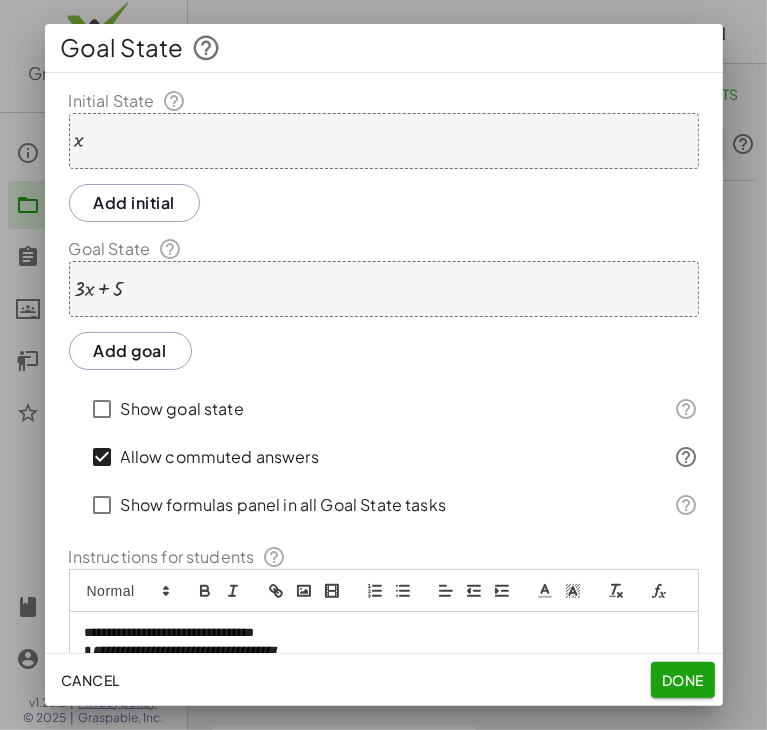 click on "x" at bounding box center [384, 141] 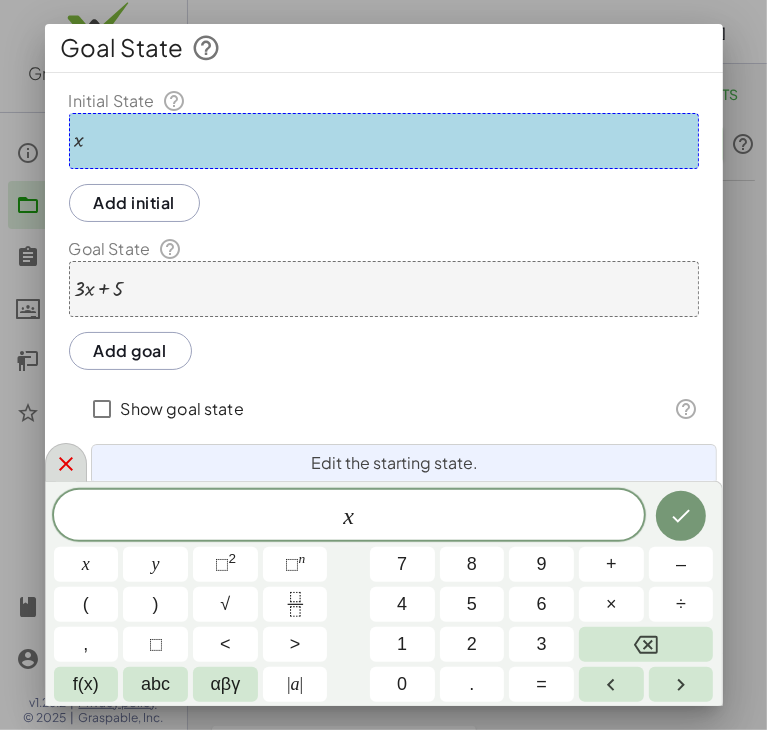 click 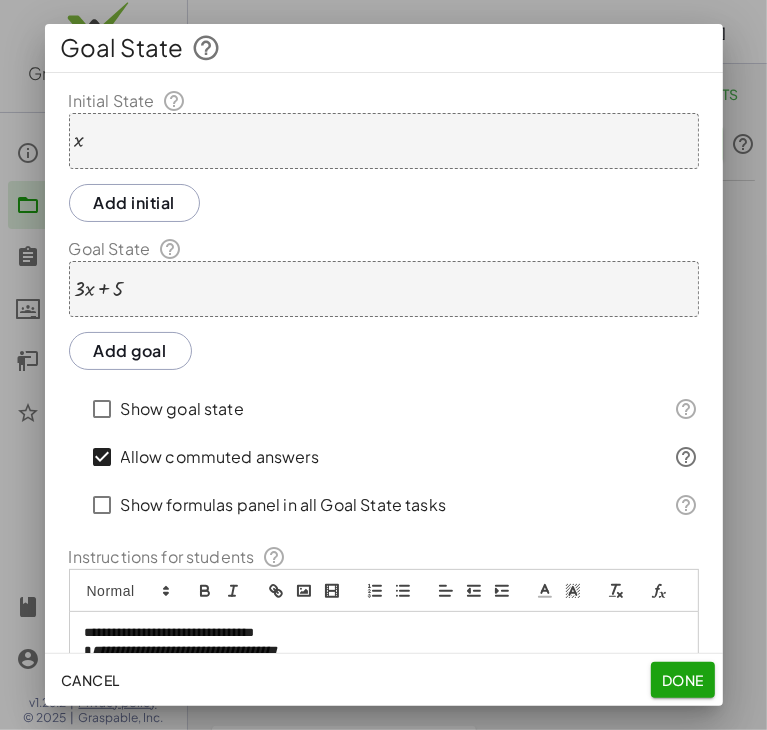 scroll, scrollTop: 109, scrollLeft: 0, axis: vertical 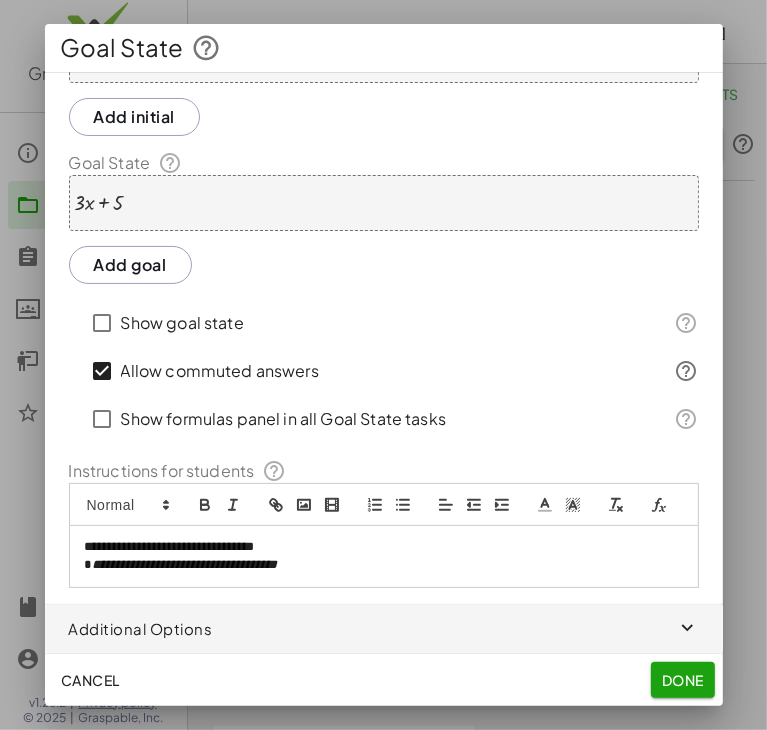 click on "**********" at bounding box center [376, 565] 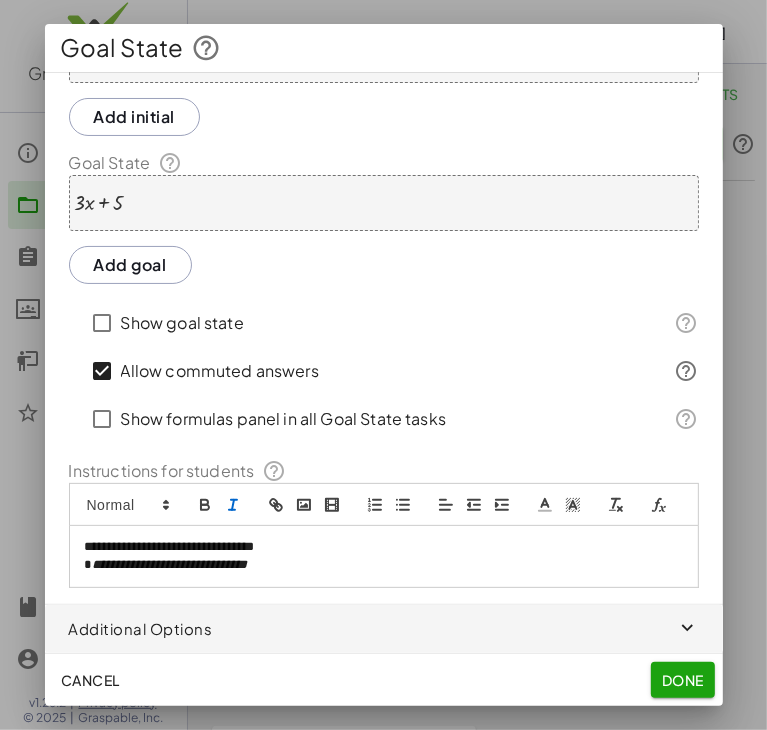 scroll, scrollTop: 0, scrollLeft: 0, axis: both 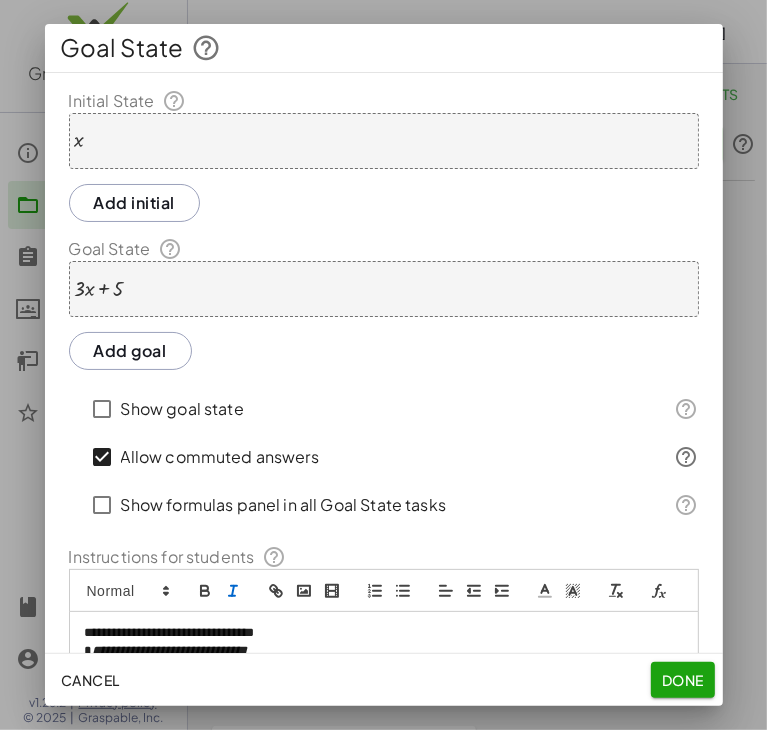 click at bounding box center (99, 289) 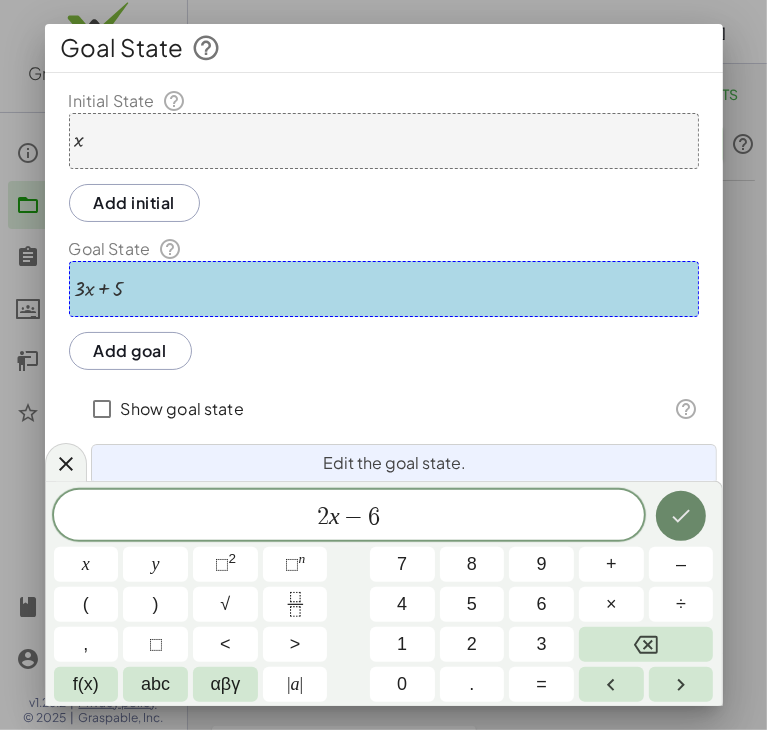 click 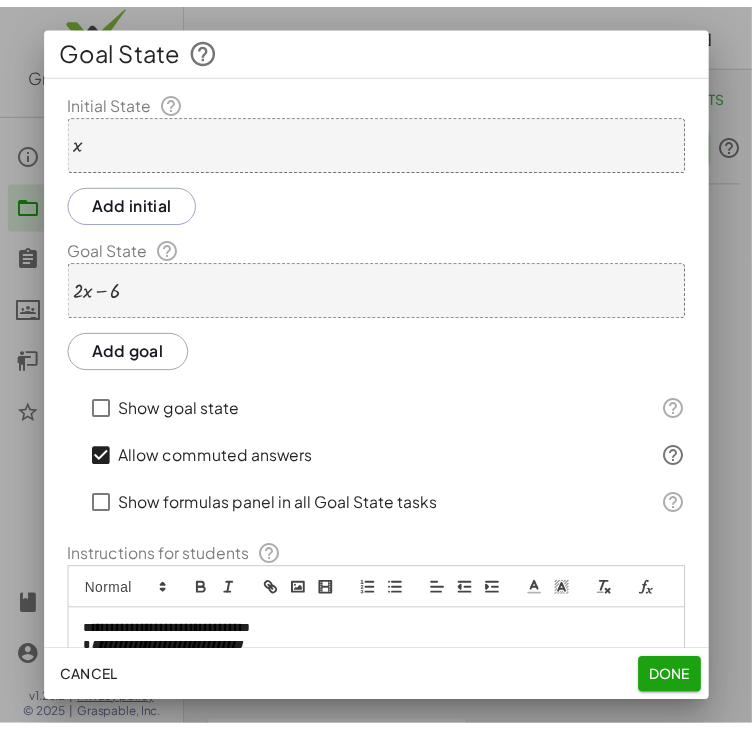 scroll, scrollTop: 109, scrollLeft: 0, axis: vertical 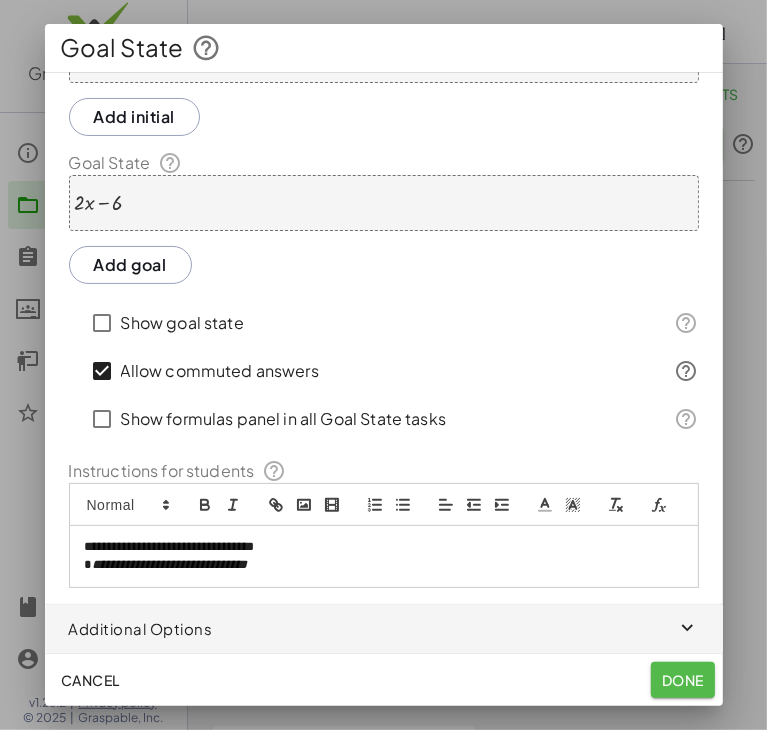 click on "Done" 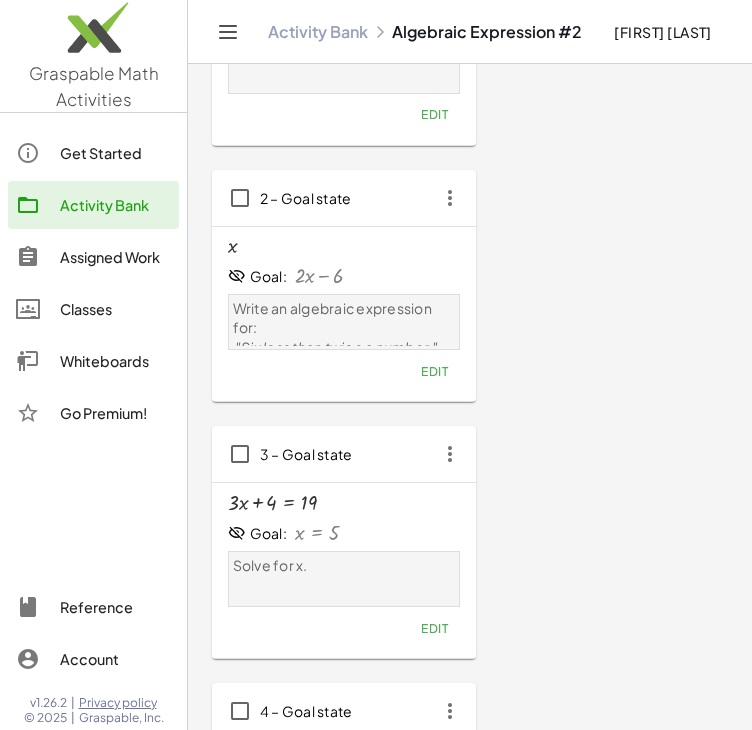 scroll, scrollTop: 300, scrollLeft: 0, axis: vertical 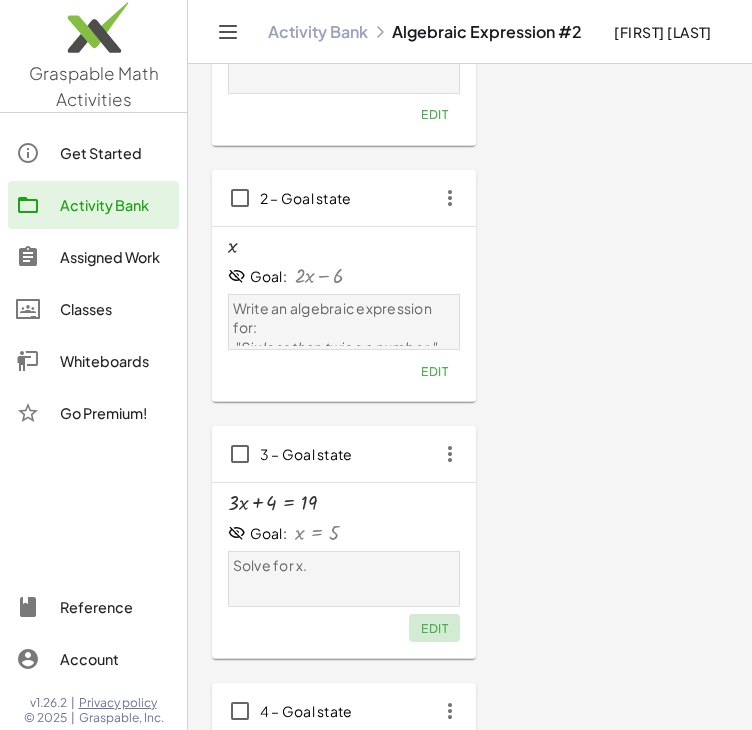 click on "Edit" 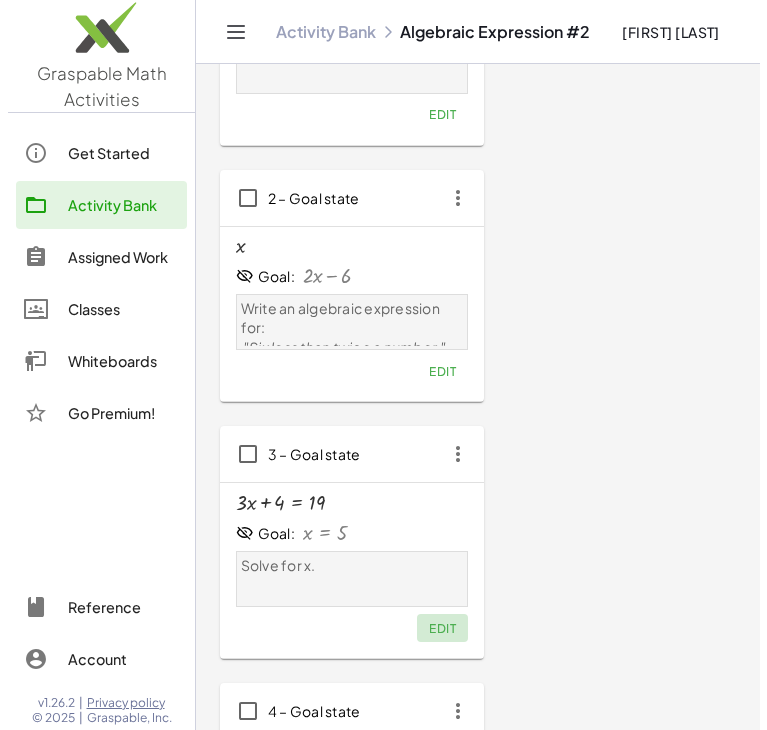 scroll, scrollTop: 0, scrollLeft: 0, axis: both 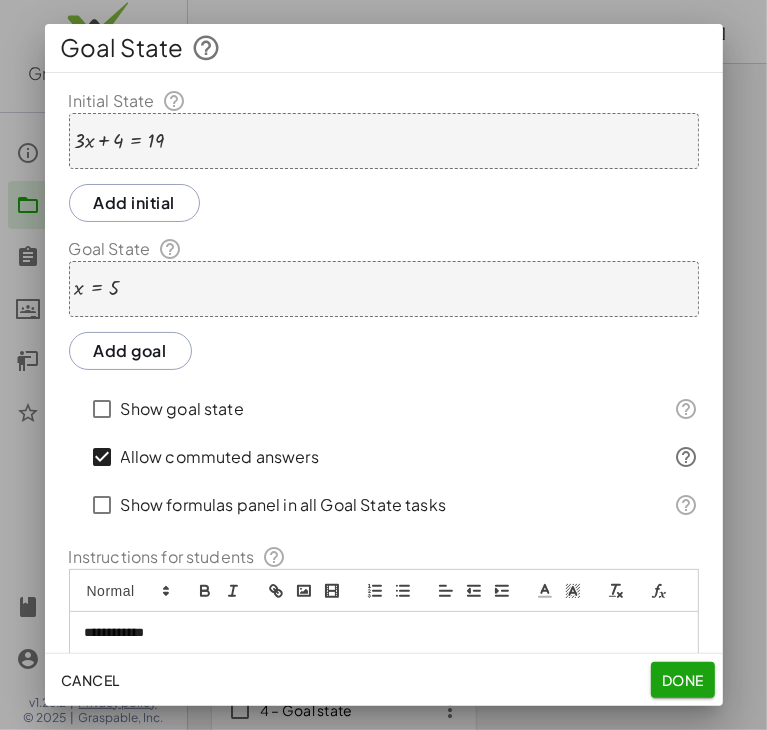 click on "+ · [NUMBER] · x + [NUMBER] = [NUMBER]" at bounding box center (384, 141) 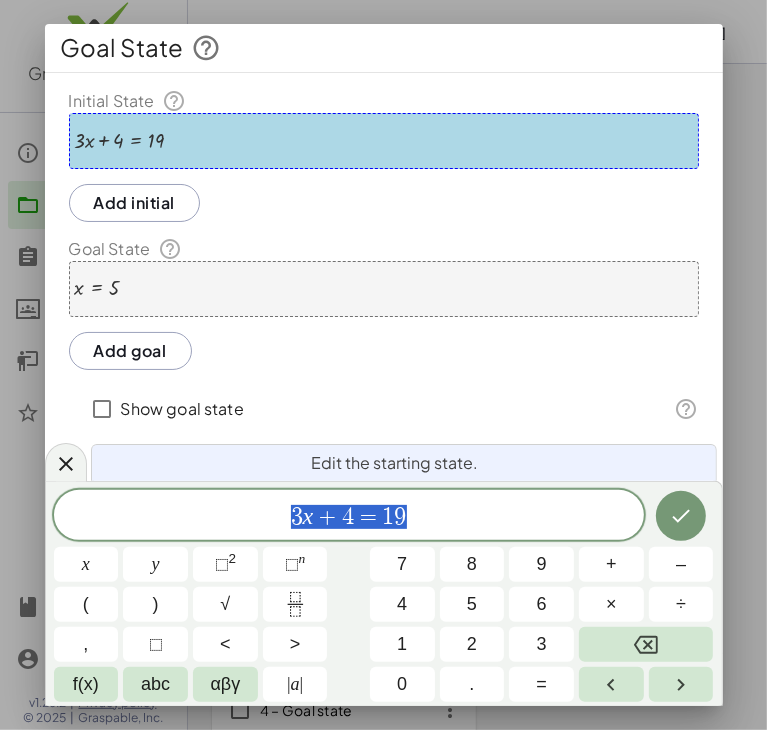 click on "Add initial" at bounding box center (135, 203) 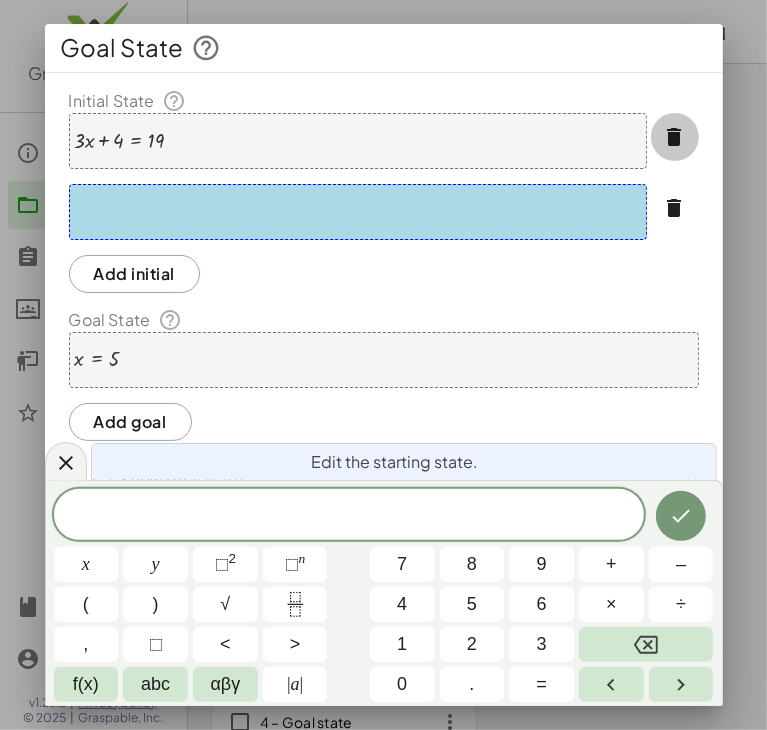 click 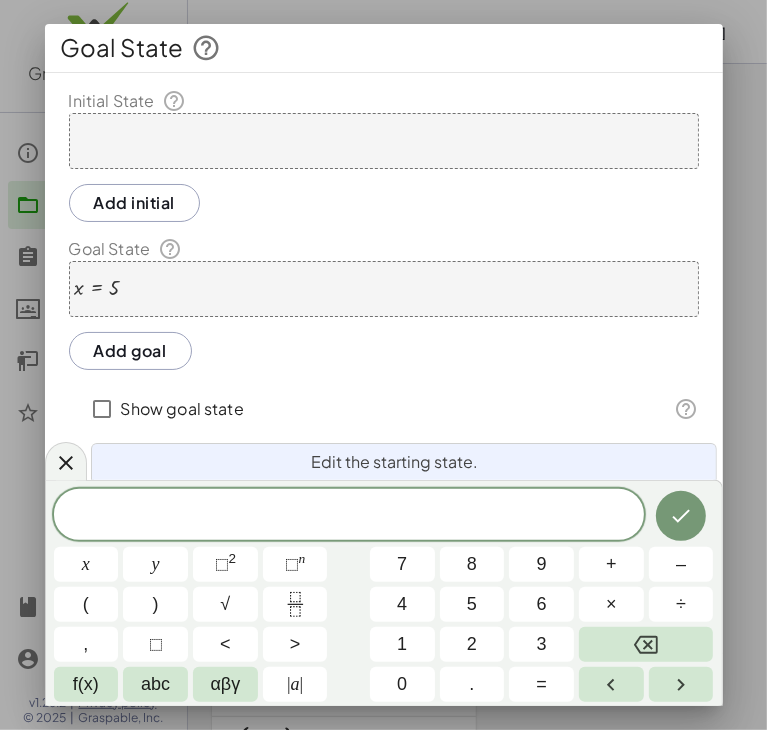 click on "x = 5" at bounding box center [384, 289] 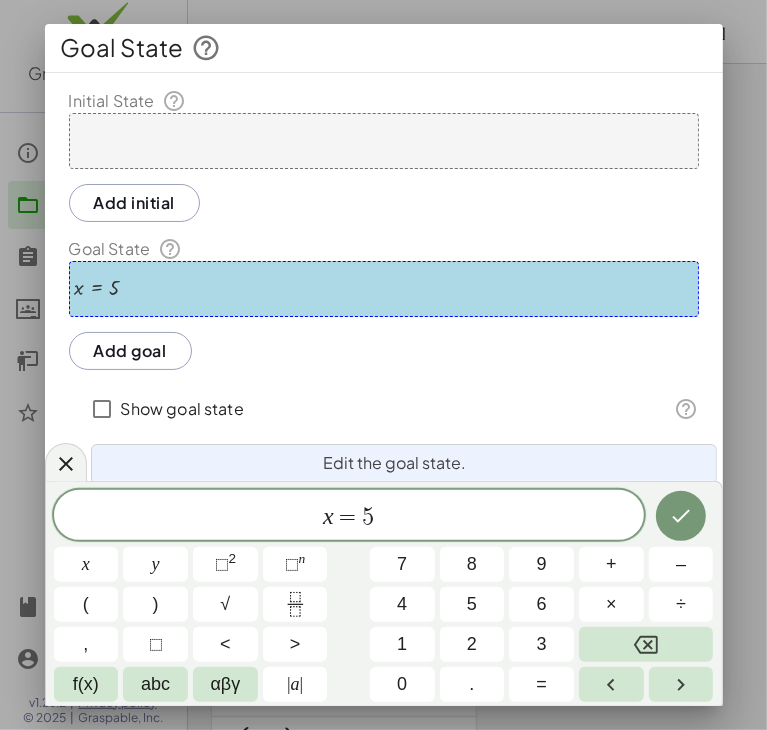 click on "Add goal" at bounding box center [130, 351] 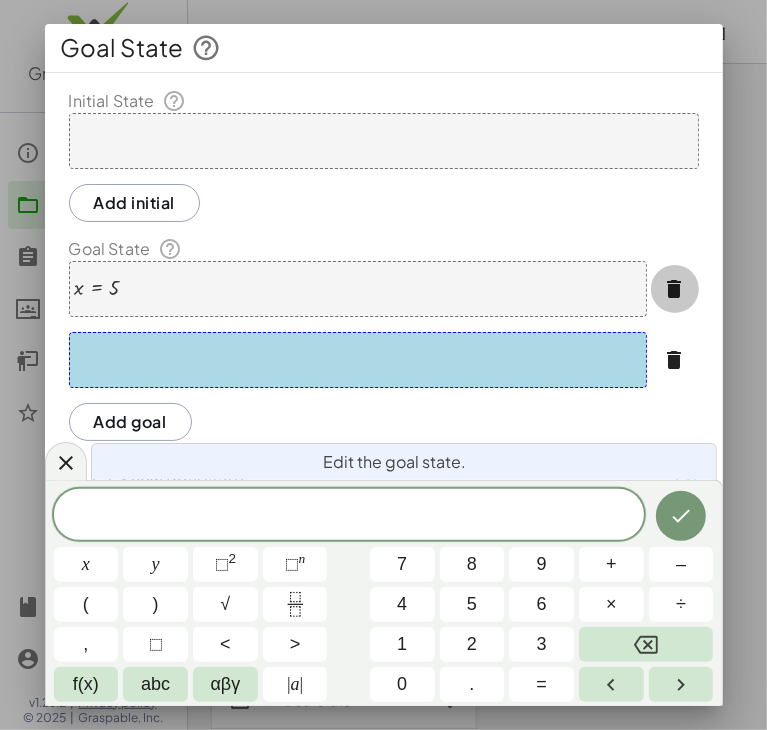 click 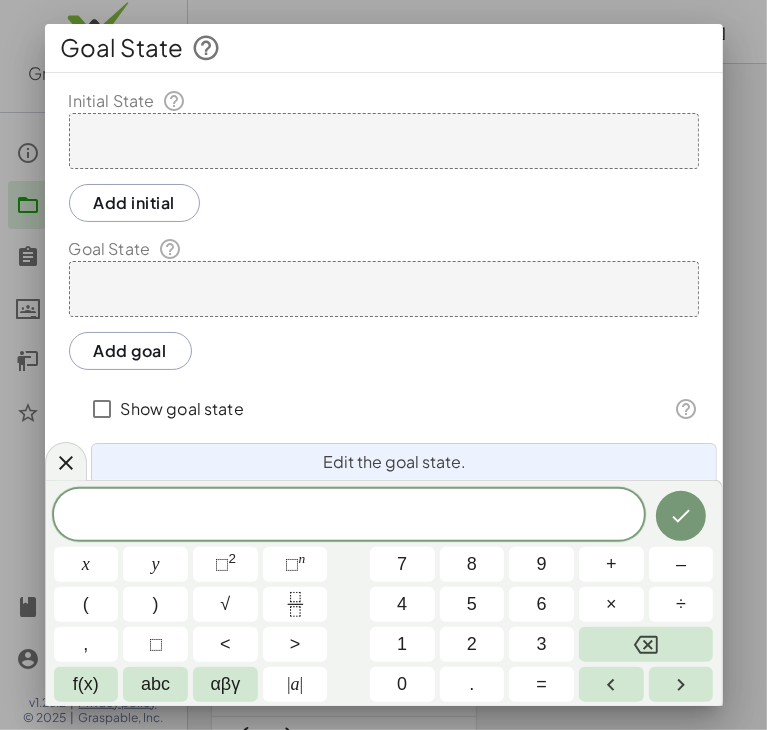 click at bounding box center (384, 141) 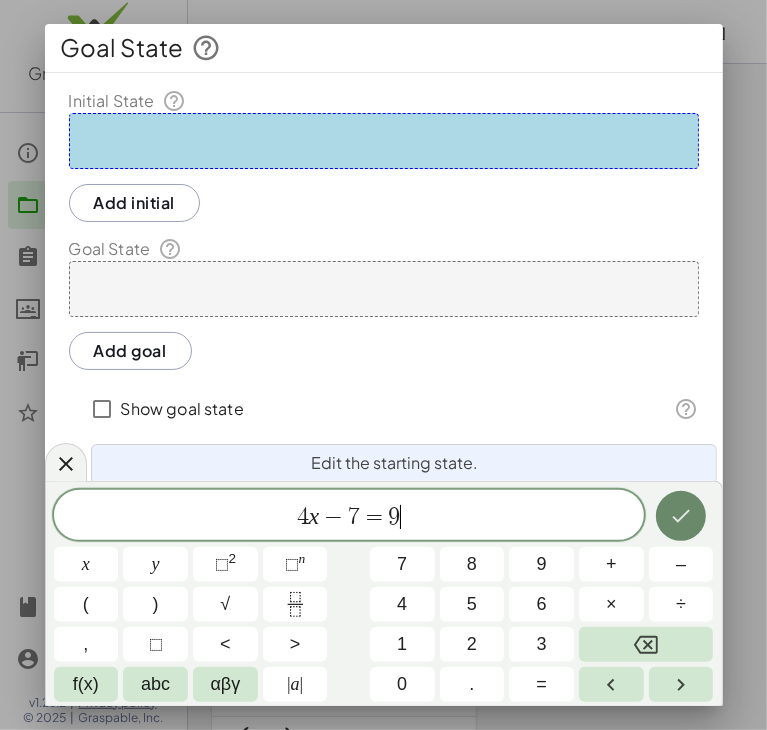 click 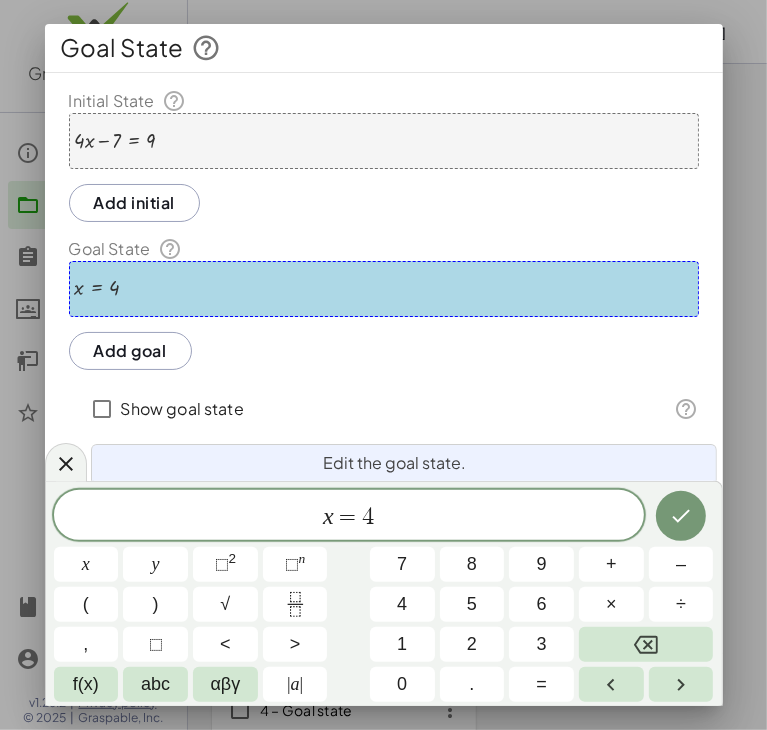 click on "Add goal" 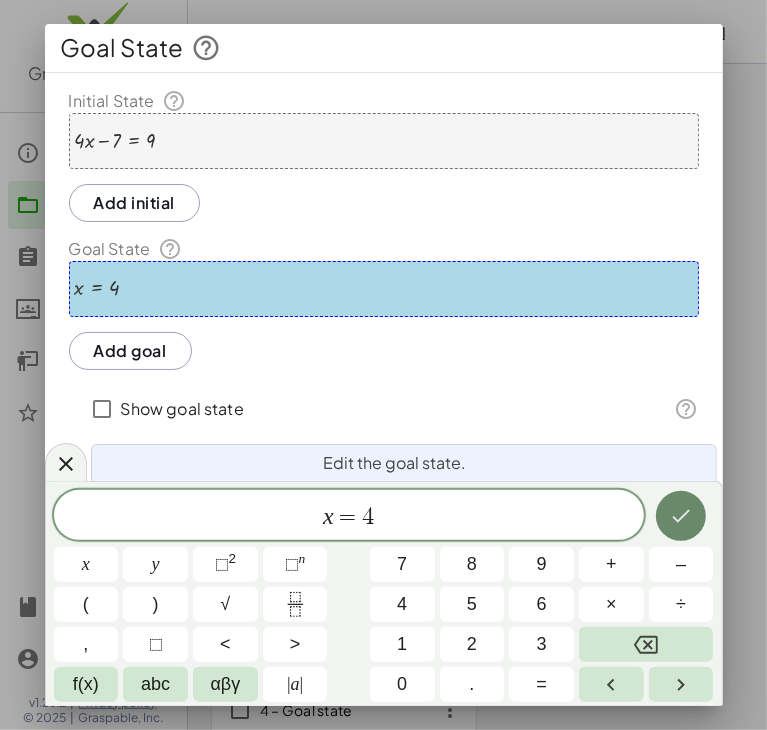 click at bounding box center [681, 516] 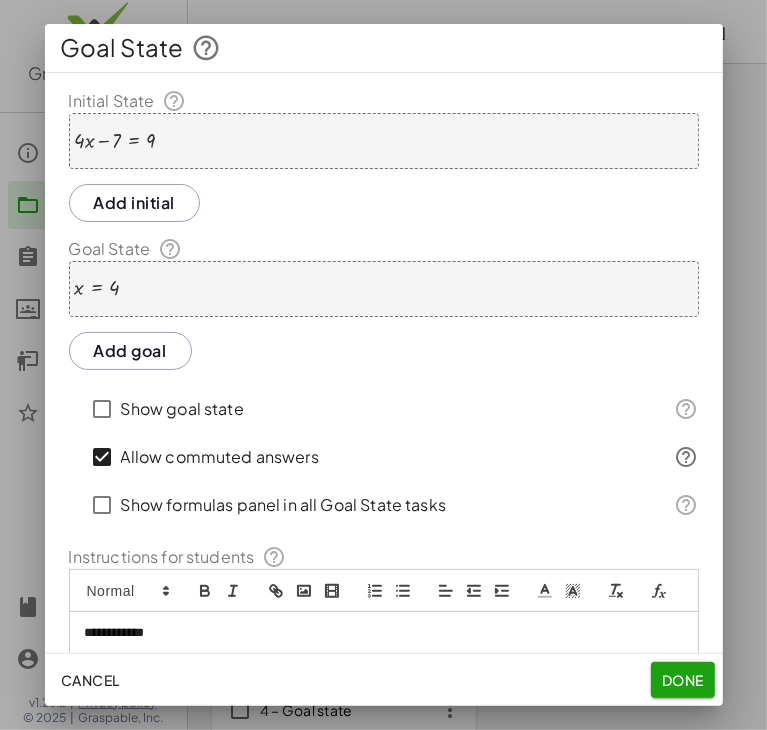 scroll, scrollTop: 91, scrollLeft: 0, axis: vertical 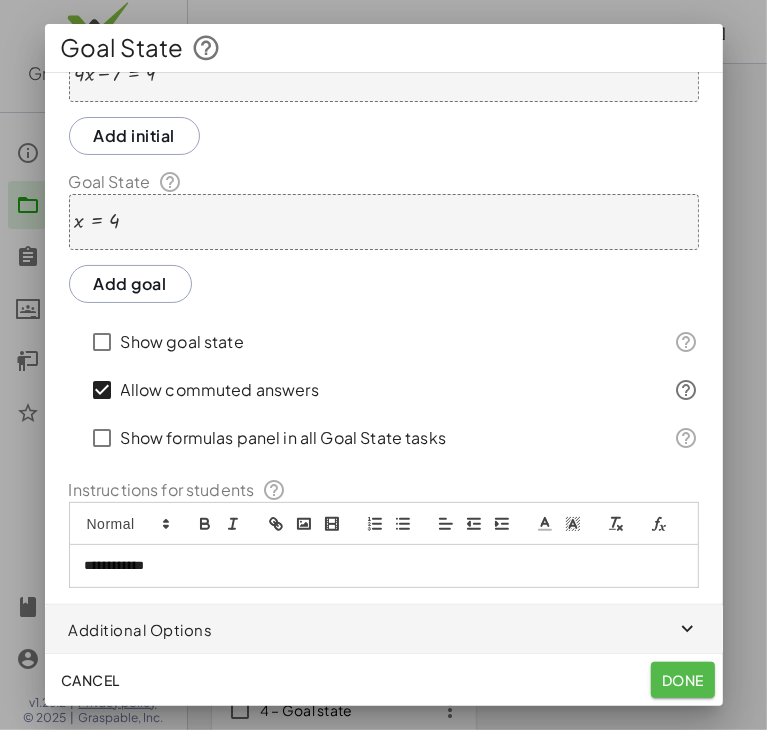 click on "Done" 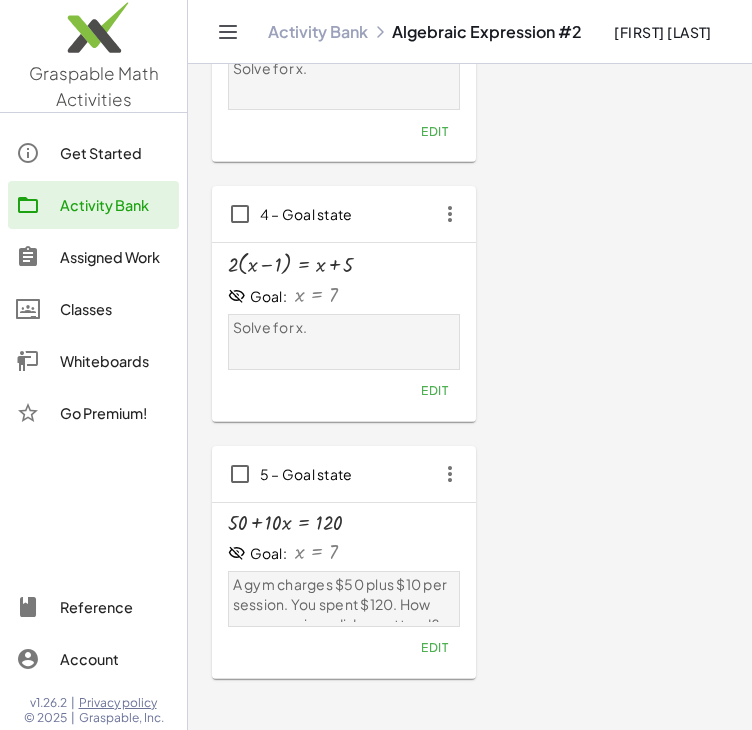 scroll, scrollTop: 808, scrollLeft: 0, axis: vertical 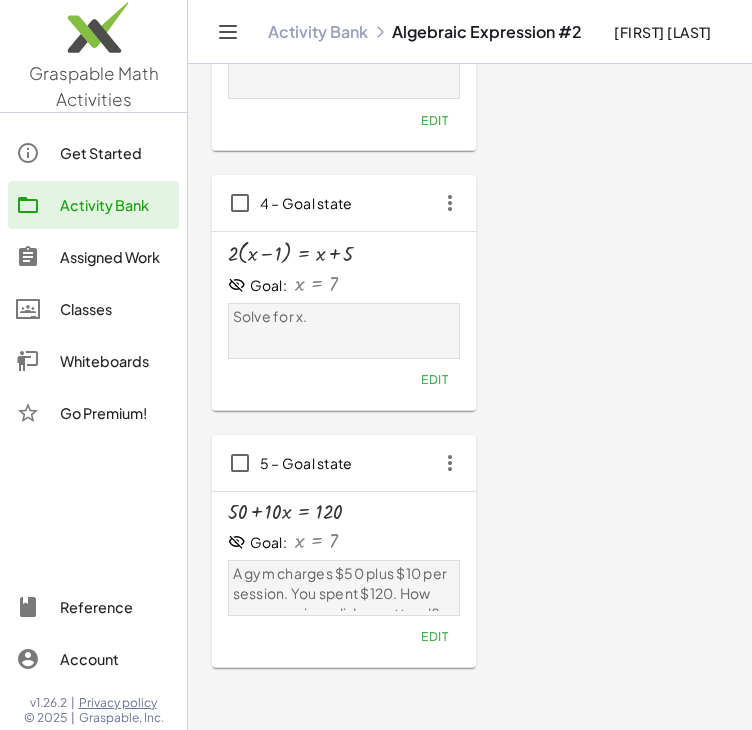click on "· 2 · ( + x − 1 ) = + x + 5 Goal: x = 7 Solve for x.  Edit" 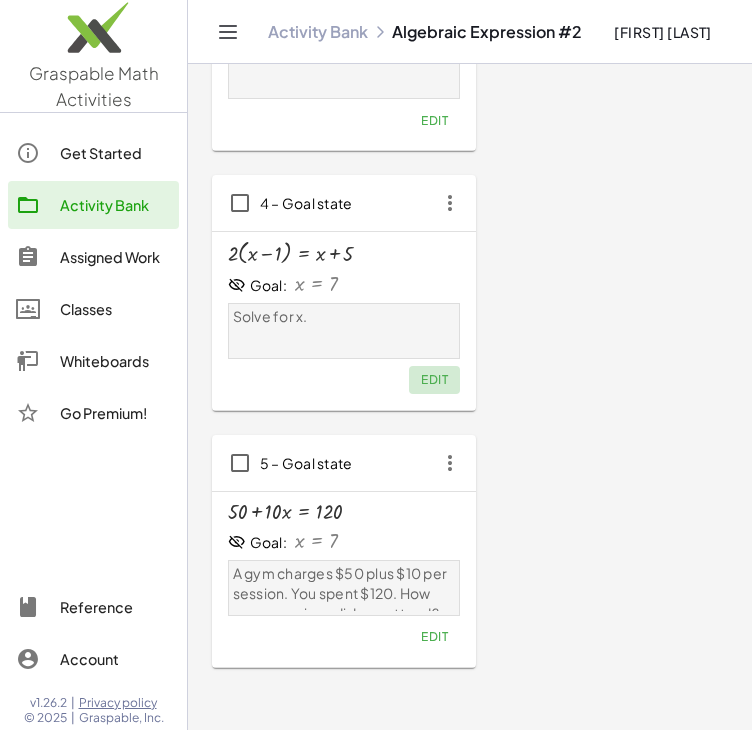 click on "Edit" 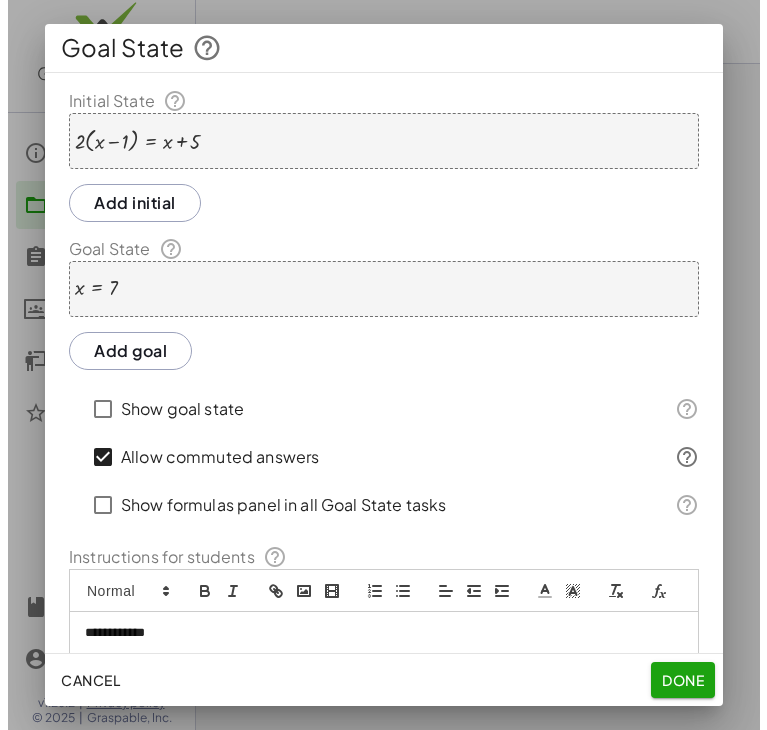 scroll, scrollTop: 0, scrollLeft: 0, axis: both 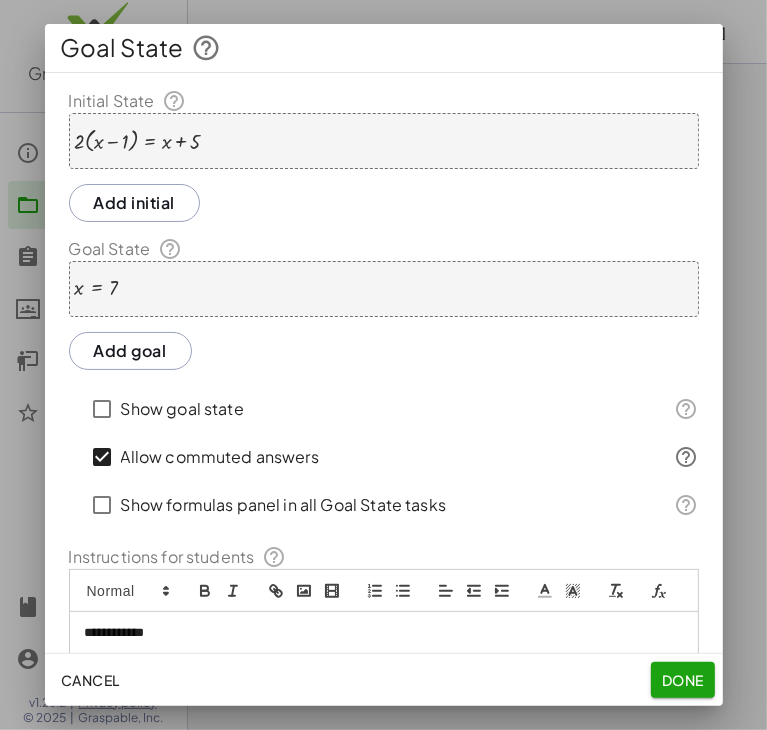 click on "· [NUMBER] · ( + x − [NUMBER] ) = + x + [NUMBER]" at bounding box center (384, 141) 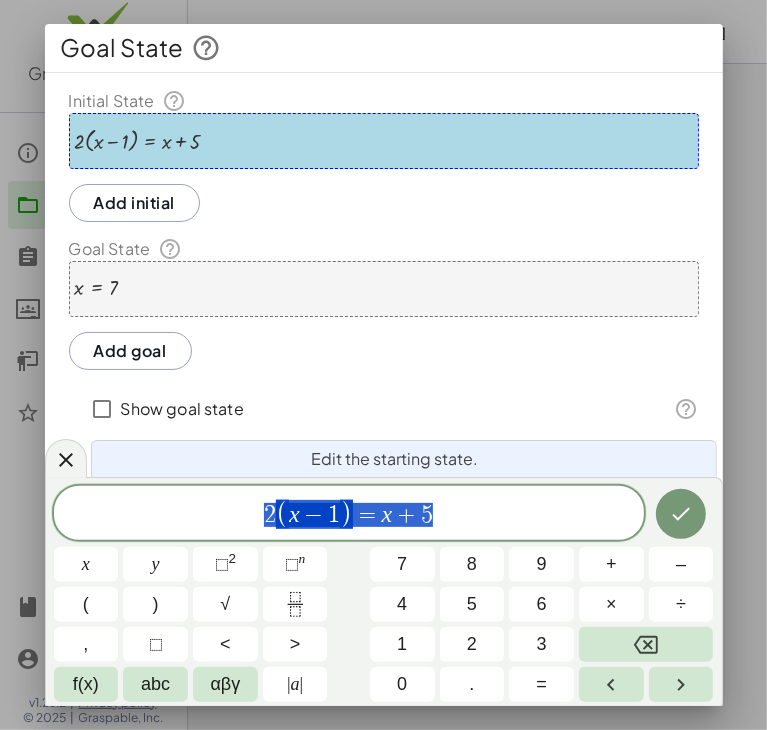 click on "Add initial" at bounding box center (135, 203) 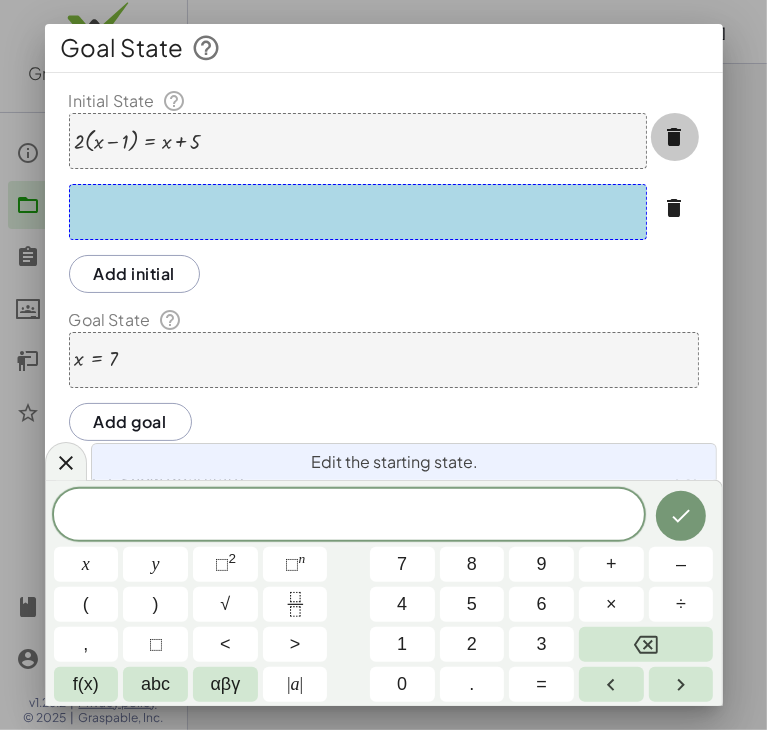 click 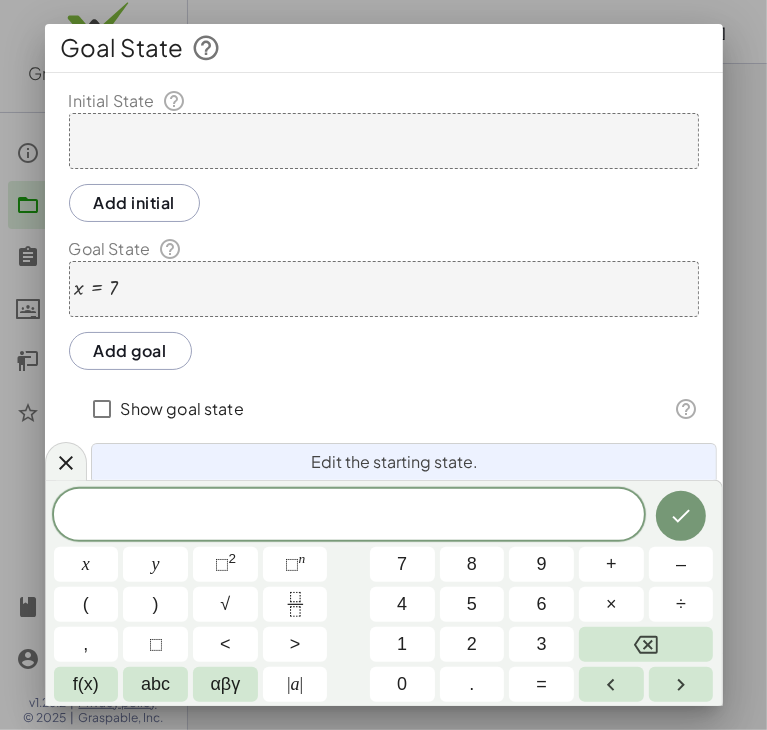click on "x = 7" at bounding box center (384, 289) 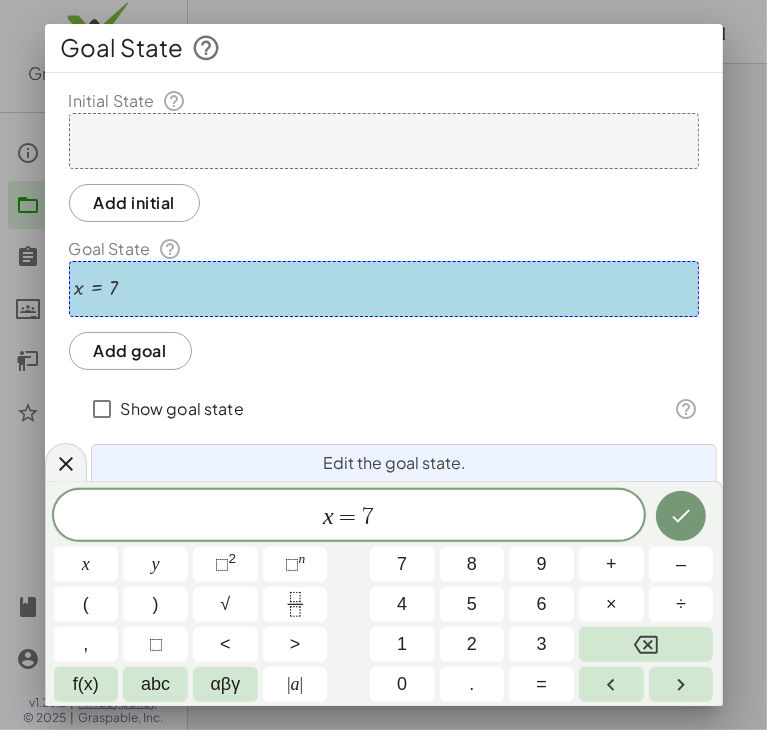 click on "Add goal" at bounding box center (130, 351) 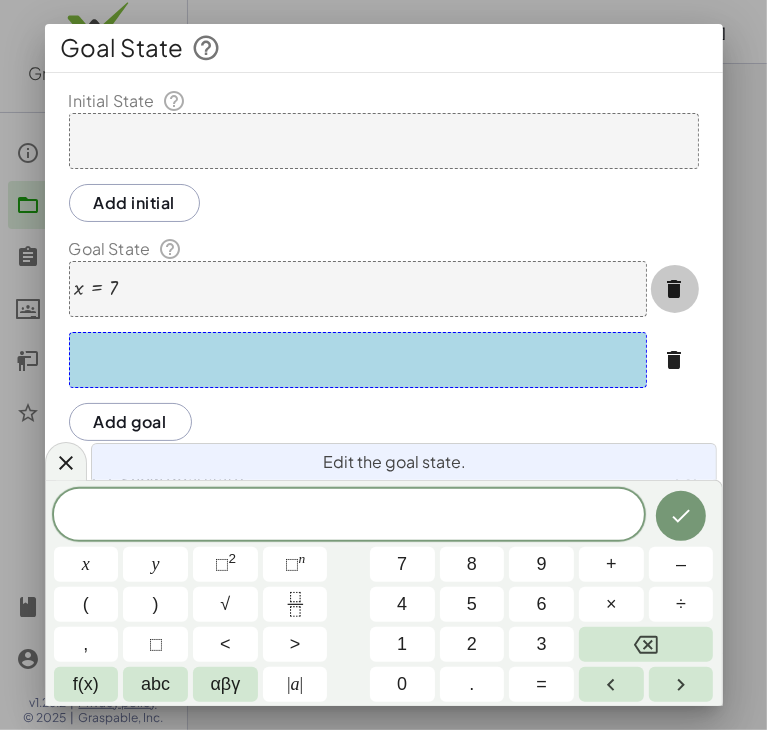 click 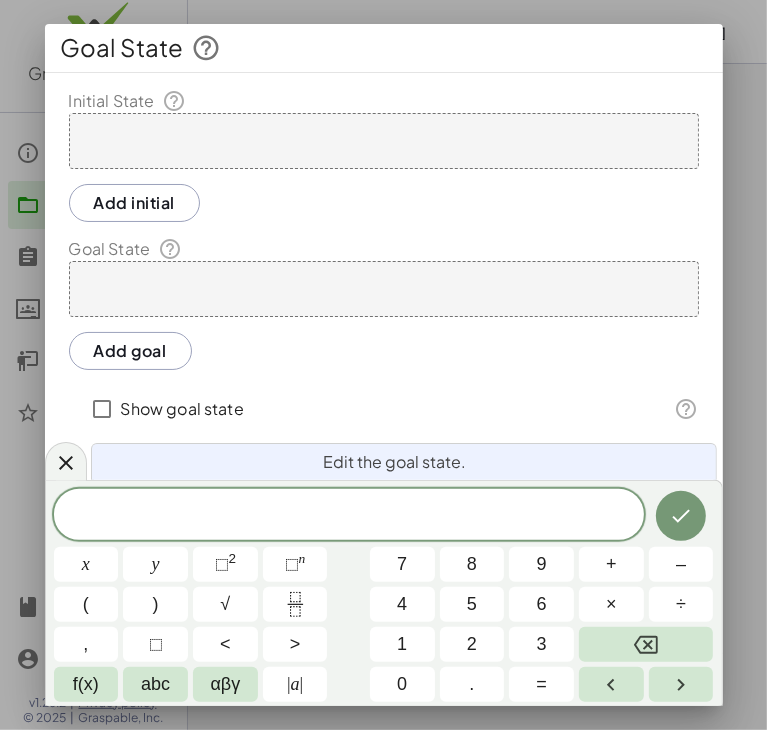 click at bounding box center (384, 141) 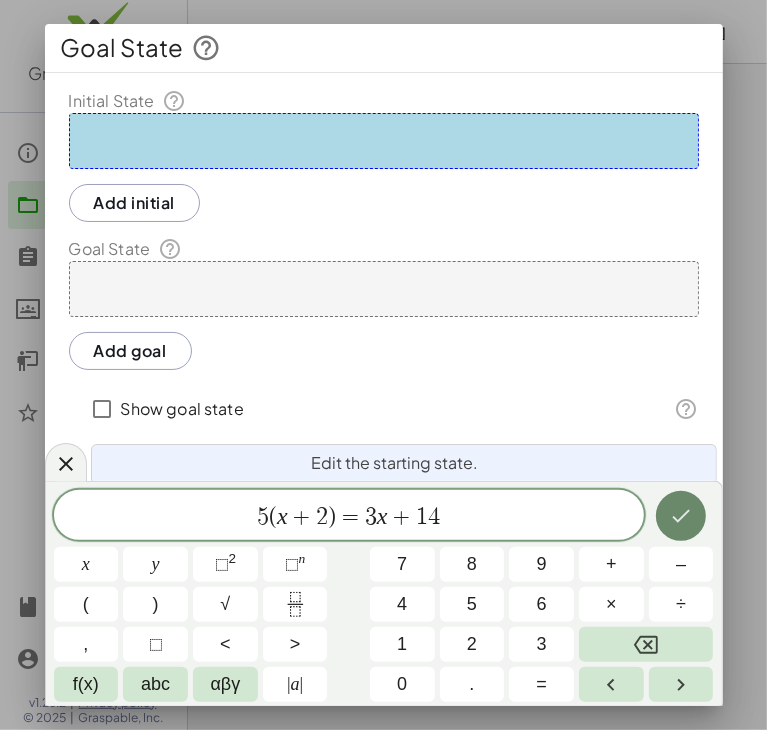 click 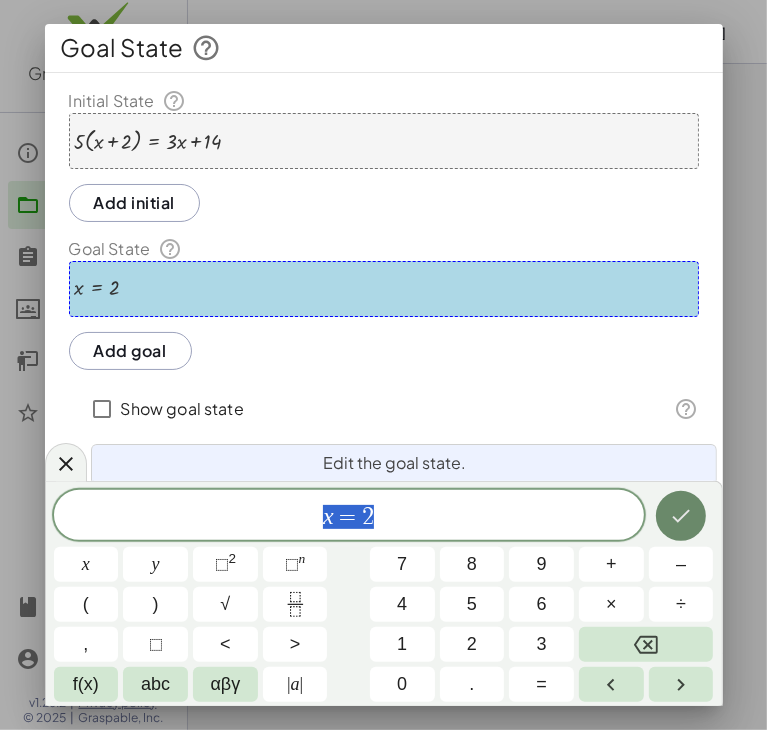 click 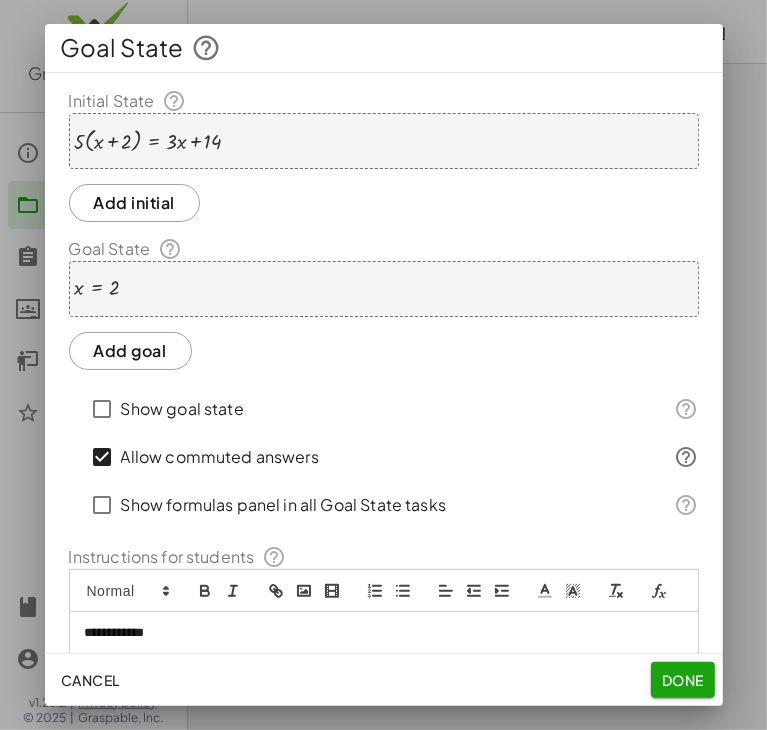 scroll, scrollTop: 91, scrollLeft: 0, axis: vertical 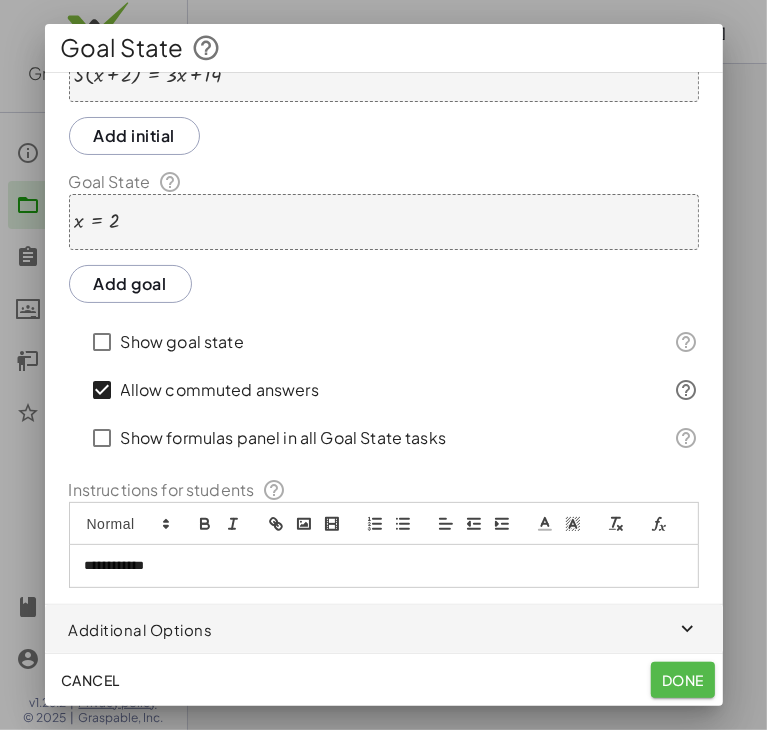 click on "Done" 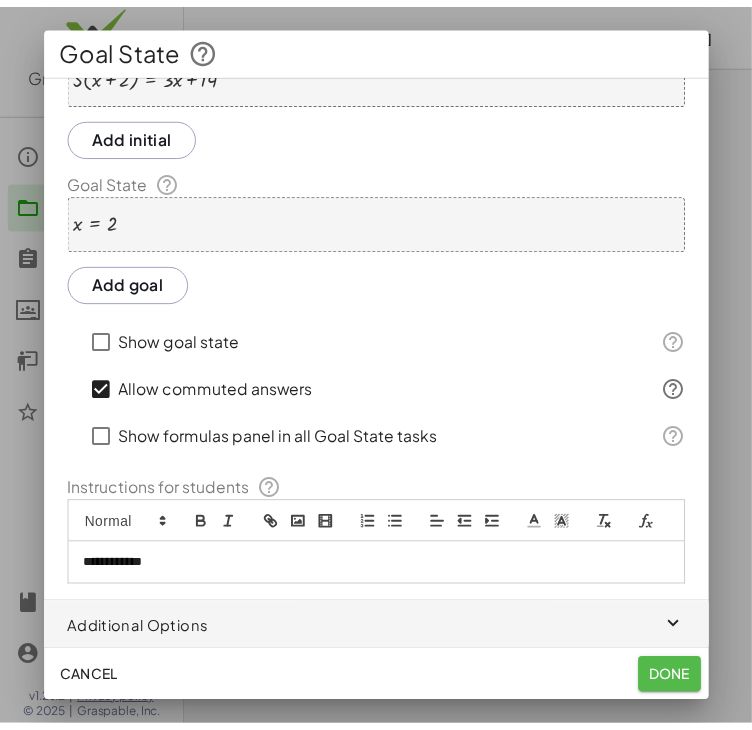 scroll, scrollTop: 808, scrollLeft: 0, axis: vertical 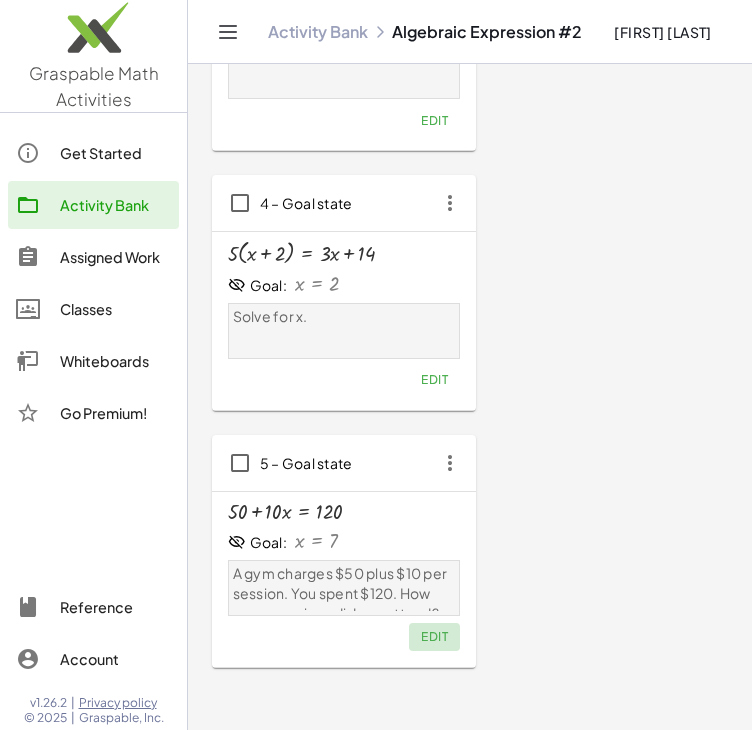 click on "Edit" 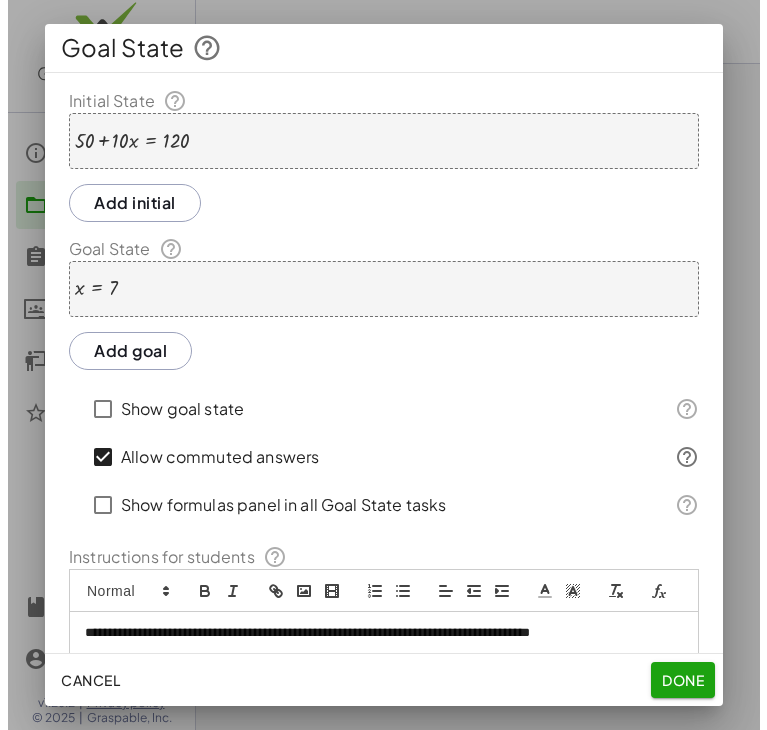 scroll, scrollTop: 0, scrollLeft: 0, axis: both 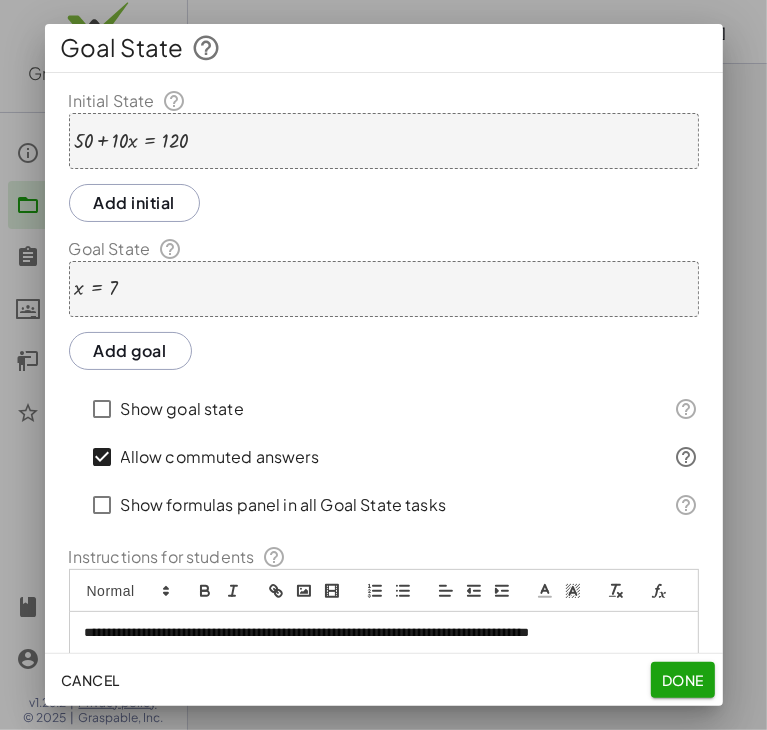 click on "+ 50 + · 10 · x = 120" at bounding box center [384, 141] 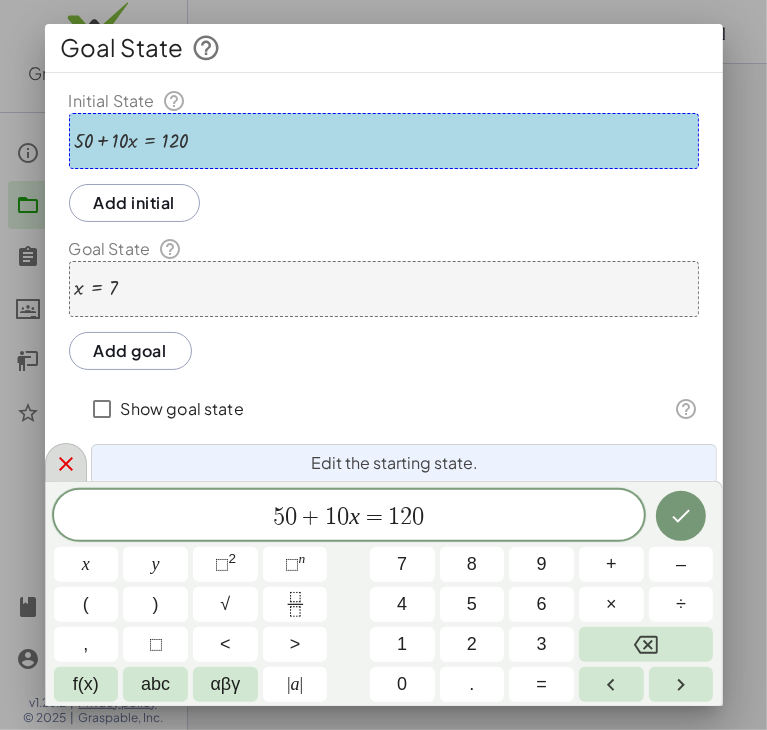 click at bounding box center [66, 462] 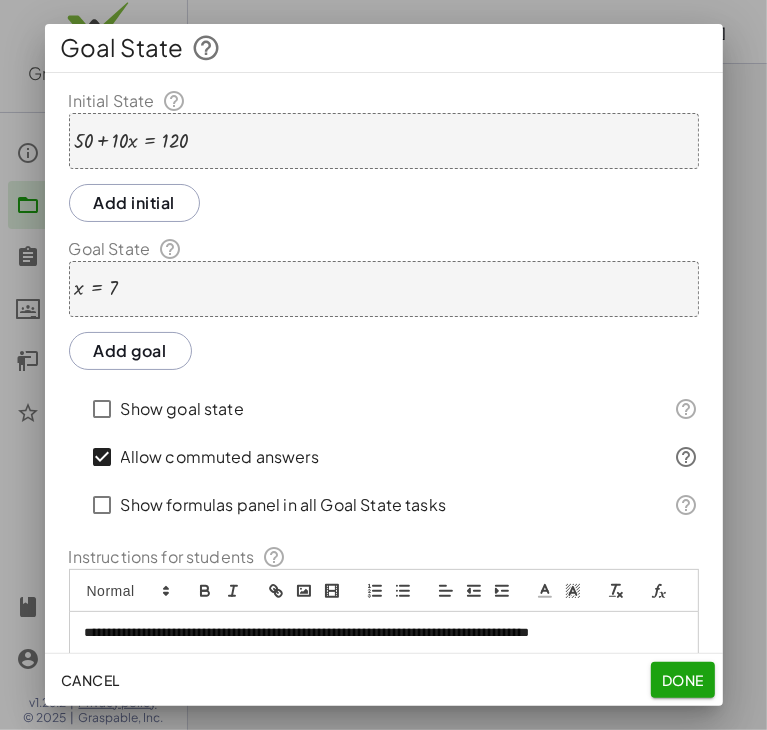 click on "+ 50 + · 10 · x = 120" at bounding box center [384, 141] 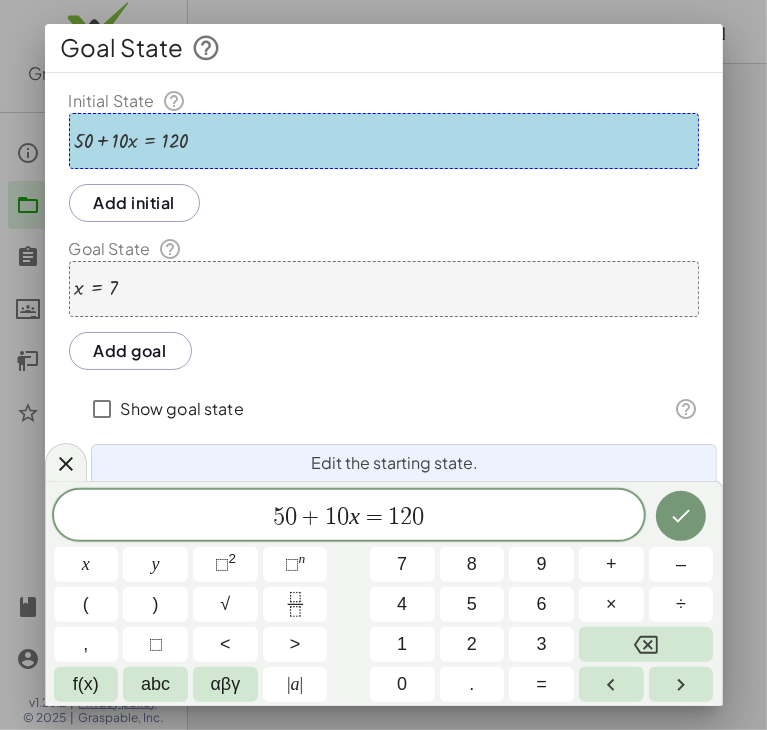 click on "Add initial" at bounding box center [135, 203] 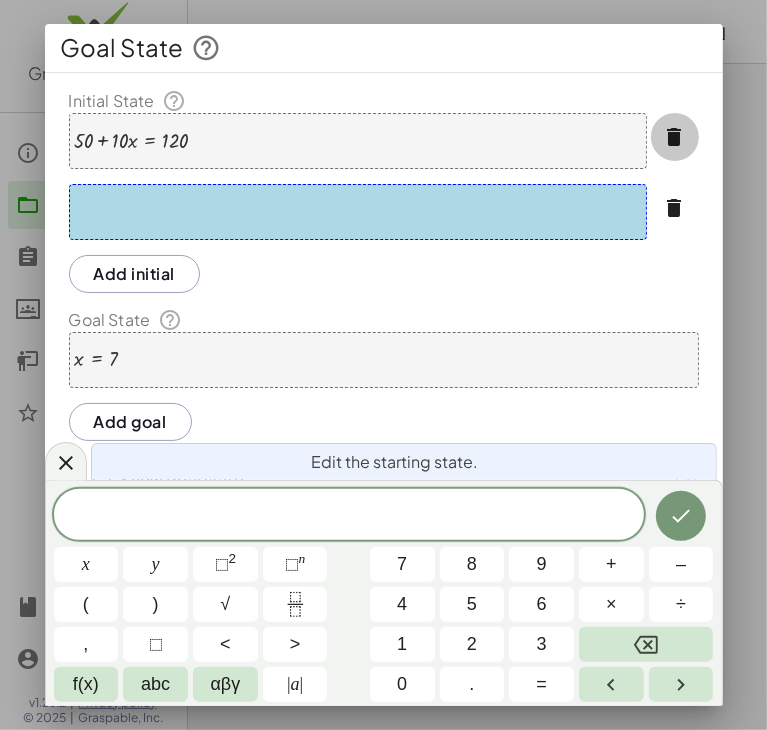 click at bounding box center (675, 137) 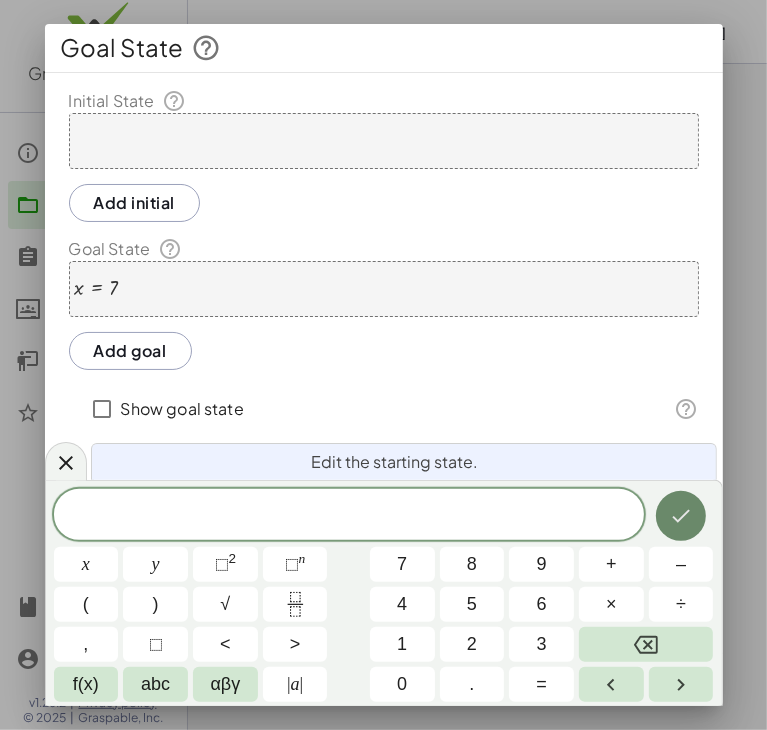 click 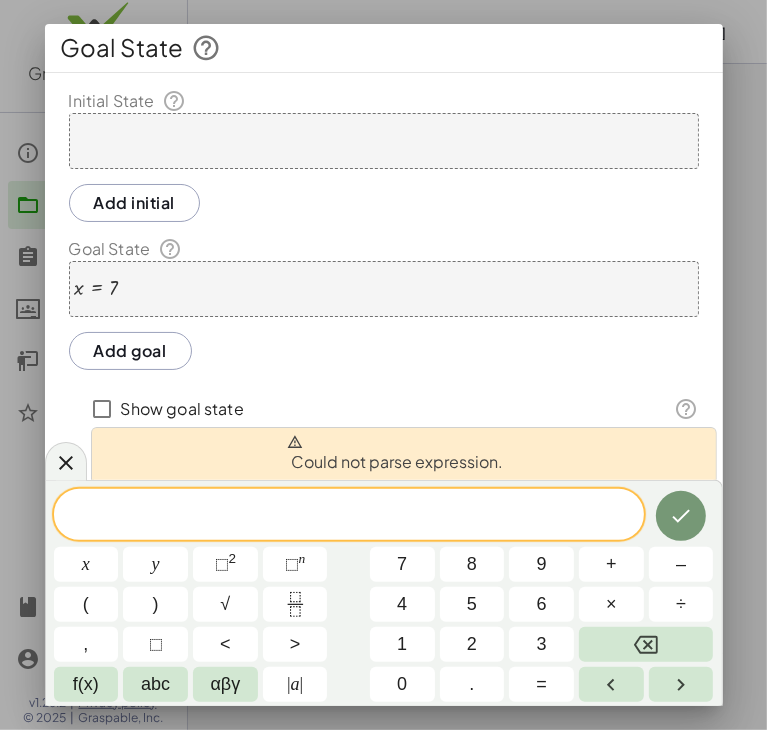 click at bounding box center (384, 141) 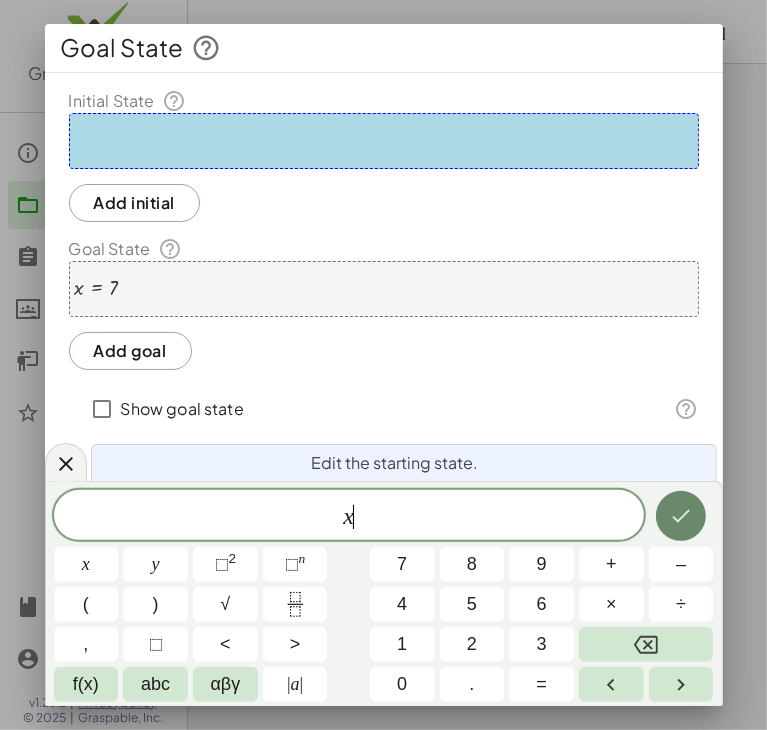 click 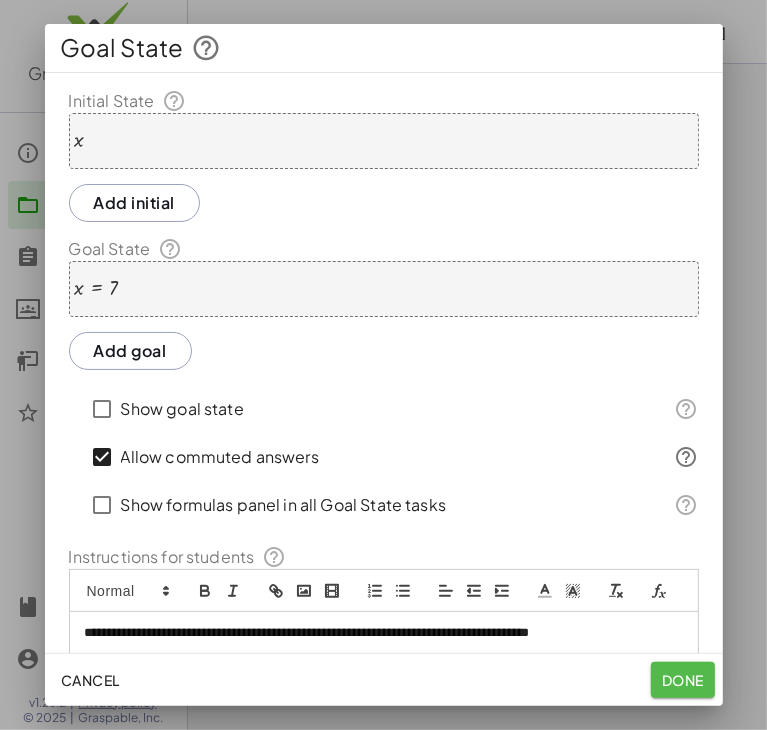 click on "Done" 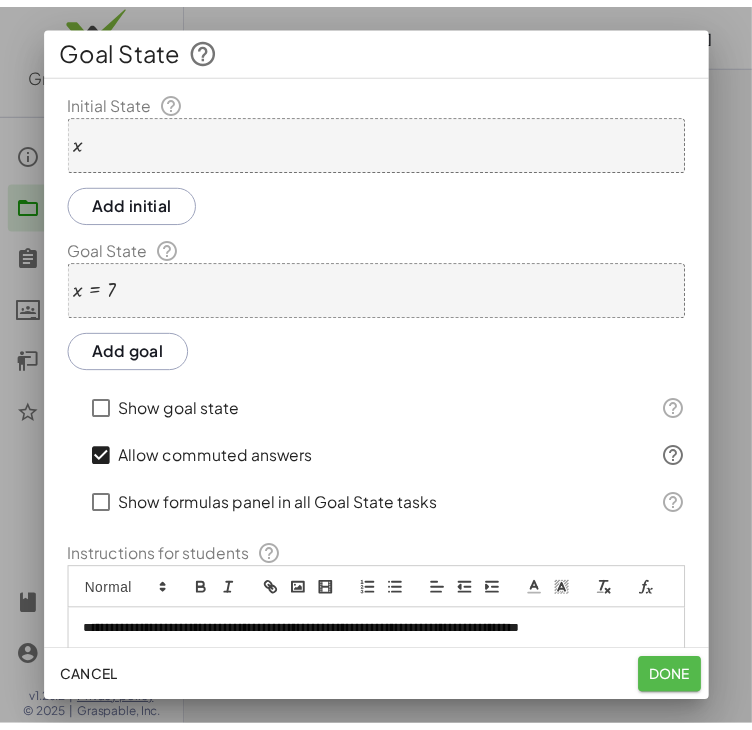 scroll, scrollTop: 808, scrollLeft: 0, axis: vertical 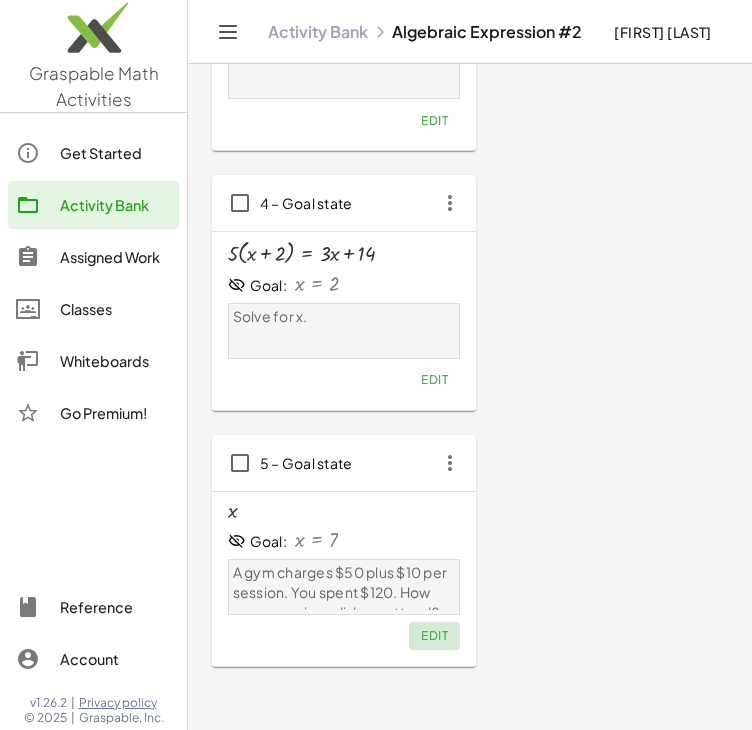 click on "Edit" 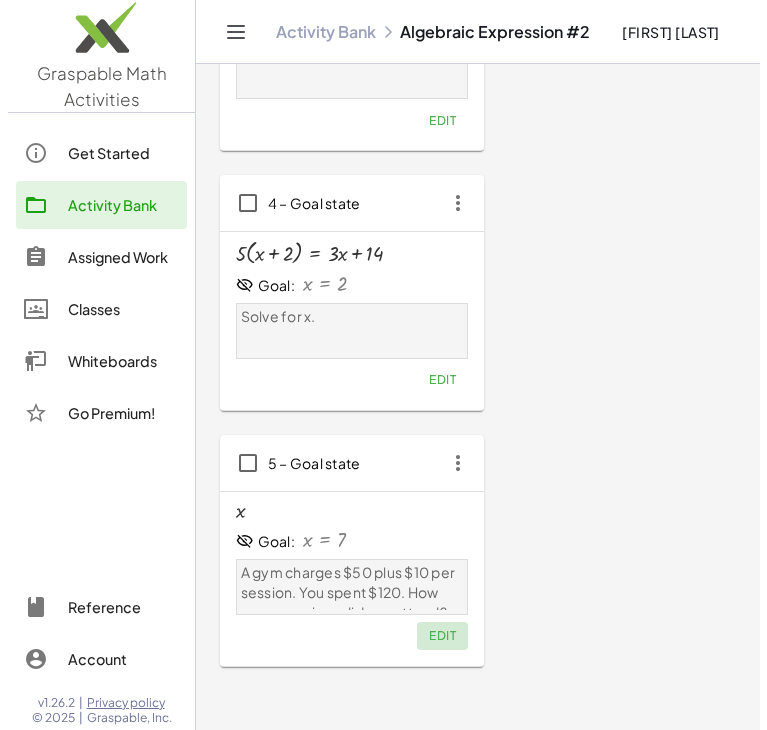 scroll, scrollTop: 0, scrollLeft: 0, axis: both 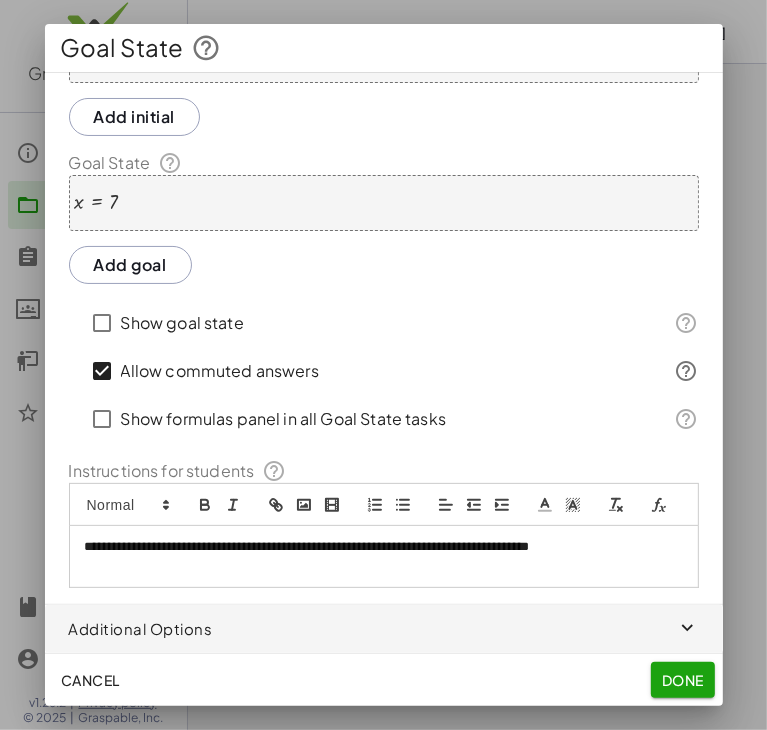 click on "**********" at bounding box center [376, 556] 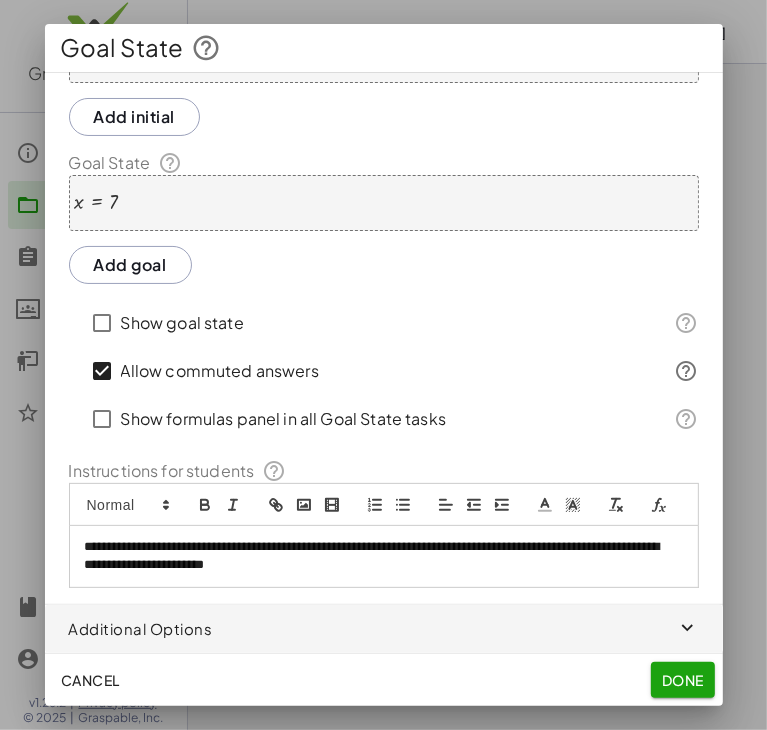 scroll, scrollTop: 0, scrollLeft: 0, axis: both 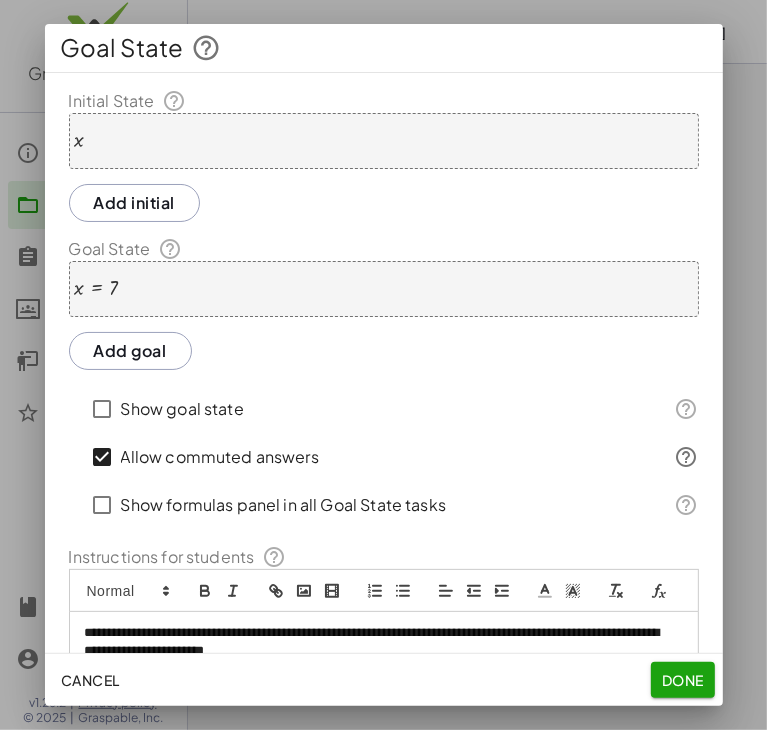 click on "x" at bounding box center (384, 141) 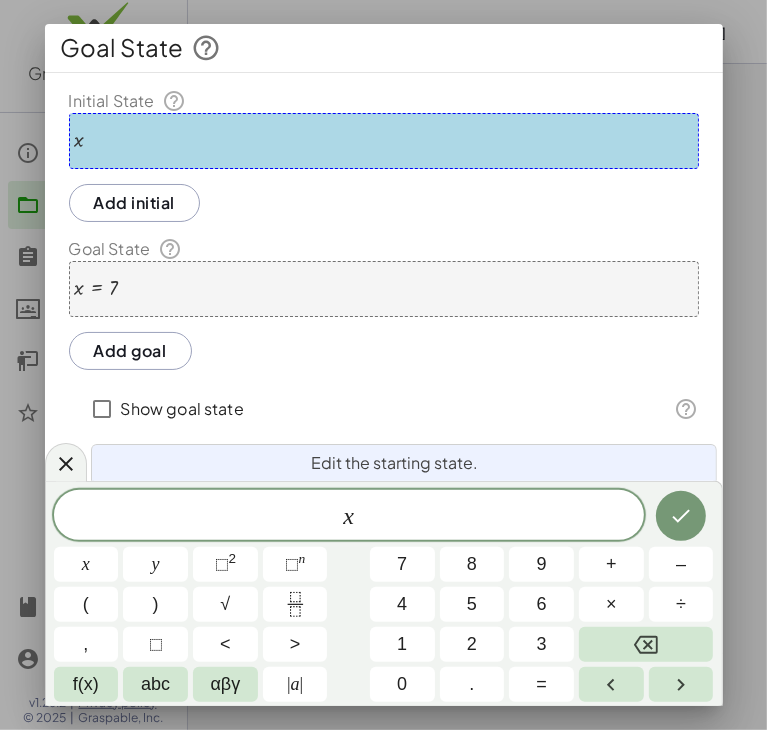 click on "Add initial" 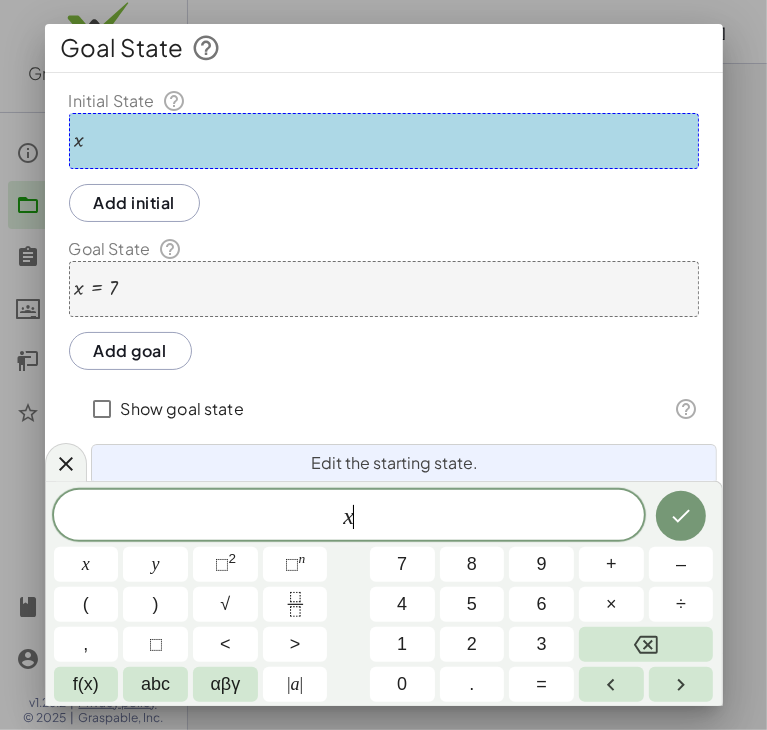 click on "x ​" at bounding box center [349, 517] 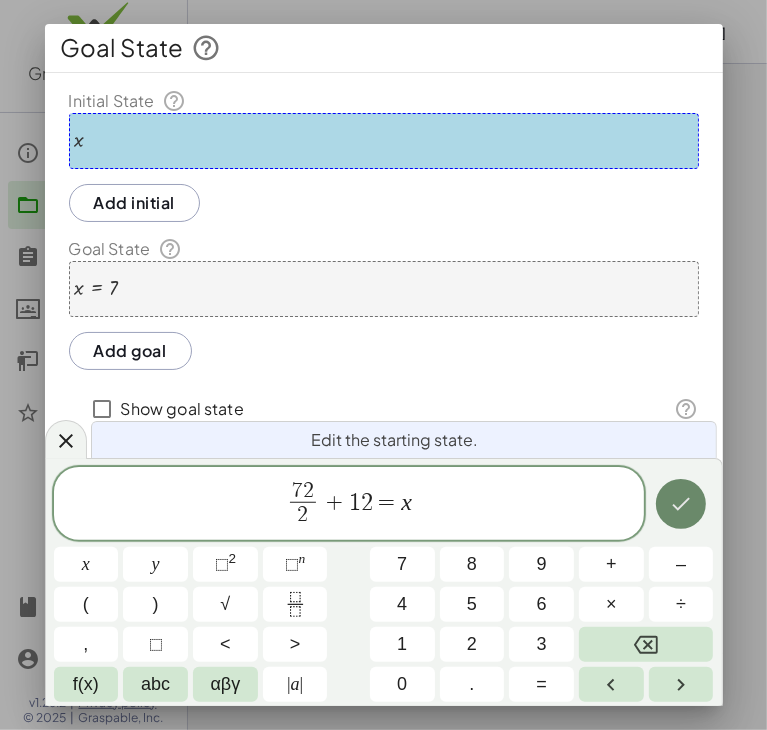 click 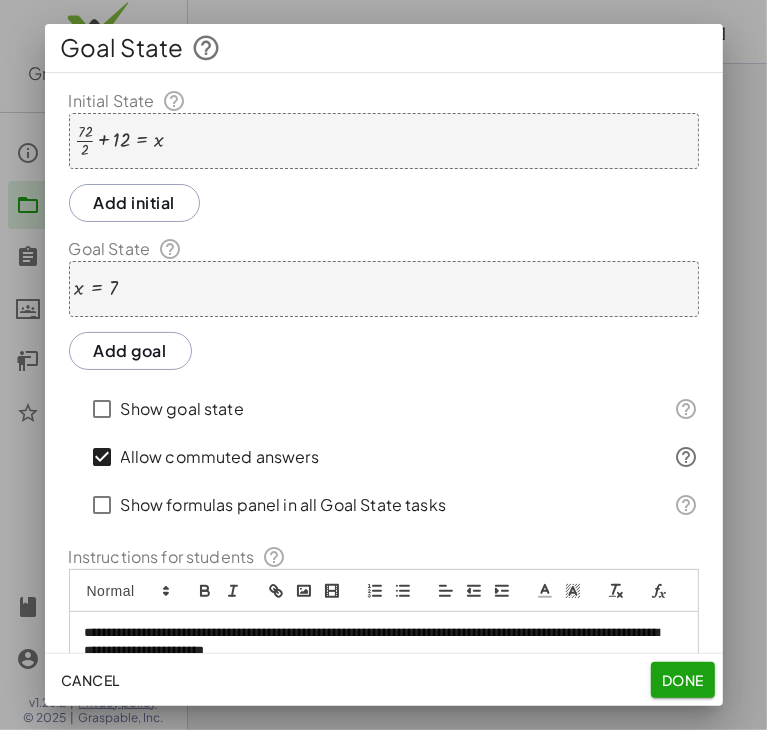 click on "Add goal" at bounding box center [130, 351] 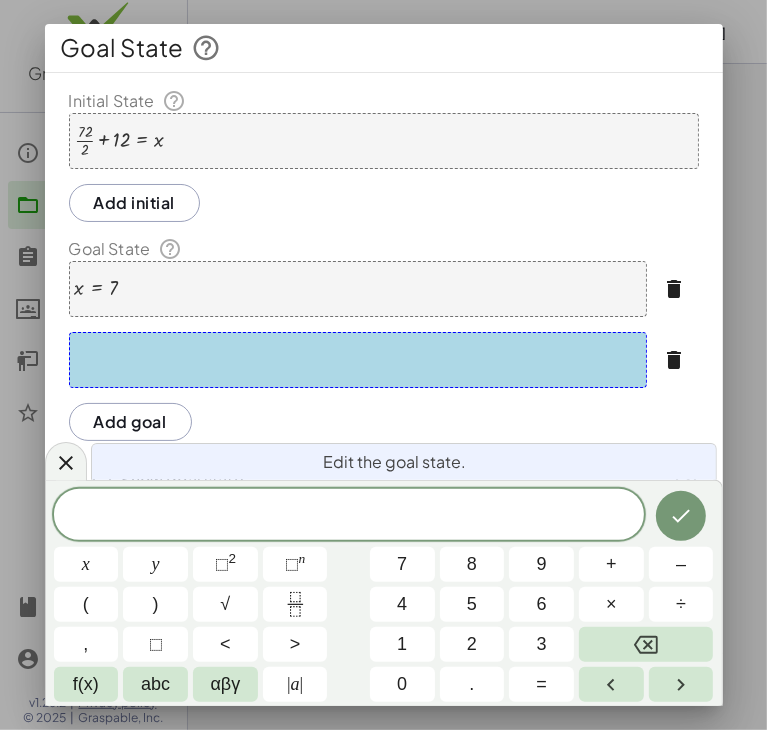 click on "+ · 72 · 2 + 12 = x" at bounding box center (384, 141) 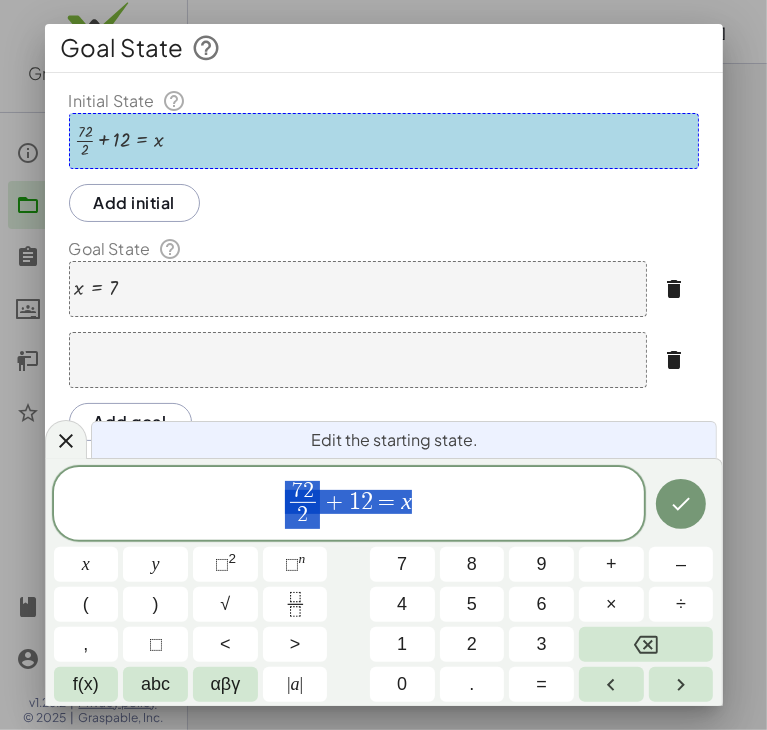 click on "Add initial" at bounding box center [135, 203] 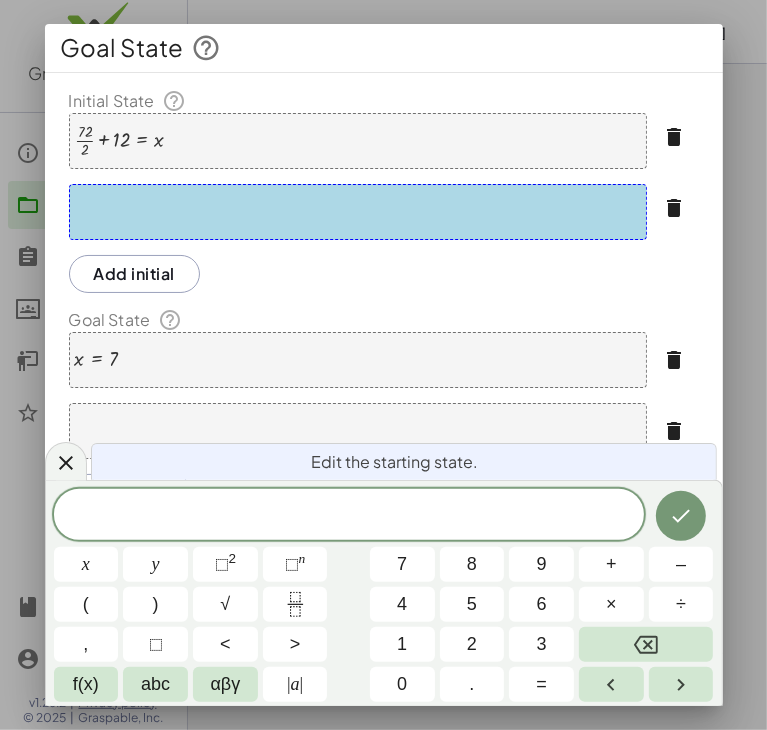 click on "+ · 72 · 2 + 12 = x" at bounding box center [358, 141] 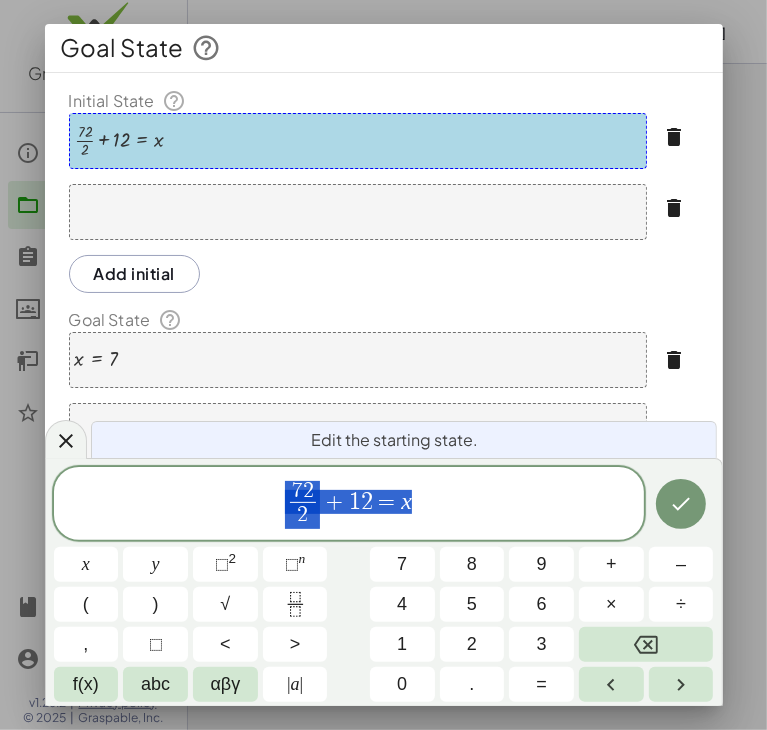 click at bounding box center (383, 365) 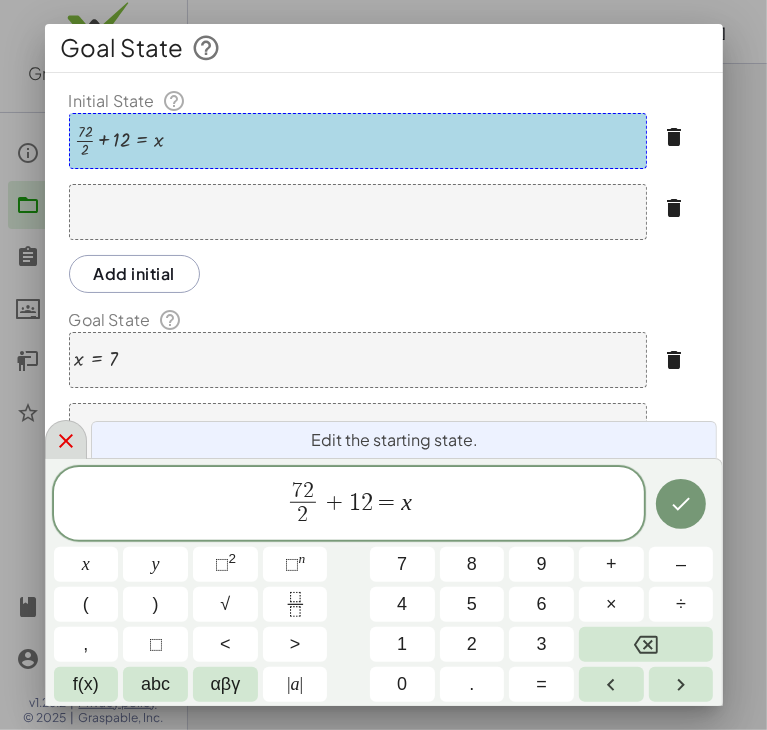 click 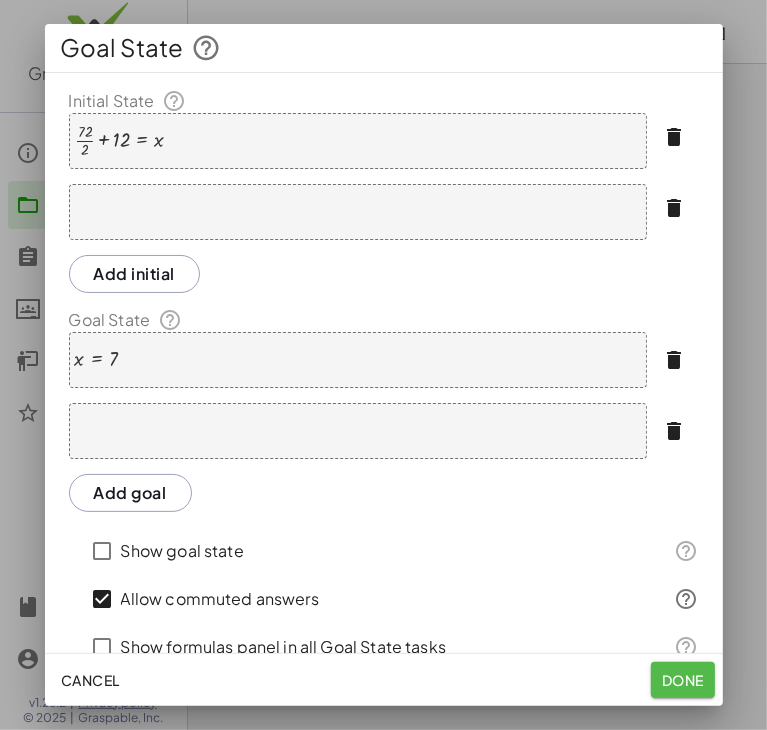 click on "Done" 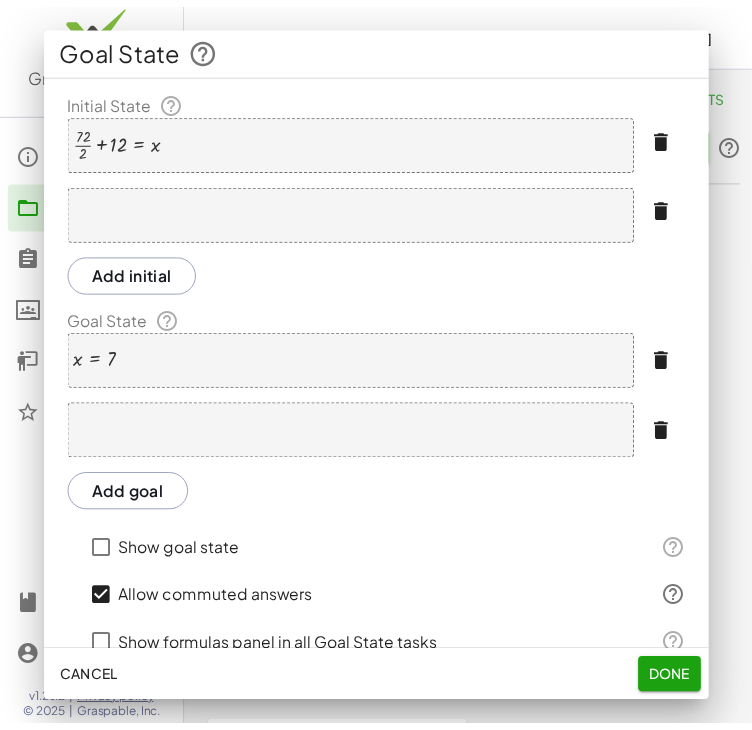 scroll, scrollTop: 808, scrollLeft: 0, axis: vertical 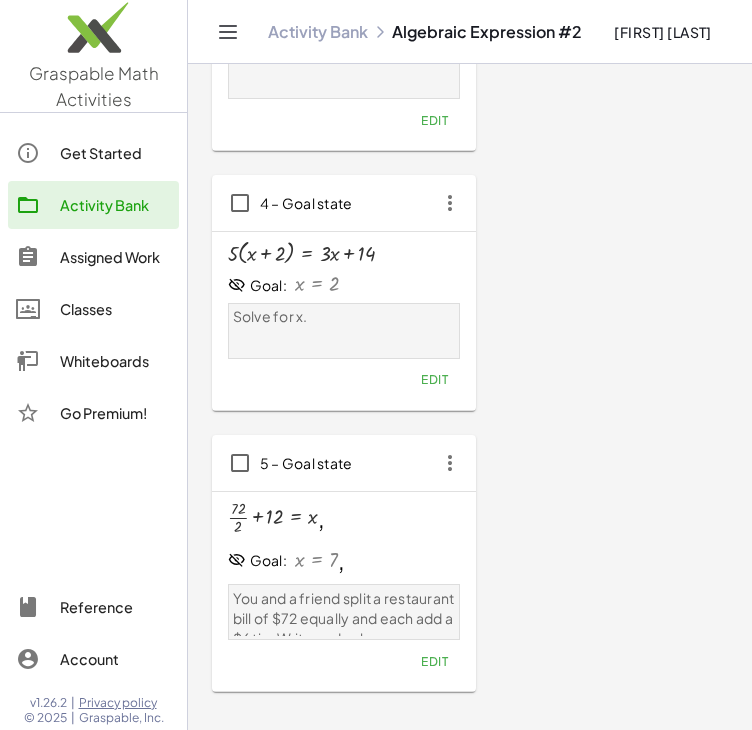 type 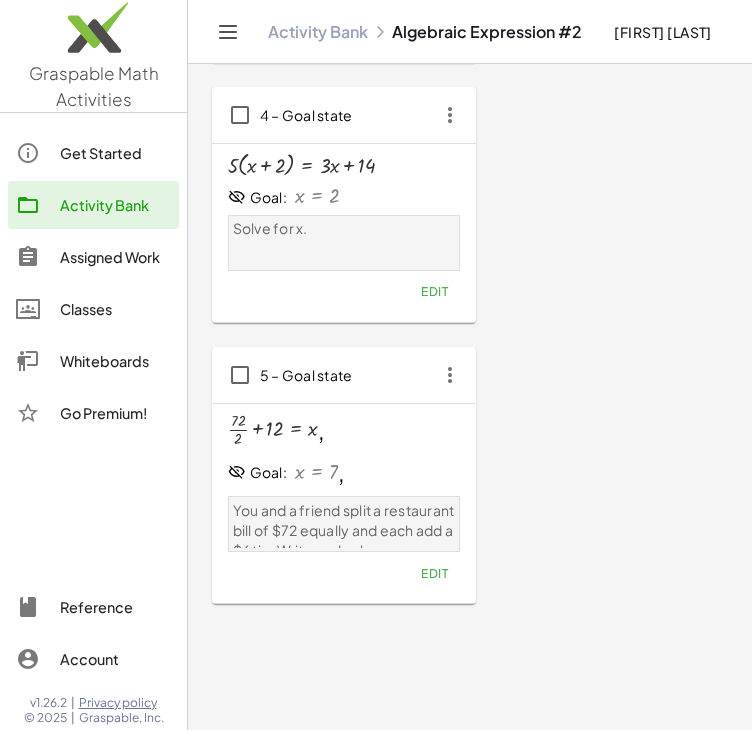 scroll, scrollTop: 955, scrollLeft: 0, axis: vertical 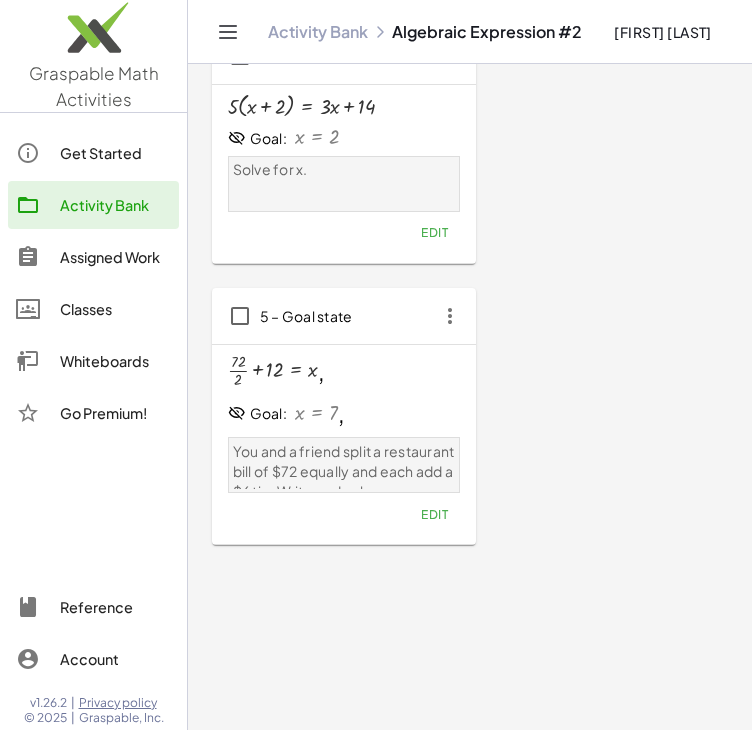 click on "Edit" 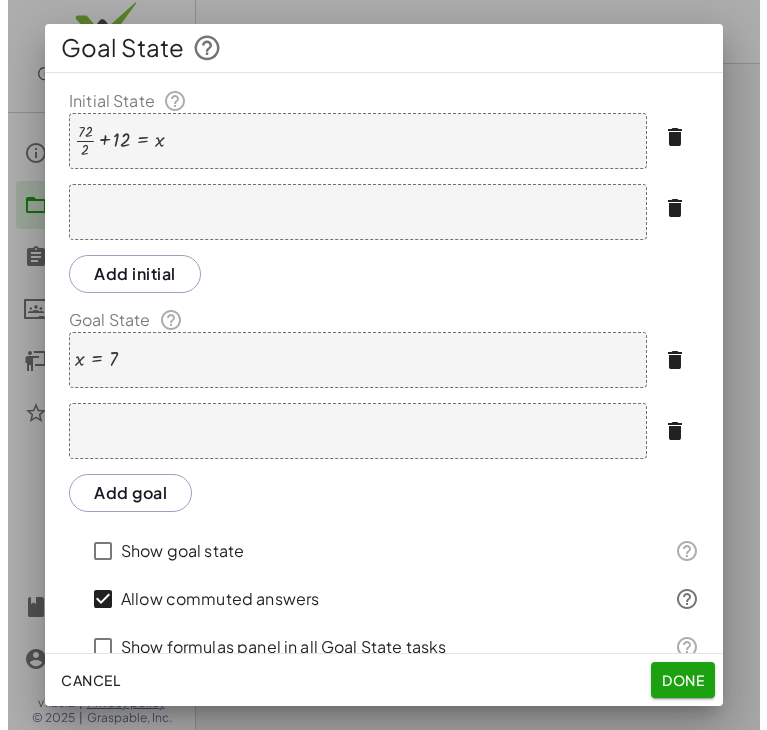 scroll, scrollTop: 0, scrollLeft: 0, axis: both 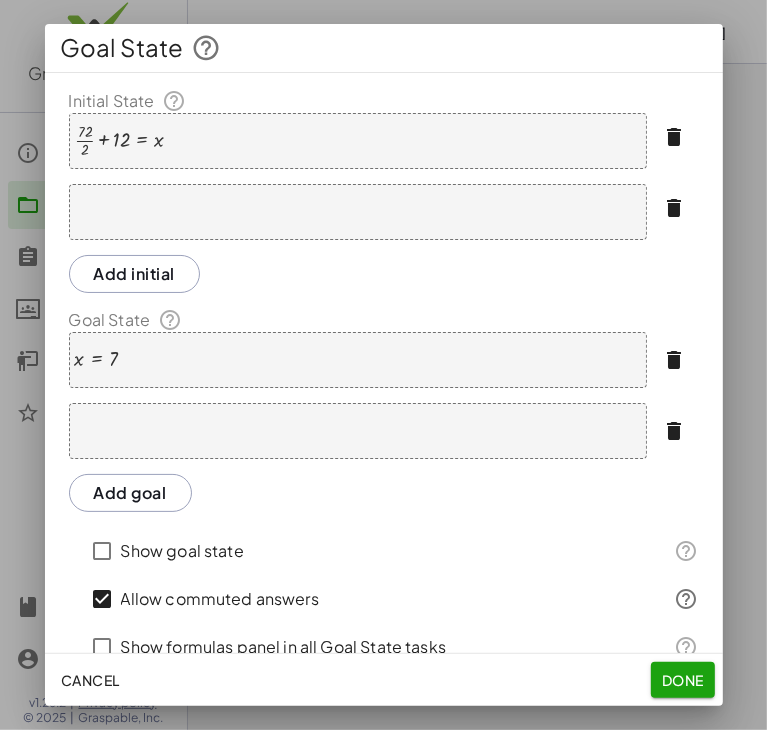 click at bounding box center [675, 137] 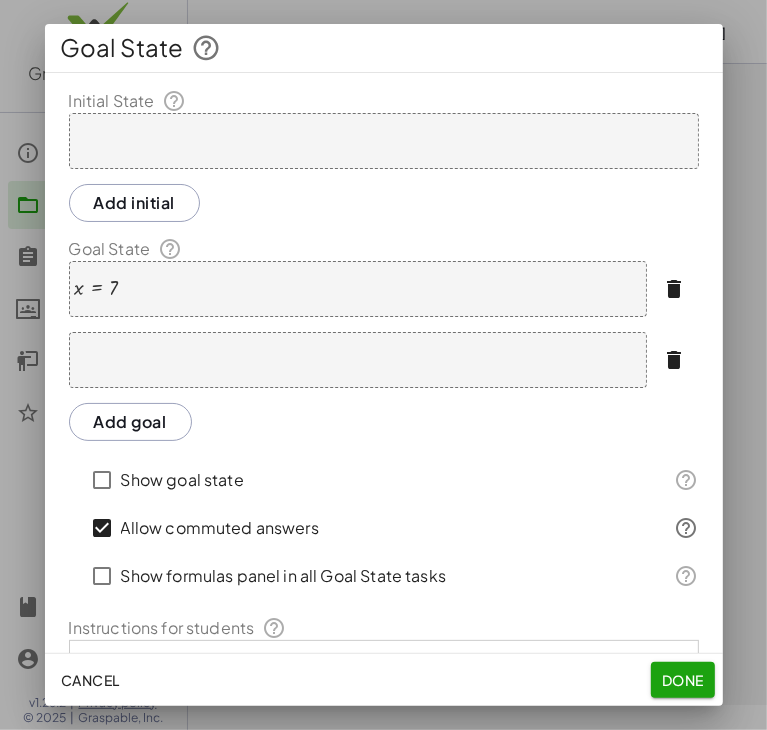 click at bounding box center (96, 288) 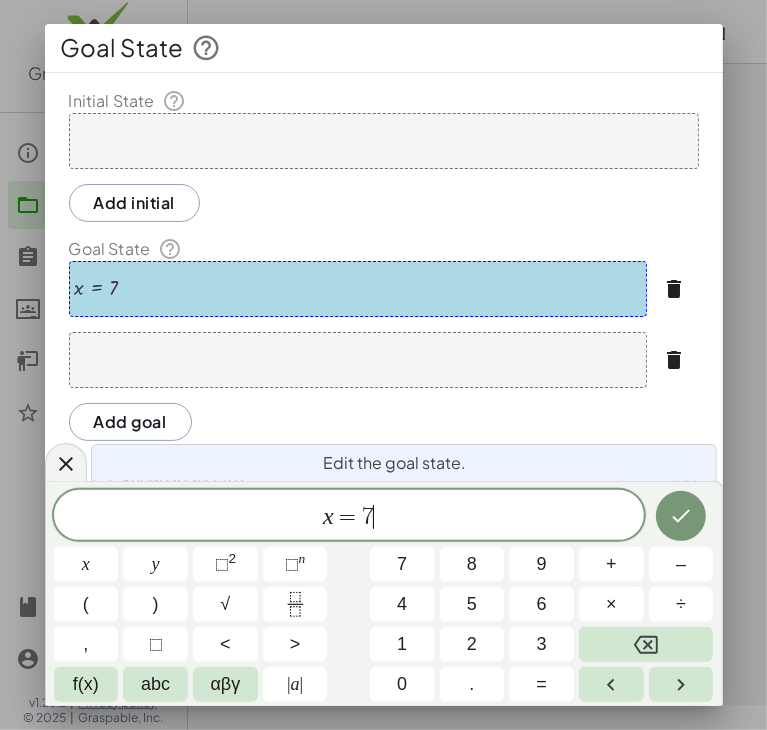 click on "x = [NUMBER] ​" at bounding box center [349, 517] 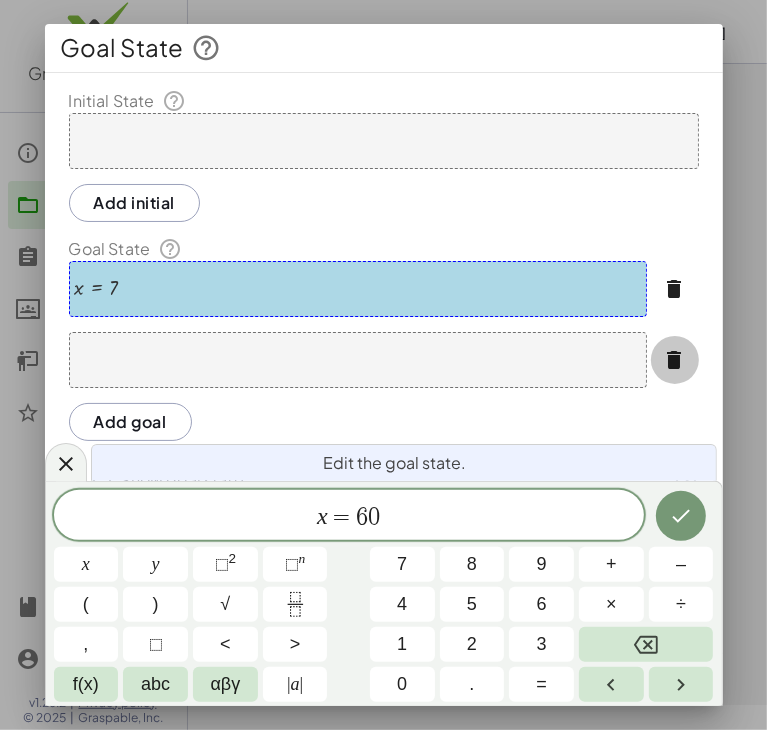 click 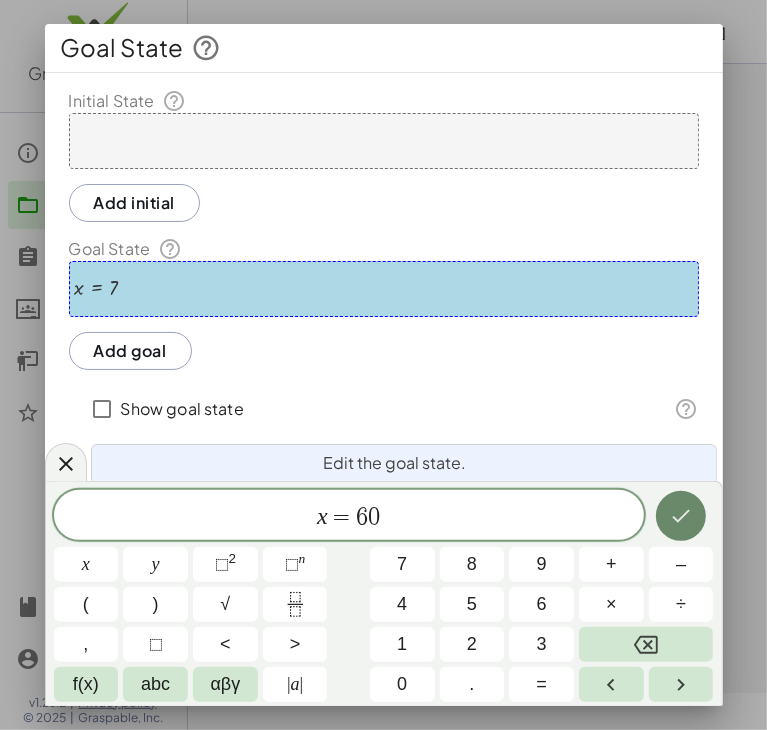 click 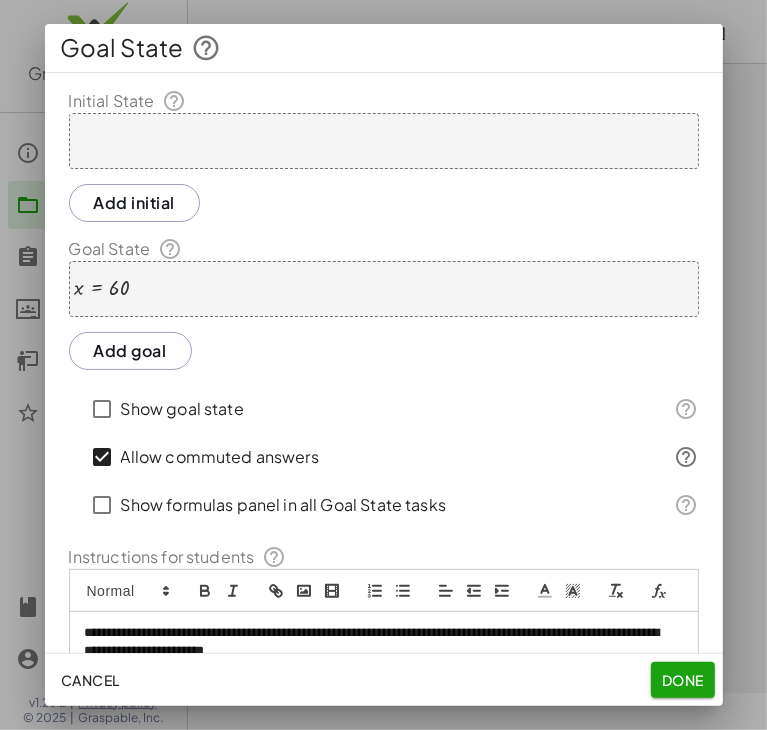 scroll, scrollTop: 109, scrollLeft: 0, axis: vertical 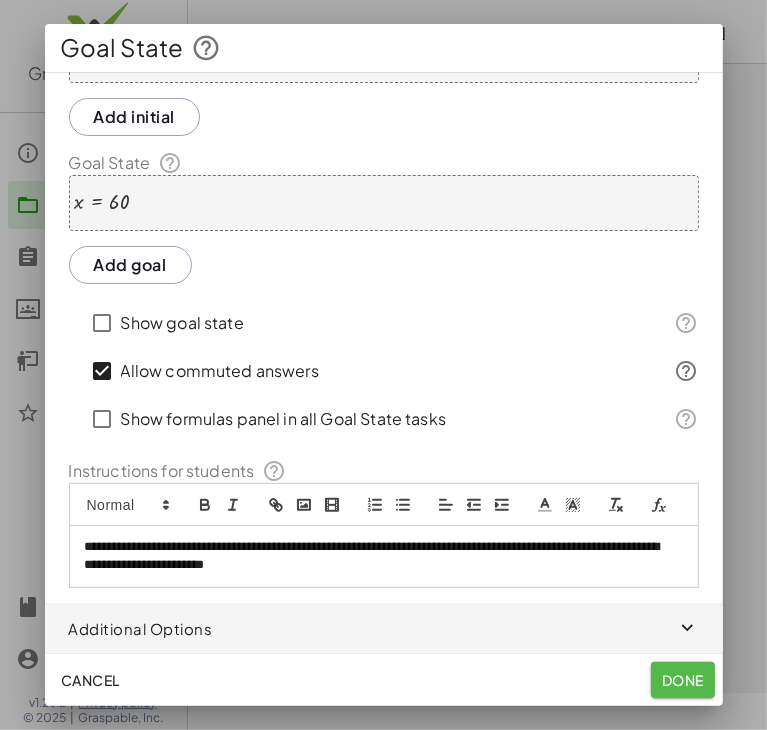click on "Done" 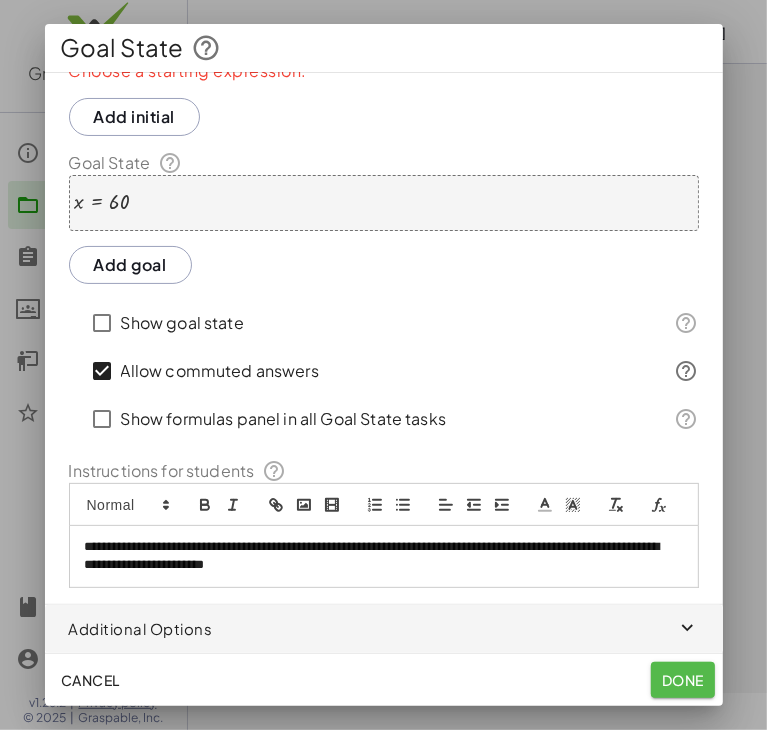 click on "Done" 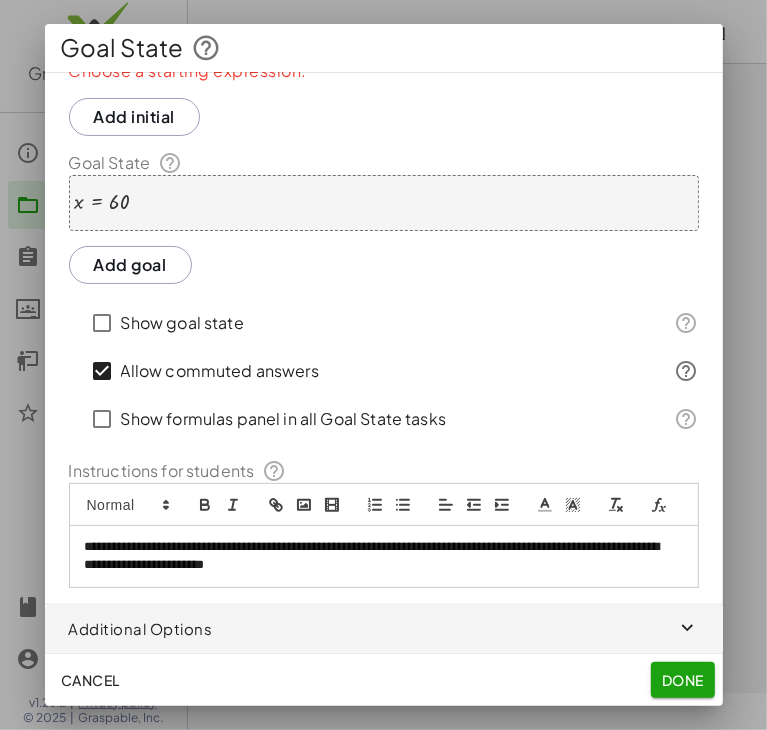 scroll, scrollTop: 0, scrollLeft: 0, axis: both 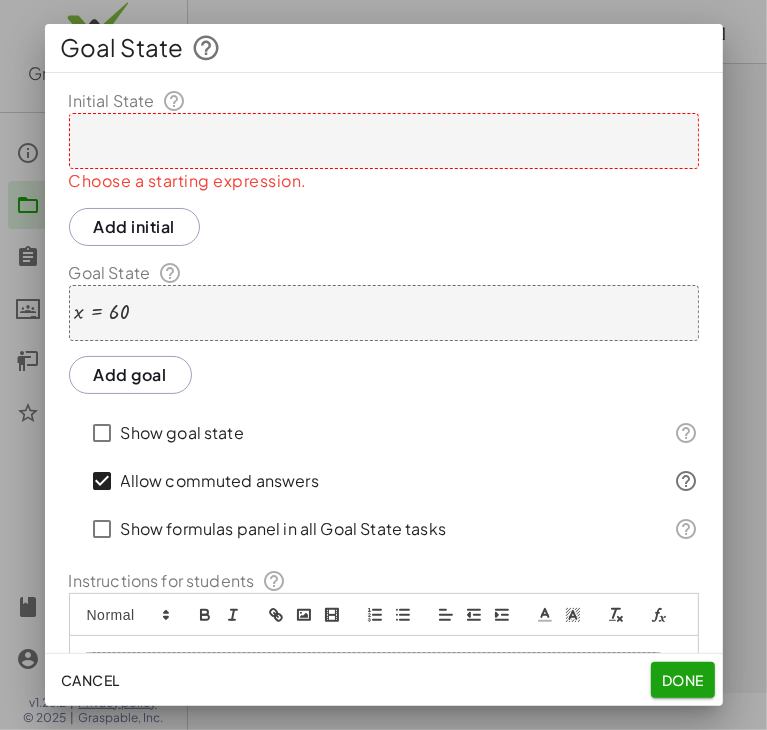 click at bounding box center [384, 141] 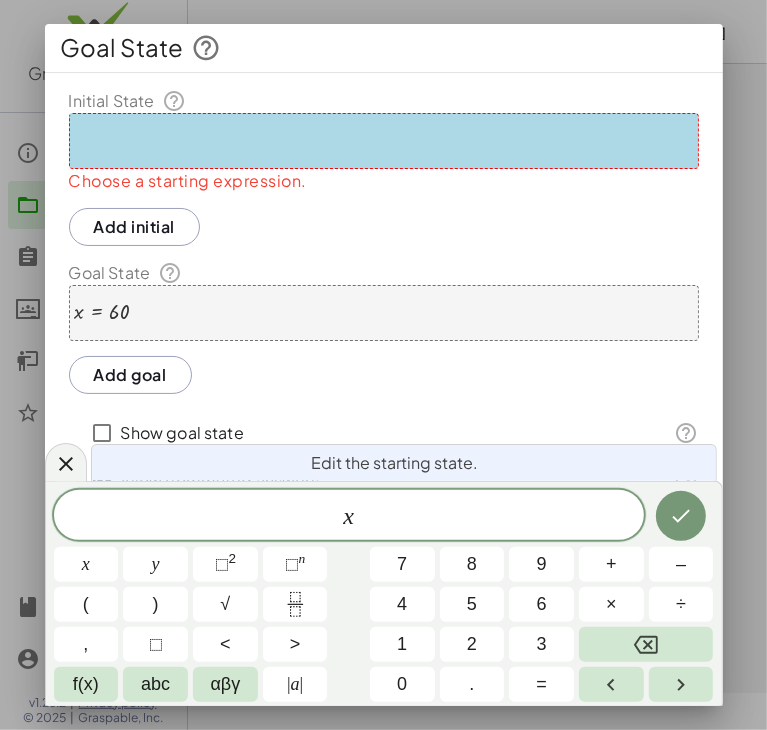 click on "x x y ⬚ 2 ⬚ n 7 8 9 + – ( ) √ 4 5 6 × ÷ , ⬚ < > 1 2 3 f(x) abc αβγ | a | 0 . =" at bounding box center [384, 596] 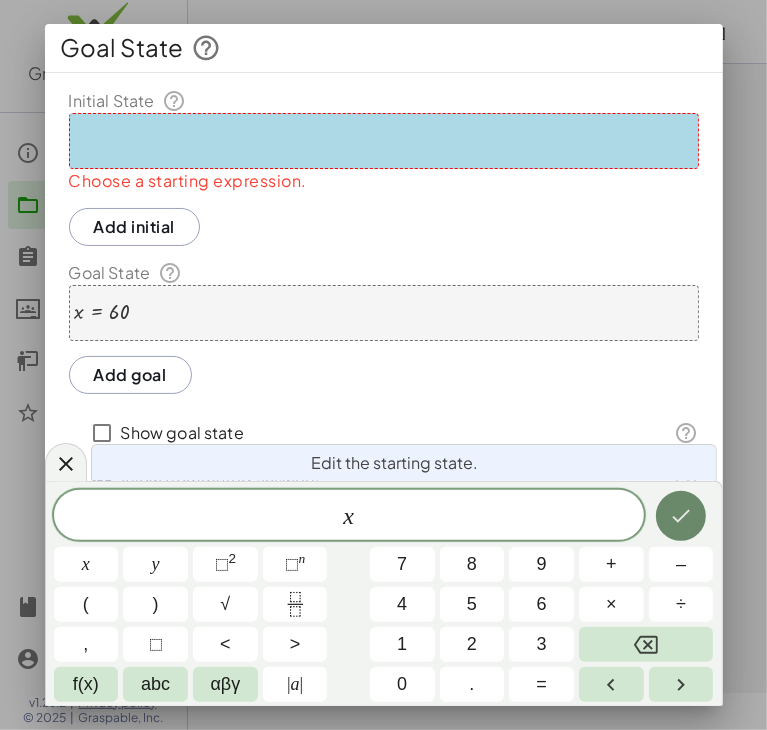 click 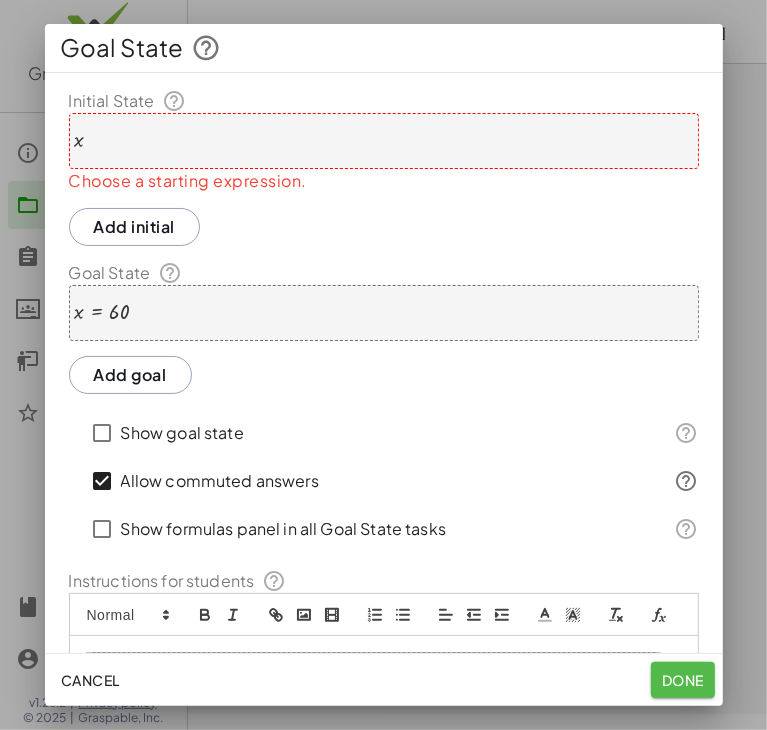click on "Done" 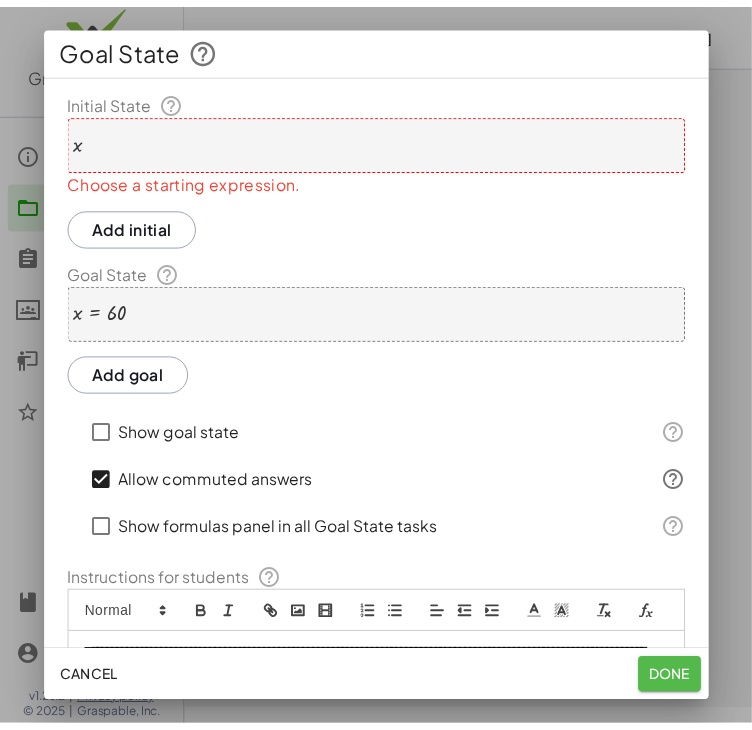 scroll, scrollTop: 936, scrollLeft: 0, axis: vertical 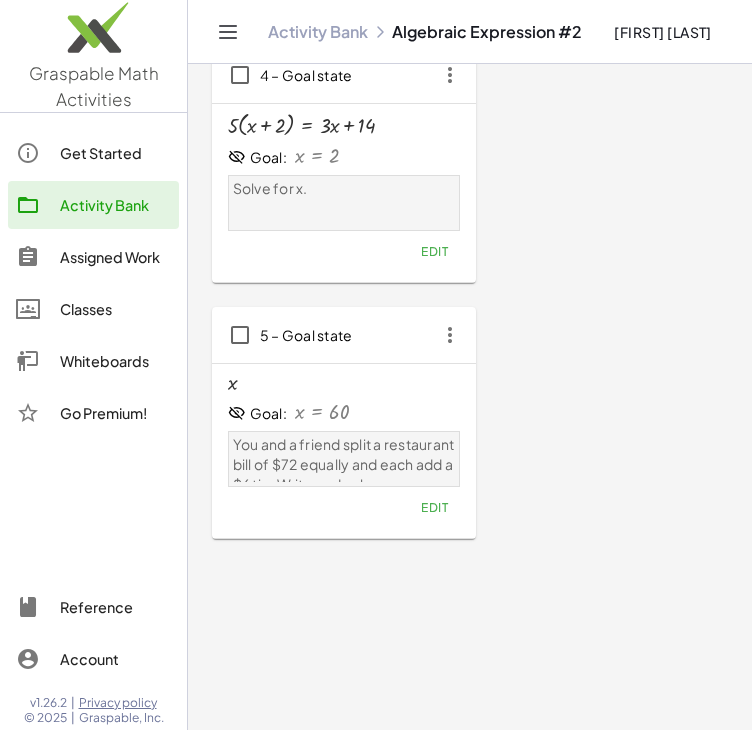click on "1 – Goal state + x + [NUMBER] = [NUMBER] Goal: x = [NUMBER] Solve for x.  Edit  2 – Goal state x Goal: + · [NUMBER] · x − [NUMBER] Write an algebraic expression for:   "[PHRASE]"  Edit  3 – Goal state + · [NUMBER] · x + [NUMBER] = [NUMBER] Goal: x = [NUMBER] Solve for x.  Edit  4 – Goal state · [NUMBER] · ( + x + [NUMBER] ) = + · [NUMBER] · x + [NUMBER] Goal: x = [NUMBER] Solve for x.  Edit  5 – Goal state x Goal: x = [NUMBER] You and a friend split a restaurant bill of $[NUMBER] equally and each add a $[NUMBER] tip. Write and solve an equation to find the bill before the tip.  Edit" at bounding box center (470, -92) 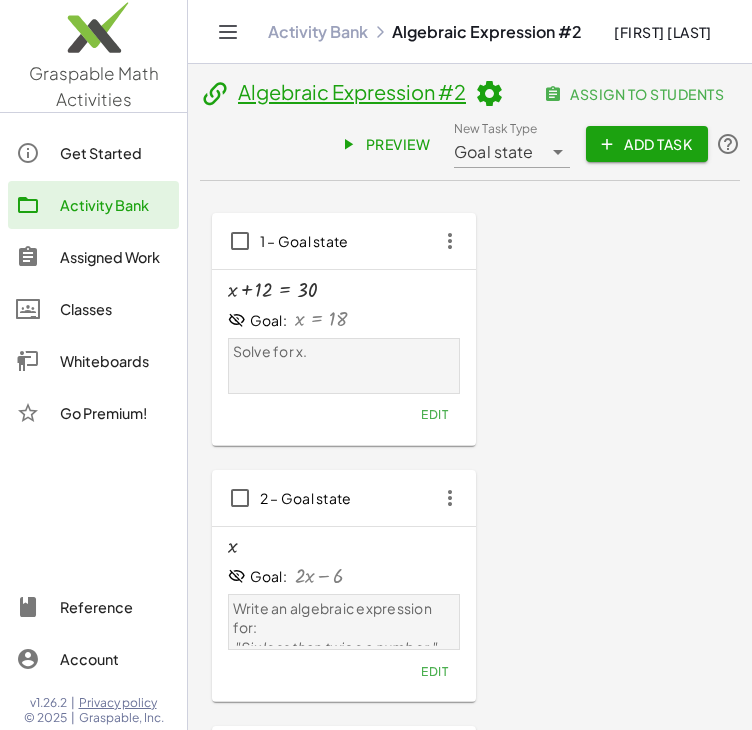 click on "Graspable Math Activities" at bounding box center (94, 86) 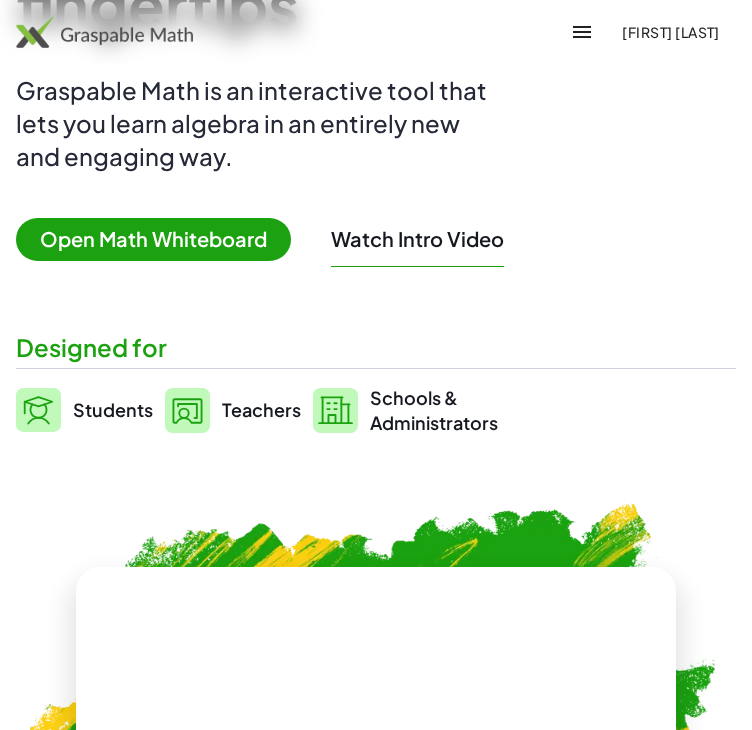 scroll, scrollTop: 0, scrollLeft: 0, axis: both 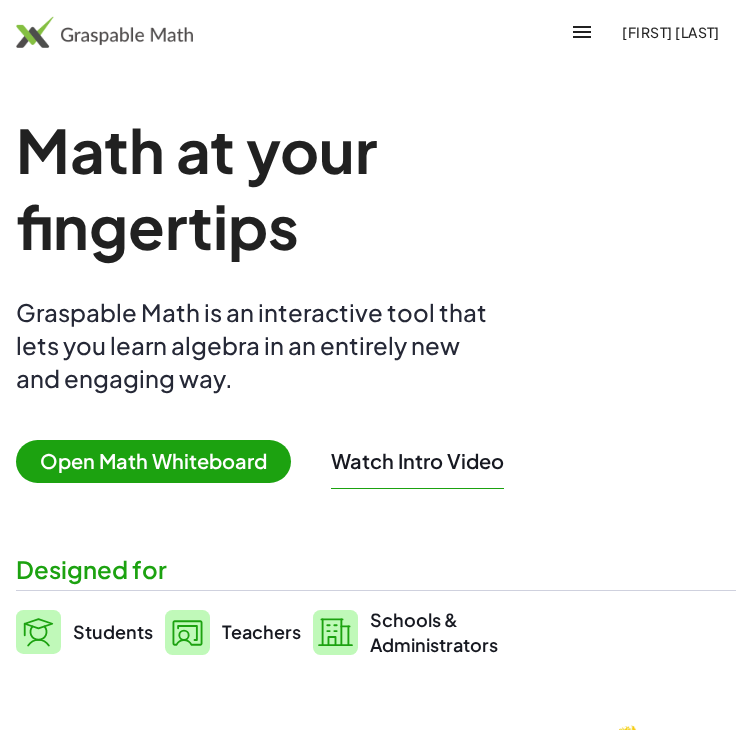click at bounding box center (582, 32) 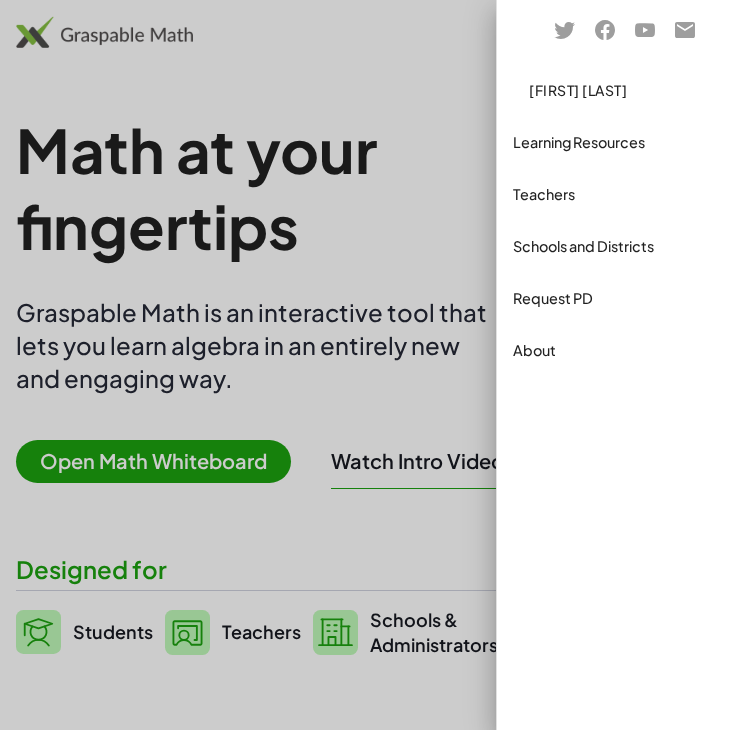 click 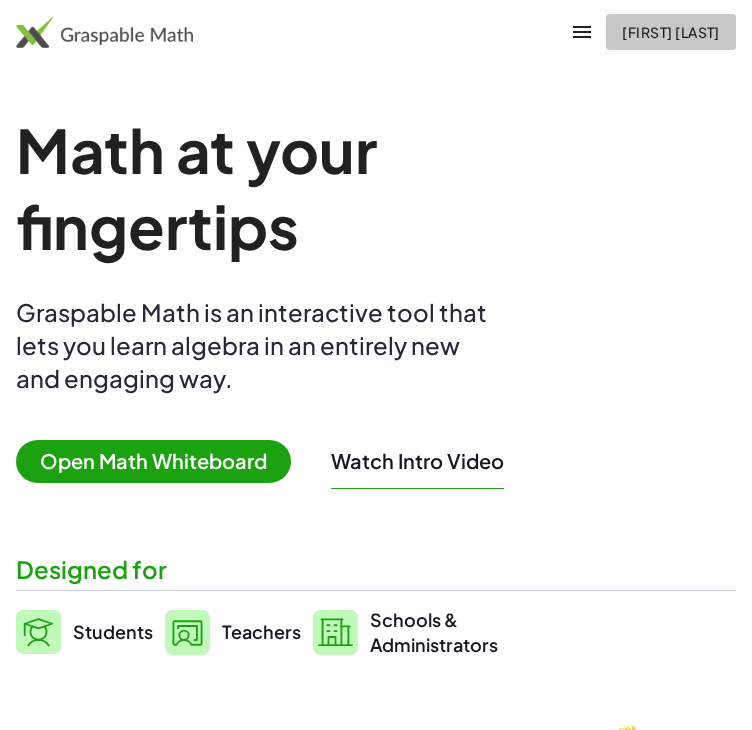 click on "[FIRST] [LAST]" at bounding box center [671, 32] 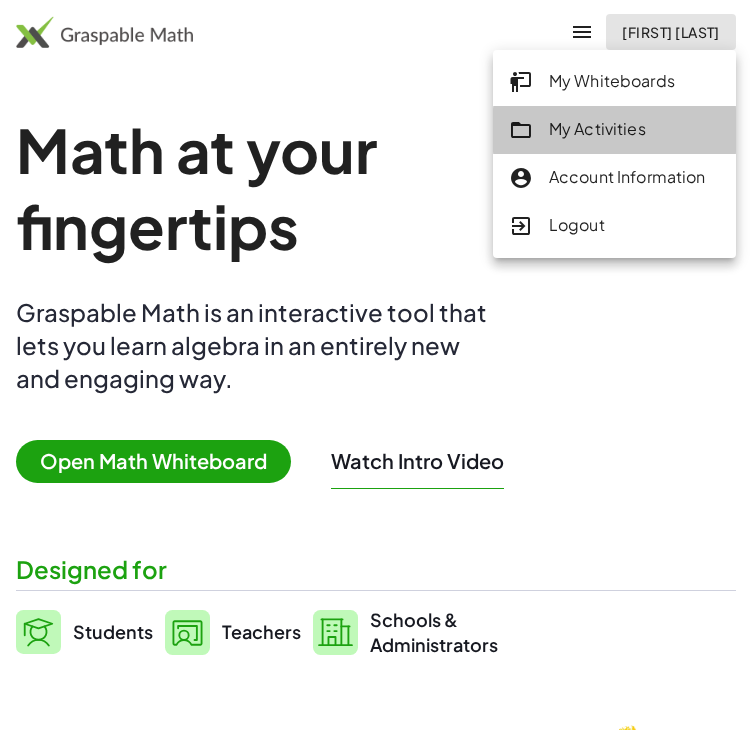 click on "My Activities" 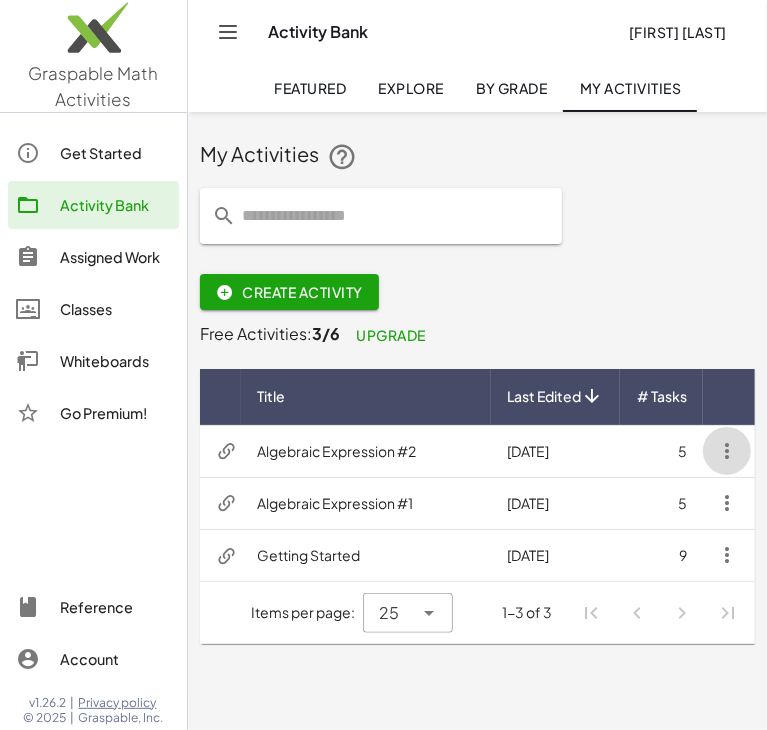 click at bounding box center [727, 451] 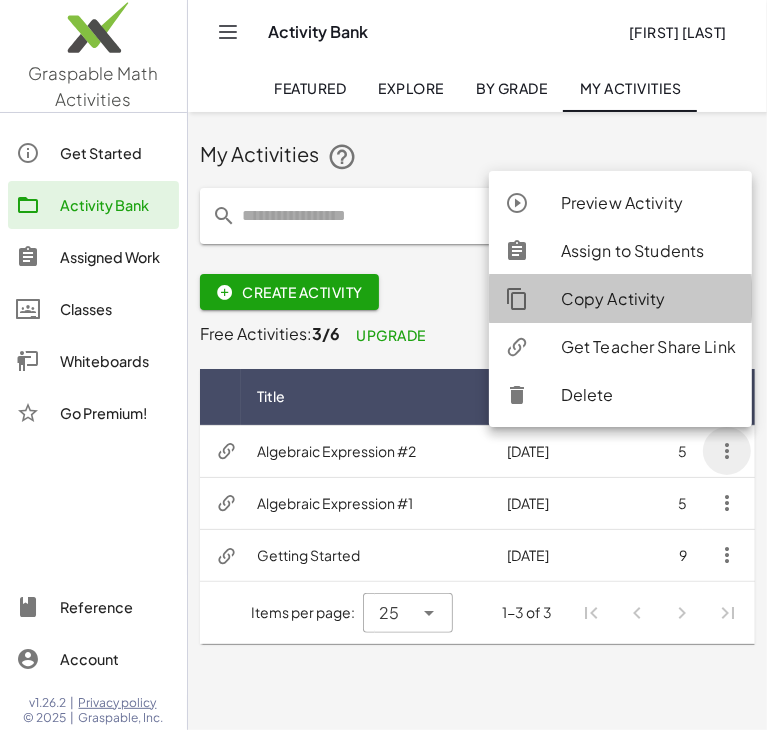 click on "Copy Activity" 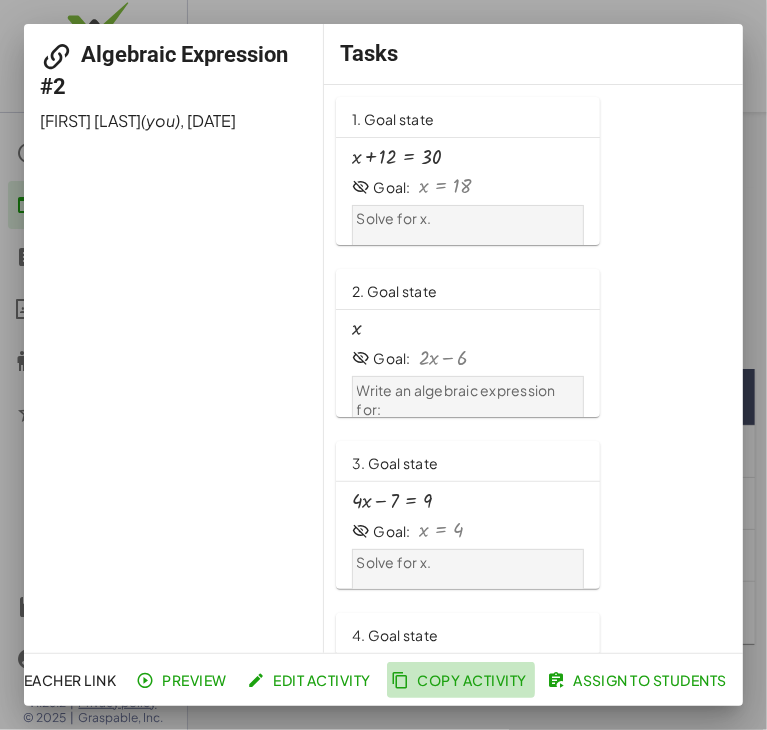 click on "Copy Activity" 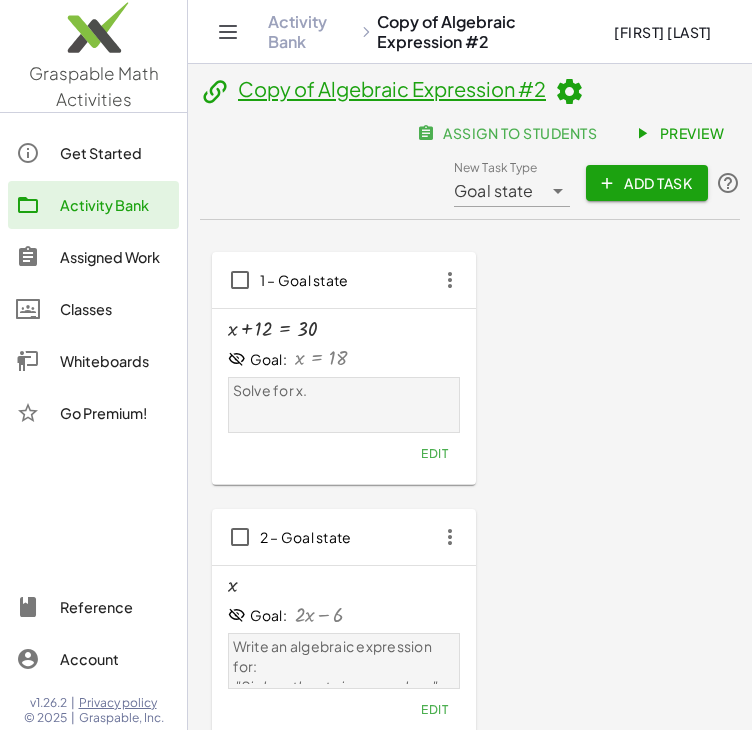 click at bounding box center [569, 92] 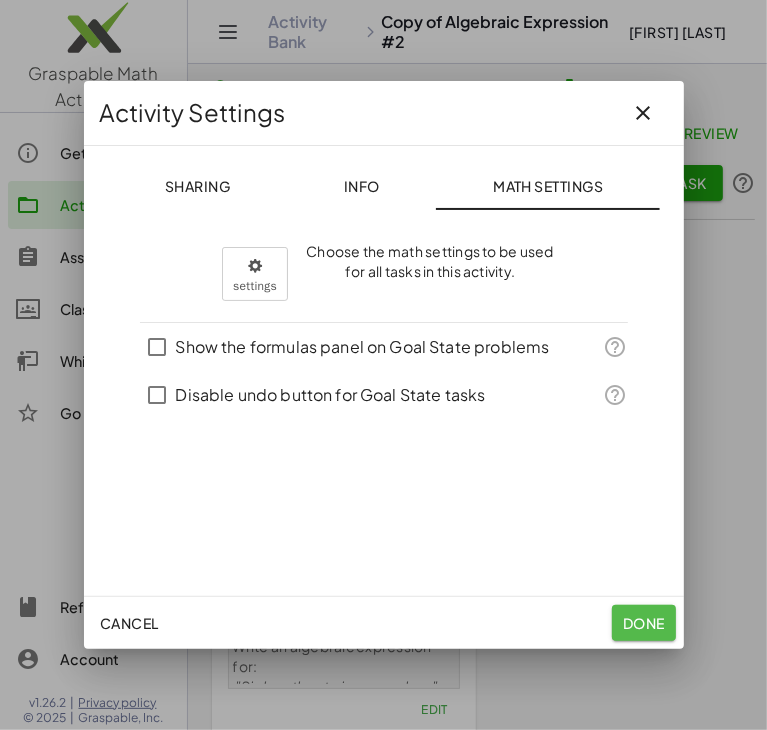 click on "Done" 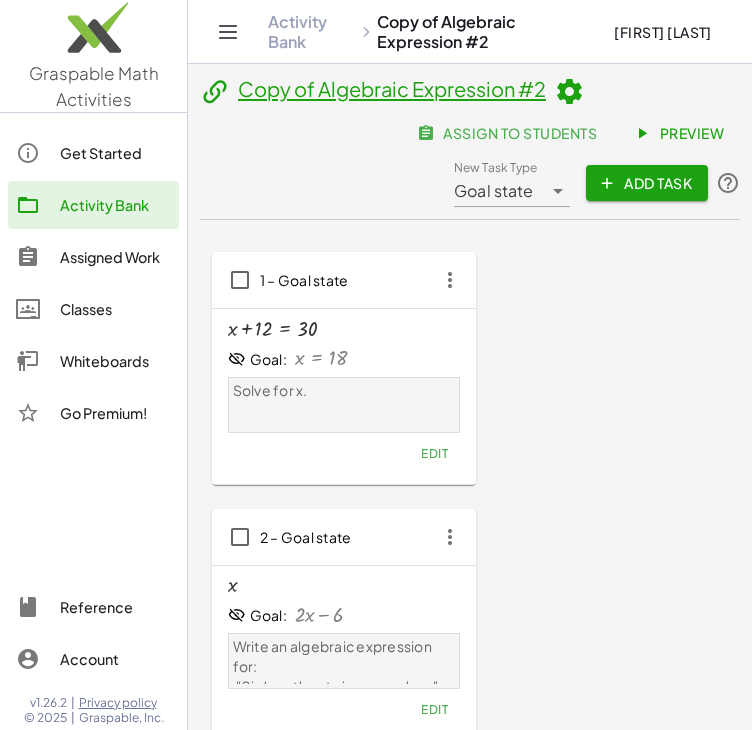 click at bounding box center [569, 92] 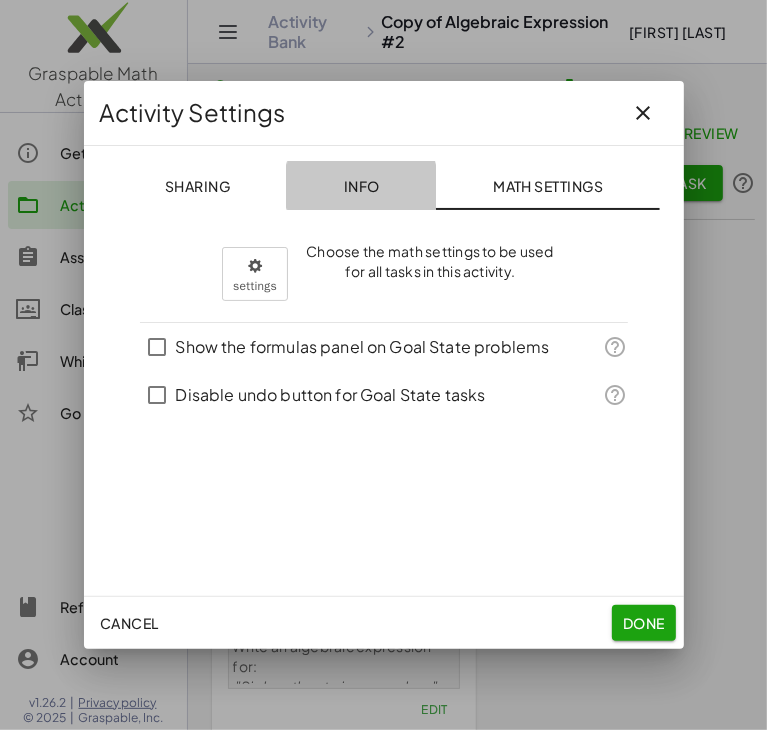 click on "Info" 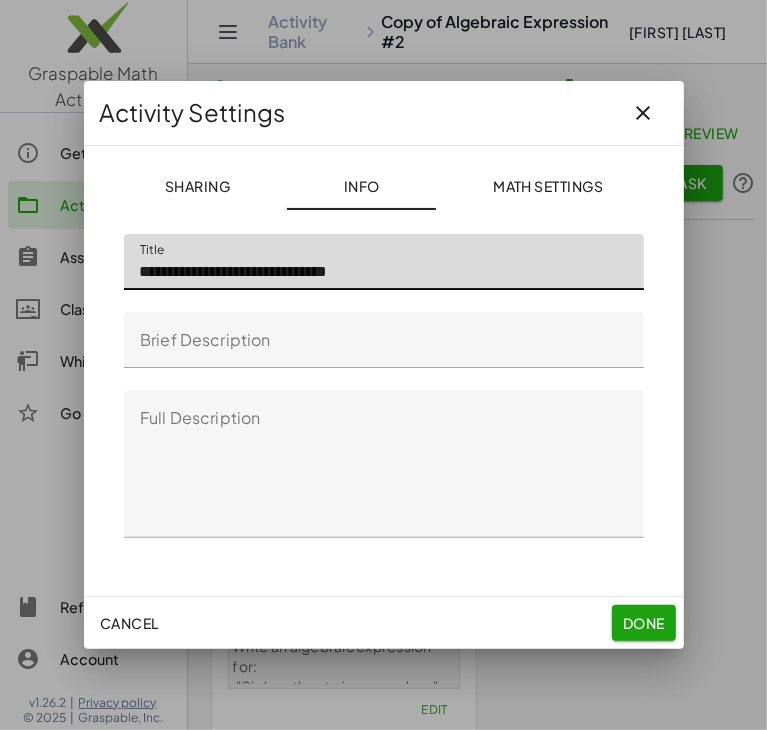 click on "**********" 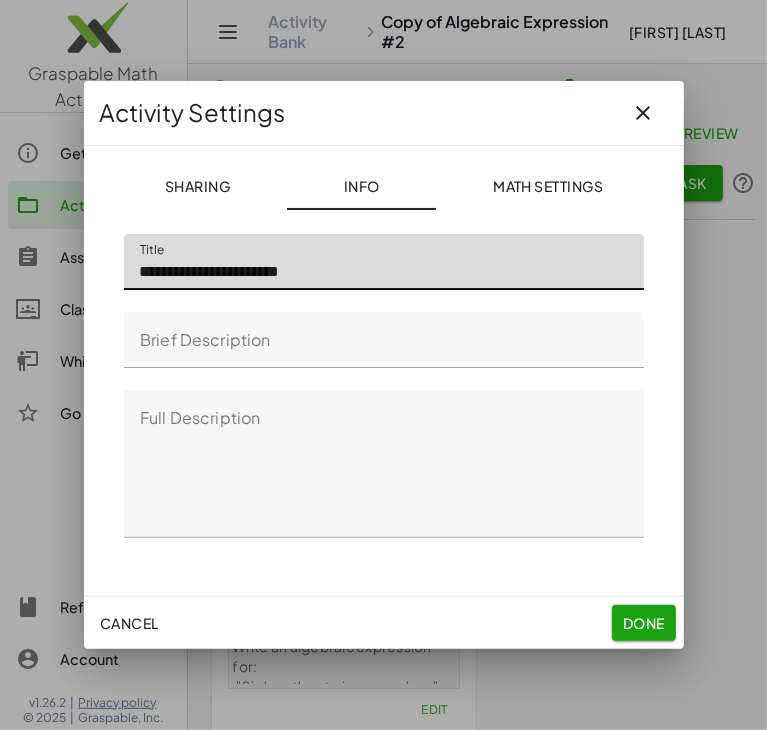 click on "**********" 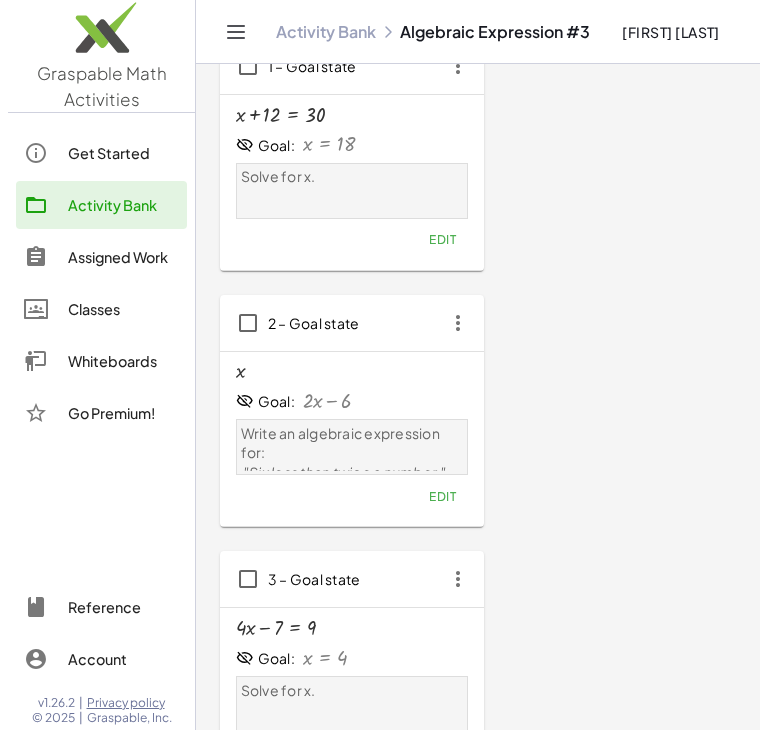 scroll, scrollTop: 0, scrollLeft: 0, axis: both 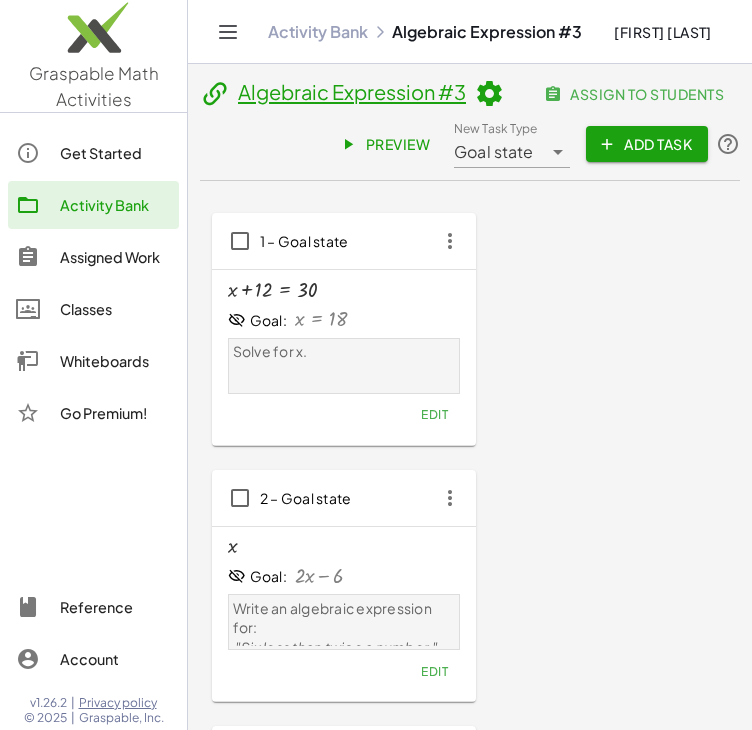 type 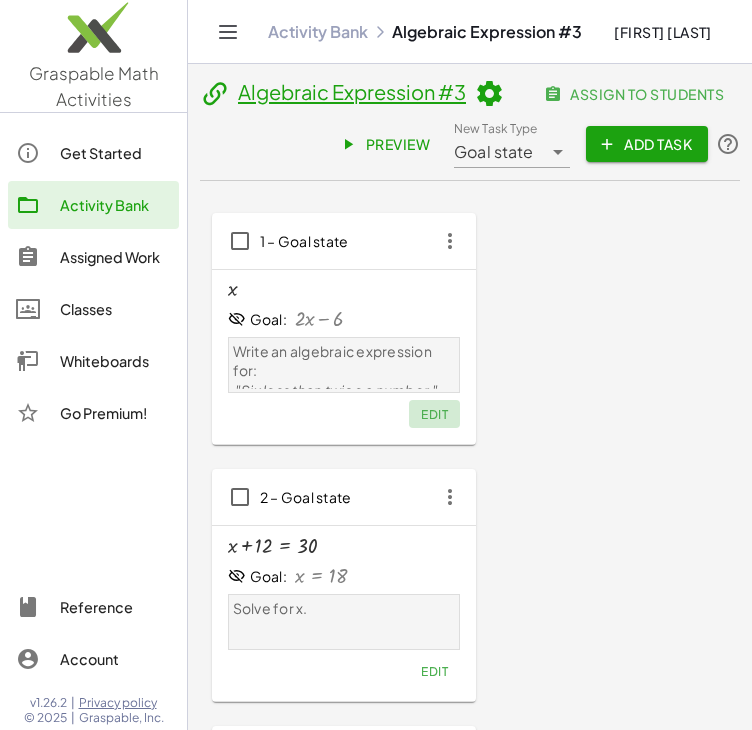 click on "Edit" 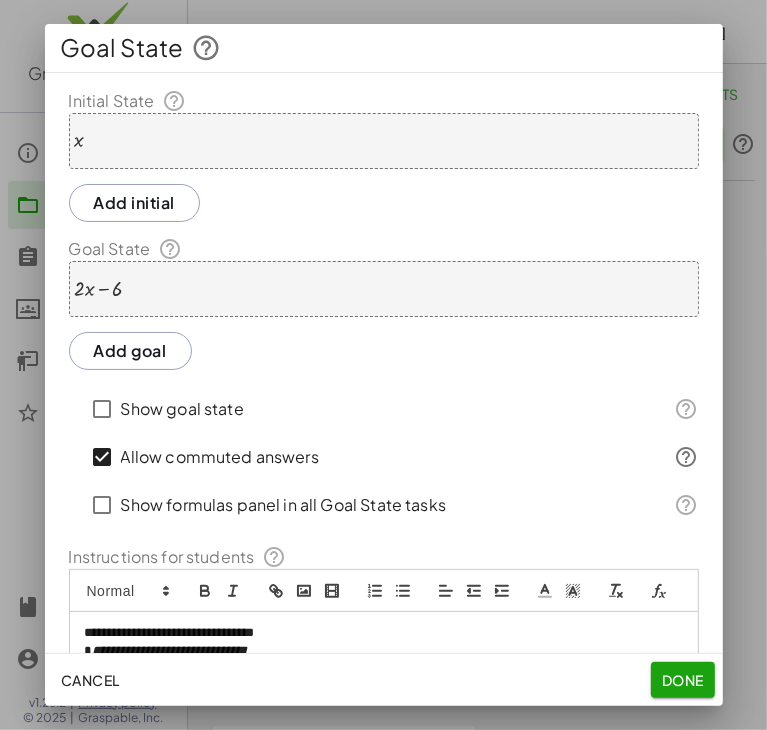 scroll, scrollTop: 109, scrollLeft: 0, axis: vertical 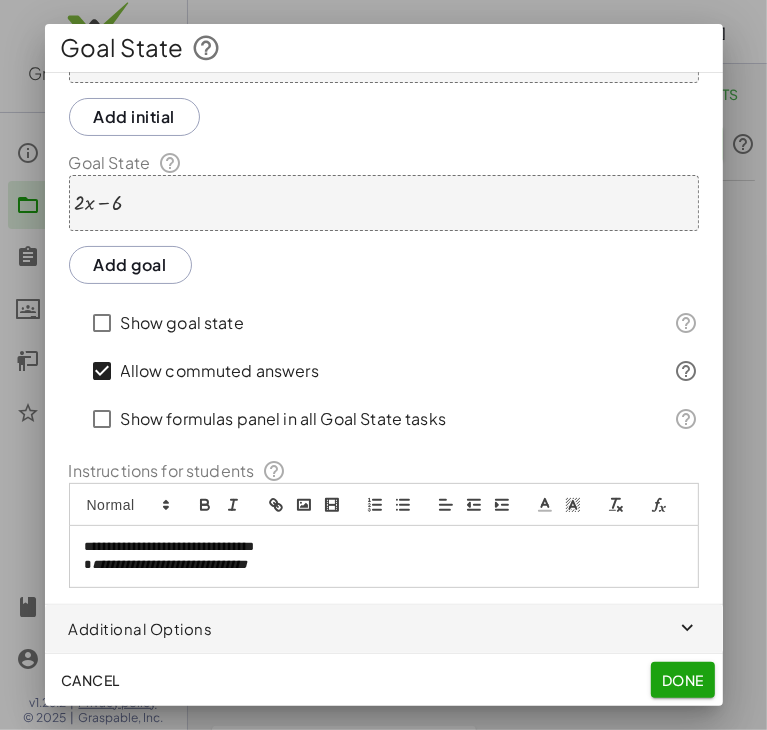 click on "**********" at bounding box center (376, 565) 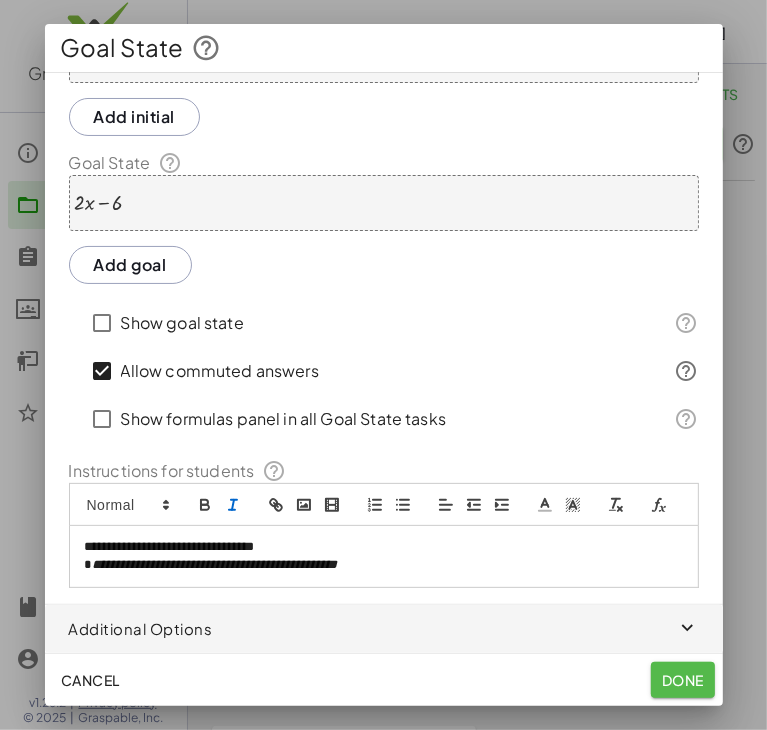 click on "Done" 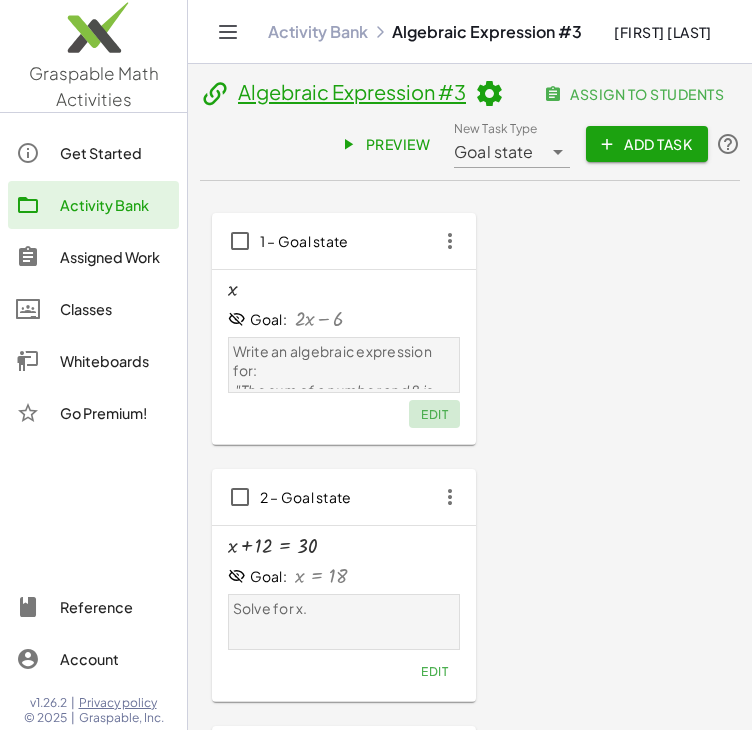 click on "Edit" 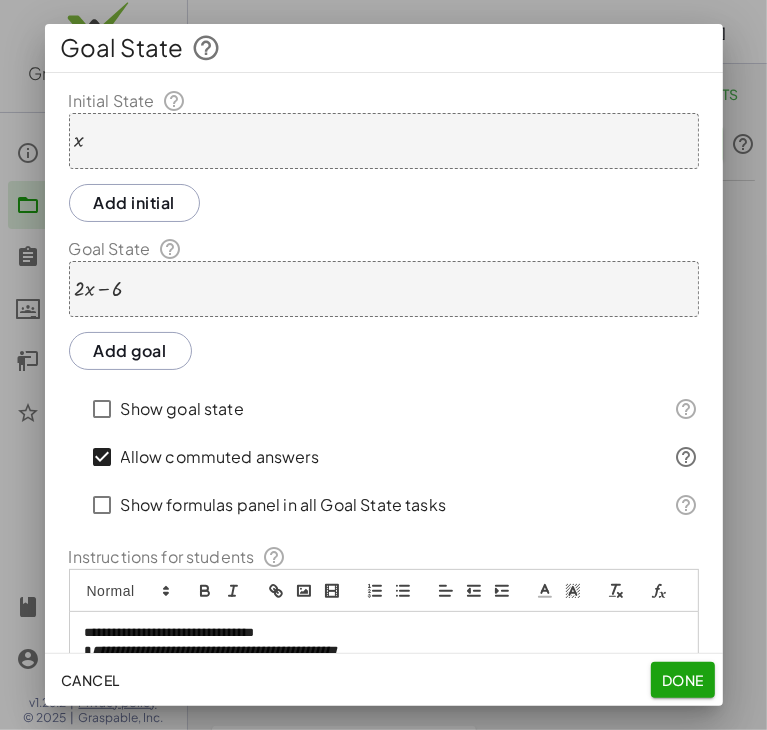 click on "+ · 2 · x − 6" at bounding box center [384, 289] 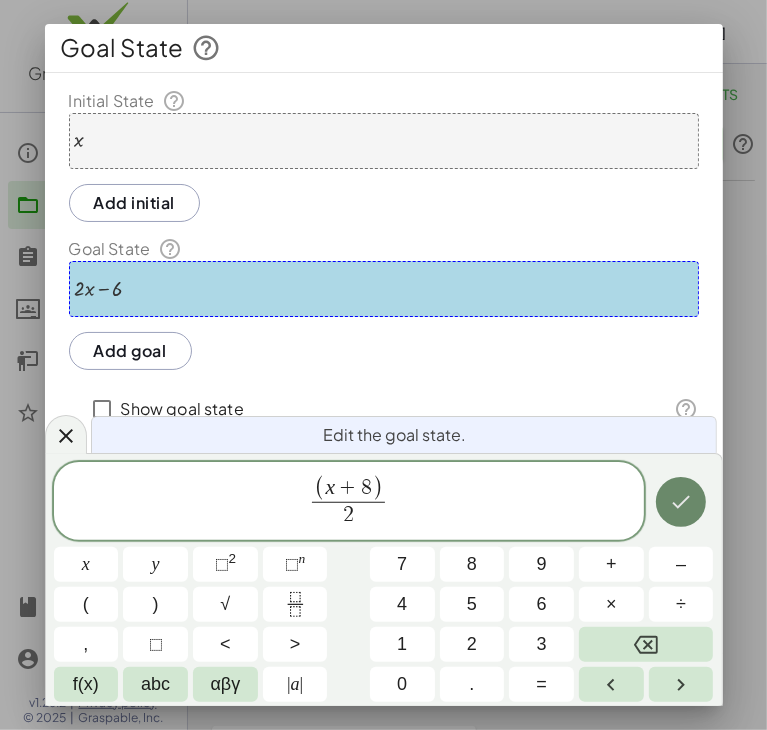 click 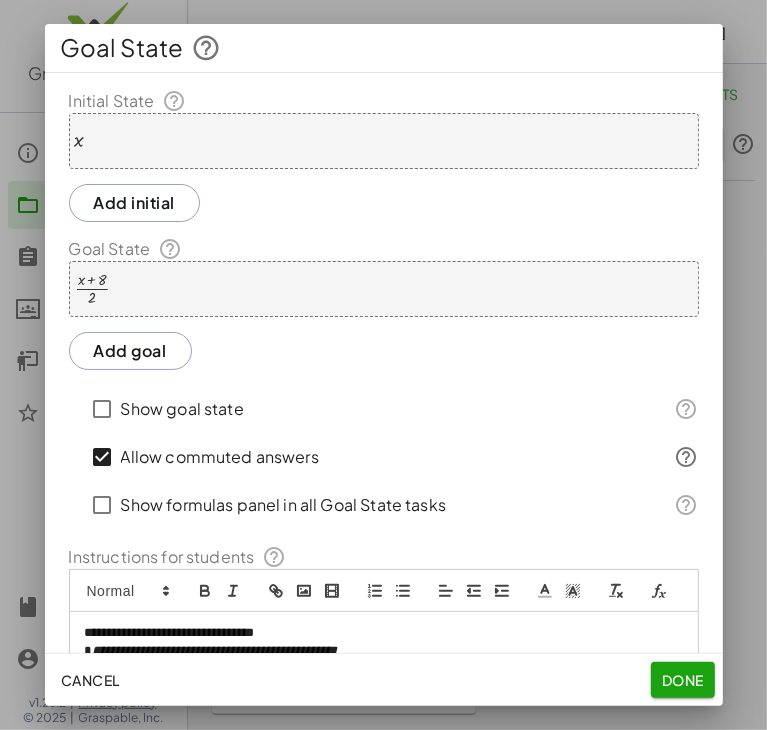 click on "Cancel   Done" 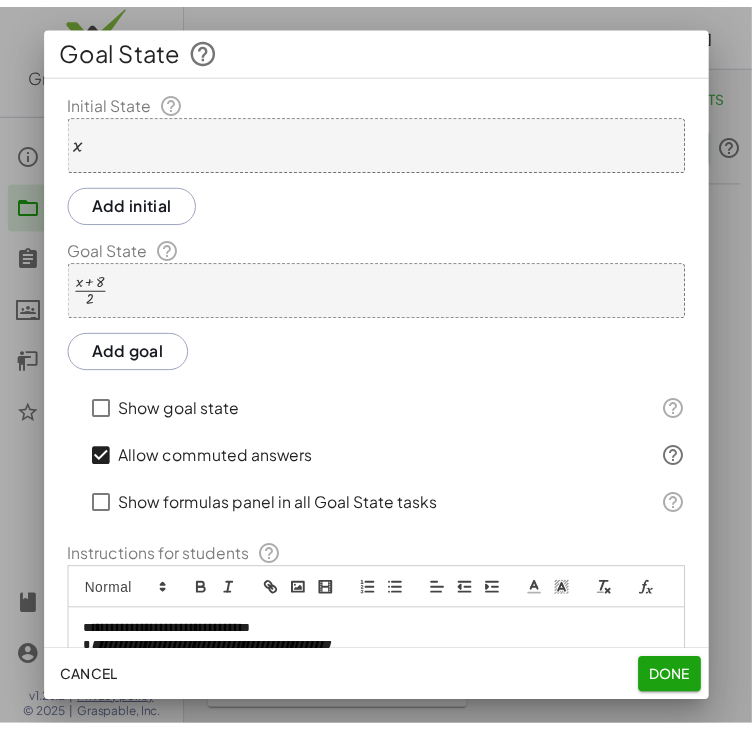 scroll, scrollTop: 109, scrollLeft: 0, axis: vertical 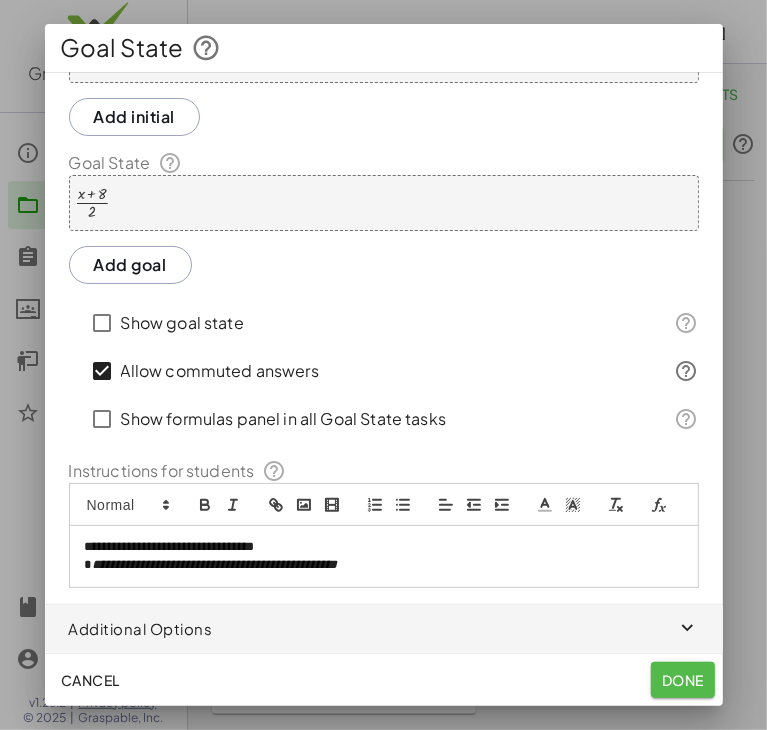 click on "Done" 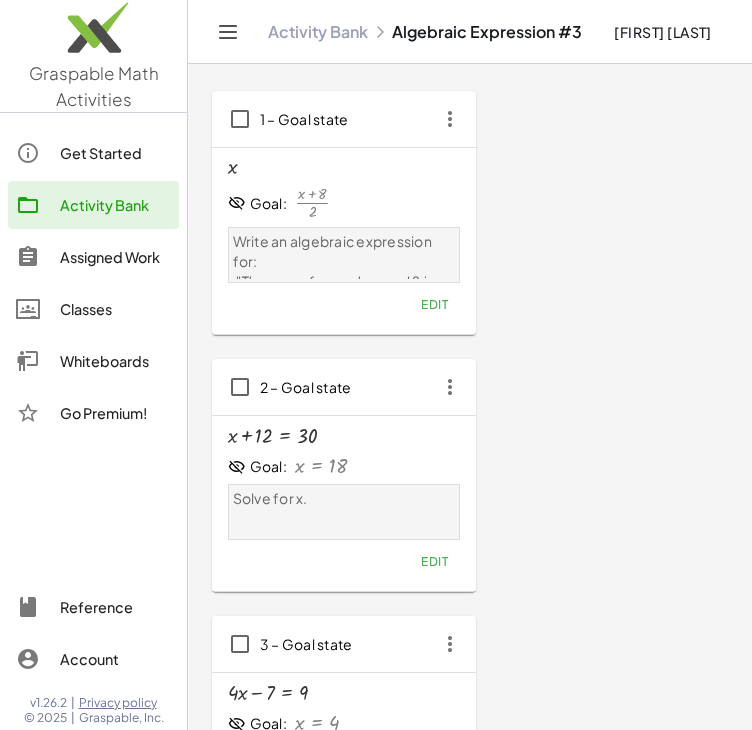 scroll, scrollTop: 126, scrollLeft: 0, axis: vertical 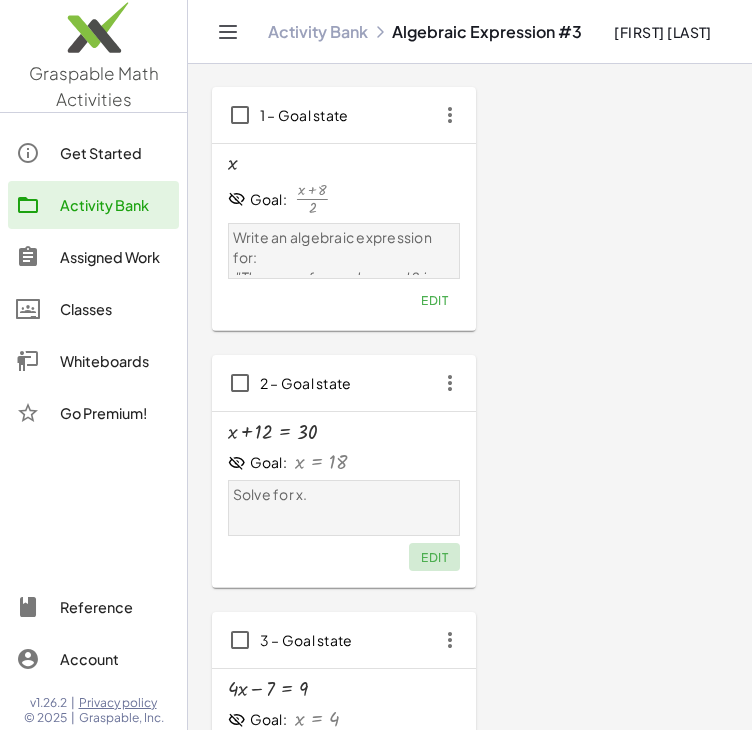 click on "Edit" 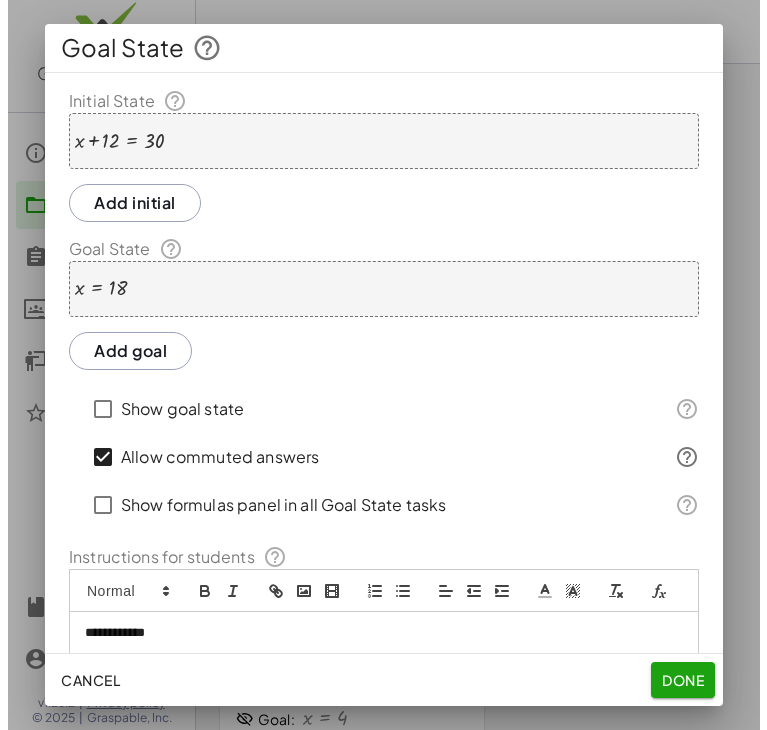 scroll, scrollTop: 0, scrollLeft: 0, axis: both 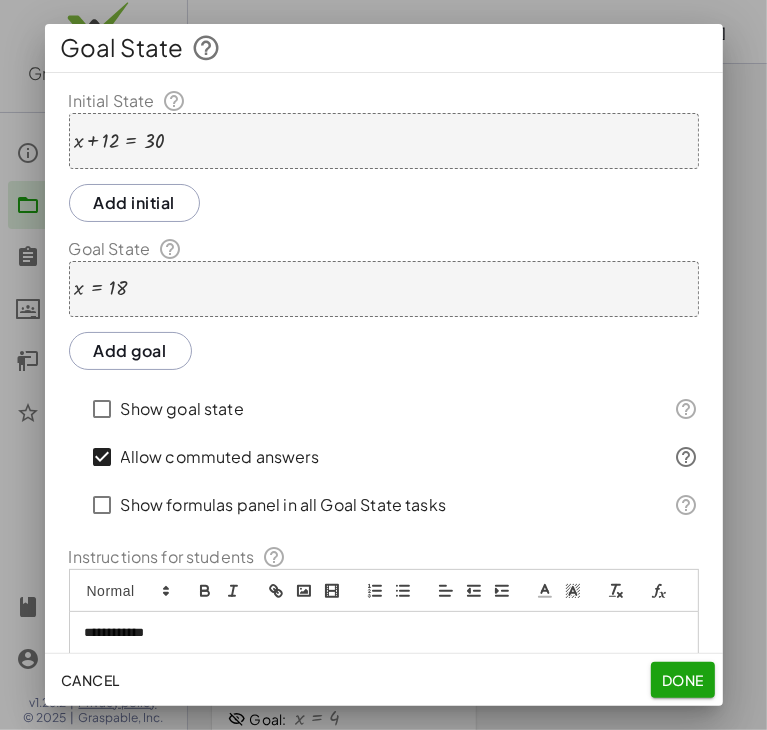 click at bounding box center [120, 141] 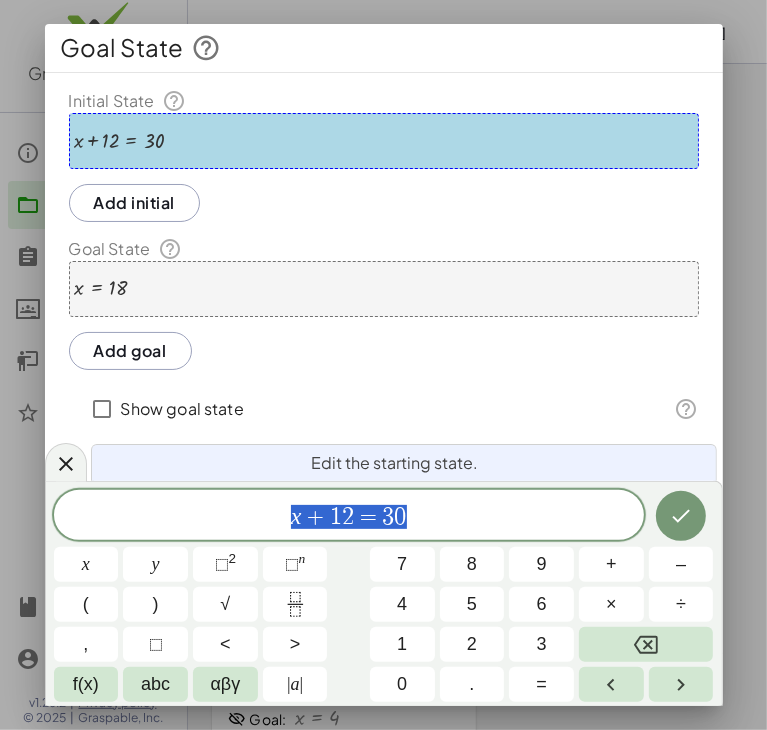 click at bounding box center [120, 141] 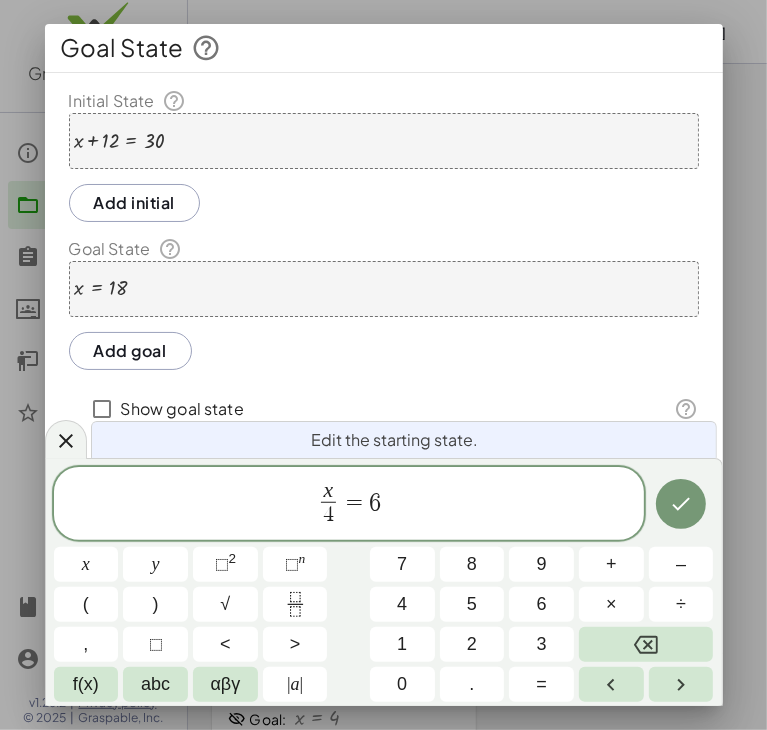 click on "x = 18" at bounding box center [384, 289] 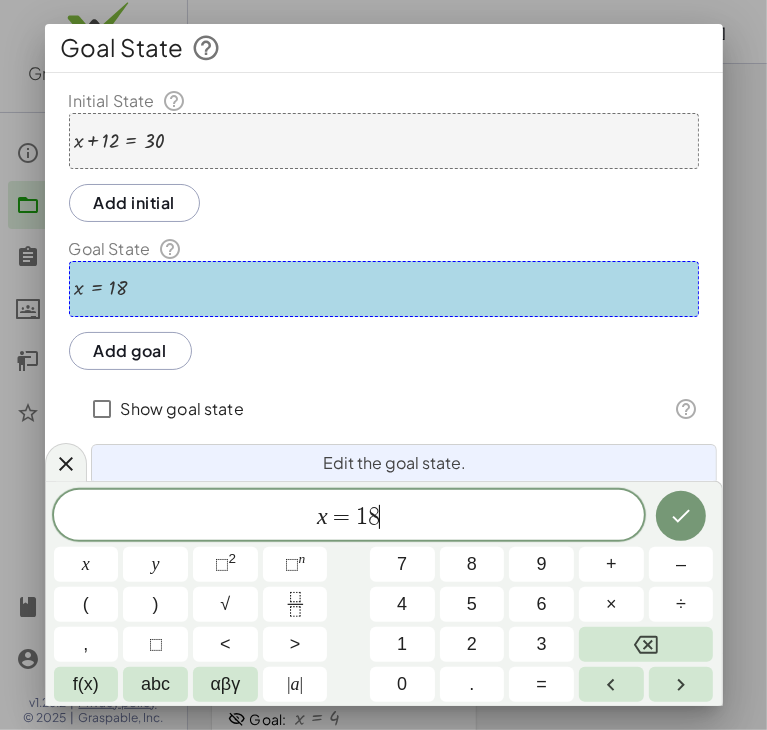 click on "x = 1 8 ​" at bounding box center (349, 517) 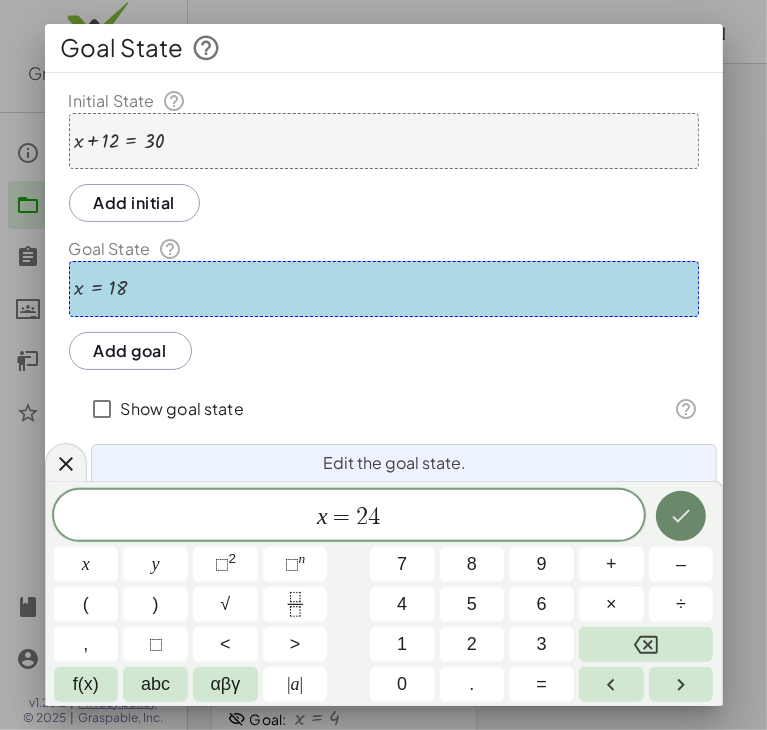 click at bounding box center [681, 516] 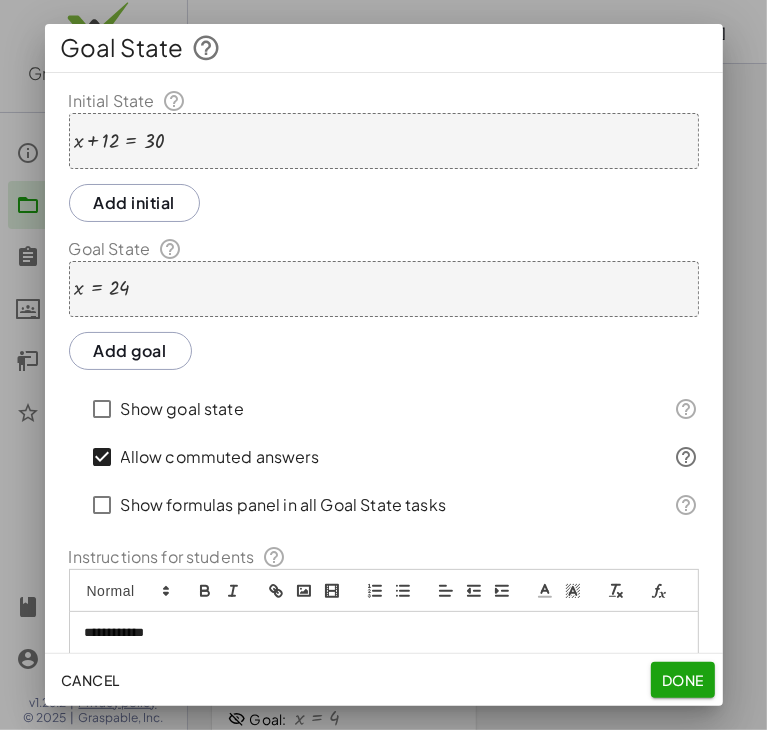click on "+ x + 12 = 30" at bounding box center [384, 141] 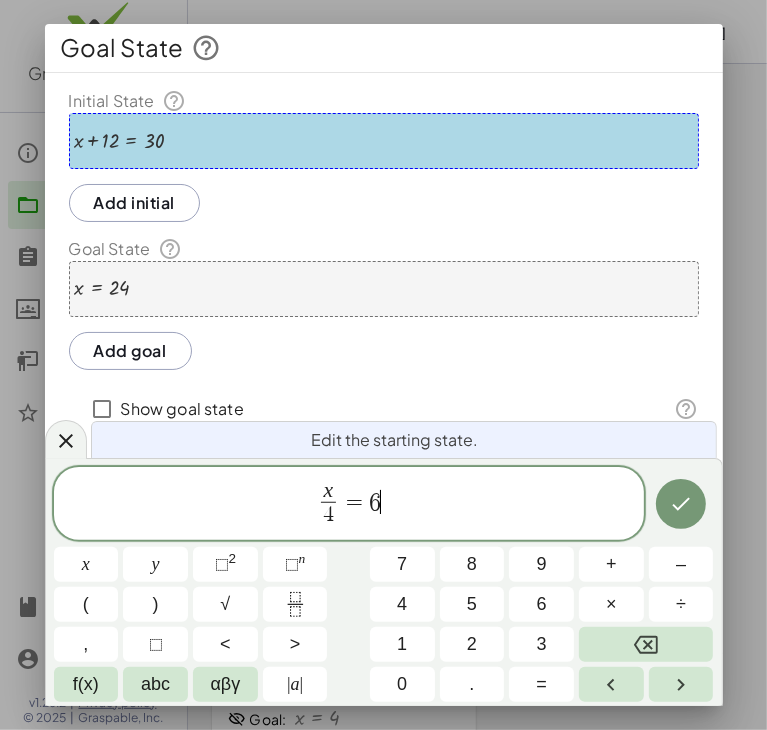 click on "x [NUMBER] ​ = [NUMBER] ​" at bounding box center [349, 505] 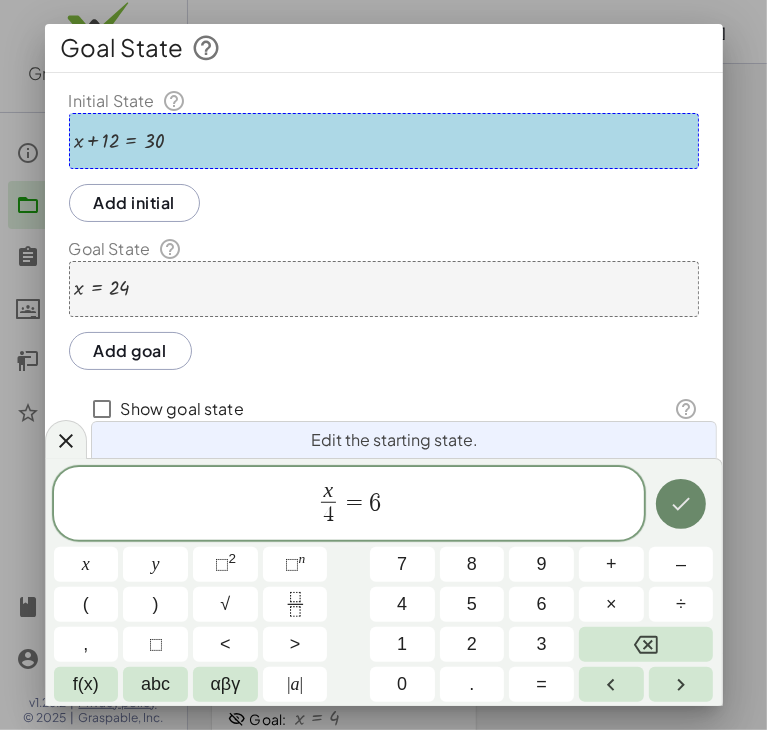 click 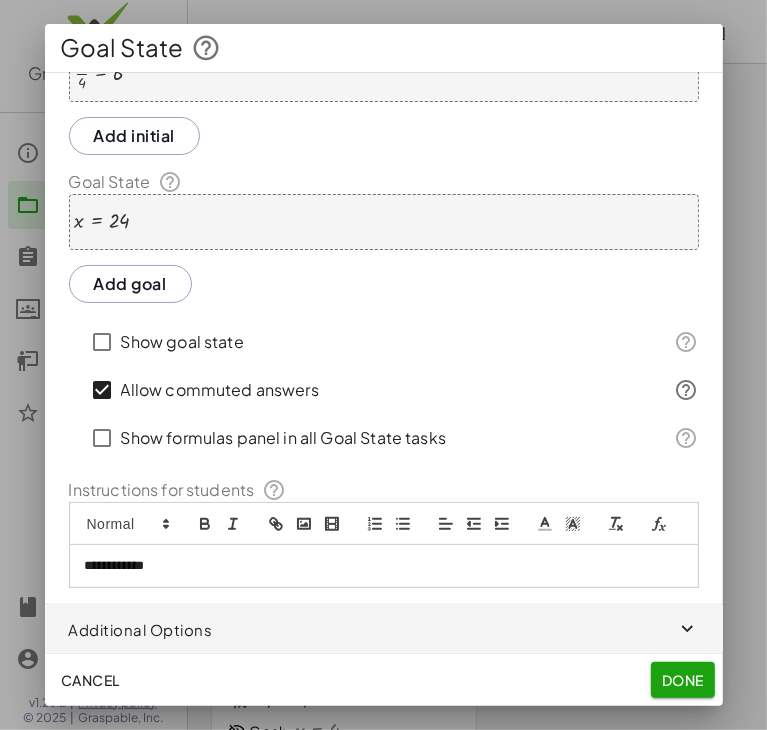 scroll, scrollTop: 0, scrollLeft: 0, axis: both 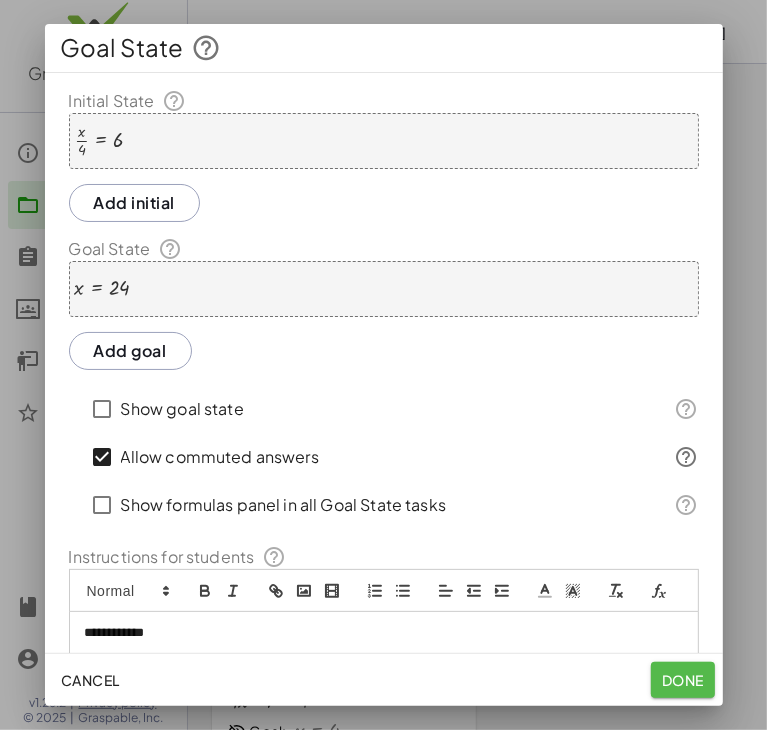 click on "Done" 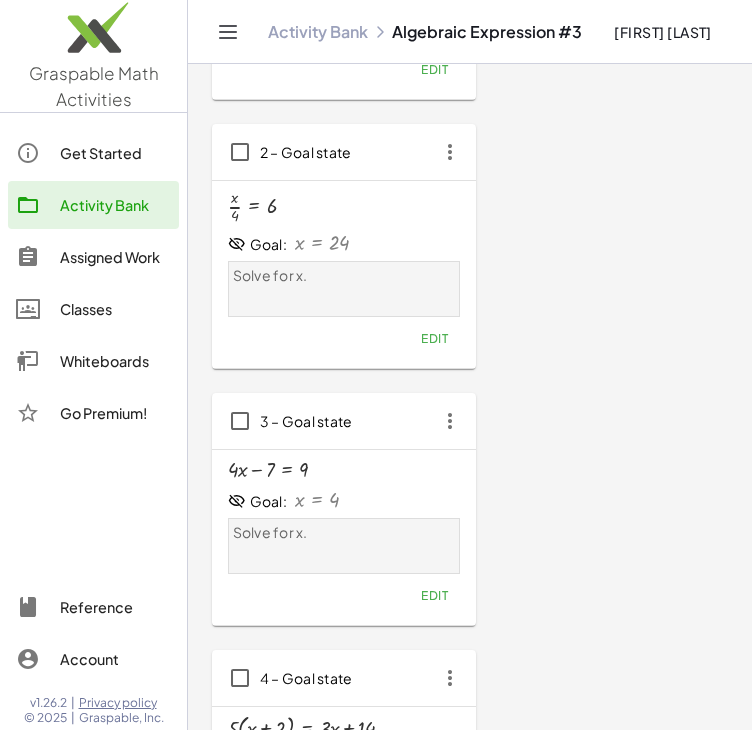 scroll, scrollTop: 359, scrollLeft: 0, axis: vertical 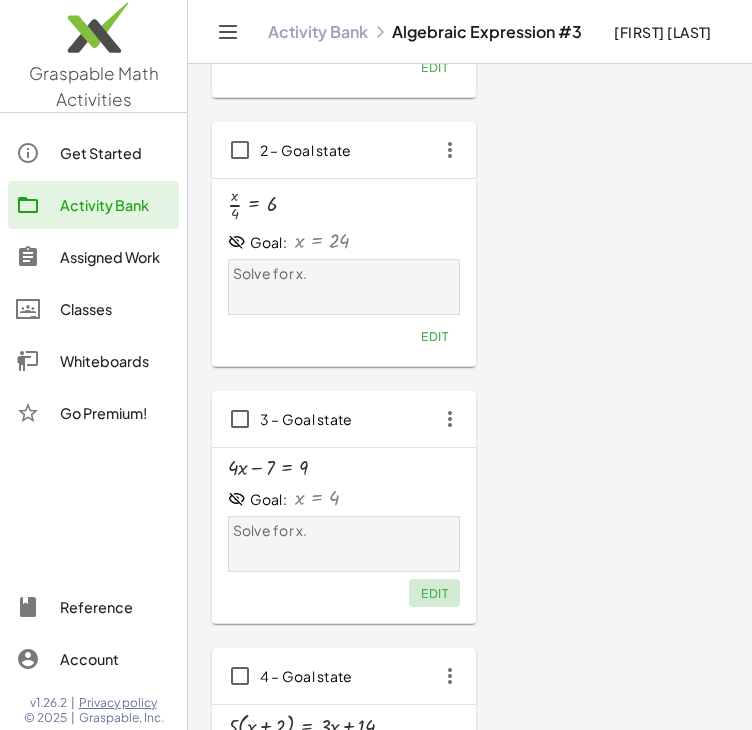 click on "Edit" 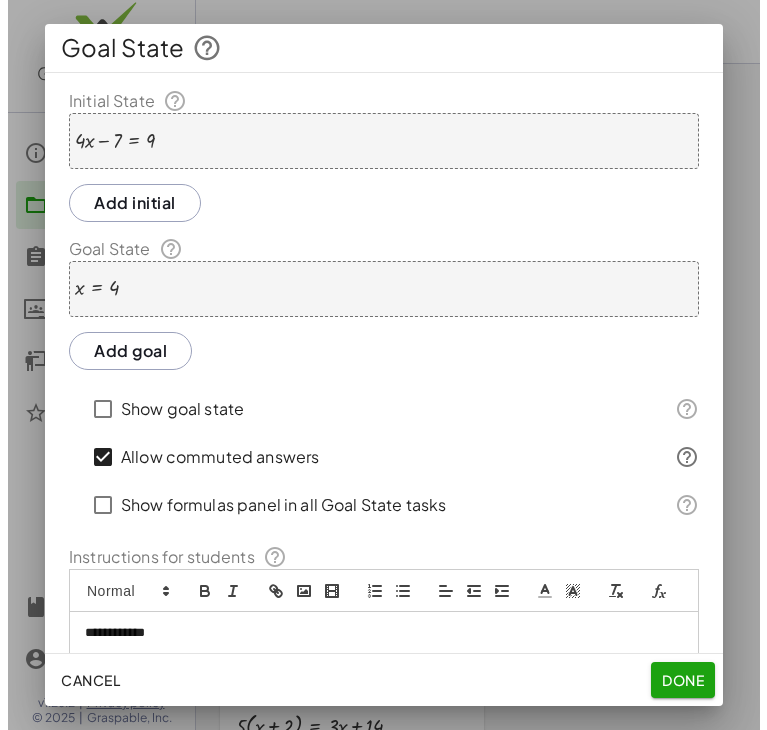 scroll, scrollTop: 0, scrollLeft: 0, axis: both 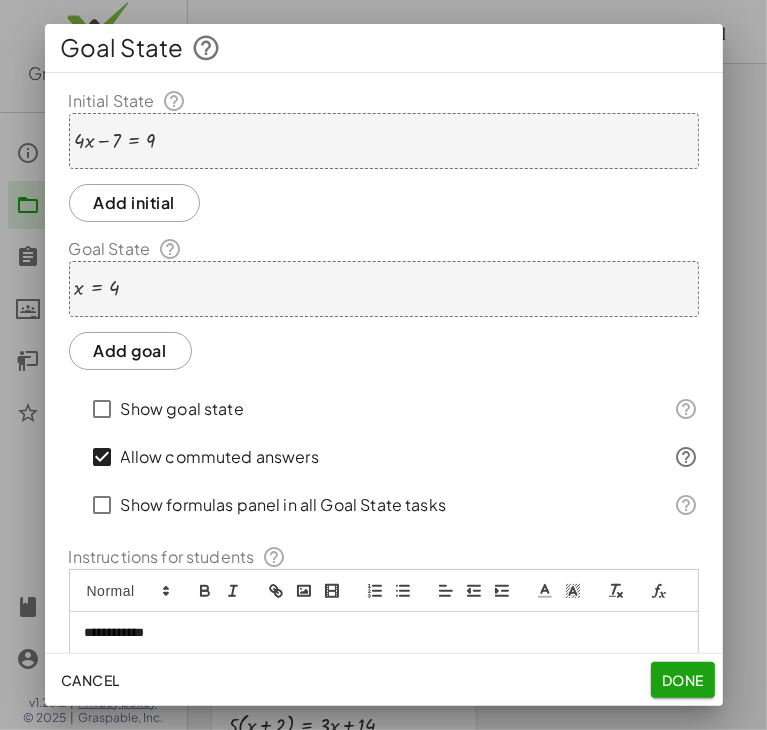 click at bounding box center [115, 141] 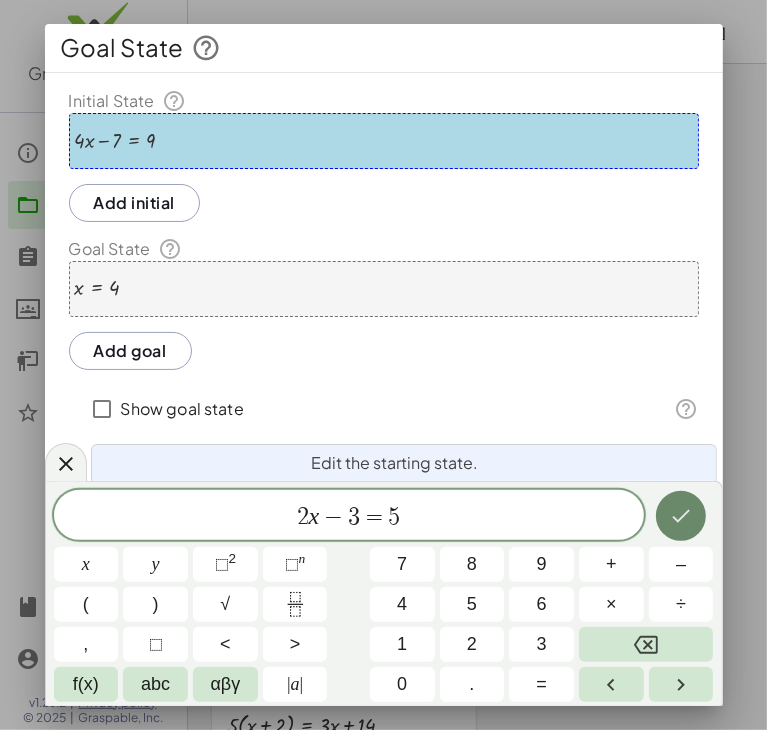 click 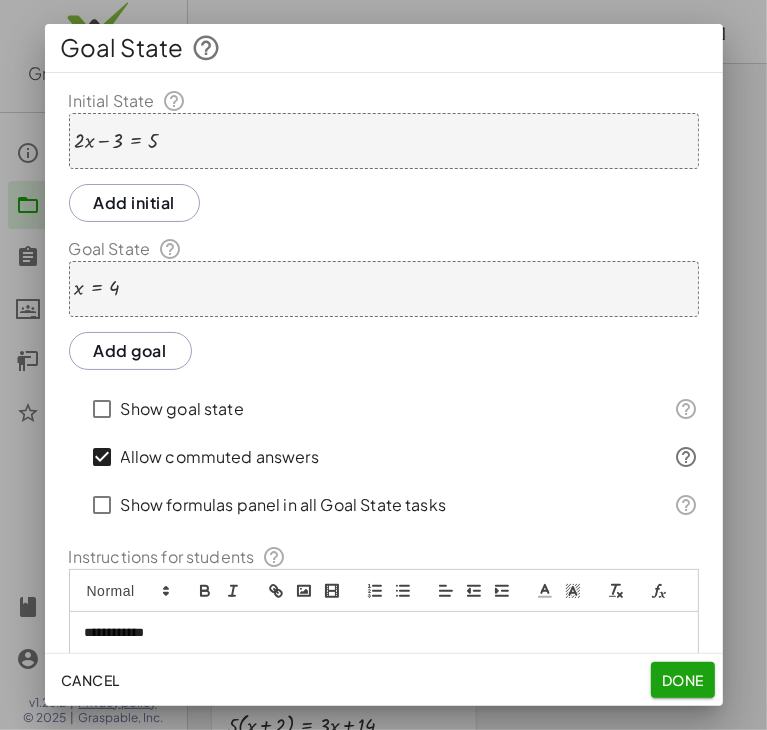 click on "Done" 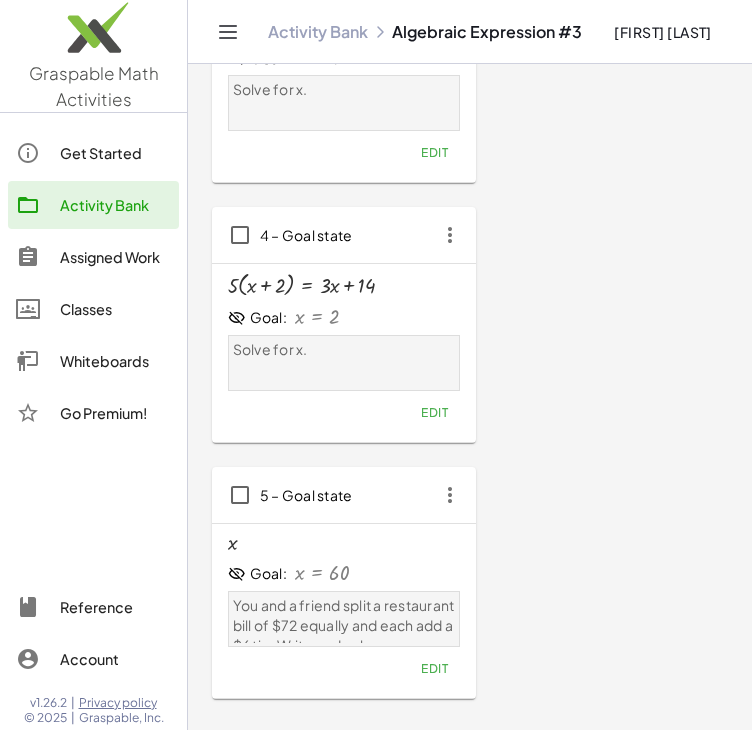 scroll, scrollTop: 810, scrollLeft: 0, axis: vertical 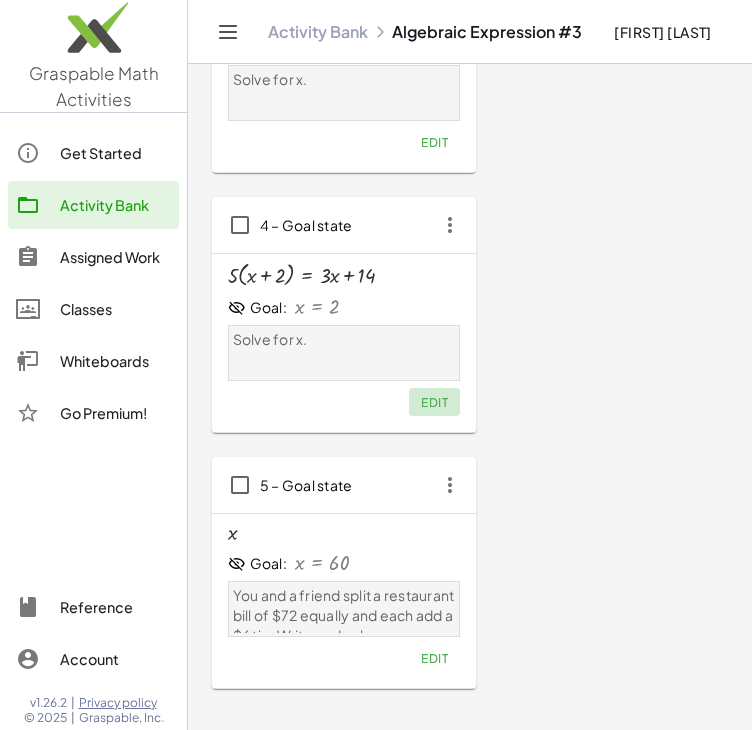 click on "Edit" 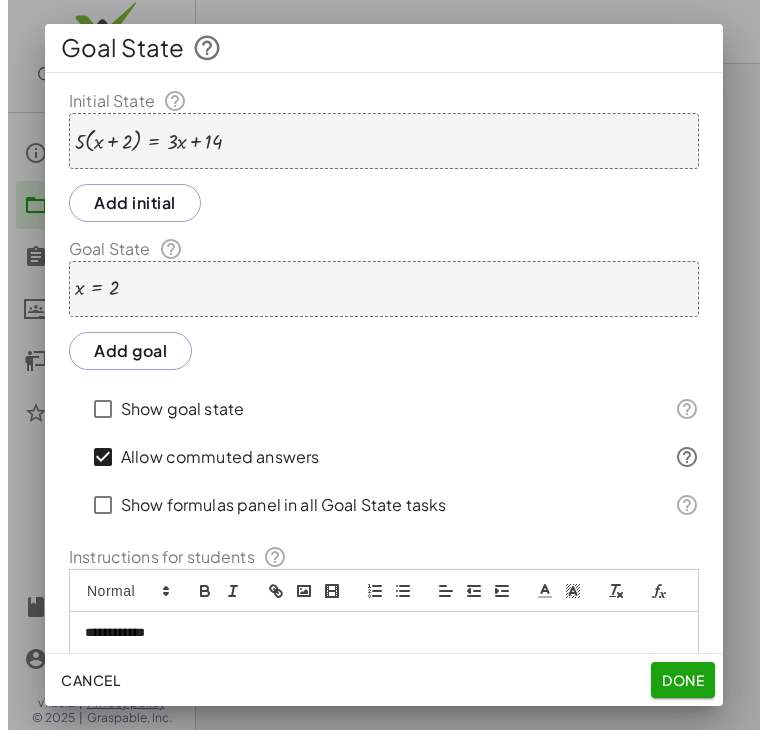 scroll, scrollTop: 0, scrollLeft: 0, axis: both 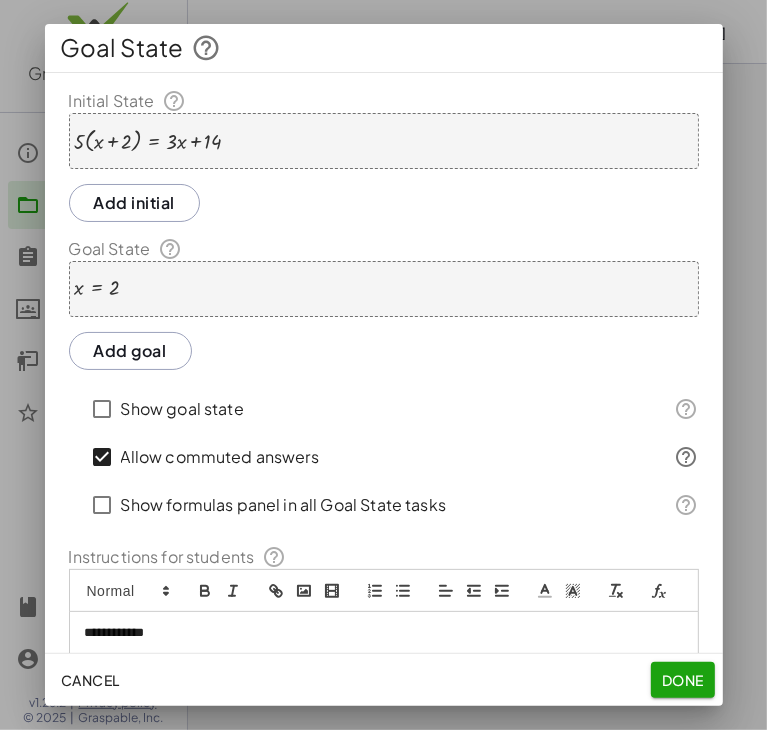 click at bounding box center [148, 141] 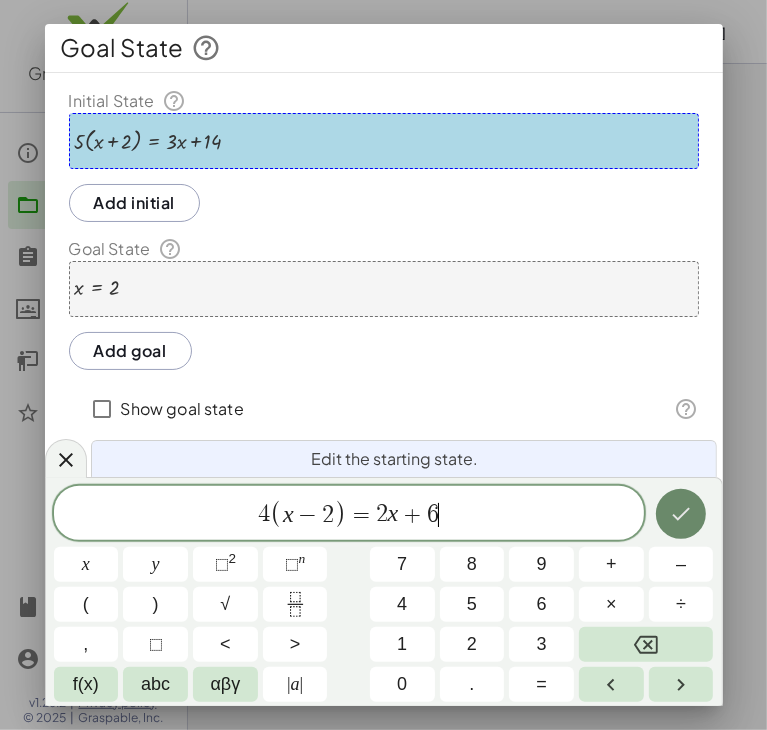 click 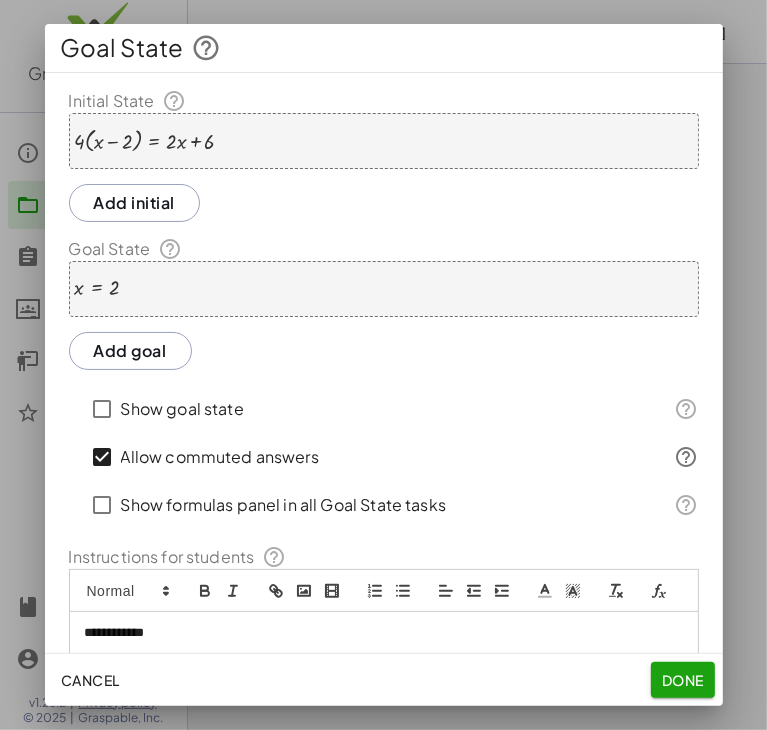 click on "x = [NUMBER]" at bounding box center [384, 289] 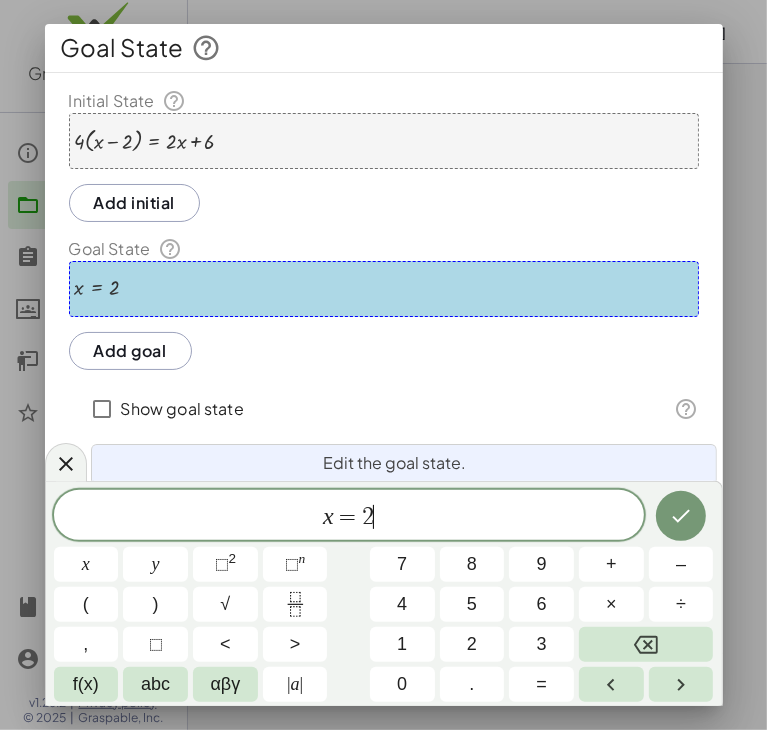 click on "x = 2 ​" at bounding box center (349, 517) 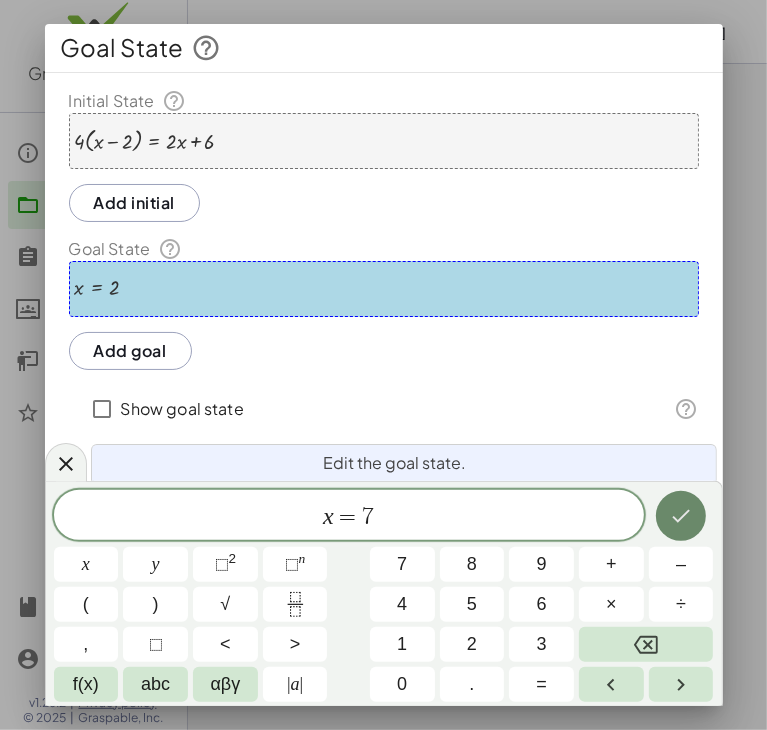 click 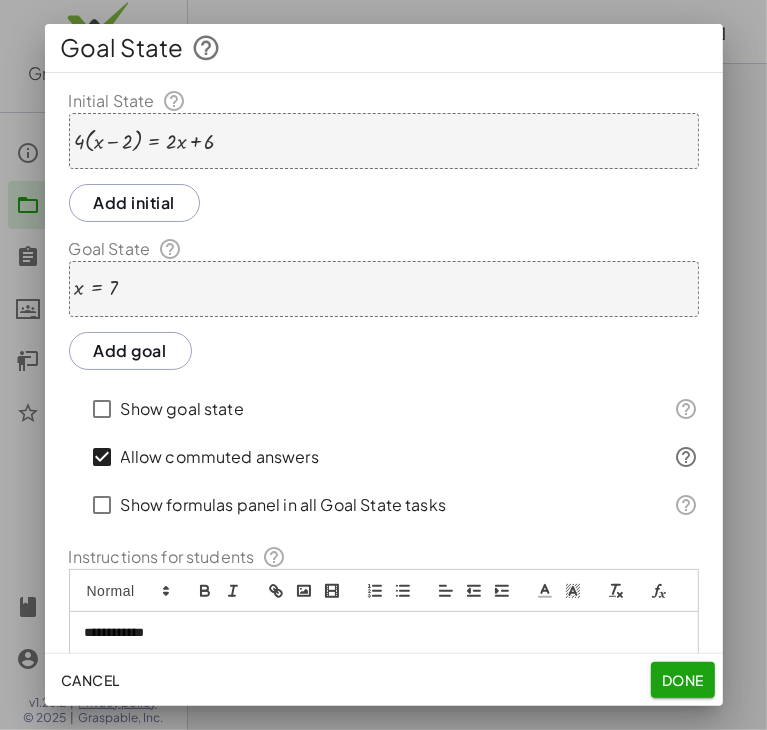 scroll, scrollTop: 91, scrollLeft: 0, axis: vertical 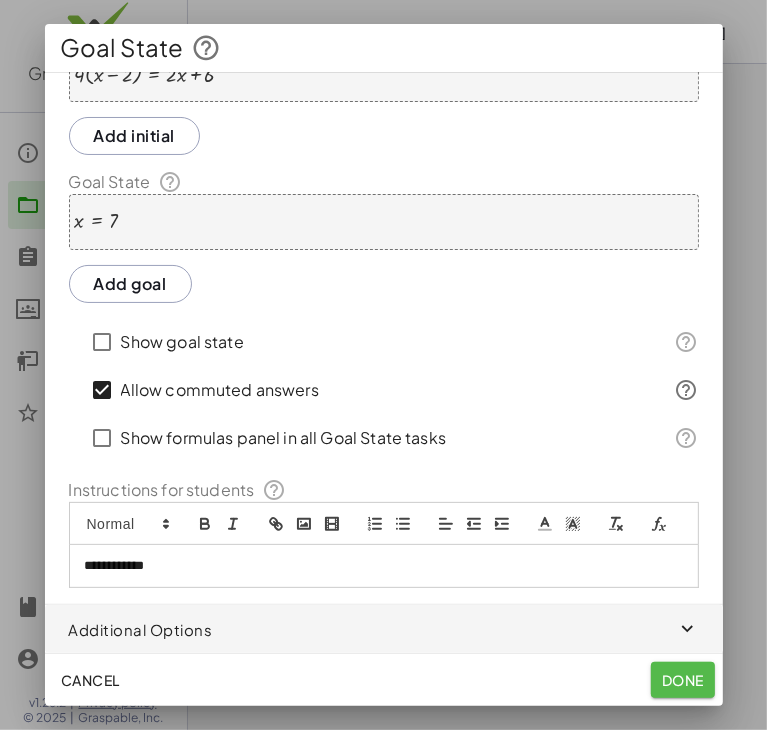 click on "Done" 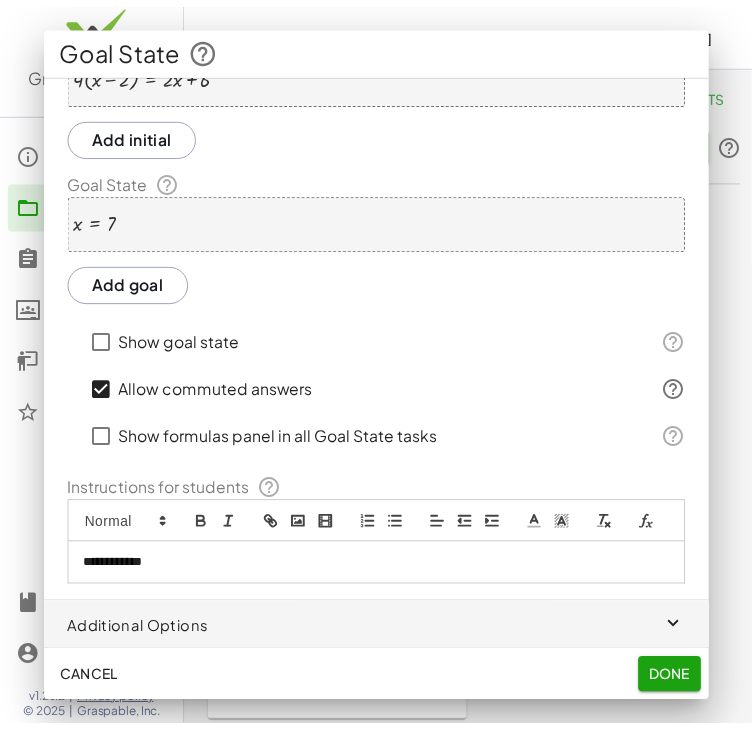 scroll, scrollTop: 810, scrollLeft: 0, axis: vertical 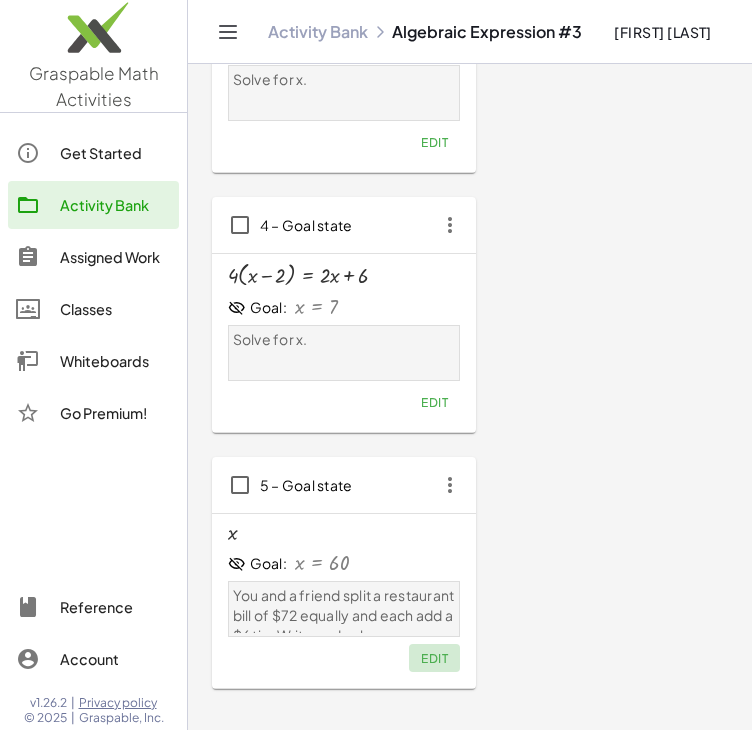click on "Edit" 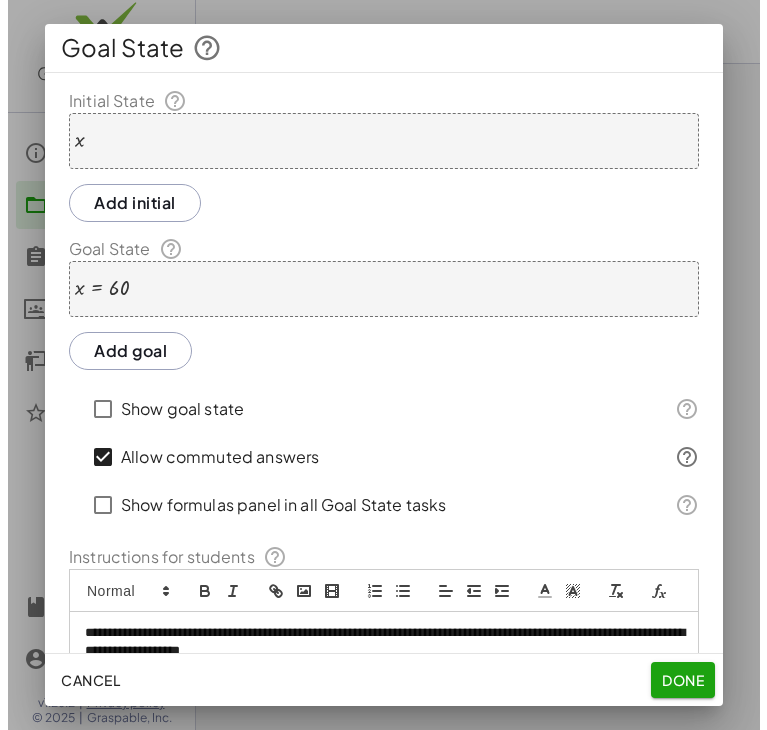 scroll, scrollTop: 0, scrollLeft: 0, axis: both 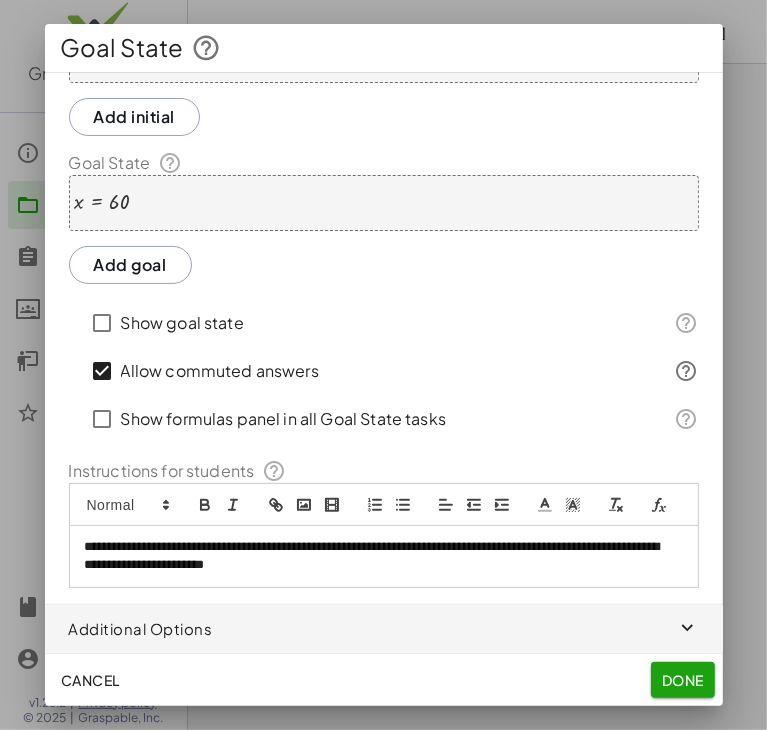 click on "**********" at bounding box center [376, 556] 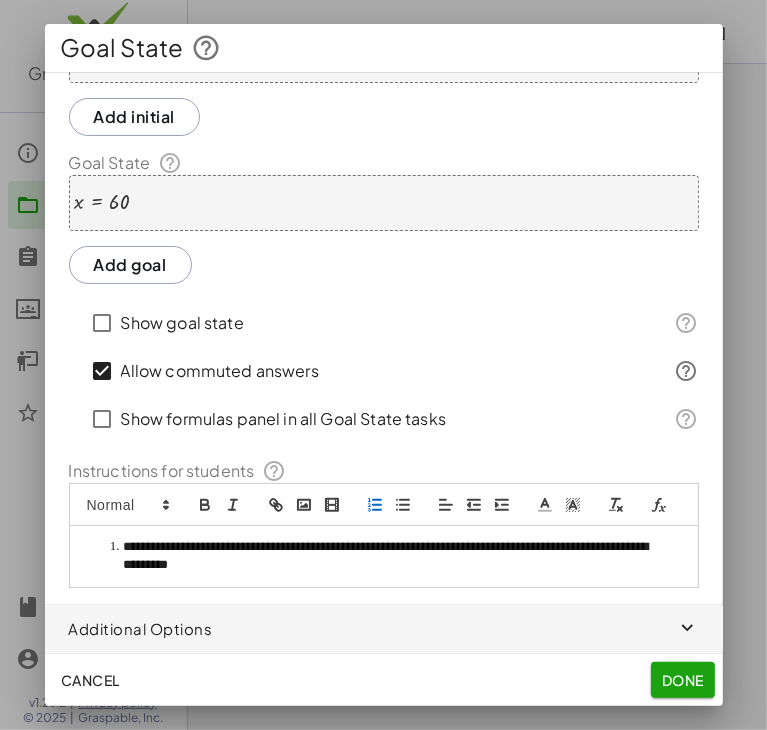 click 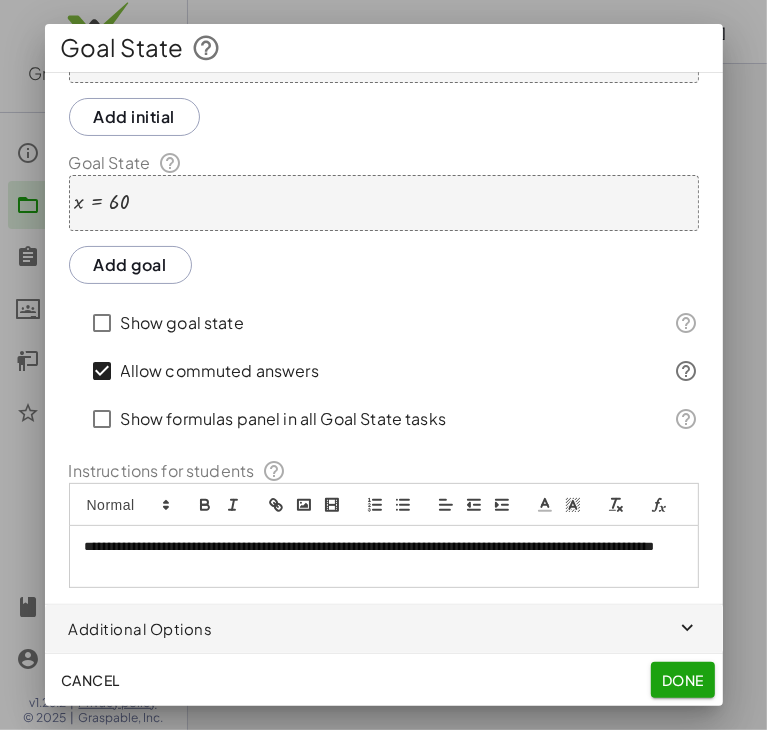 drag, startPoint x: 684, startPoint y: 679, endPoint x: 665, endPoint y: 675, distance: 19.416489 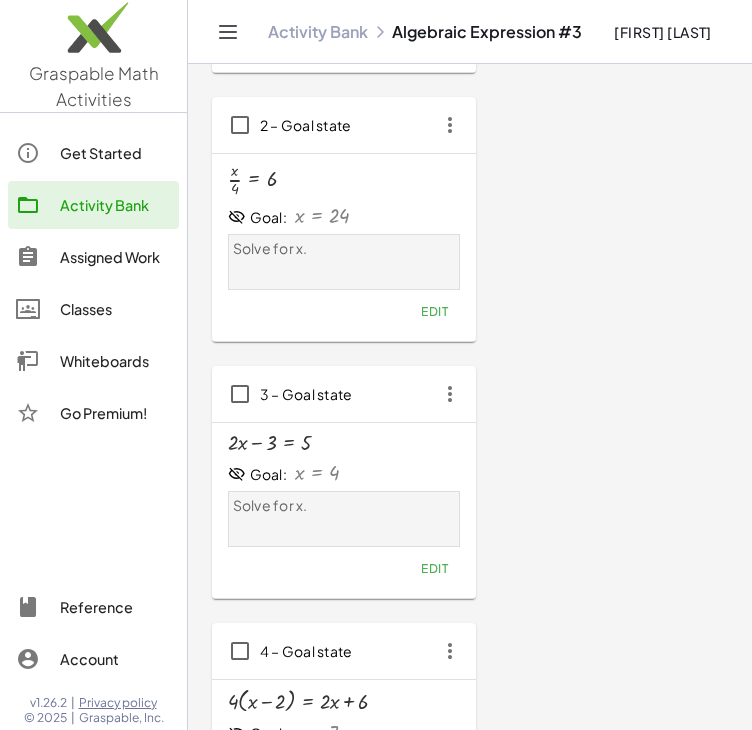scroll, scrollTop: 0, scrollLeft: 0, axis: both 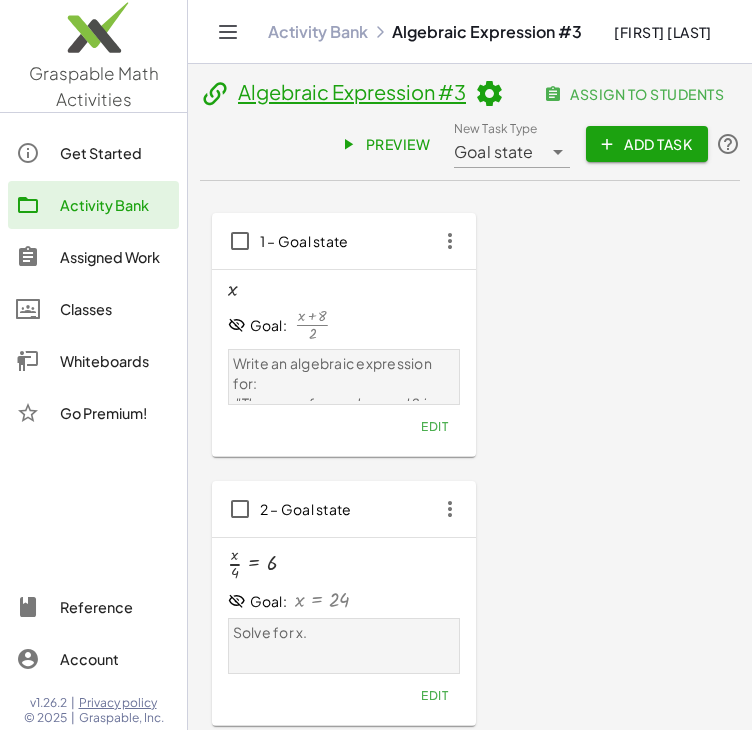 click at bounding box center [489, 94] 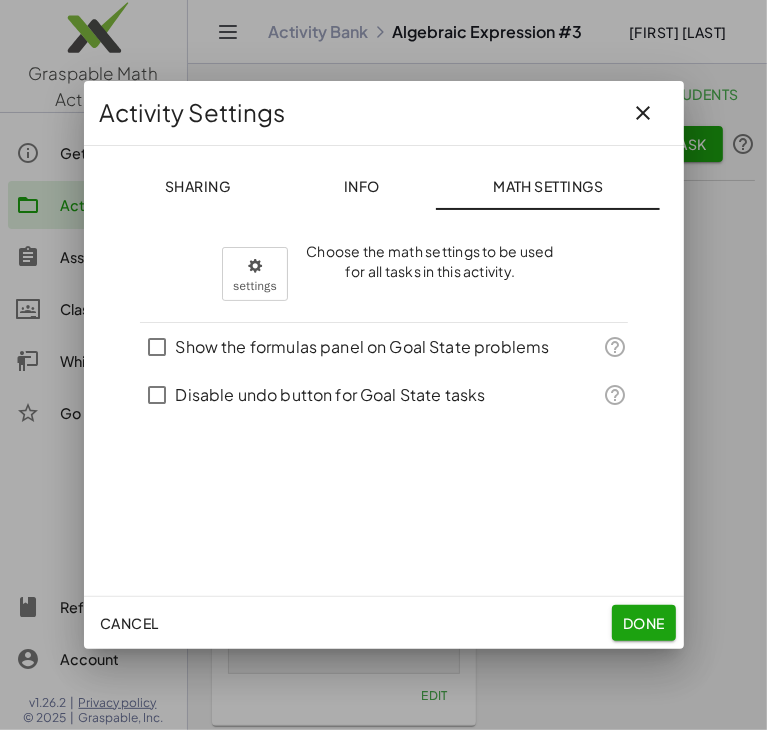 click on "Info" 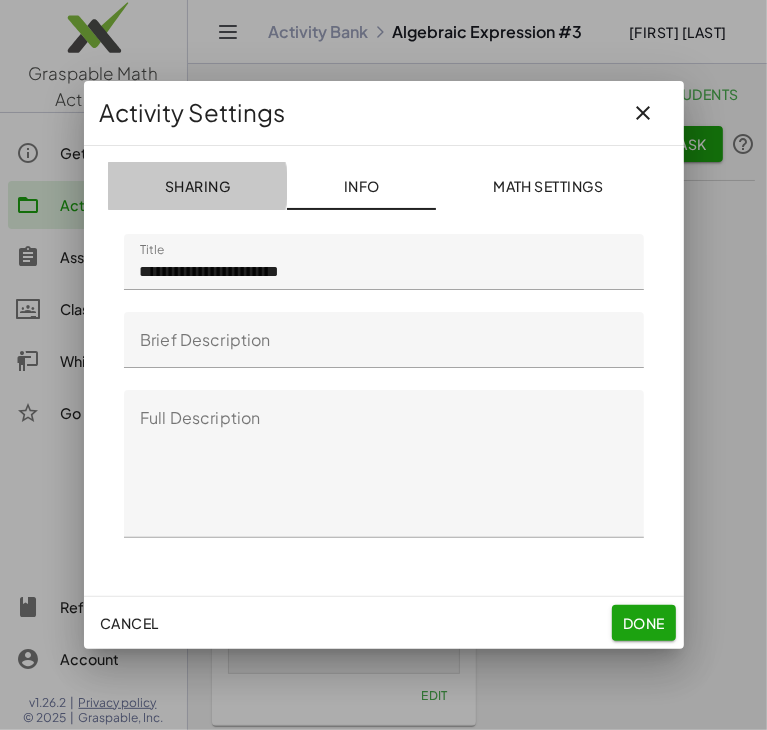 click on "Sharing" 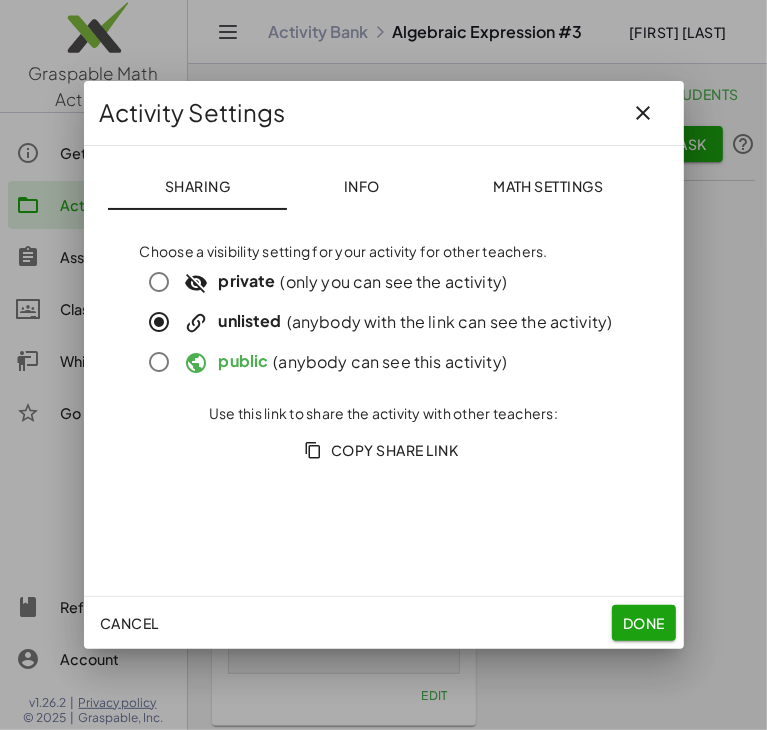 click on "Done" 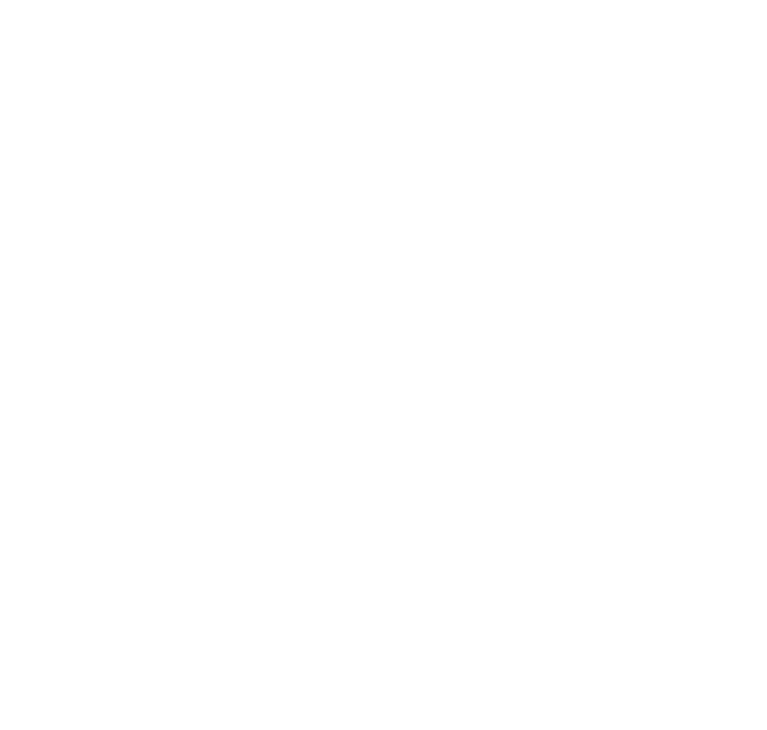 scroll, scrollTop: 0, scrollLeft: 0, axis: both 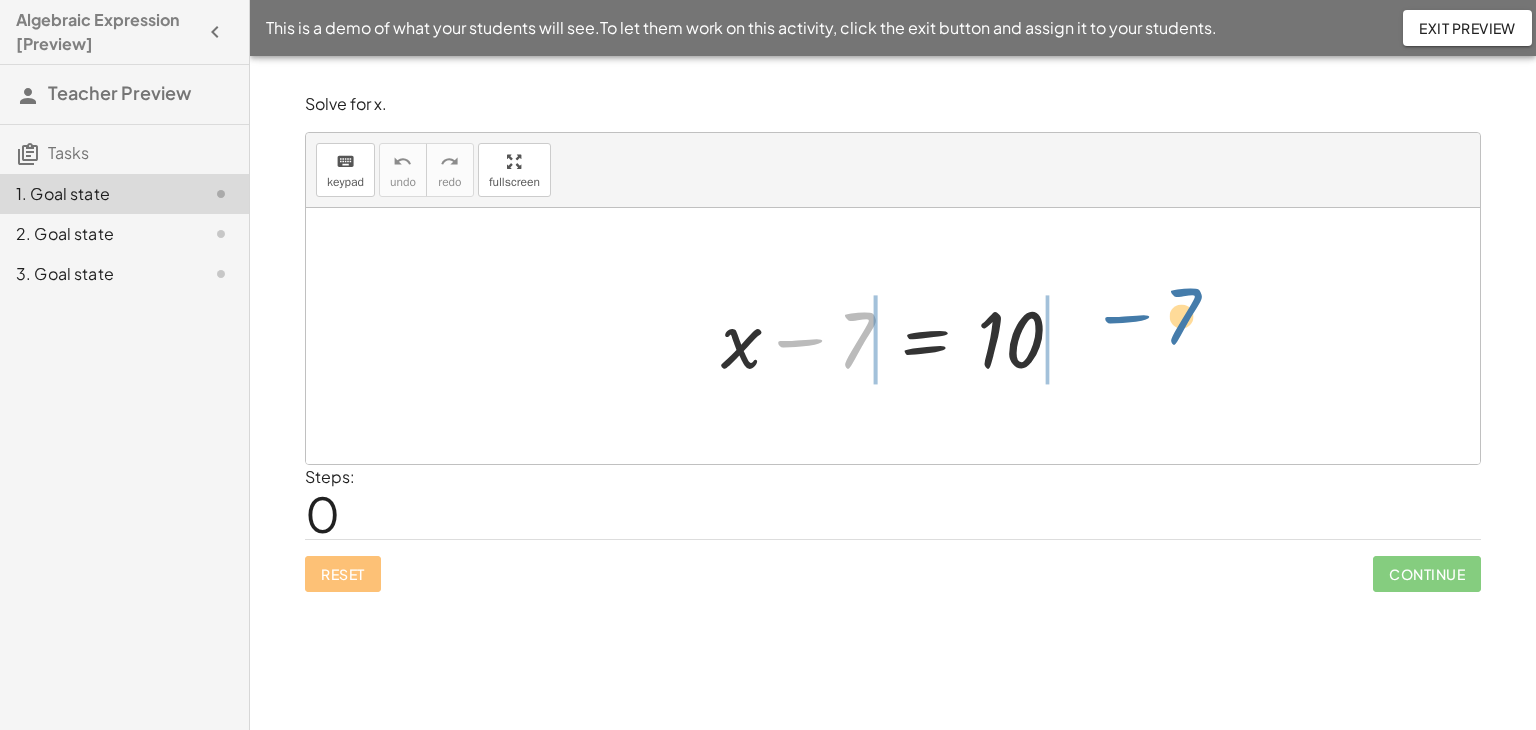 drag, startPoint x: 846, startPoint y: 339, endPoint x: 1172, endPoint y: 317, distance: 326.7415 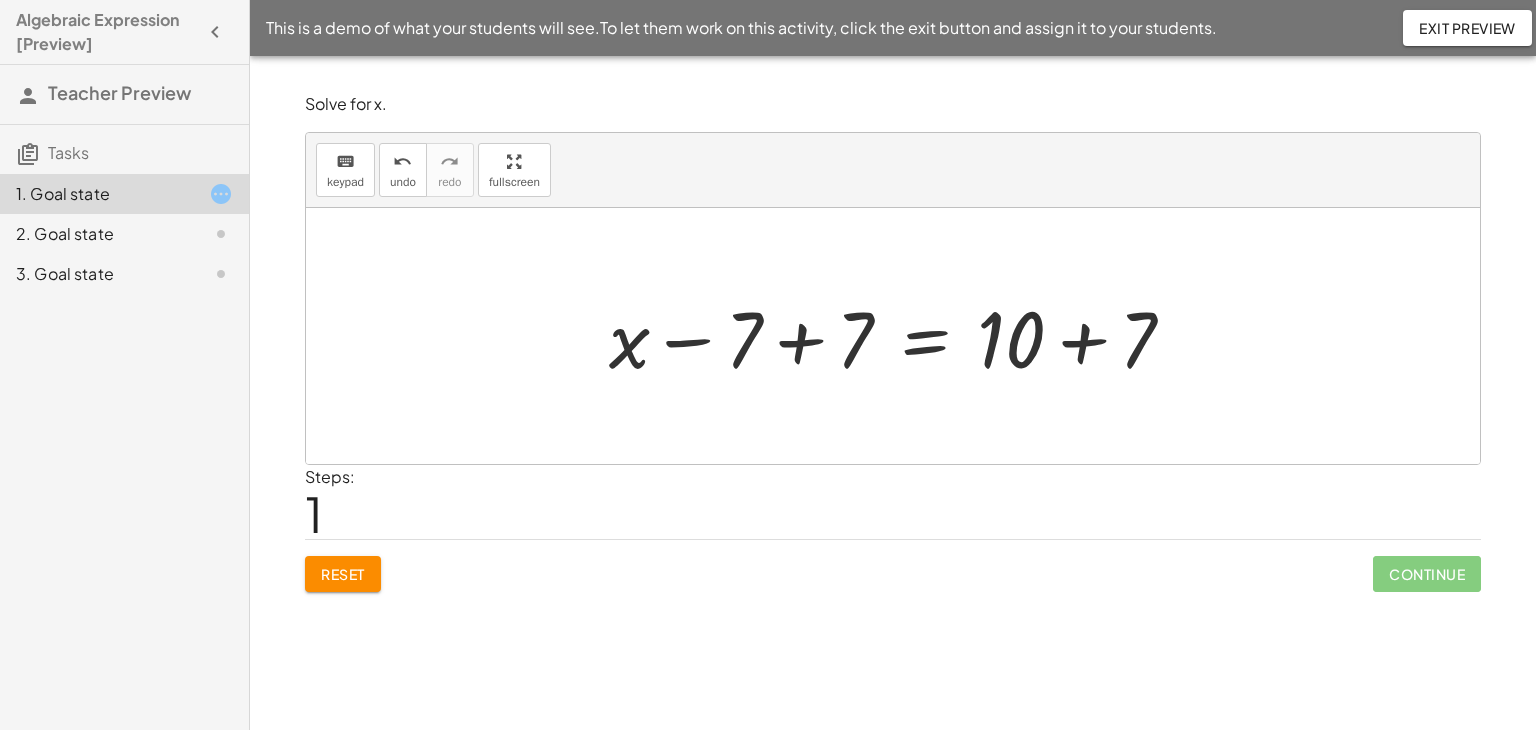 click at bounding box center [900, 336] 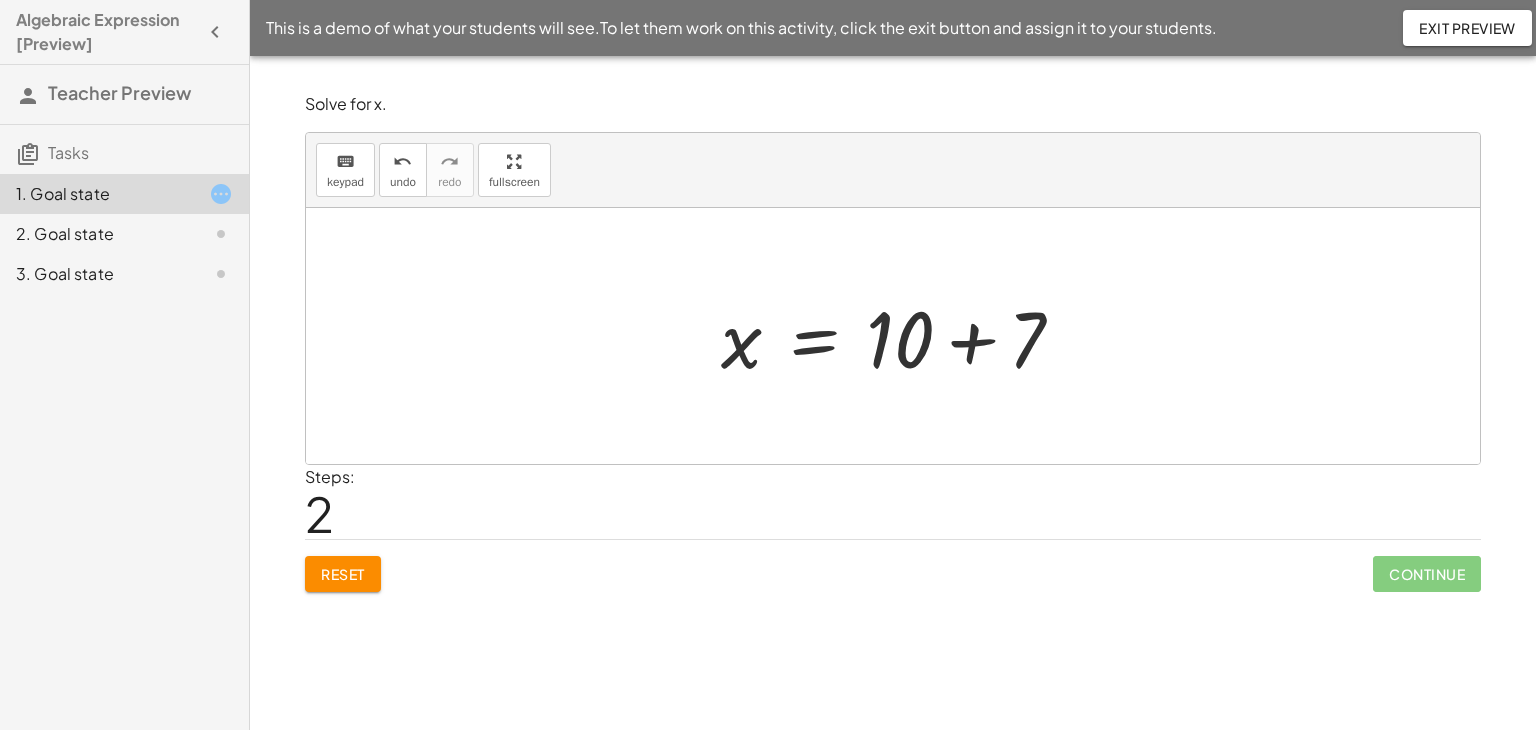 click at bounding box center (900, 336) 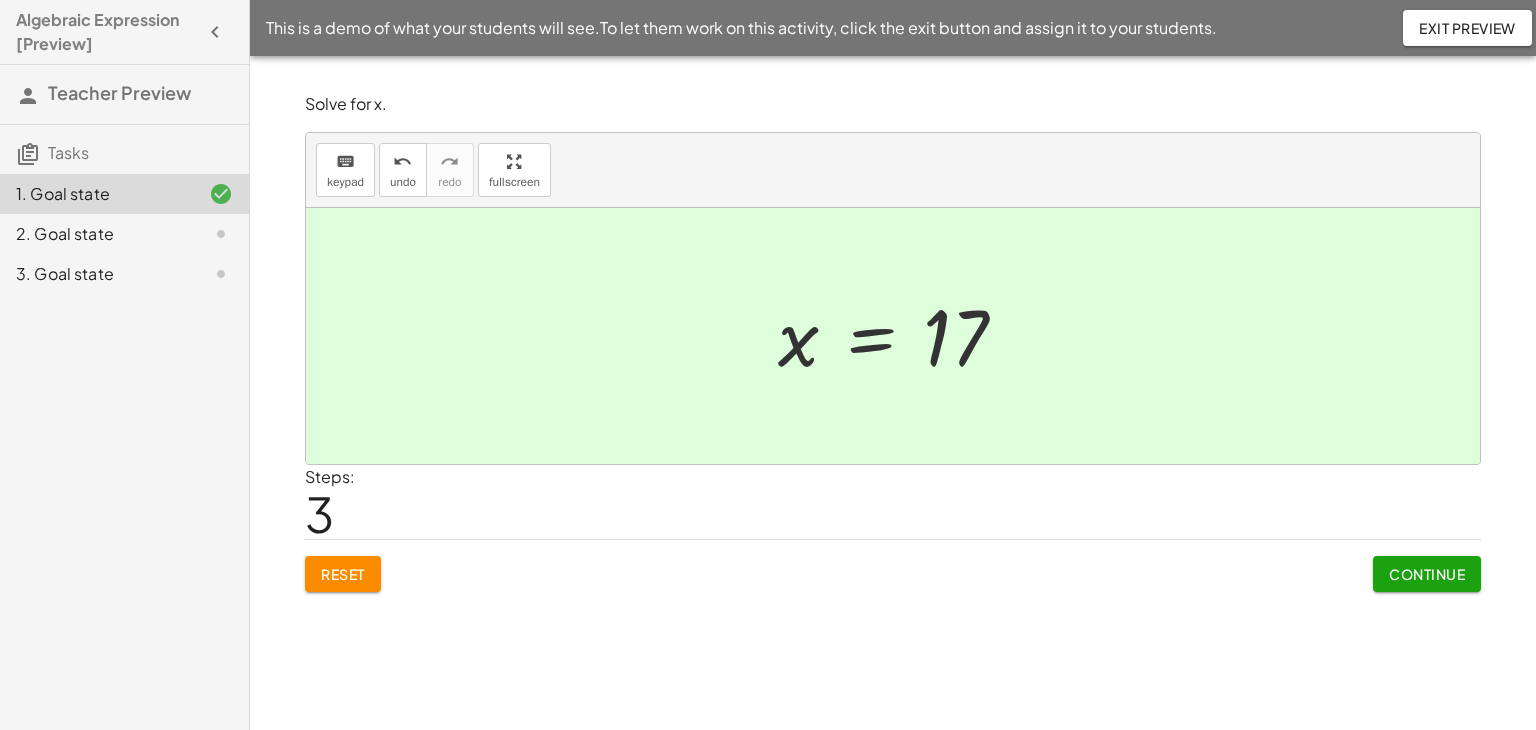 click on "Continue" 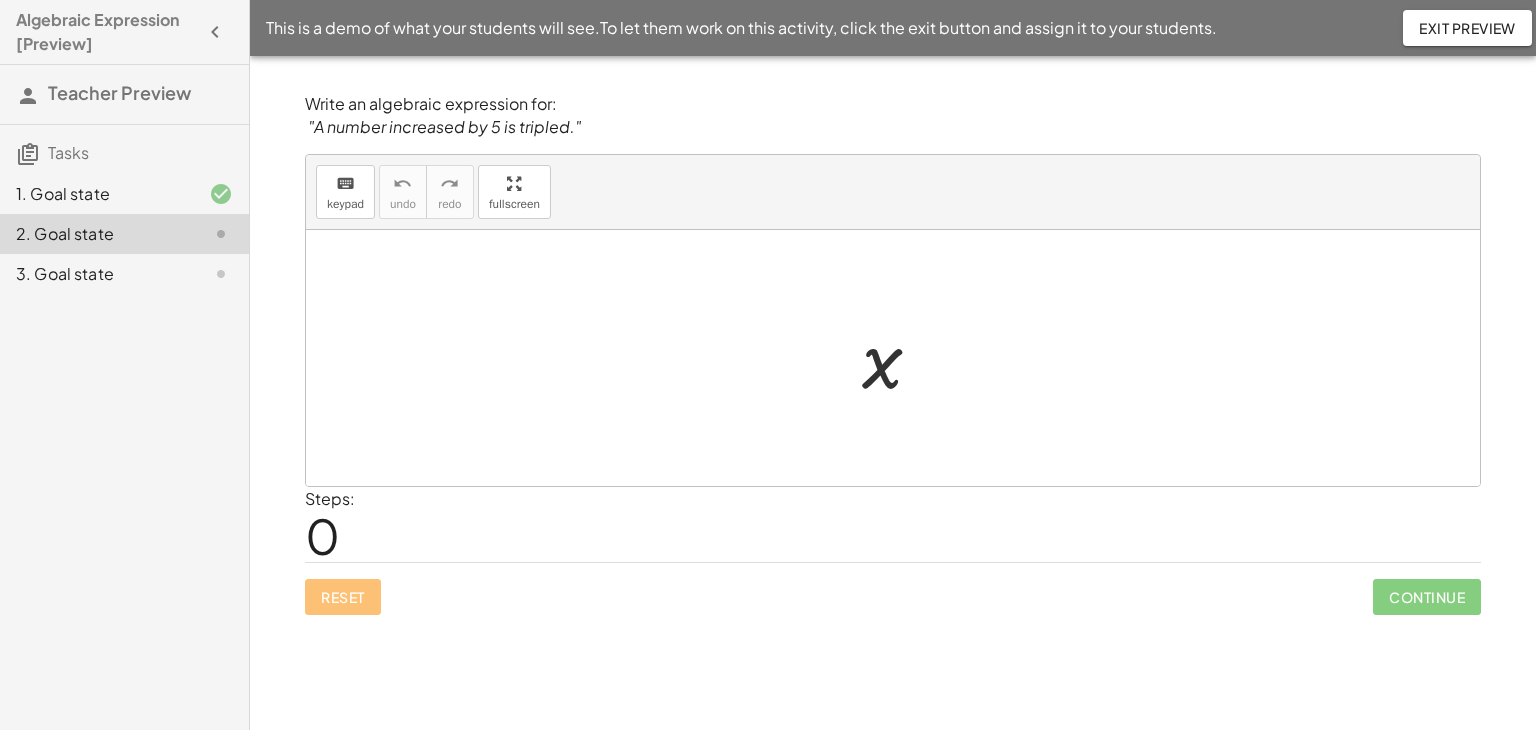 click on "Teacher Preview" 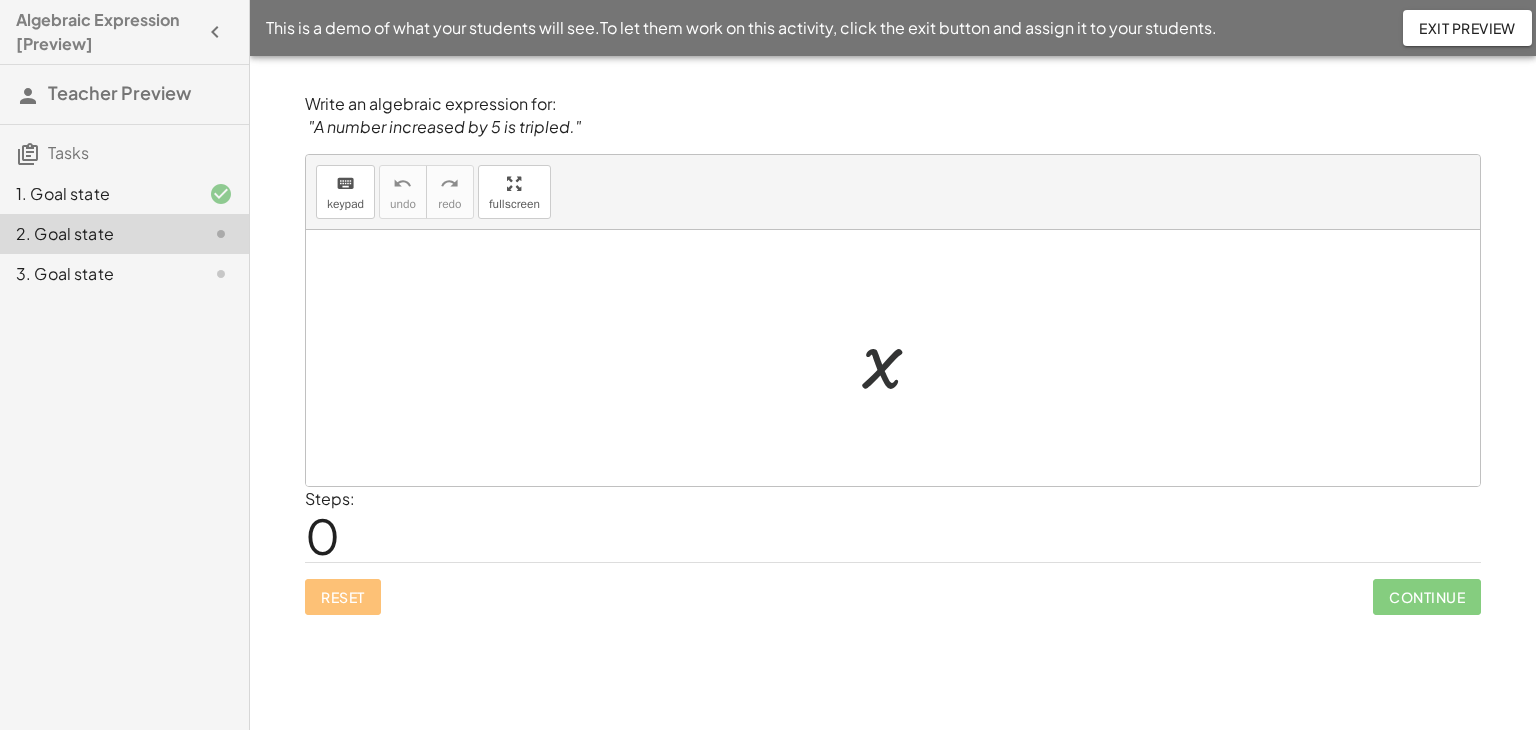 click at bounding box center (900, 358) 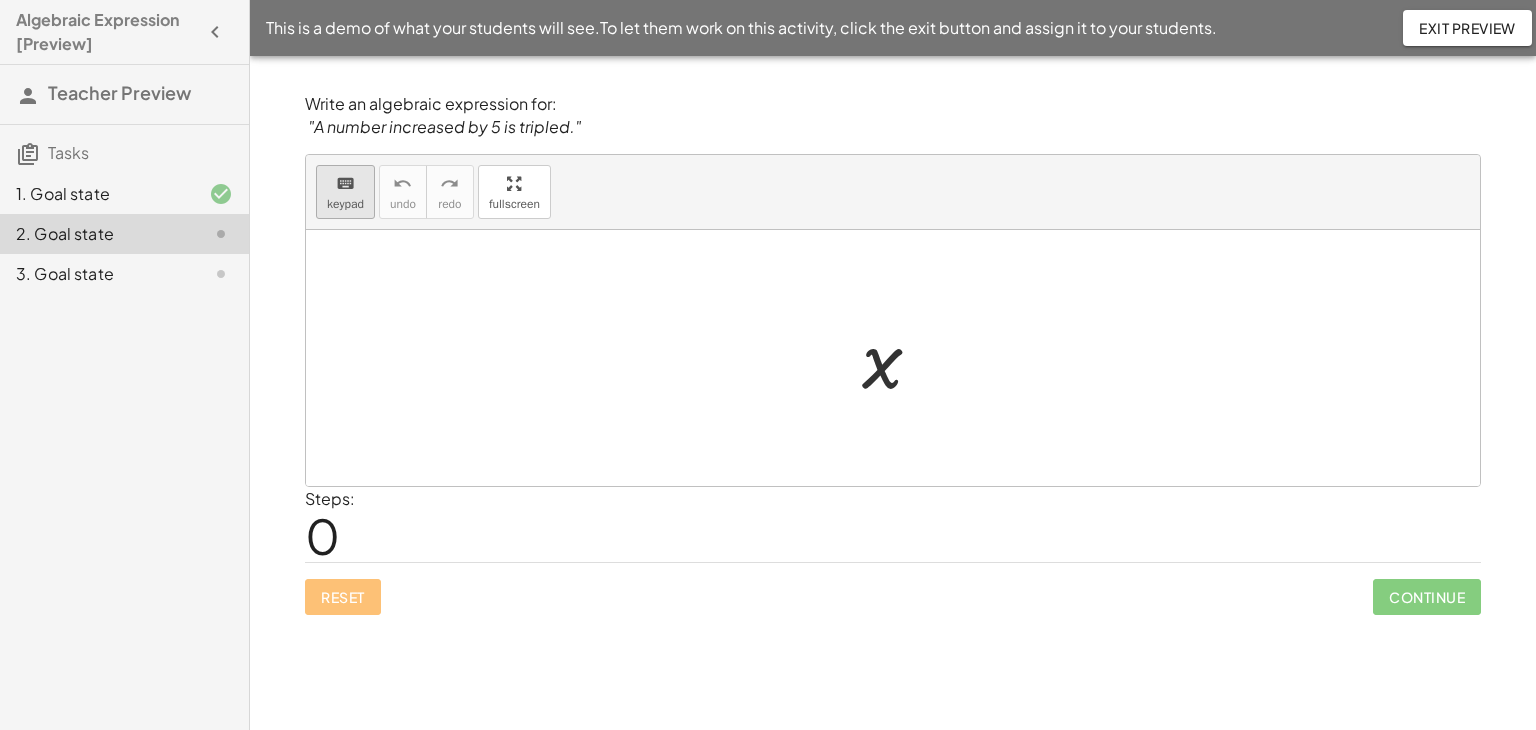 click on "keypad" at bounding box center (345, 204) 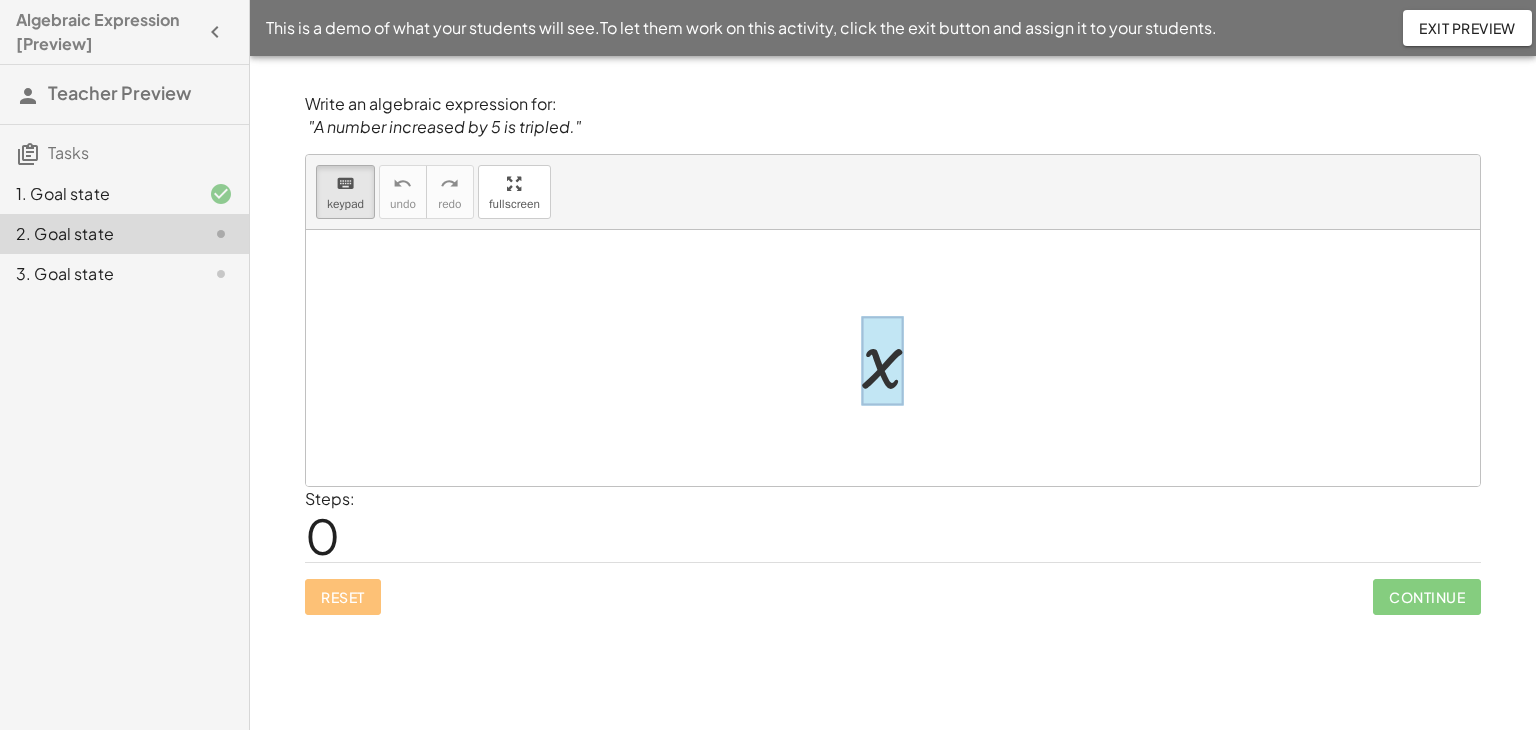 click at bounding box center (882, 360) 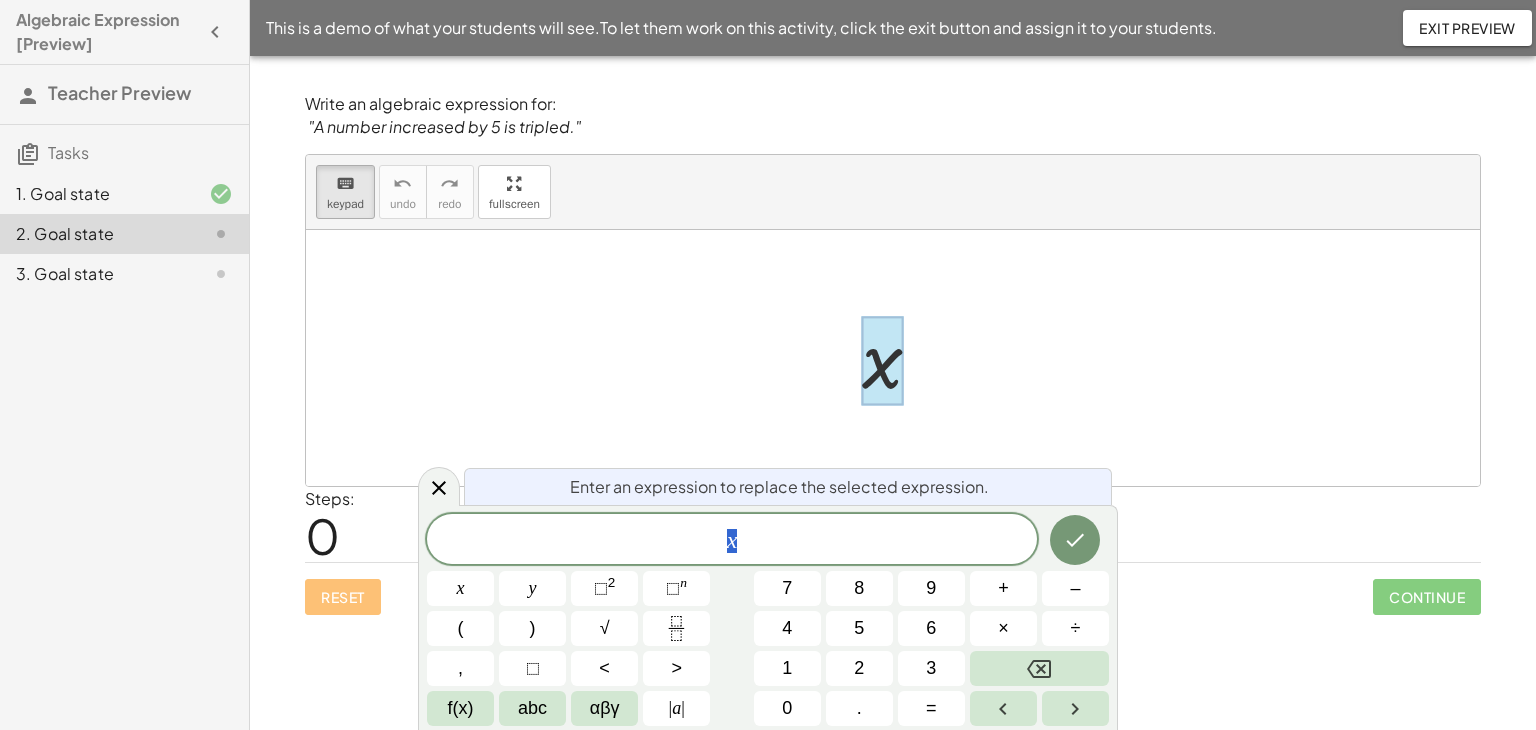 click at bounding box center [882, 360] 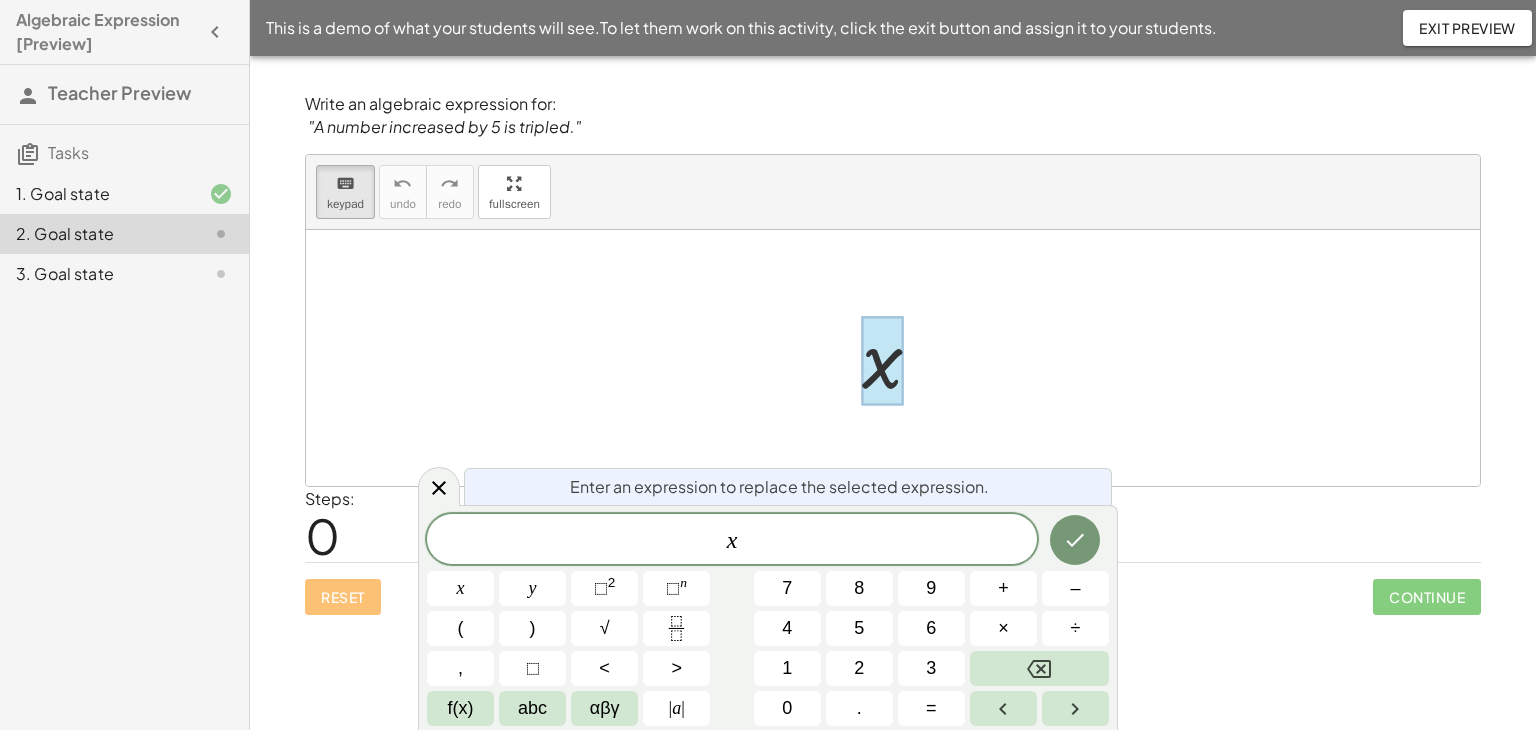 click at bounding box center [882, 360] 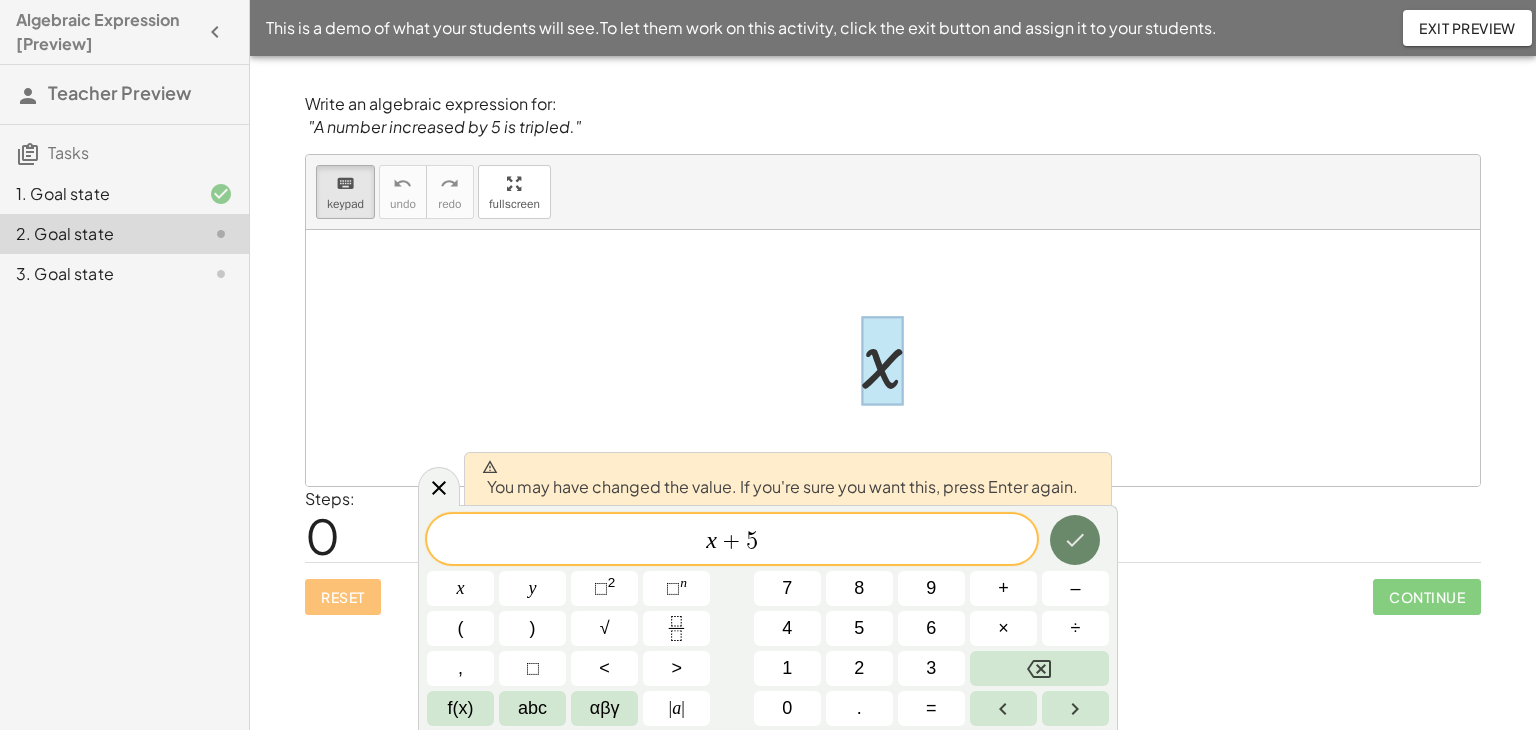 click at bounding box center [1075, 540] 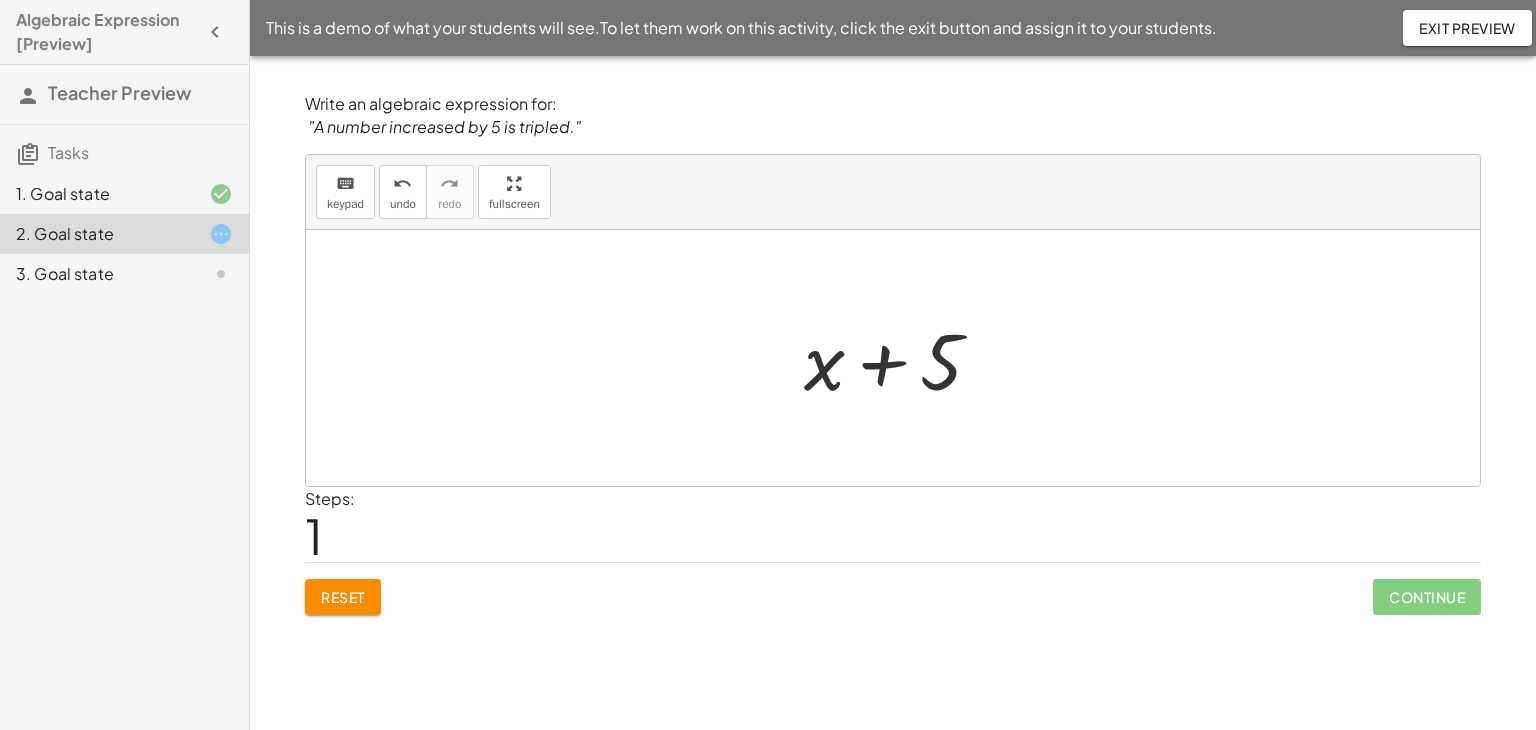 click on "3. Goal state" 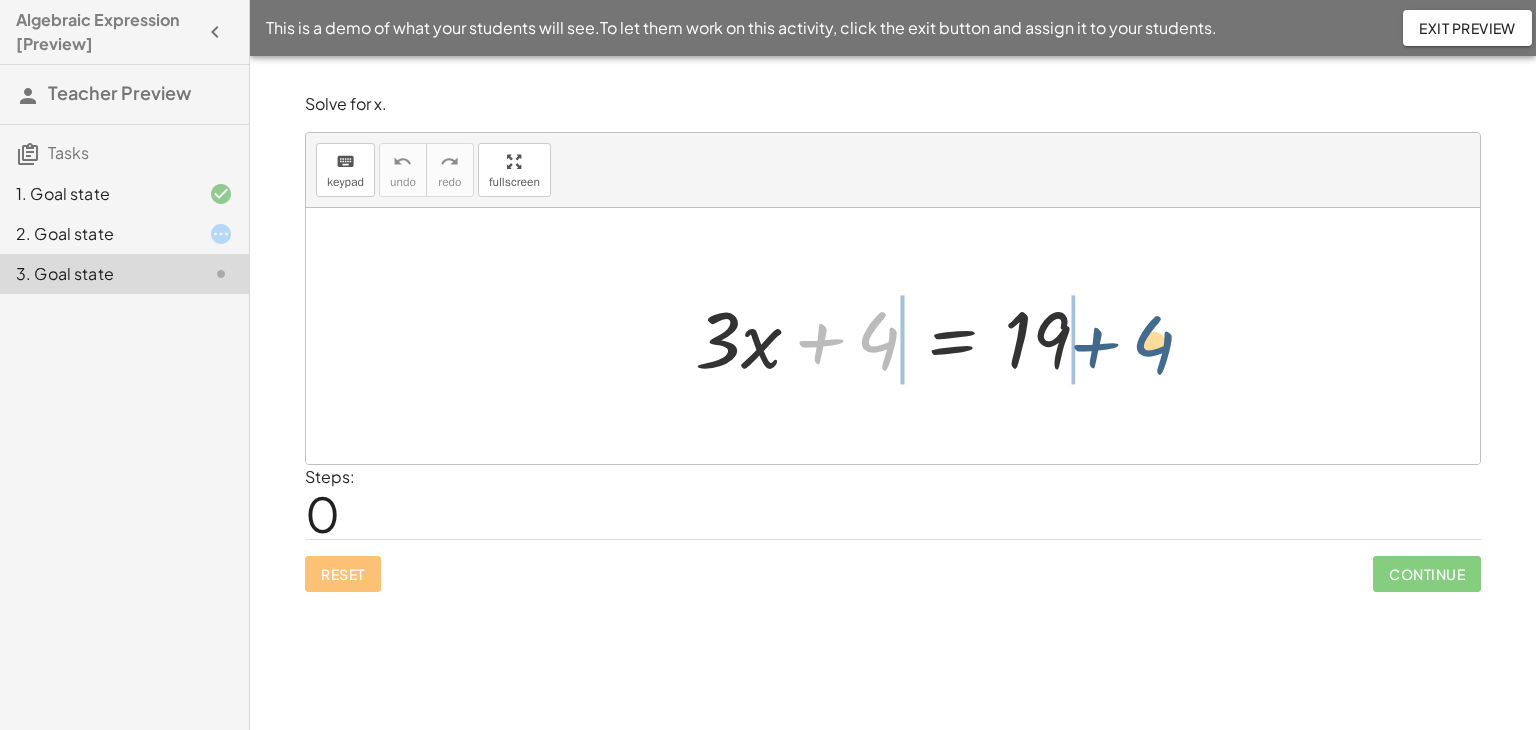 drag, startPoint x: 861, startPoint y: 342, endPoint x: 1148, endPoint y: 345, distance: 287.0157 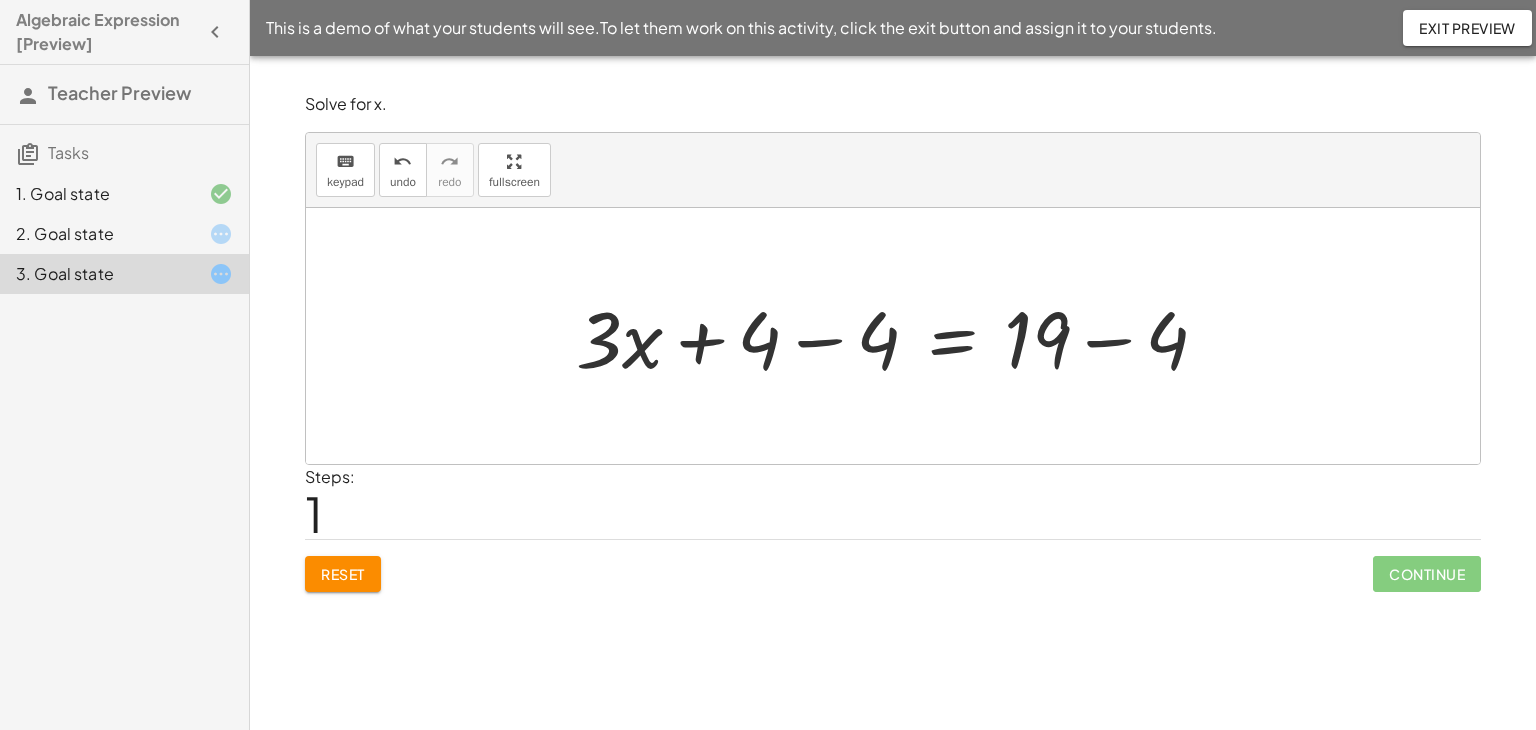 click at bounding box center (900, 336) 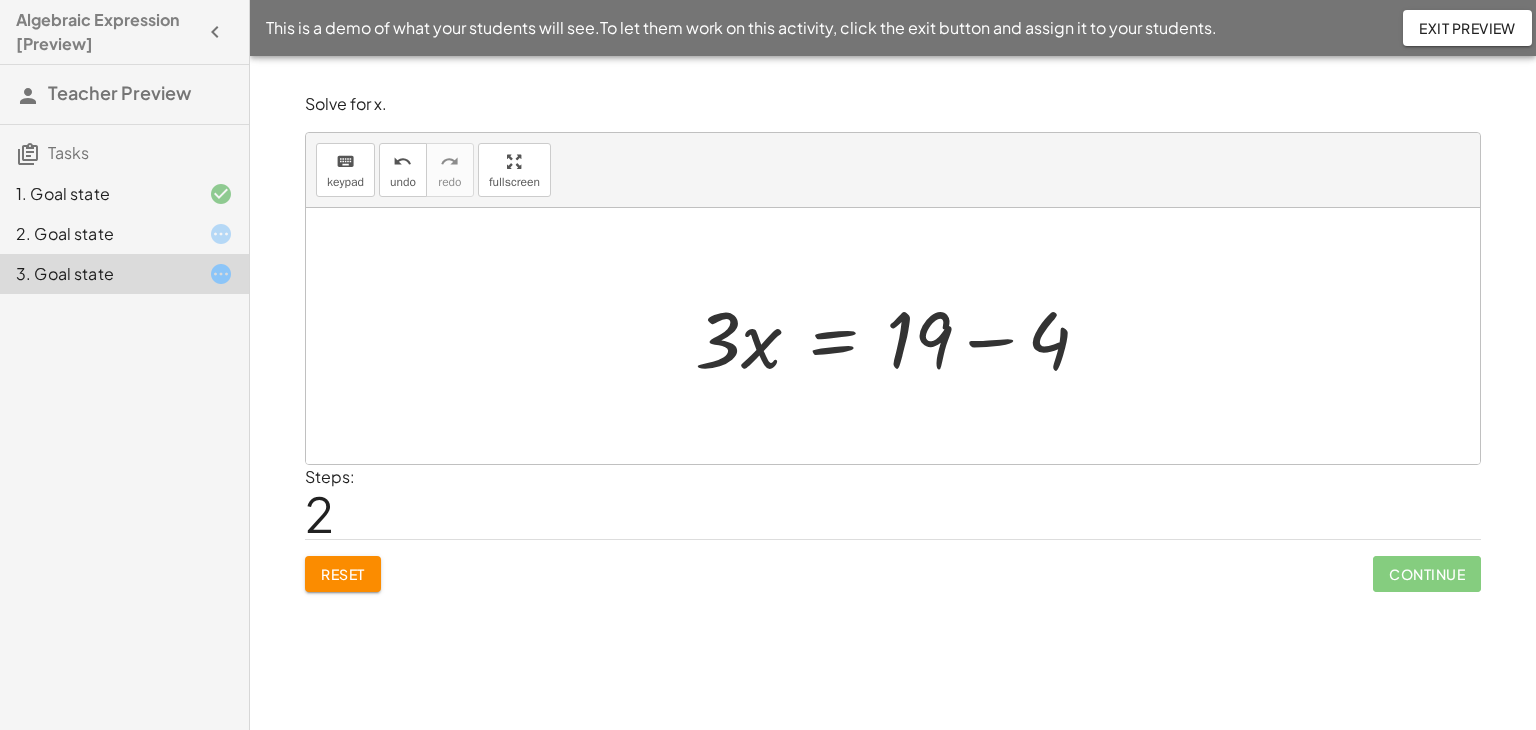 click at bounding box center (900, 336) 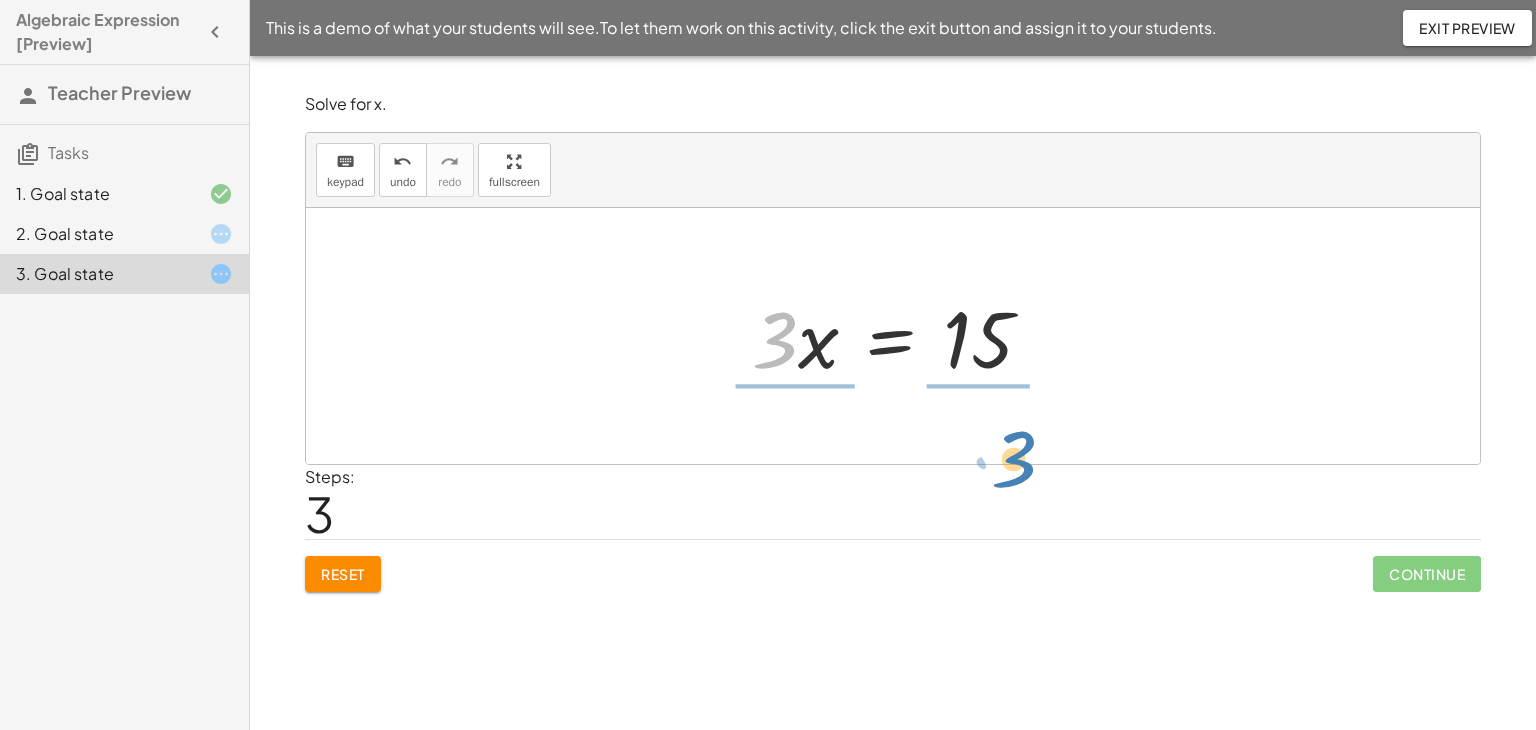 drag, startPoint x: 778, startPoint y: 339, endPoint x: 1014, endPoint y: 457, distance: 263.85602 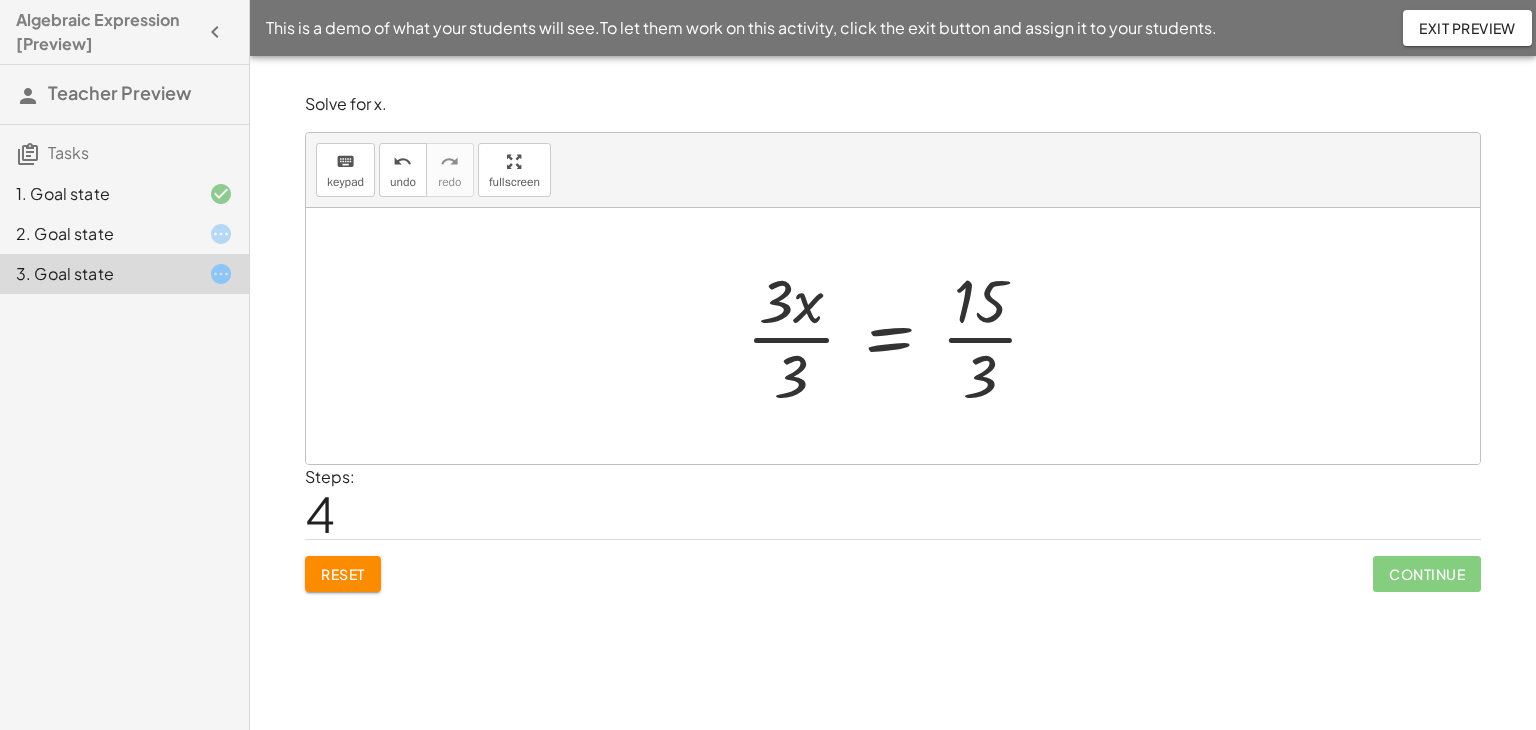 click at bounding box center [900, 336] 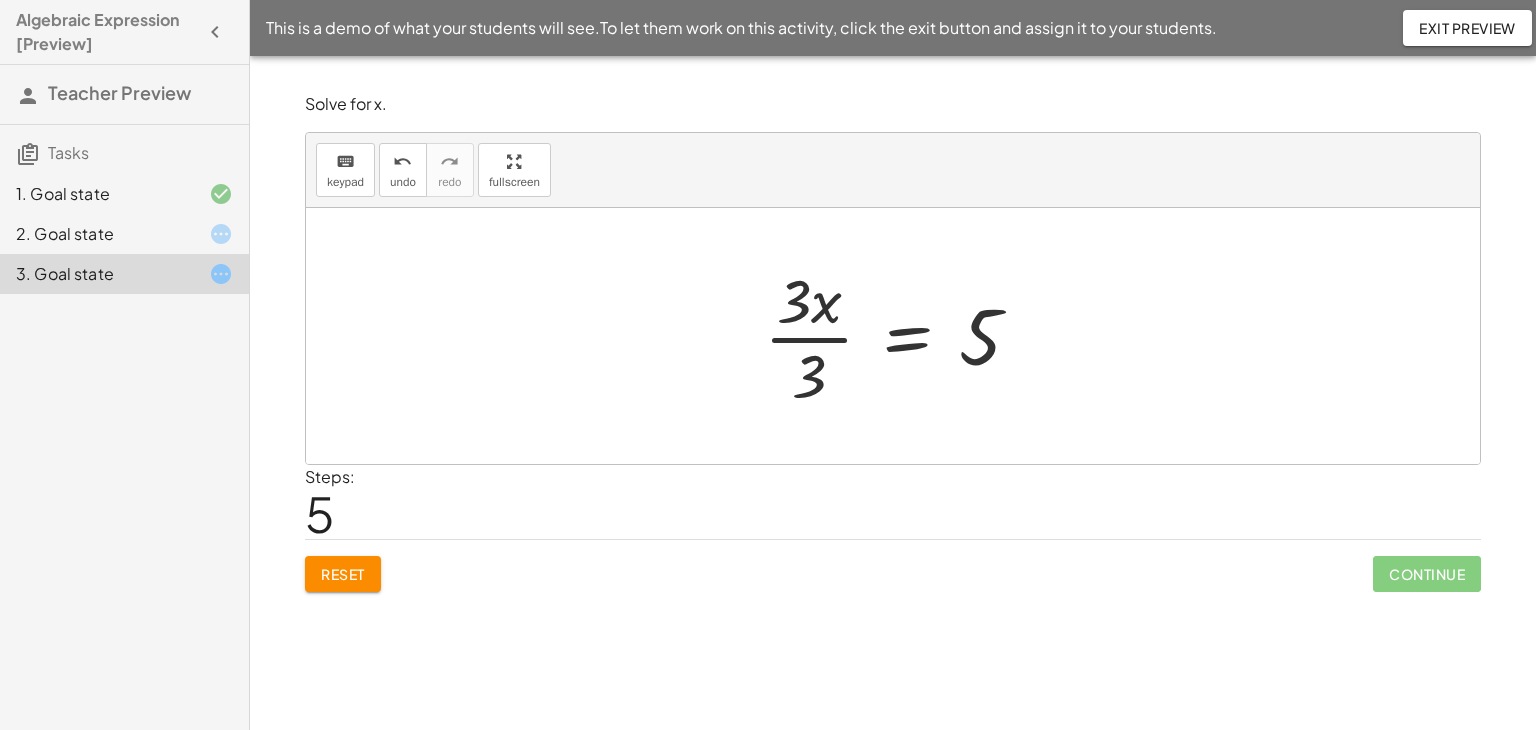 click at bounding box center [900, 336] 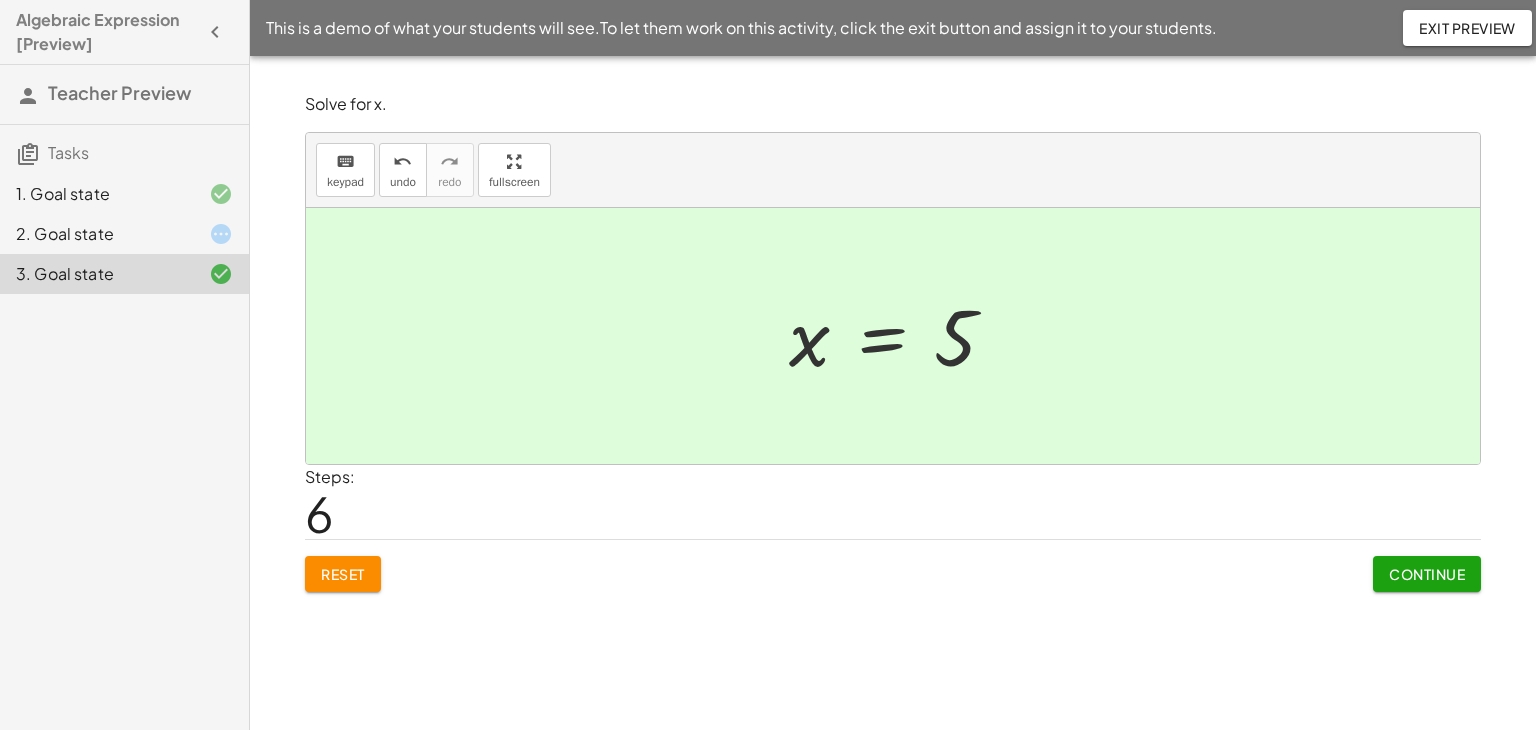 click on "Algebraic Expression [Preview]" 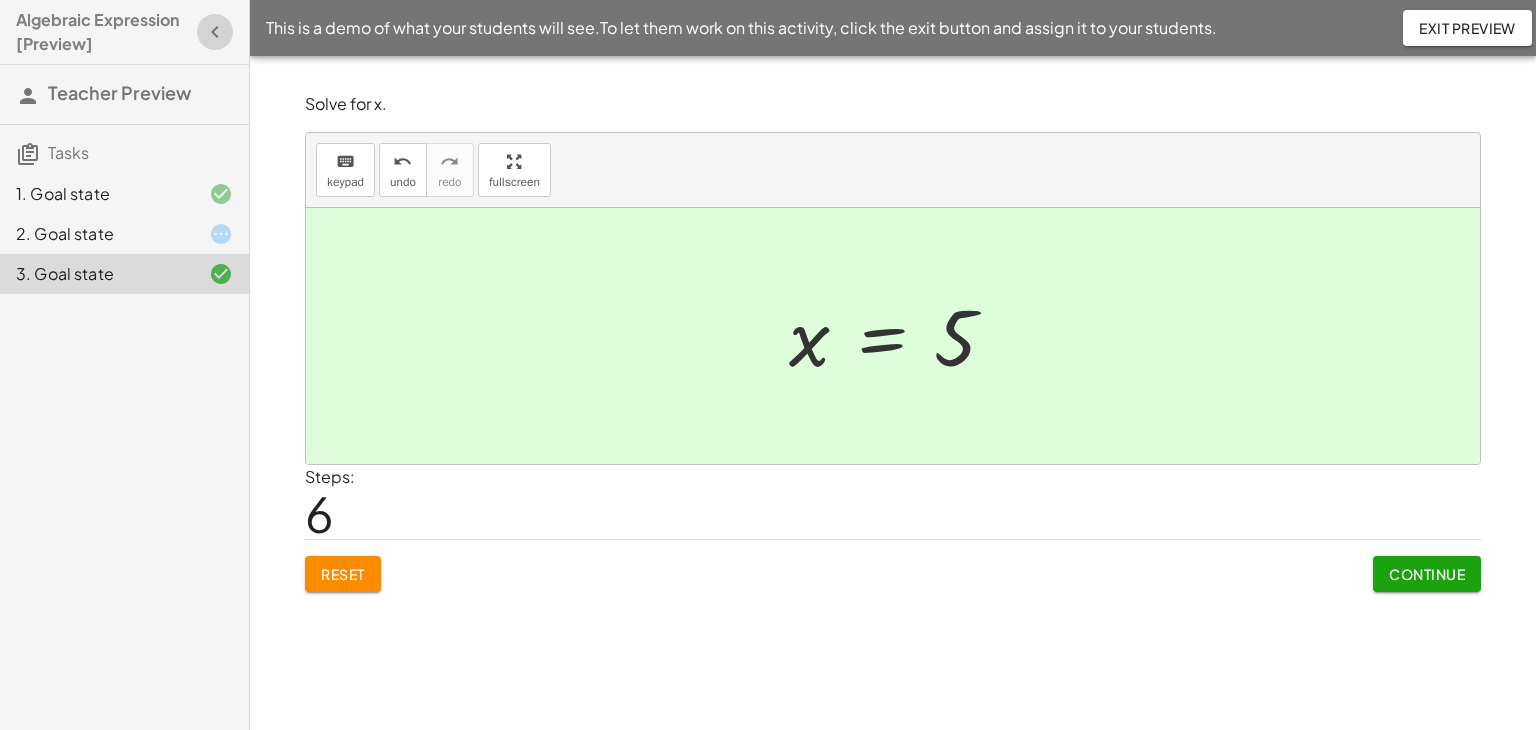 click 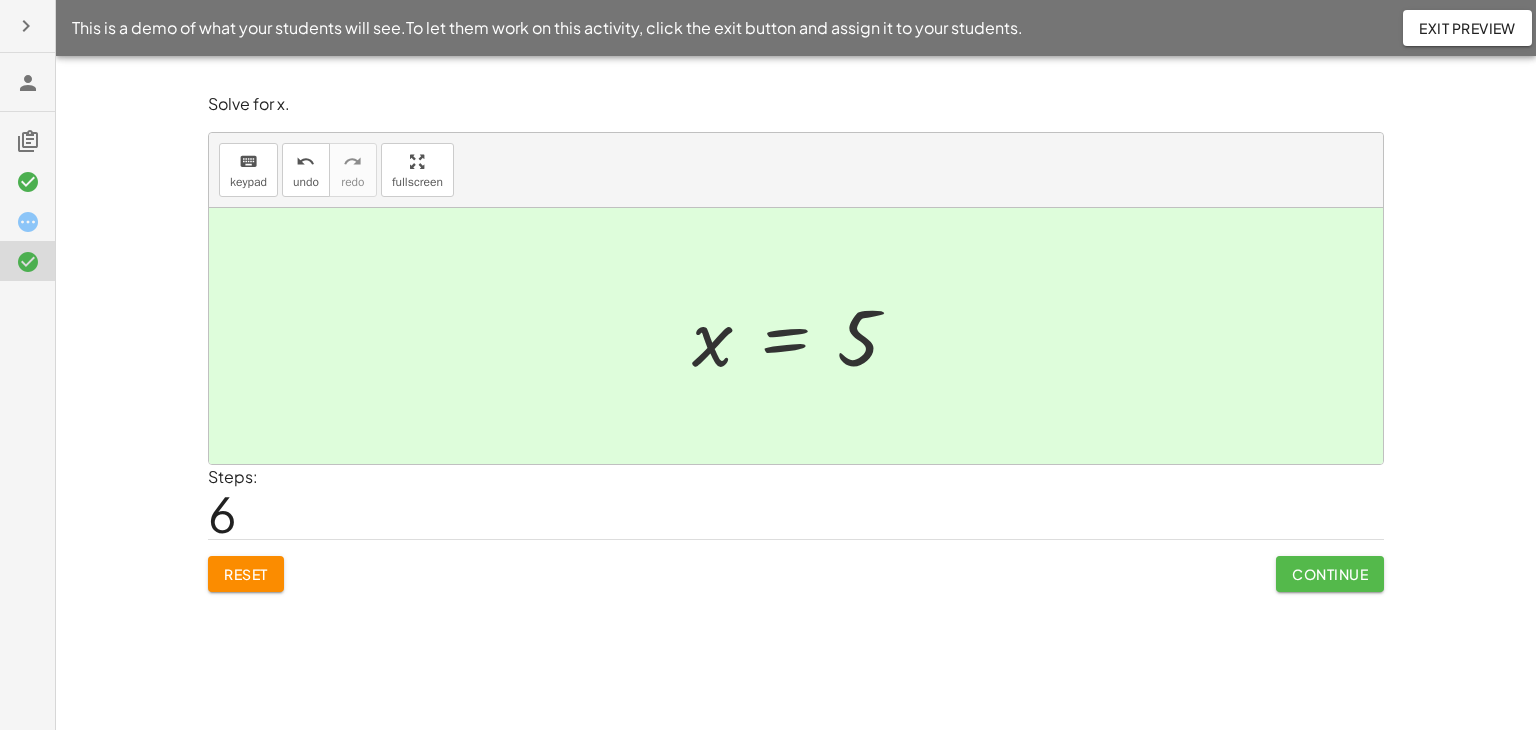 click on "Continue" at bounding box center [1330, 574] 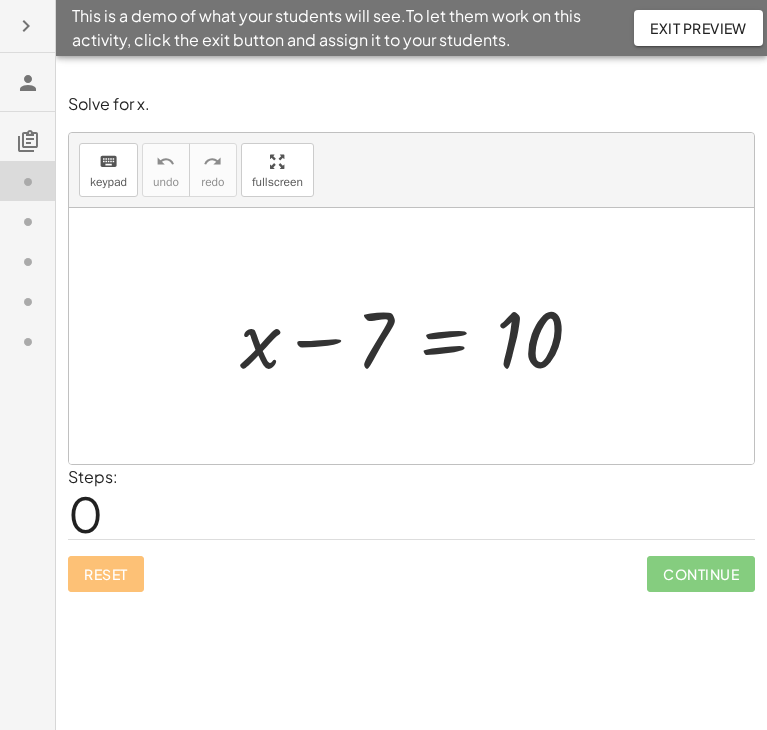 scroll, scrollTop: 0, scrollLeft: 0, axis: both 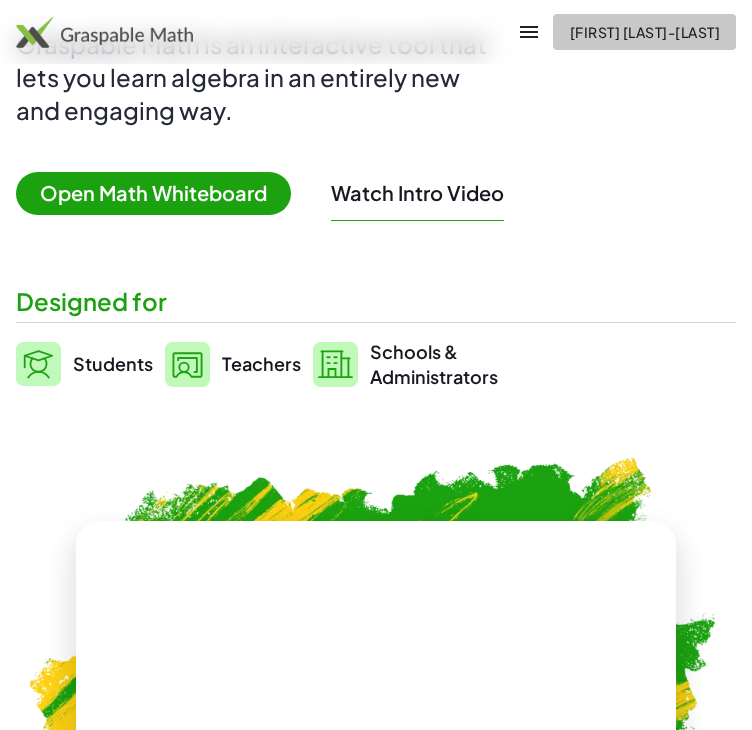 click on "[FIRST] [LAST]-[LAST]" 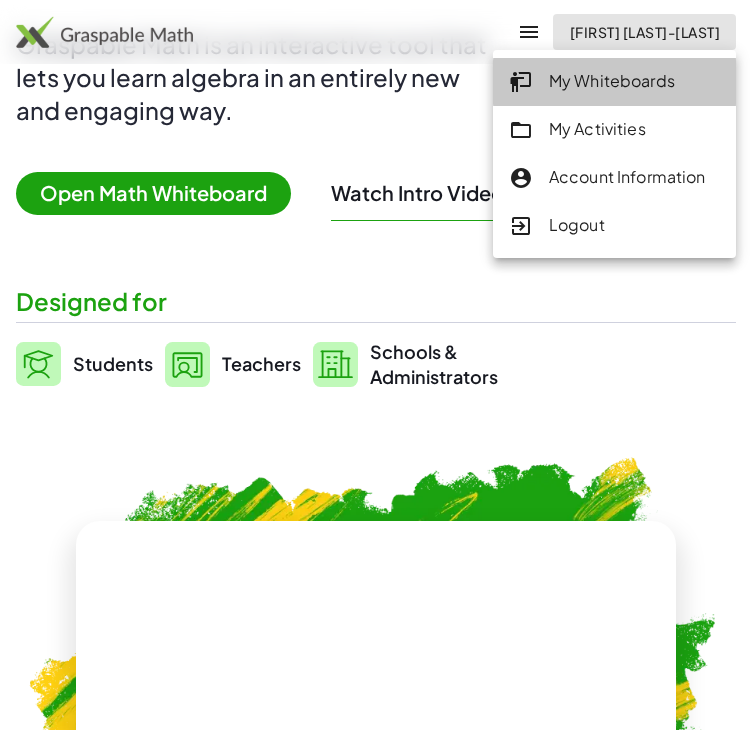 click on "My Whiteboards" 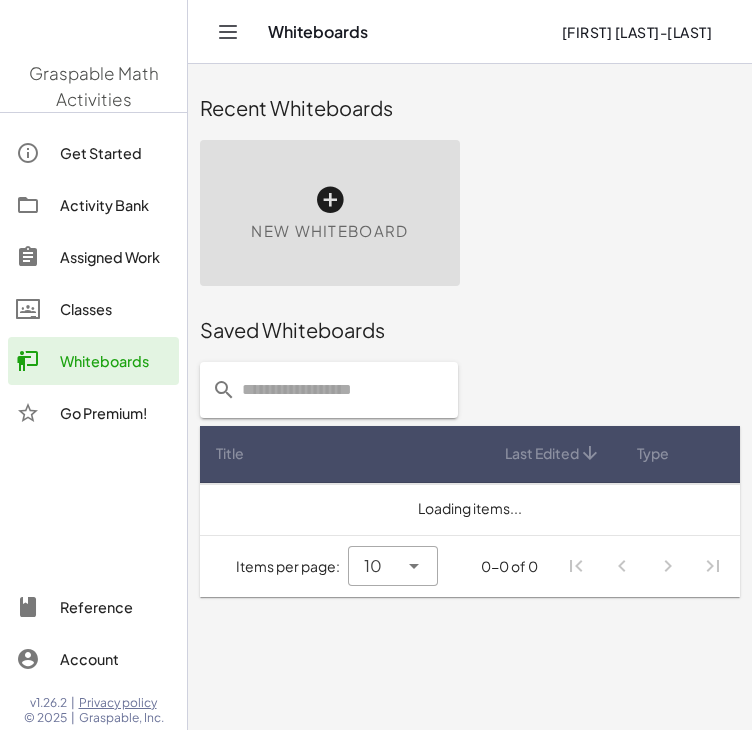scroll, scrollTop: 0, scrollLeft: 0, axis: both 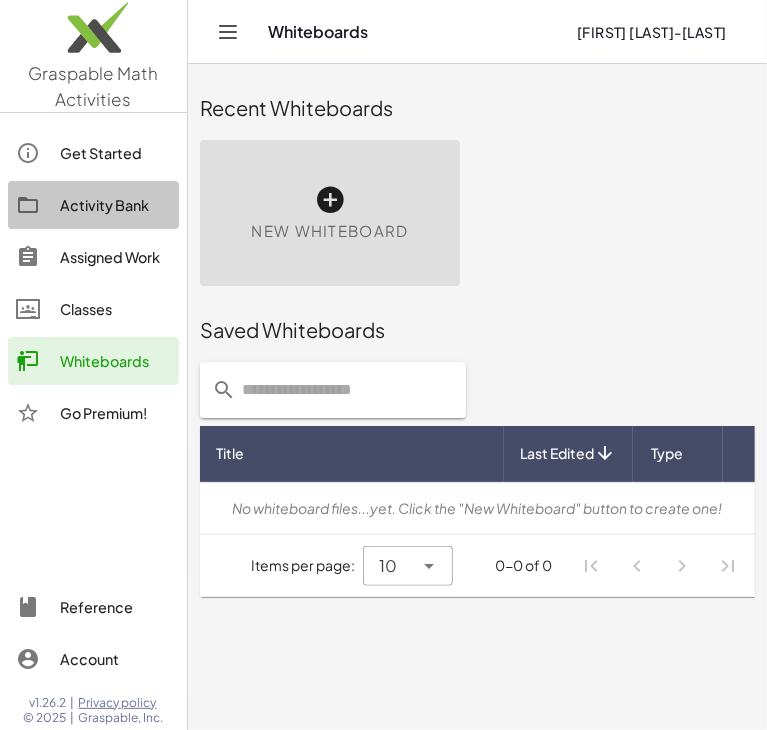 click on "Activity Bank" 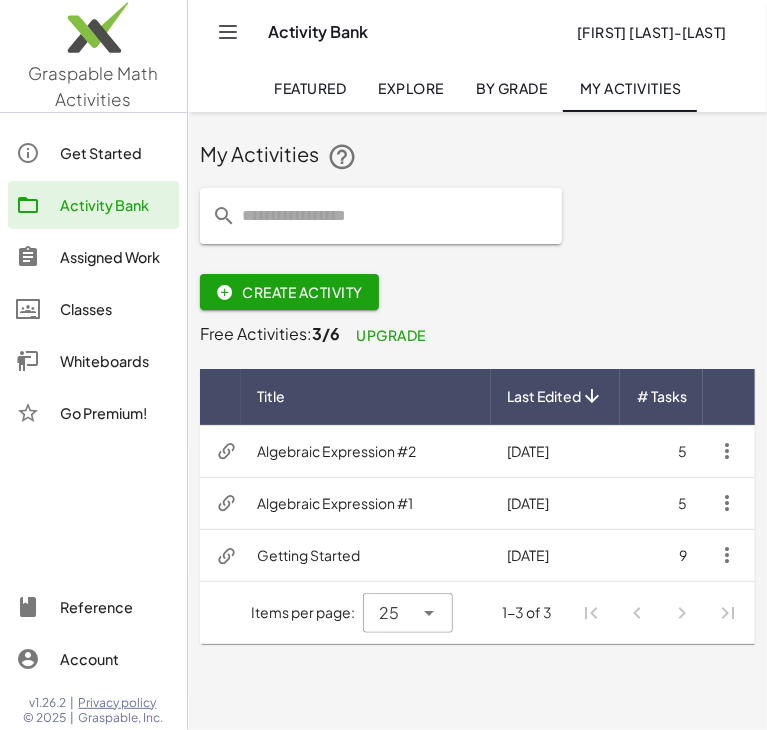 click on "Algebraic Expression #1" at bounding box center (366, 503) 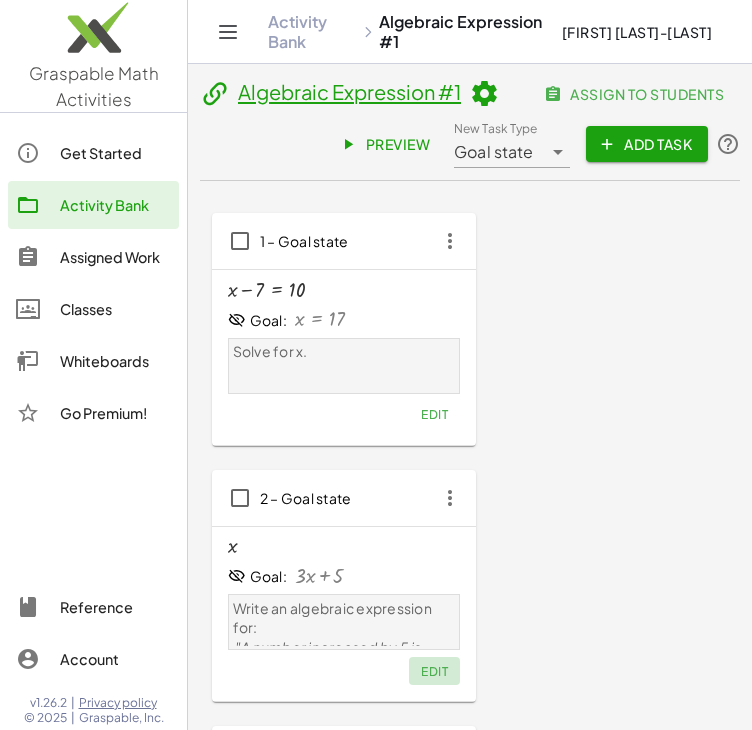 click on "Edit" 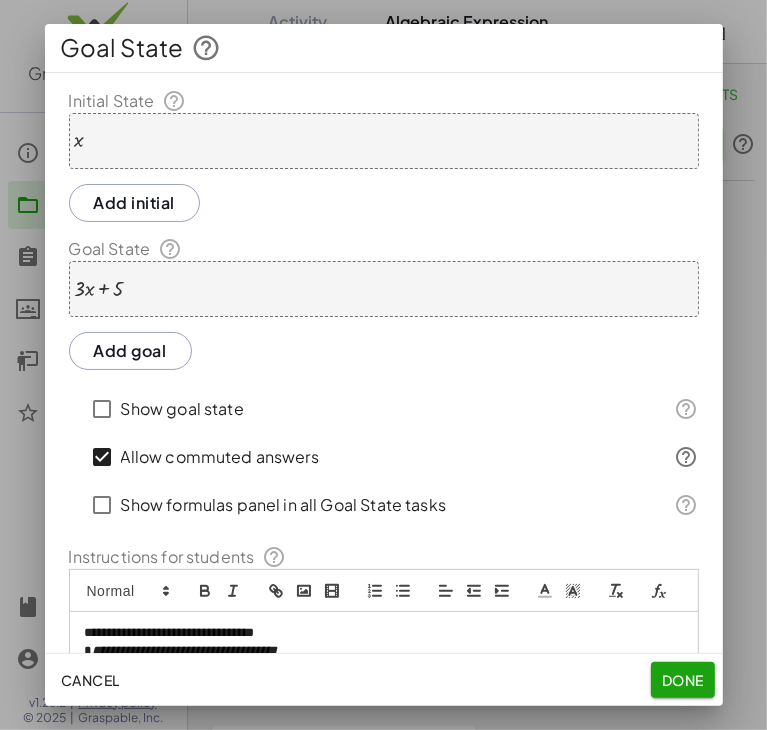 click at bounding box center [99, 289] 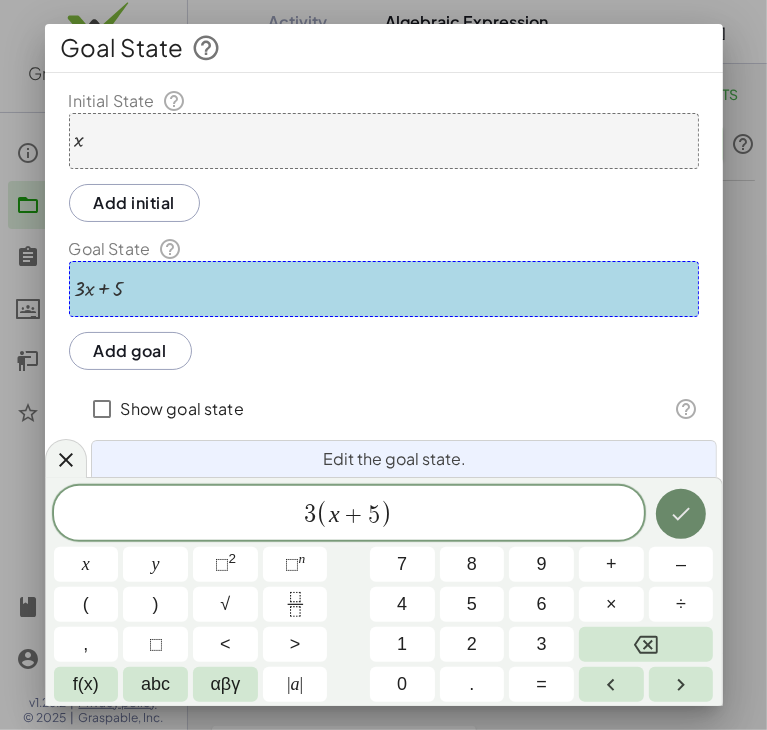 click 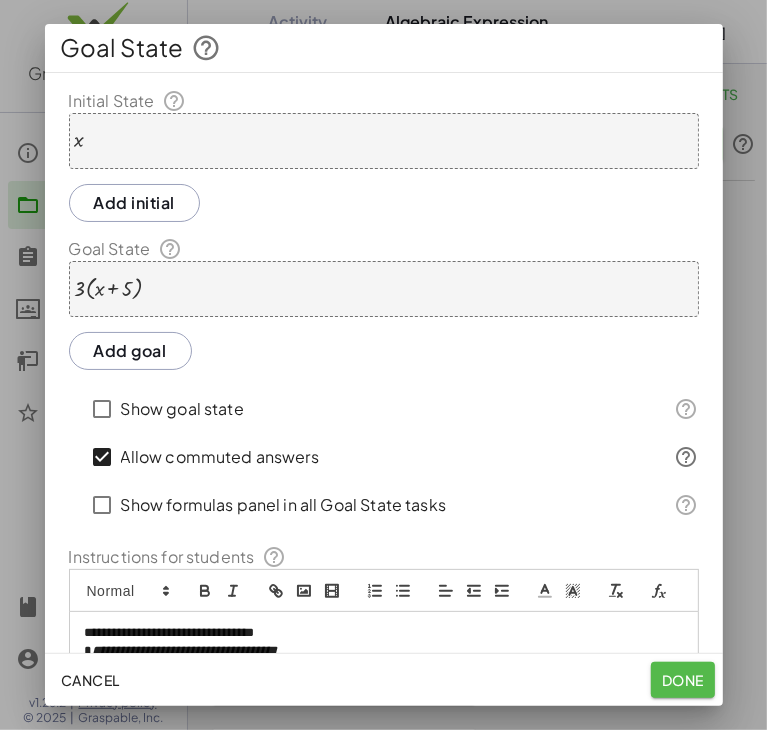 click on "Done" 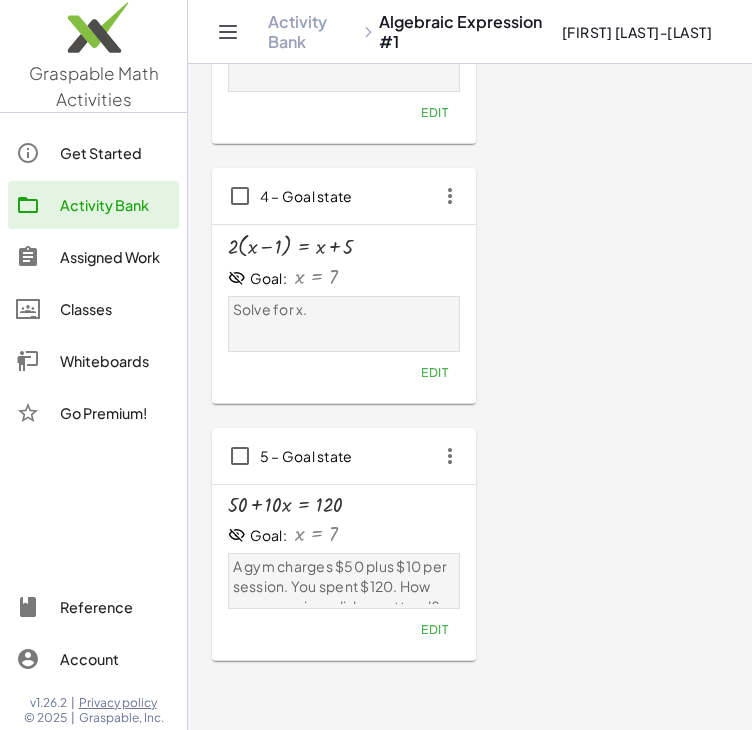 scroll, scrollTop: 819, scrollLeft: 0, axis: vertical 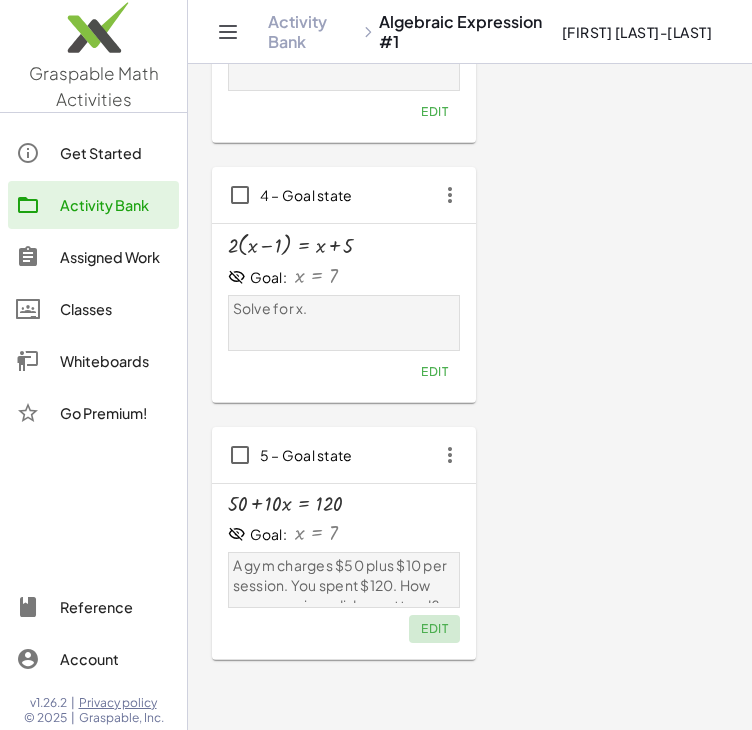 click on "Edit" 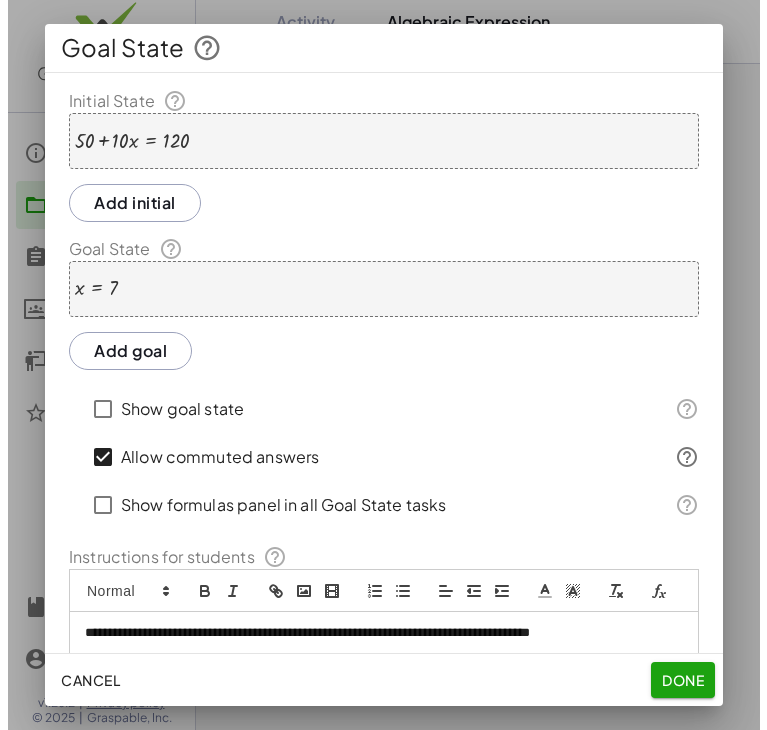 scroll, scrollTop: 0, scrollLeft: 0, axis: both 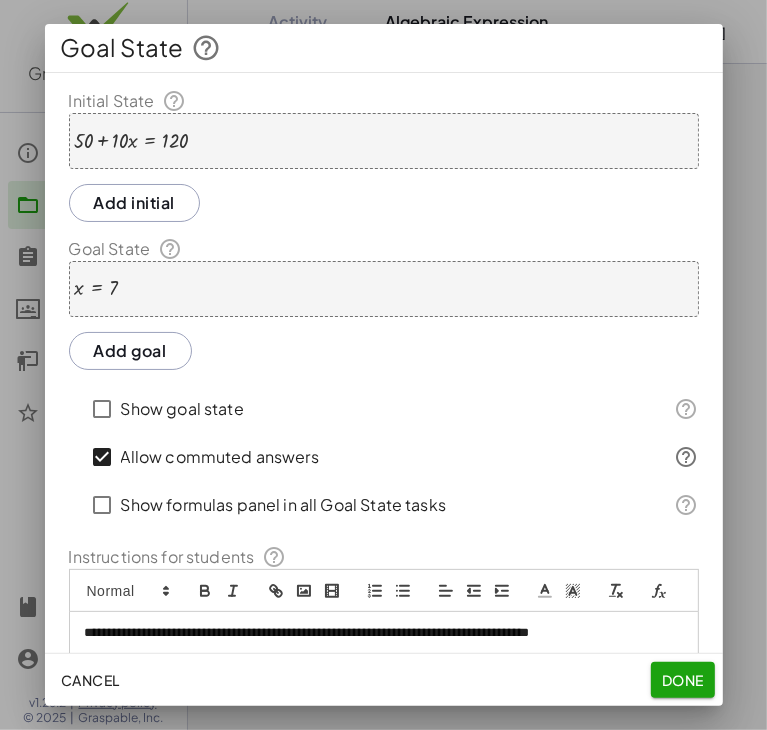 click on "+ 50 + · 10 · x = 120" at bounding box center [384, 141] 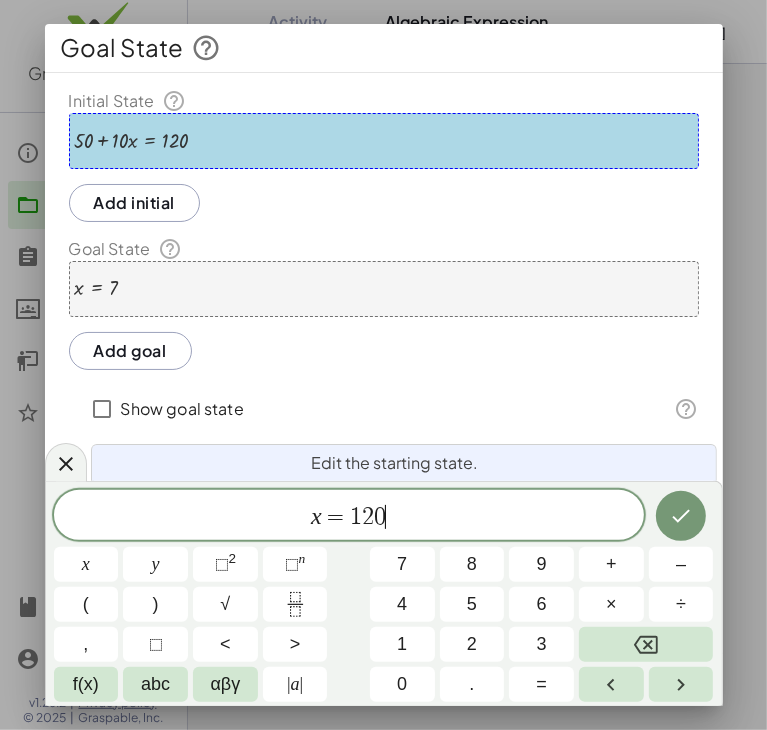 click on "x = 1 2 0 ​" at bounding box center (349, 517) 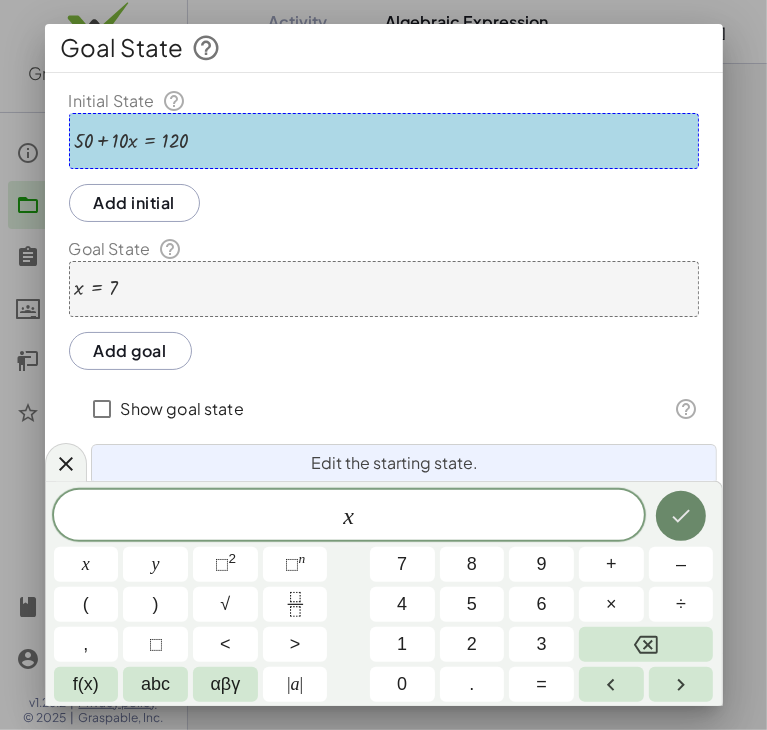 click 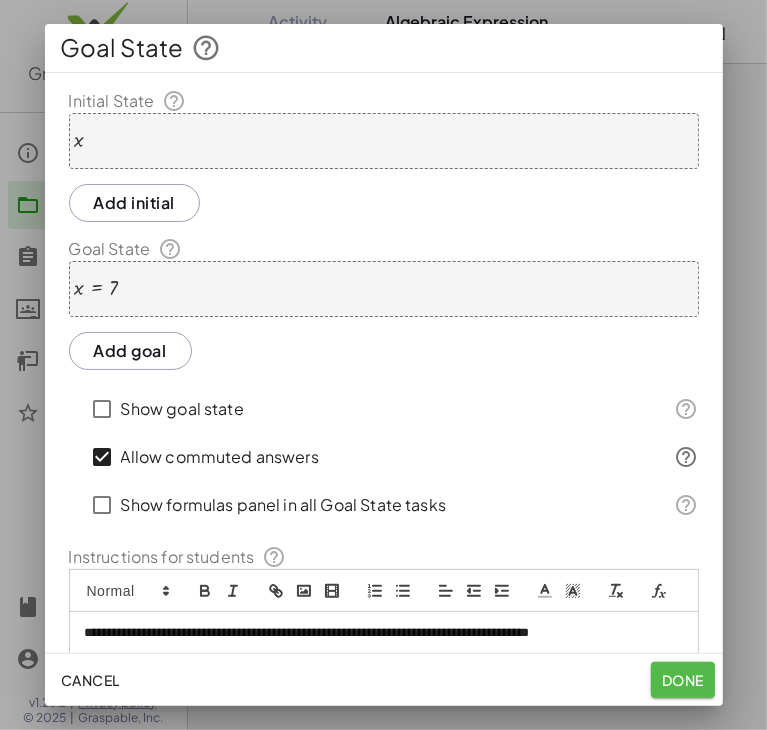 click on "Done" 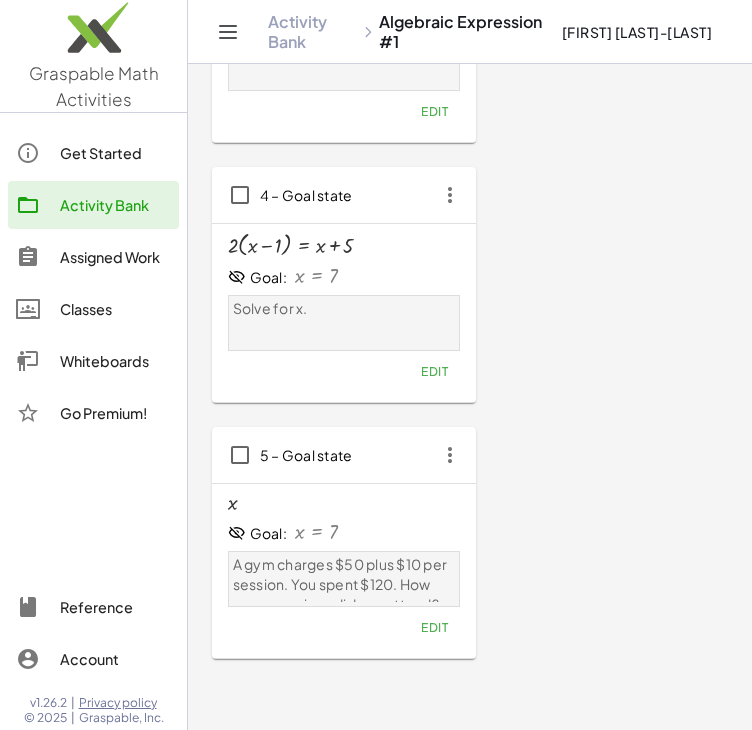 scroll, scrollTop: 0, scrollLeft: 0, axis: both 